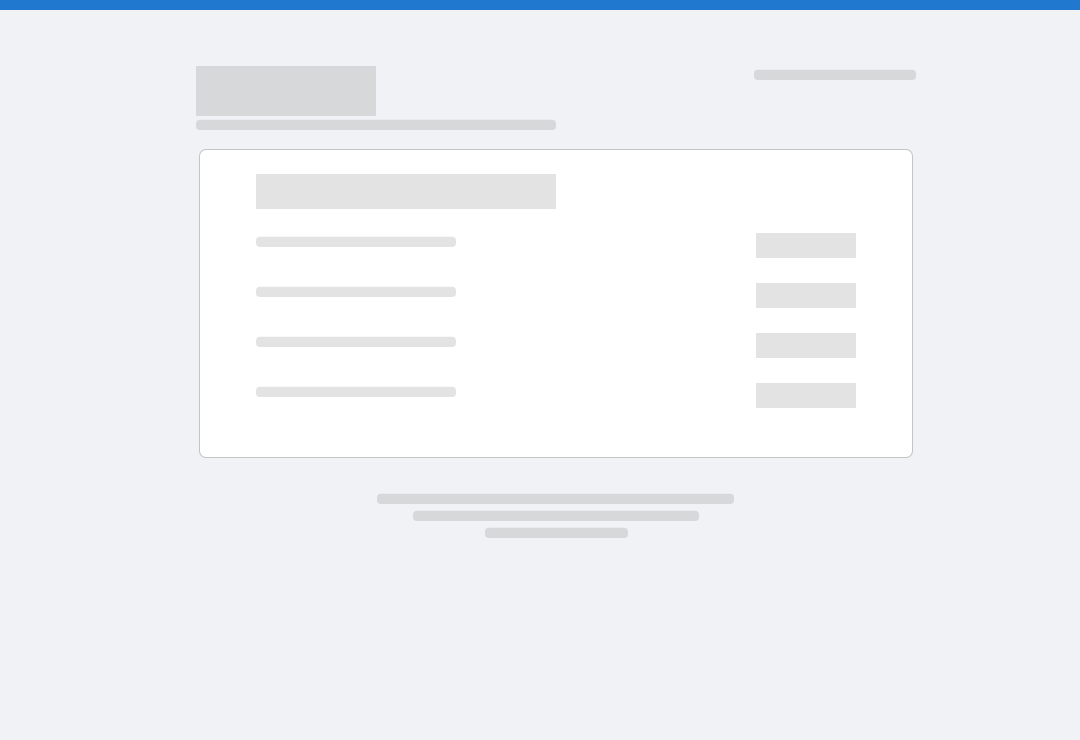 scroll, scrollTop: 0, scrollLeft: 0, axis: both 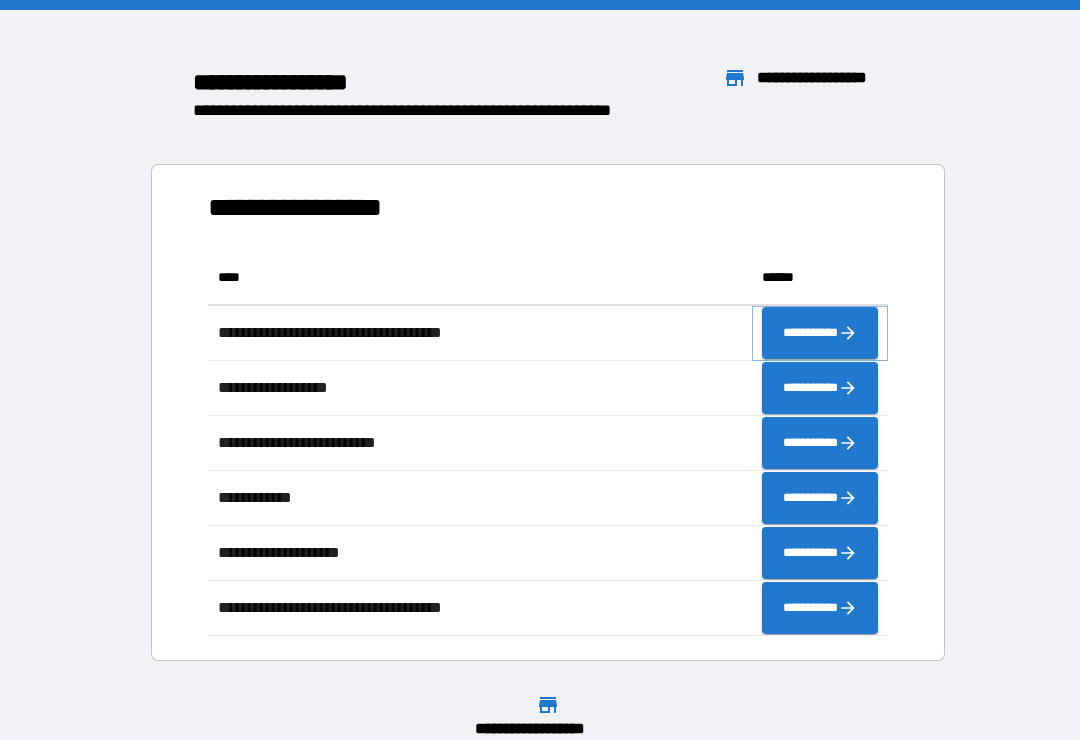 click on "**********" at bounding box center (820, 333) 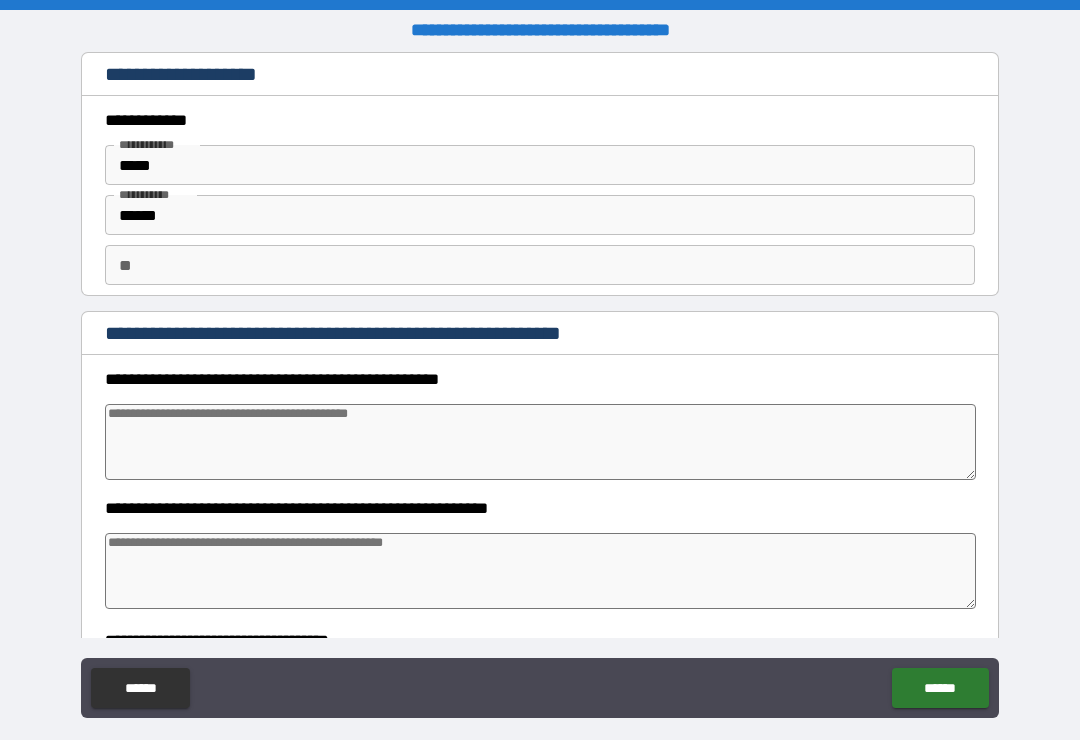 type on "*" 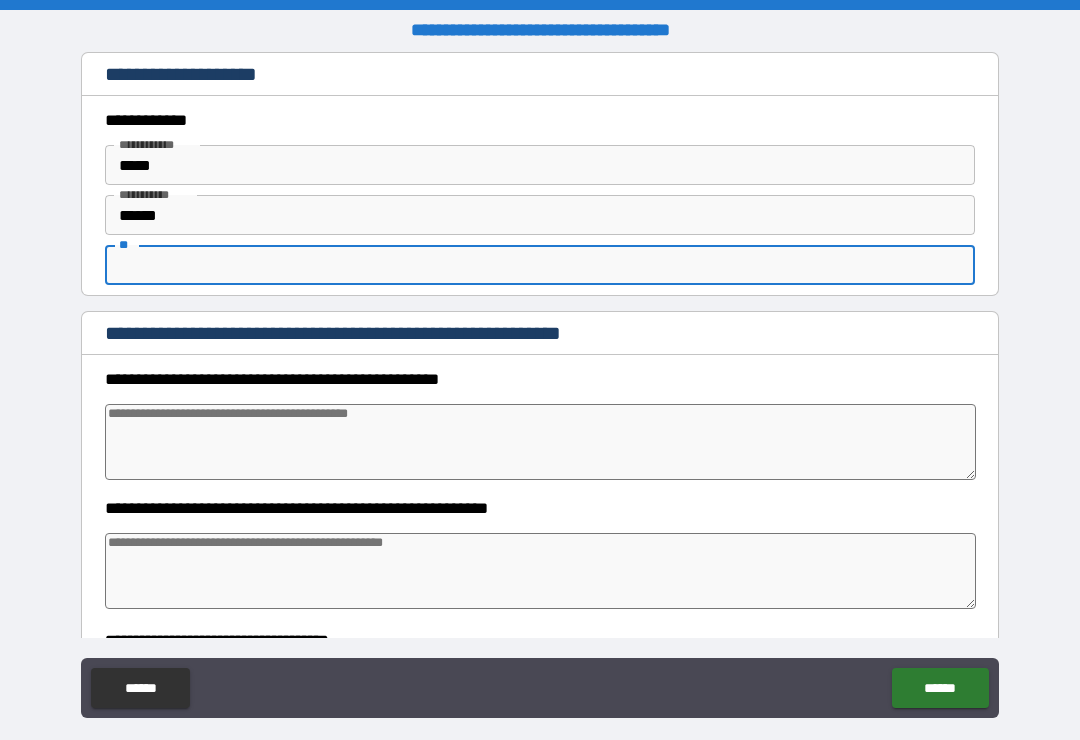 type on "*" 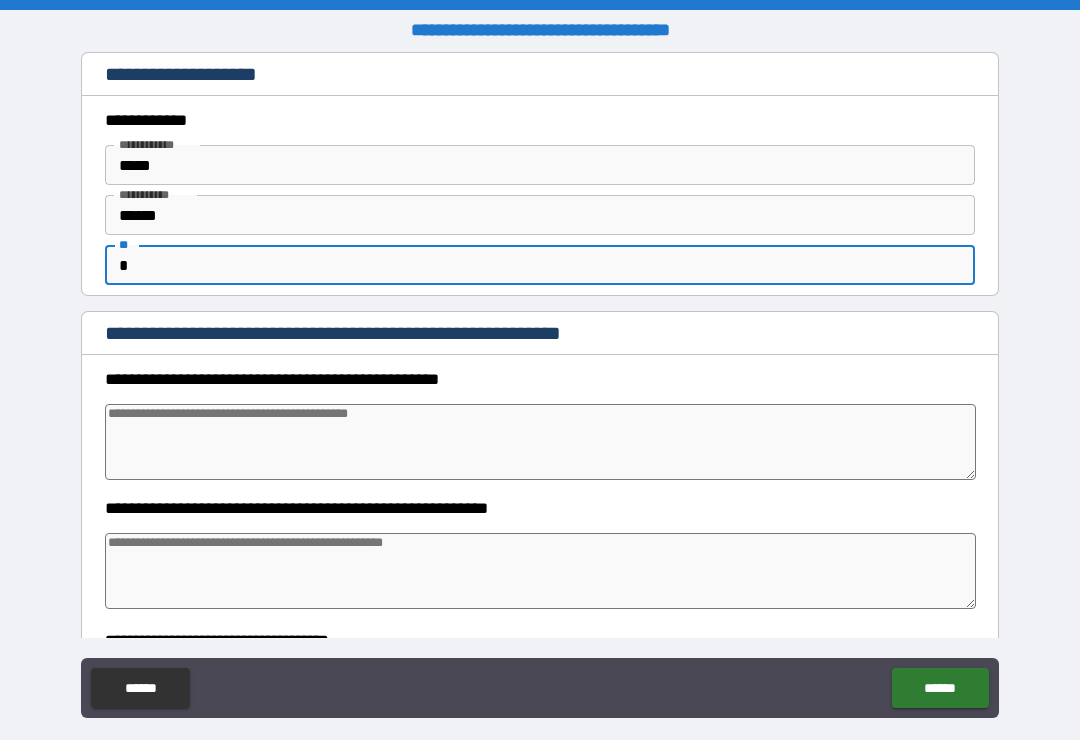 type on "*" 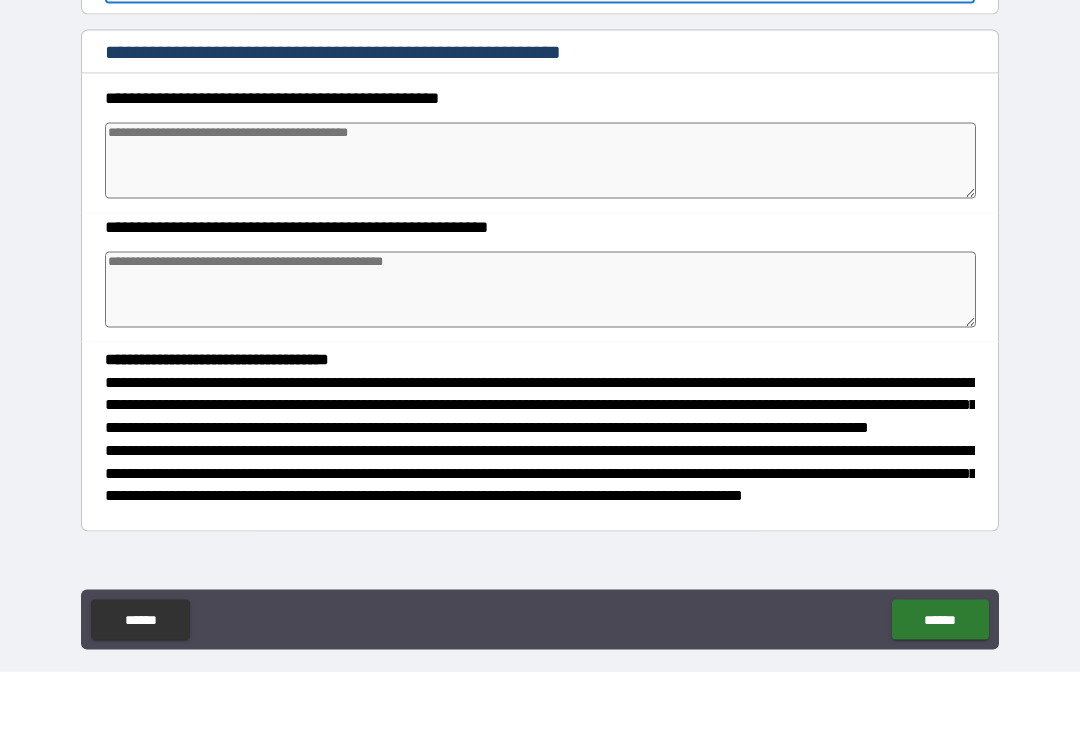 scroll, scrollTop: 226, scrollLeft: 0, axis: vertical 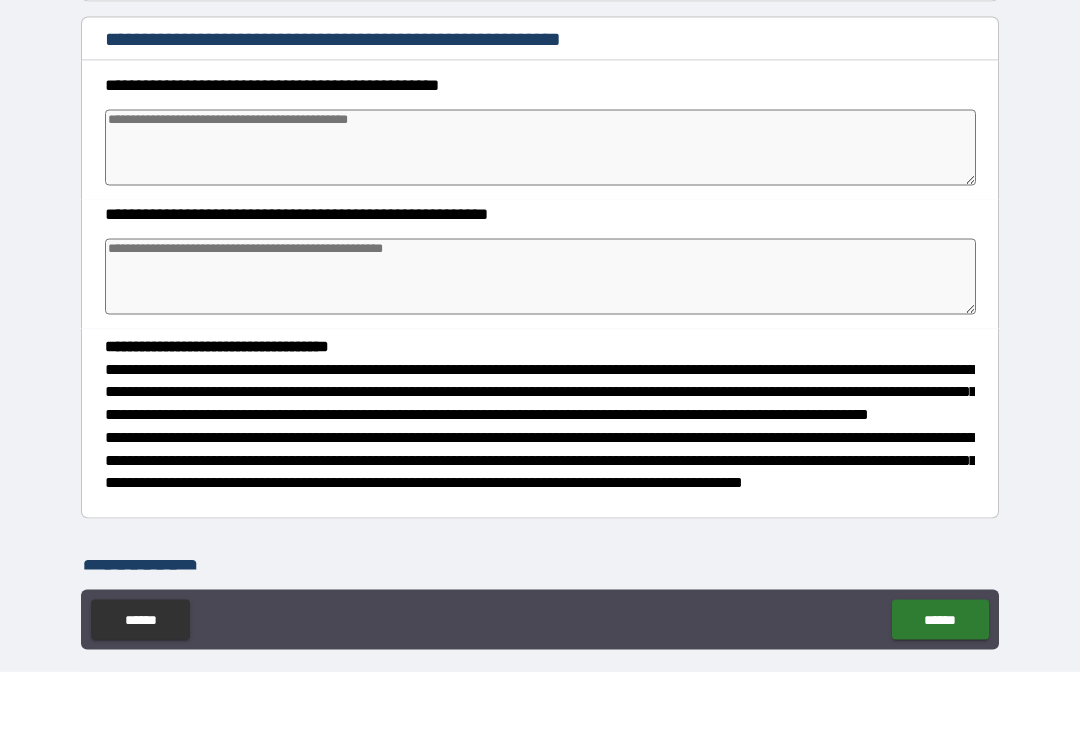 type on "*" 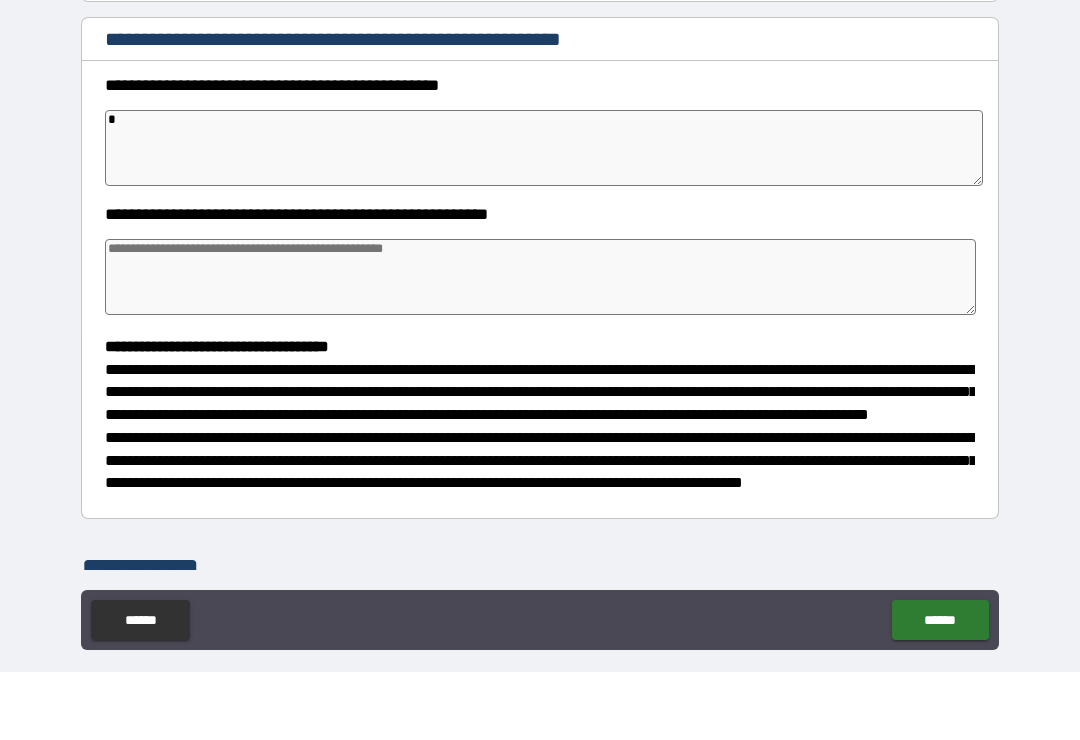 type on "*" 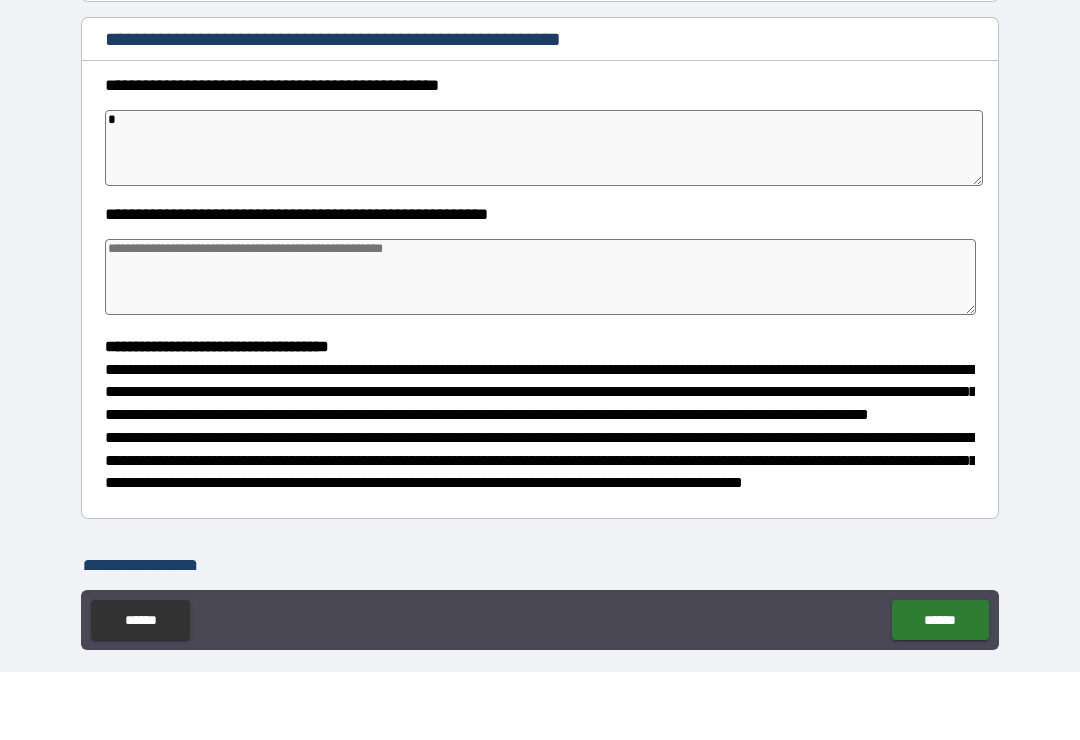 type on "*" 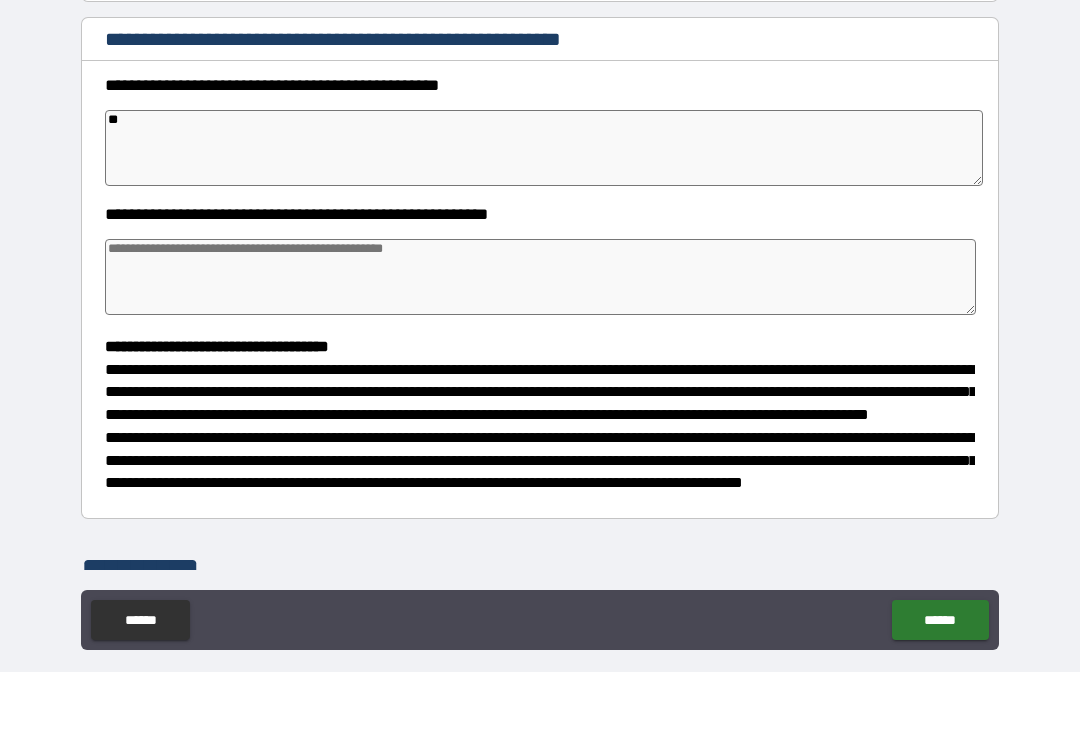 type on "*" 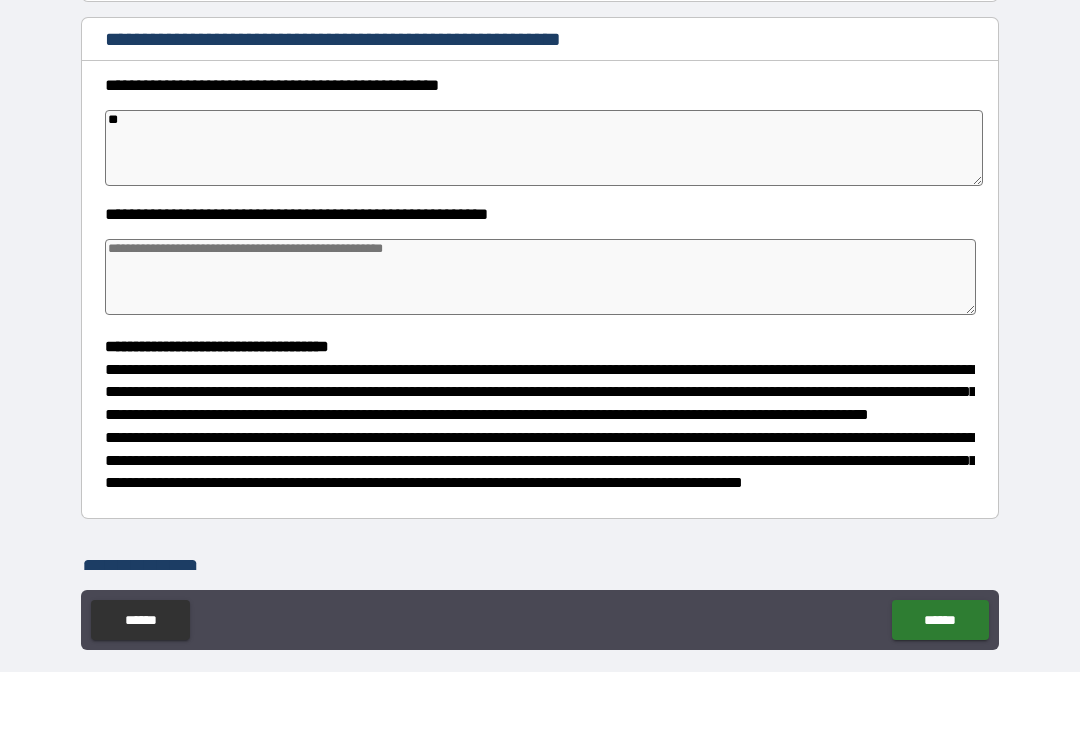 type on "*" 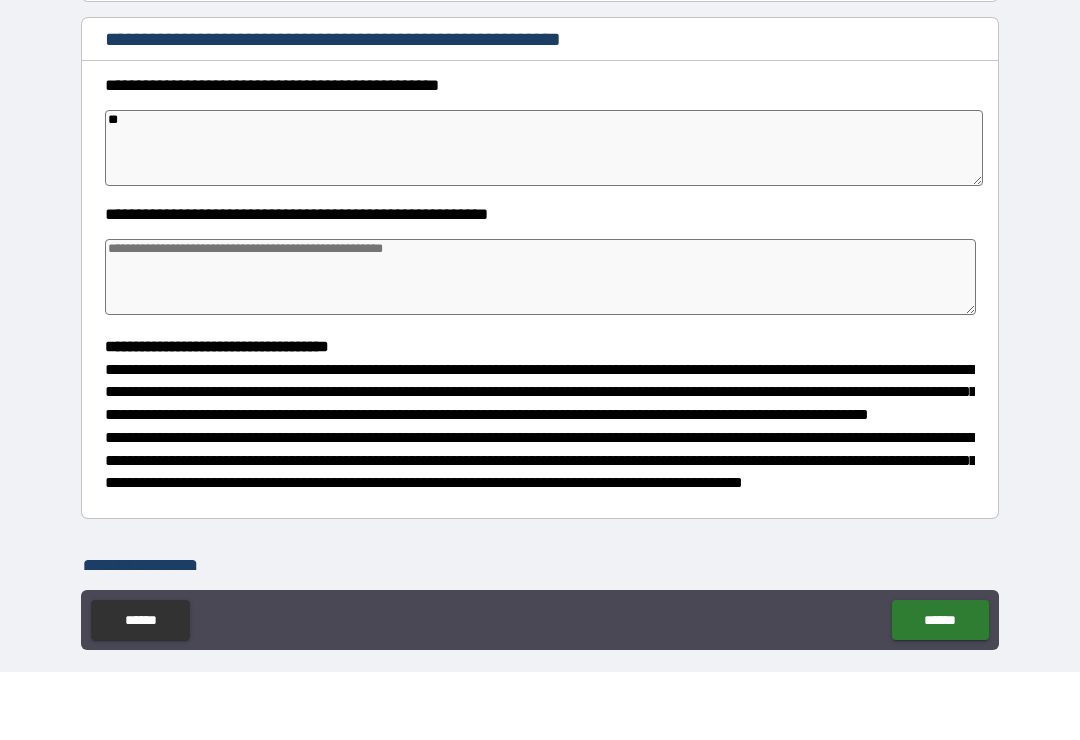 type on "*" 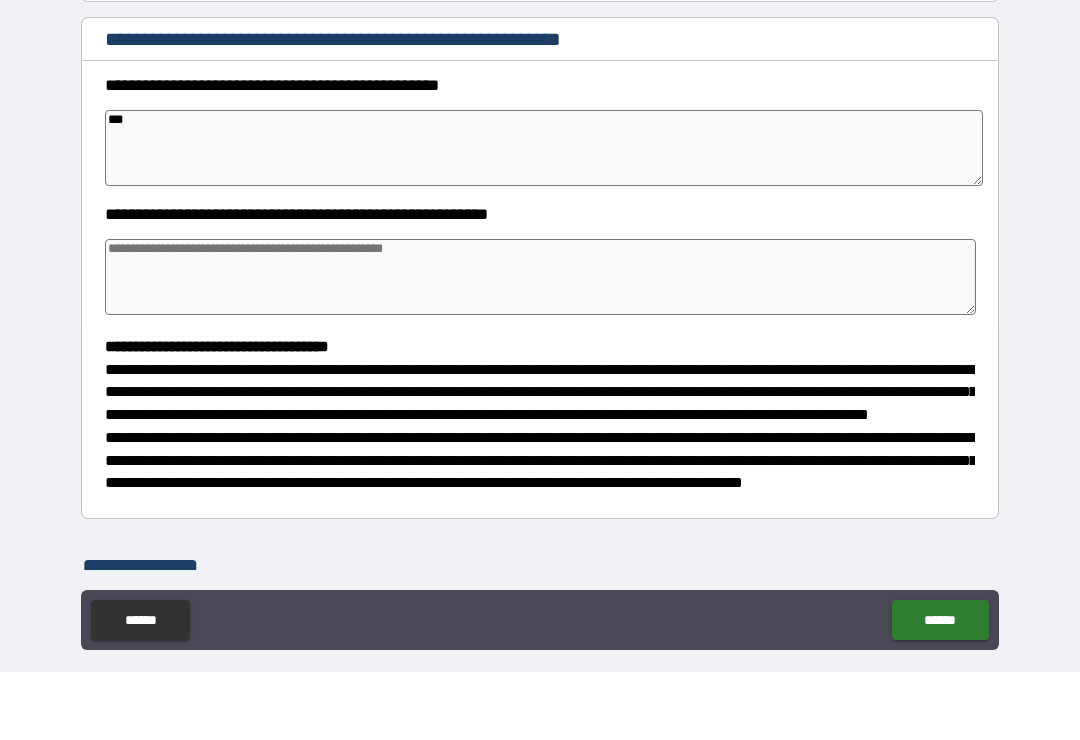 type on "*" 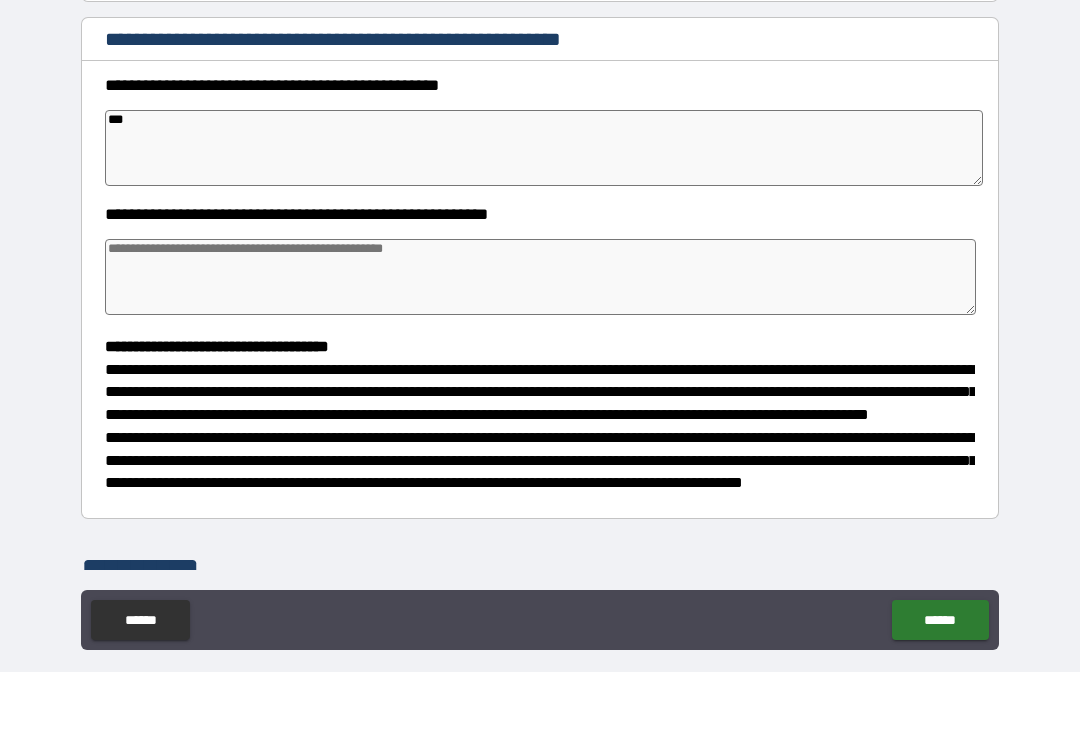 type on "*" 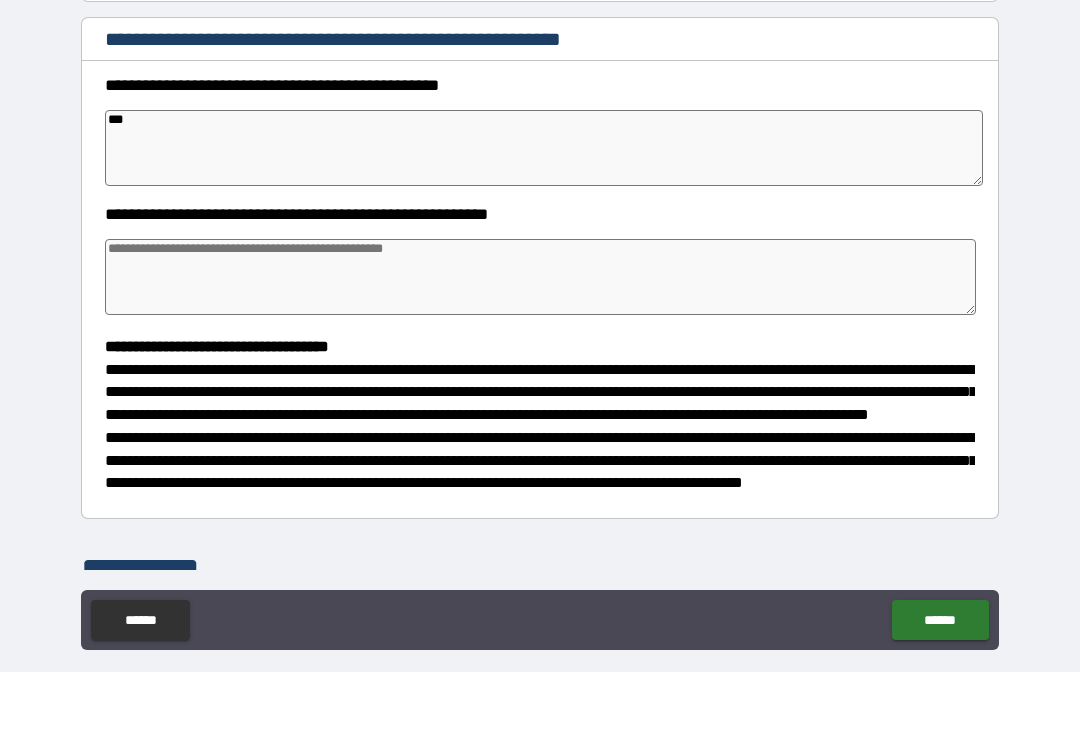 type on "*" 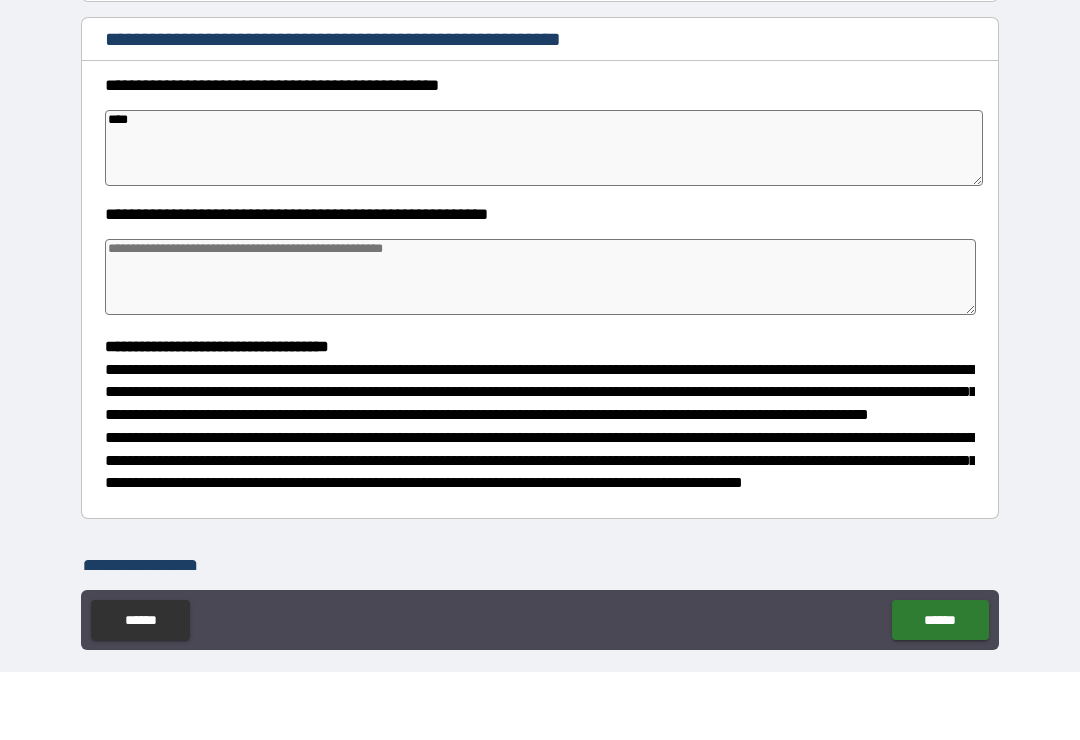 type on "*****" 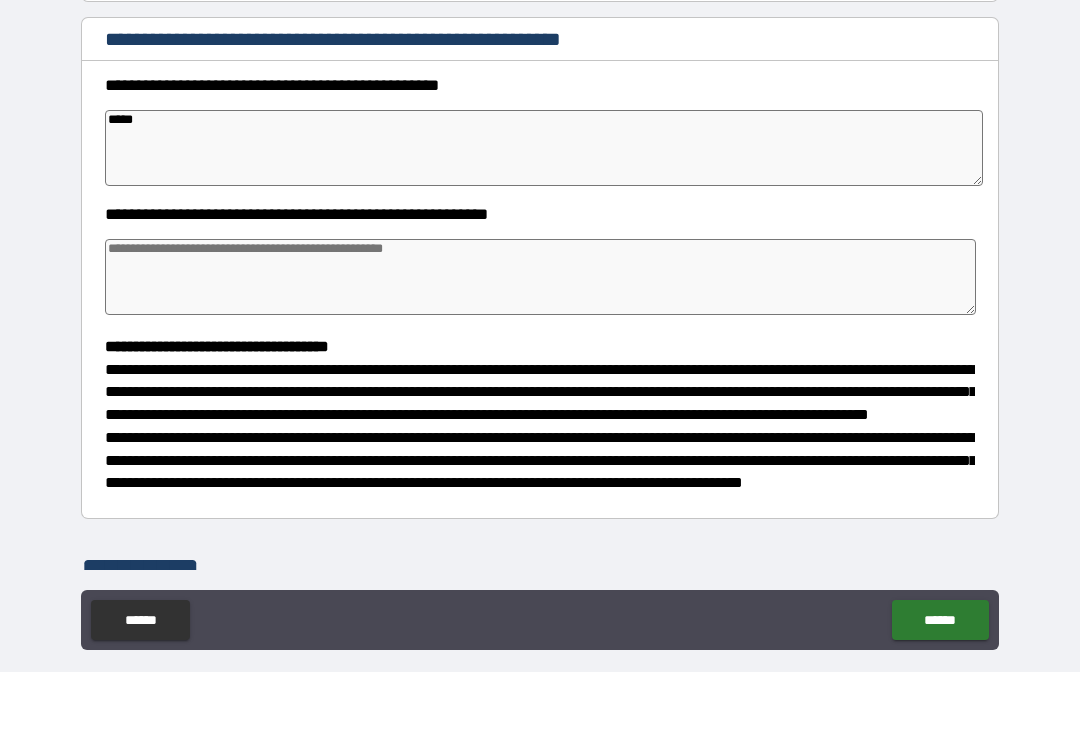 type on "*" 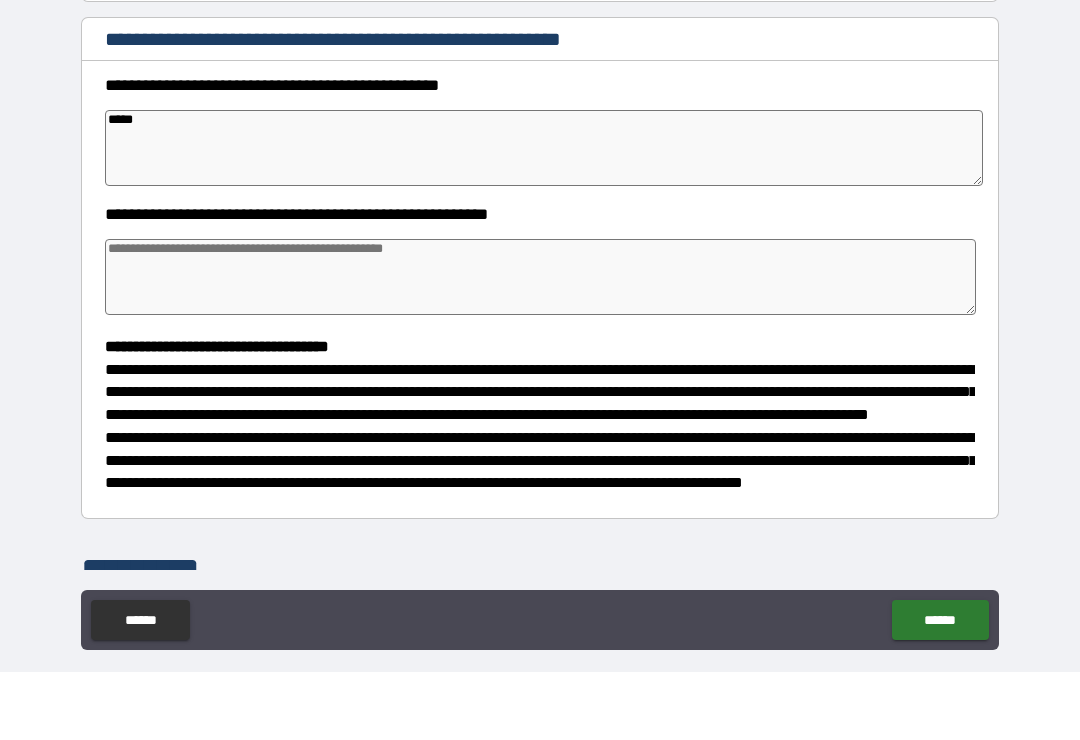 type on "*" 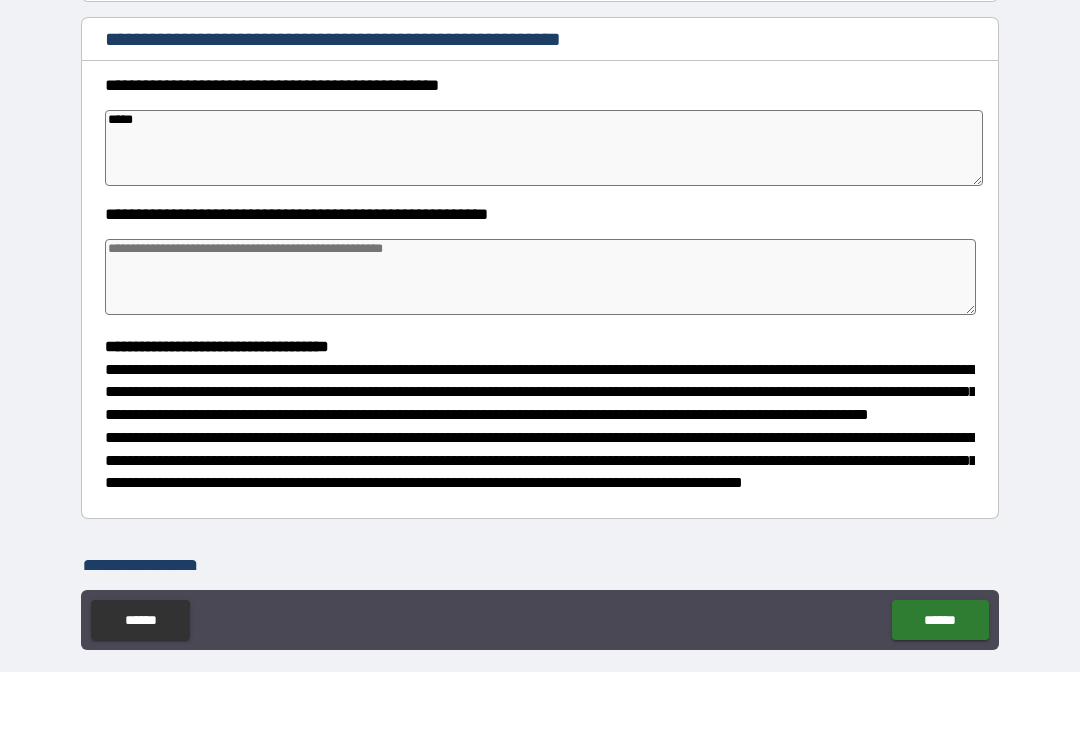 type on "*" 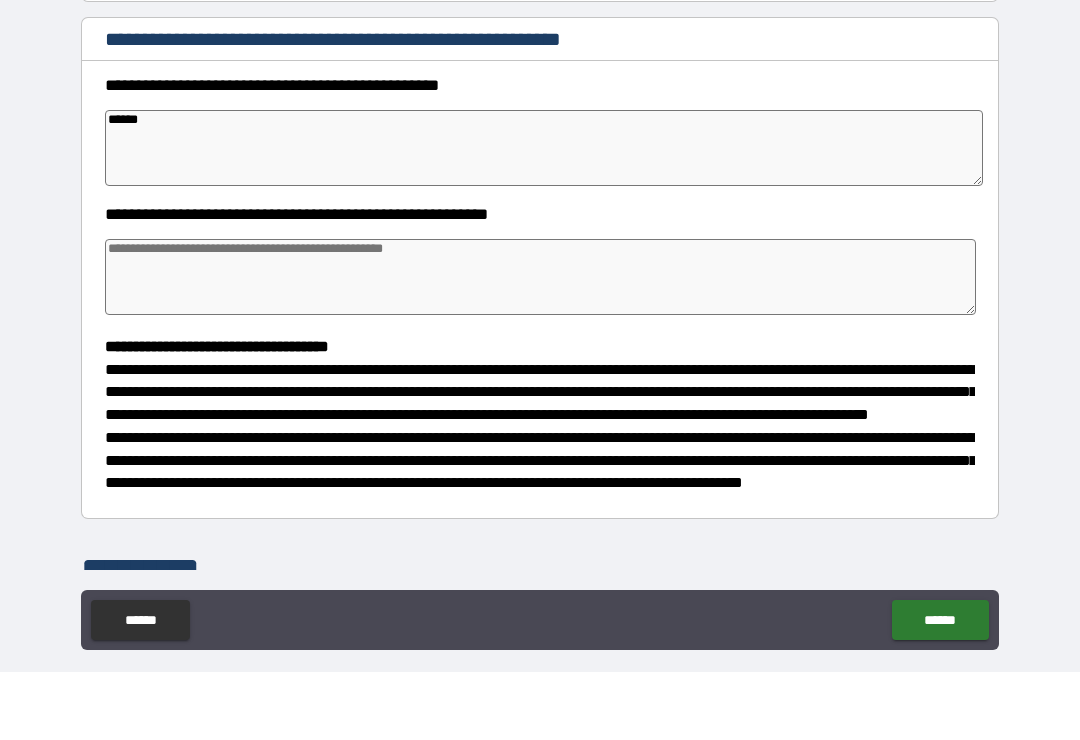 type on "*" 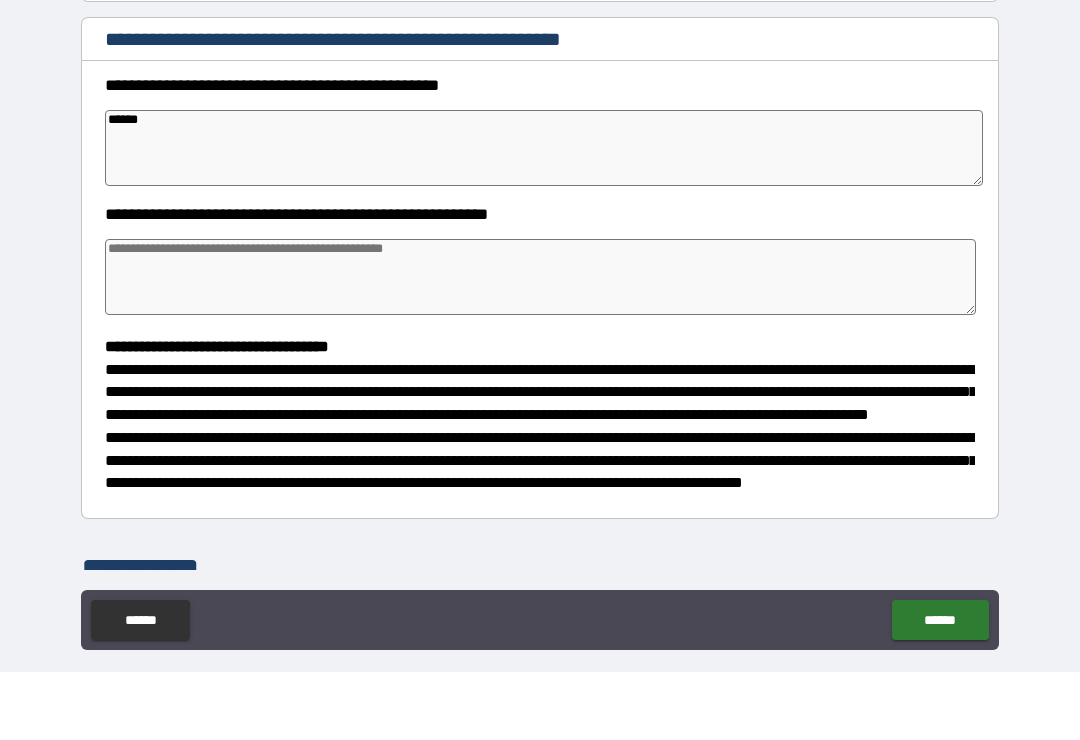 type on "*******" 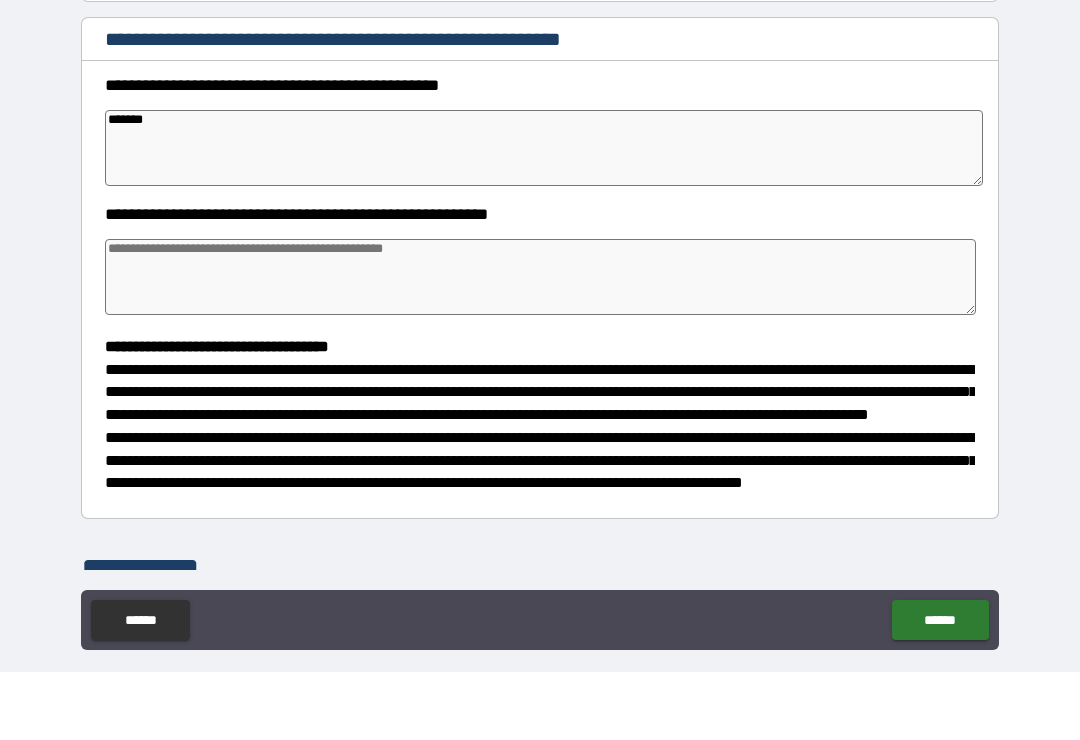 type on "*" 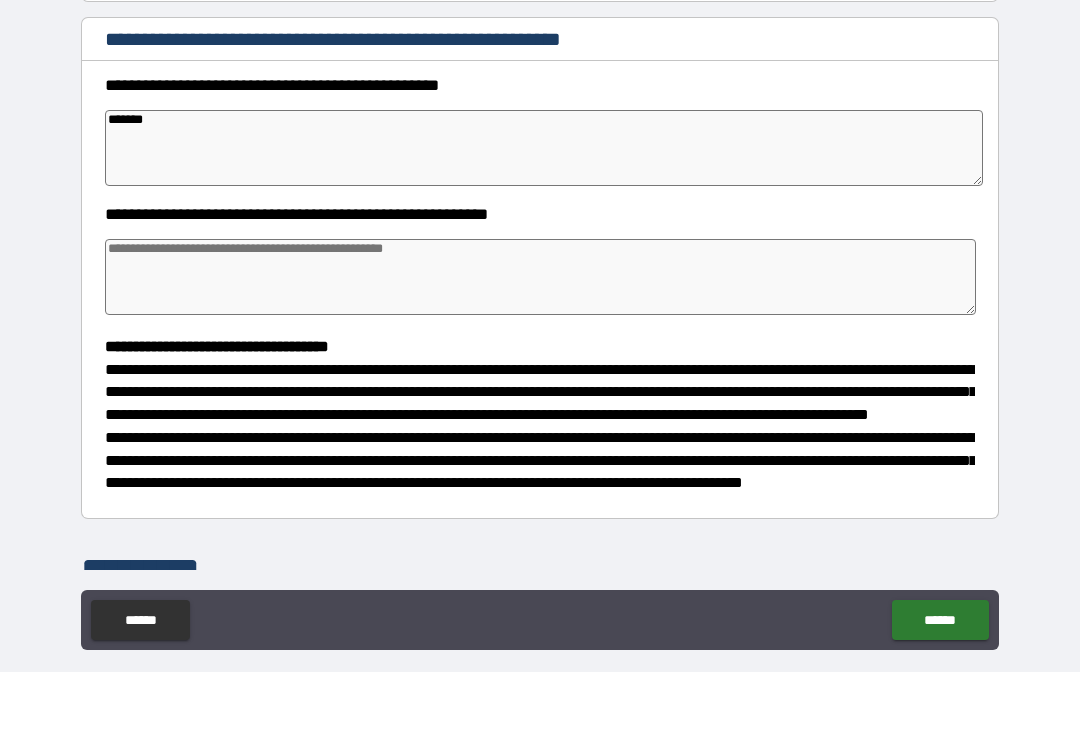 type on "********" 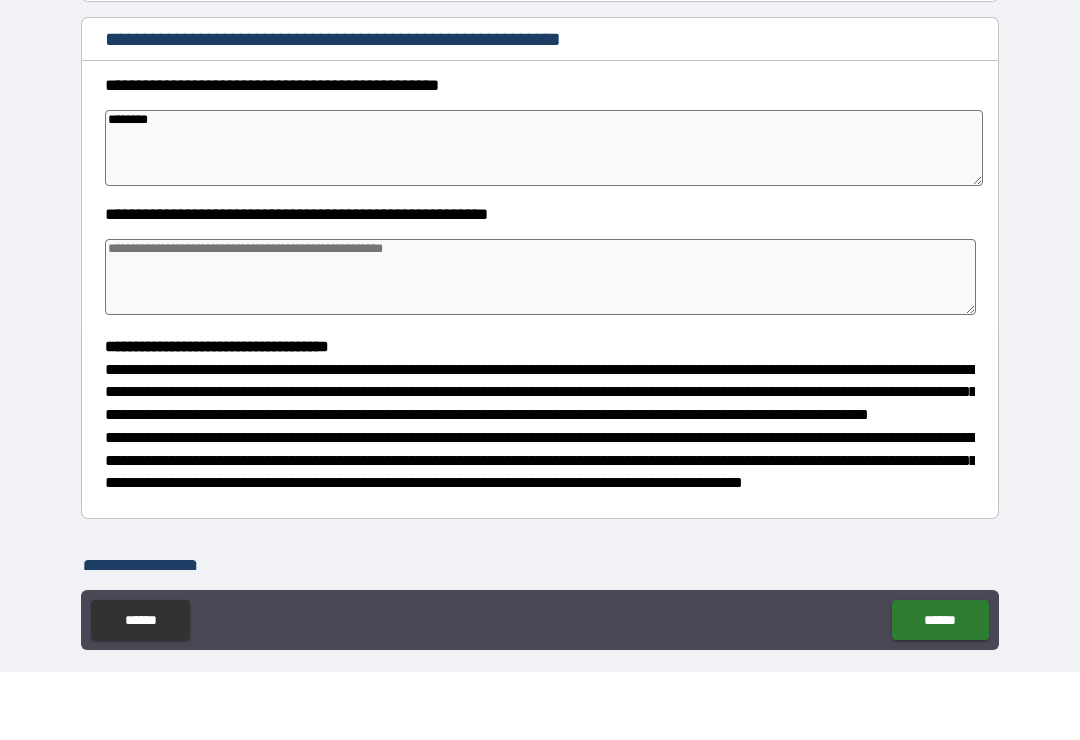 type on "*" 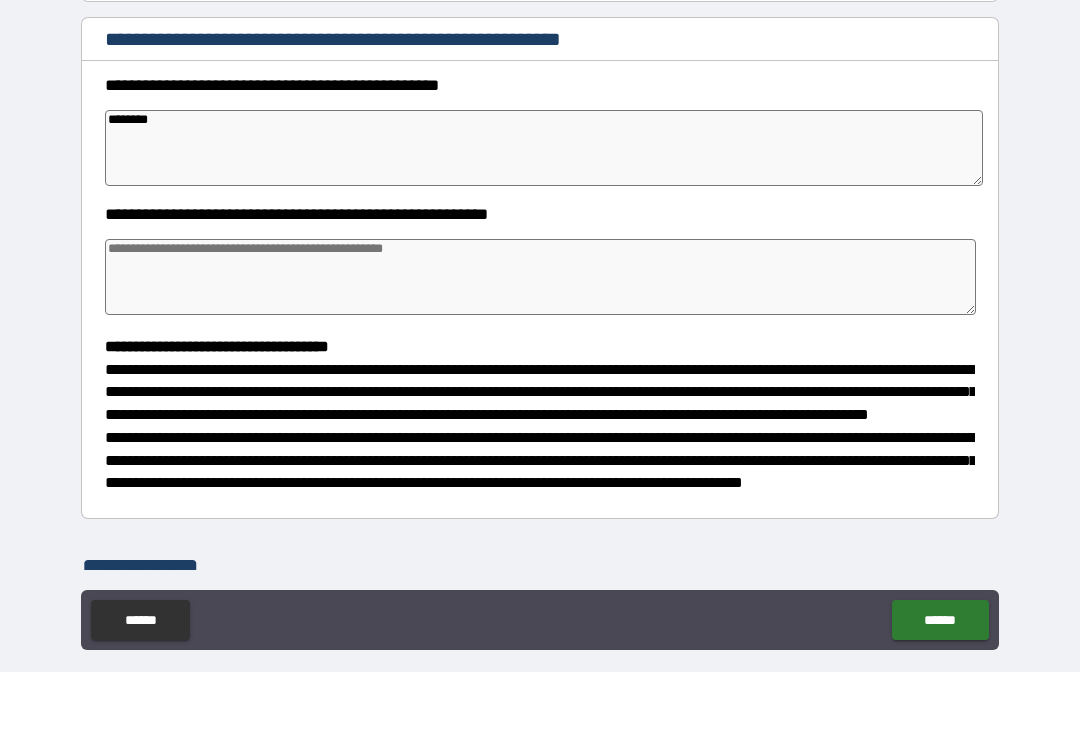 type on "*" 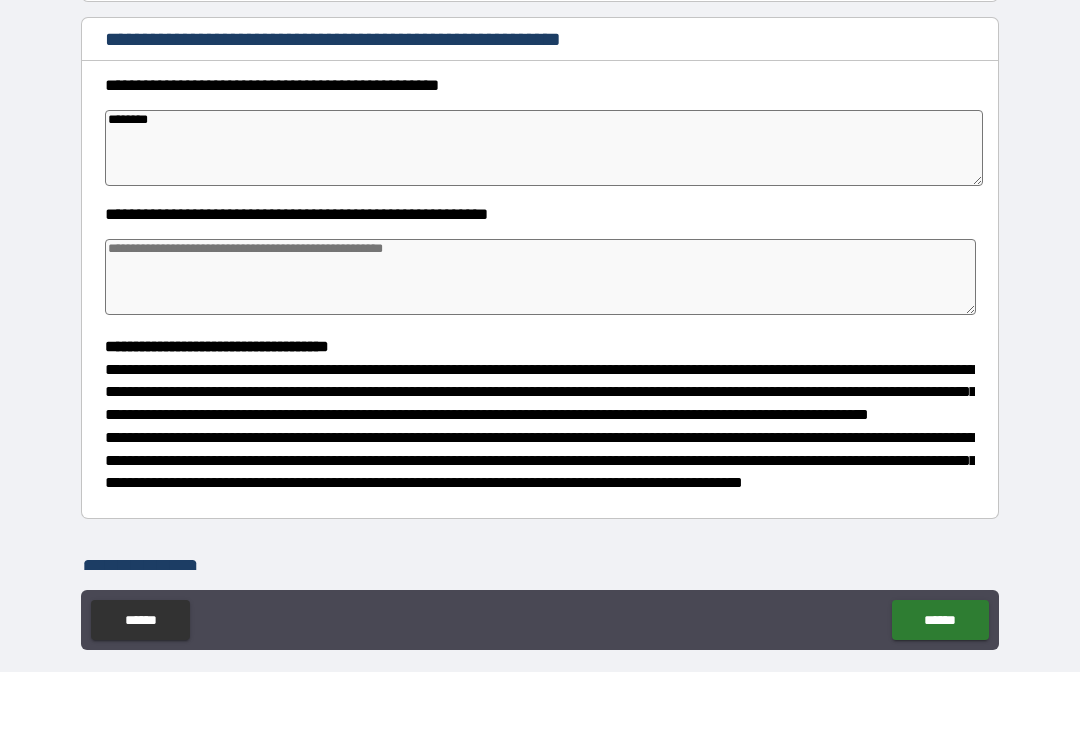 type on "*" 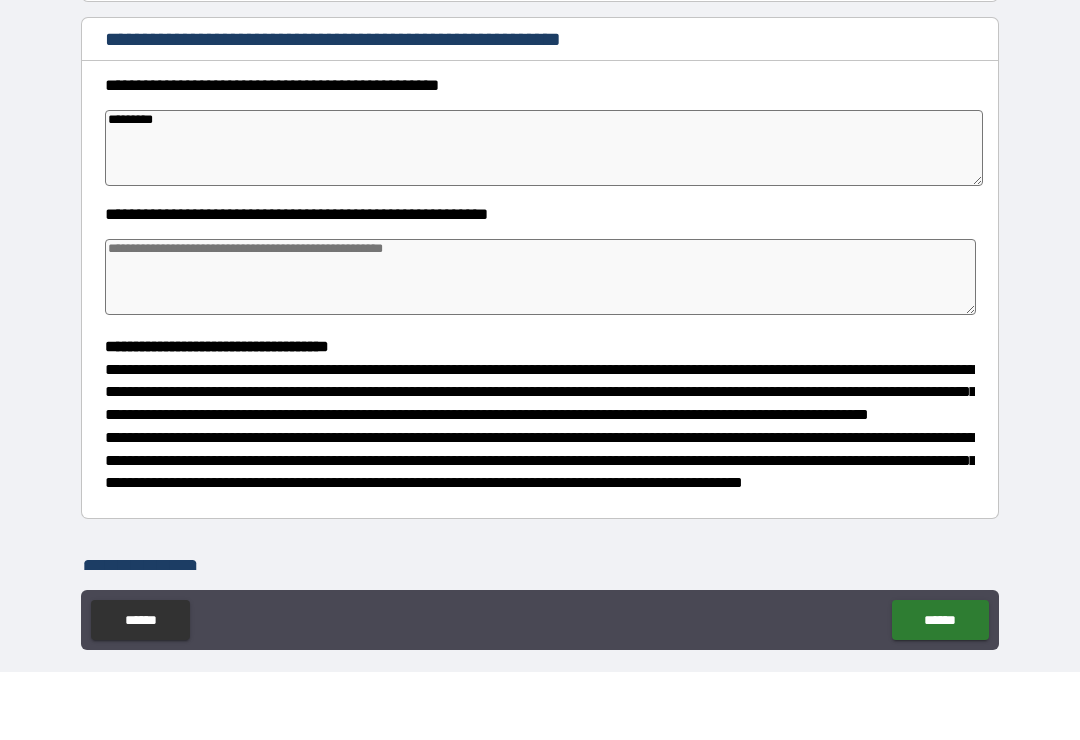type on "**********" 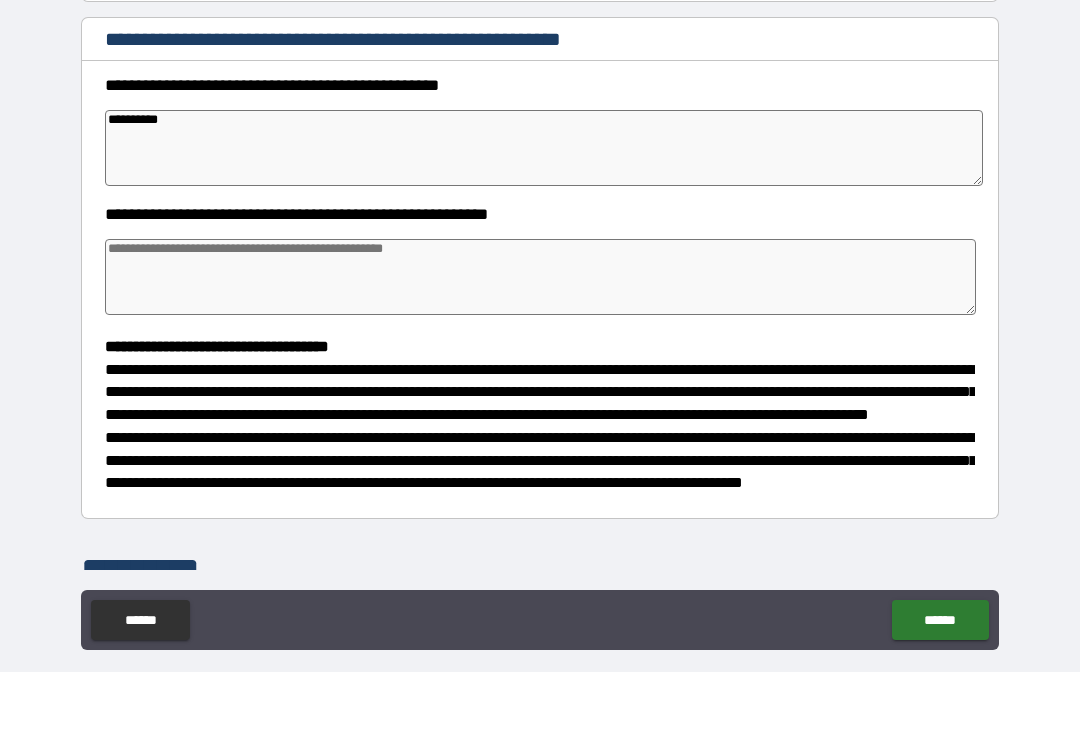 type on "*" 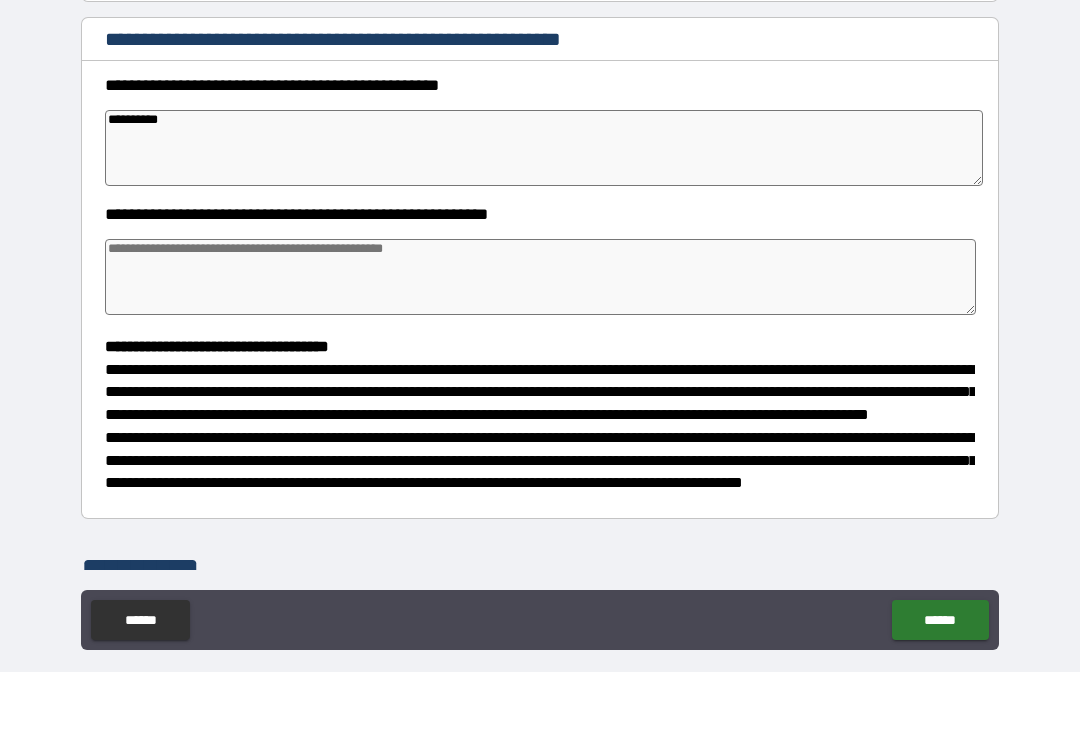 type on "*" 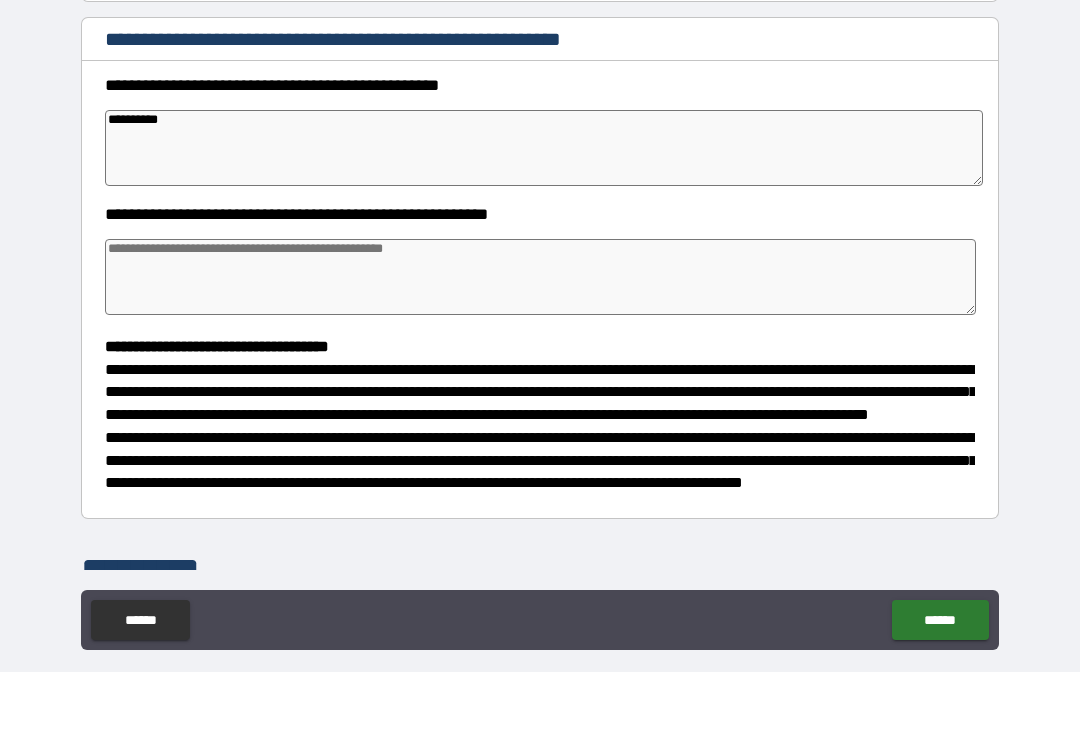 type on "*" 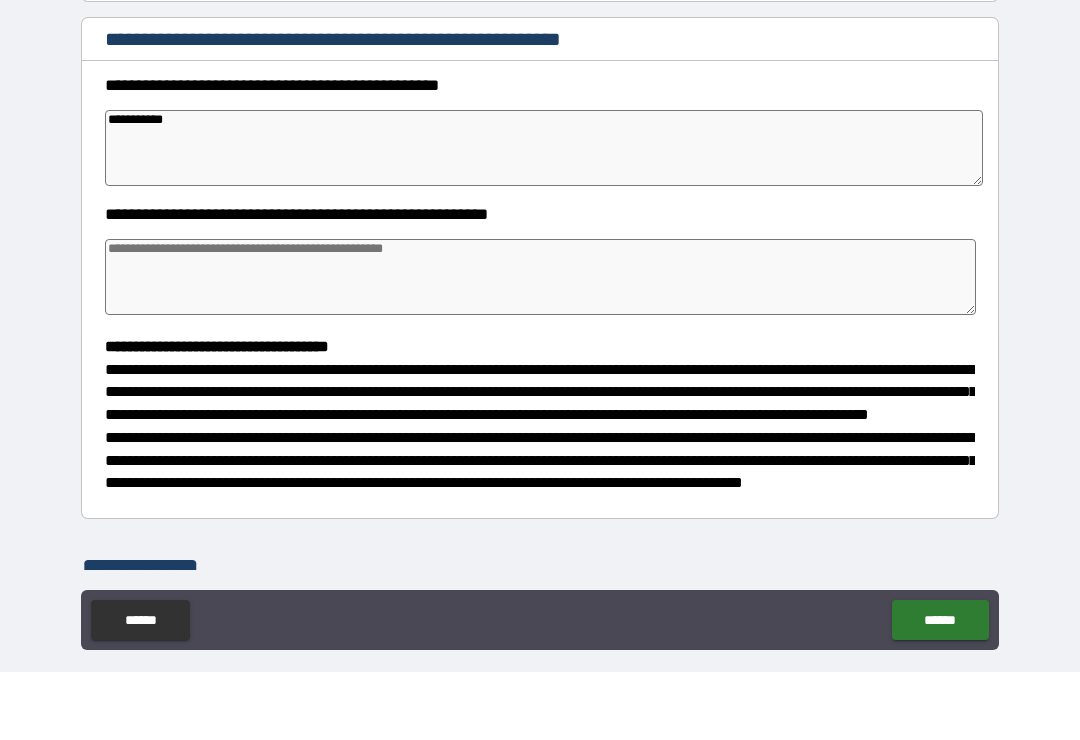 type on "*" 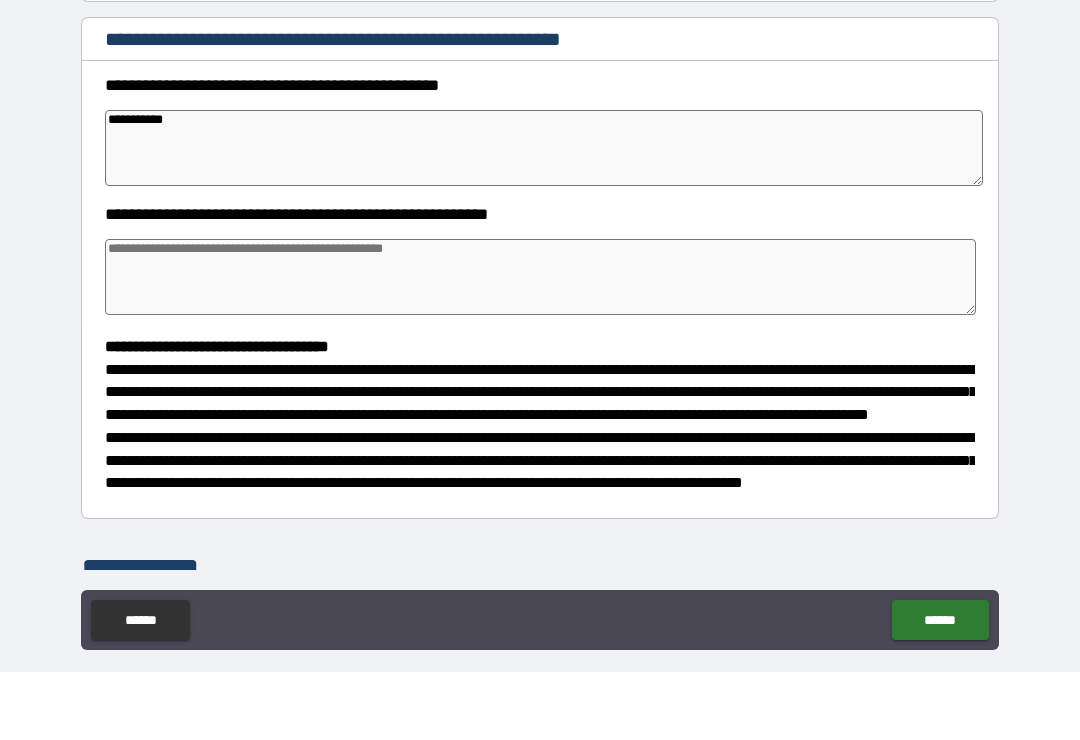 type on "*" 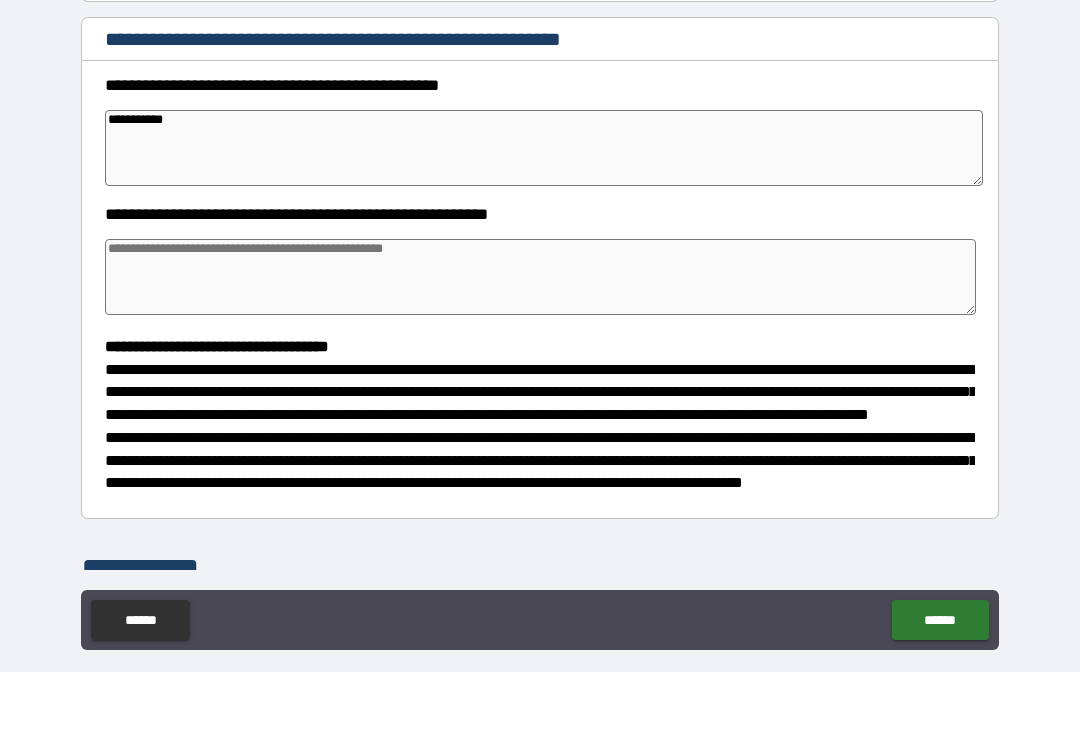 type on "*" 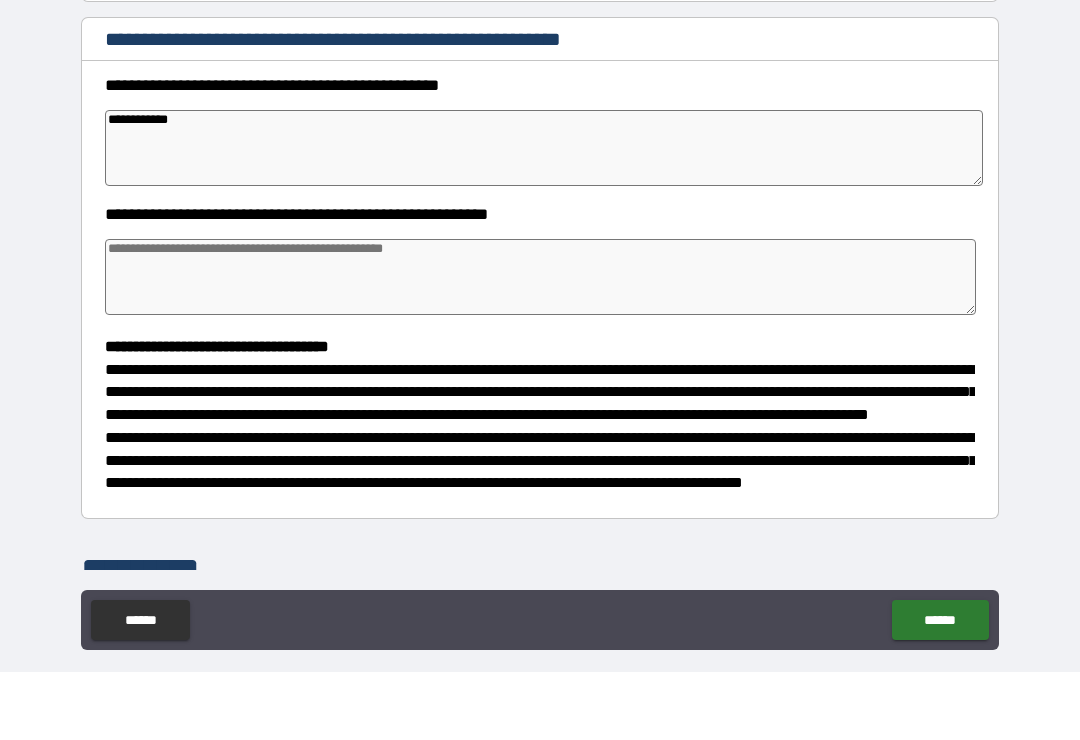 type on "*" 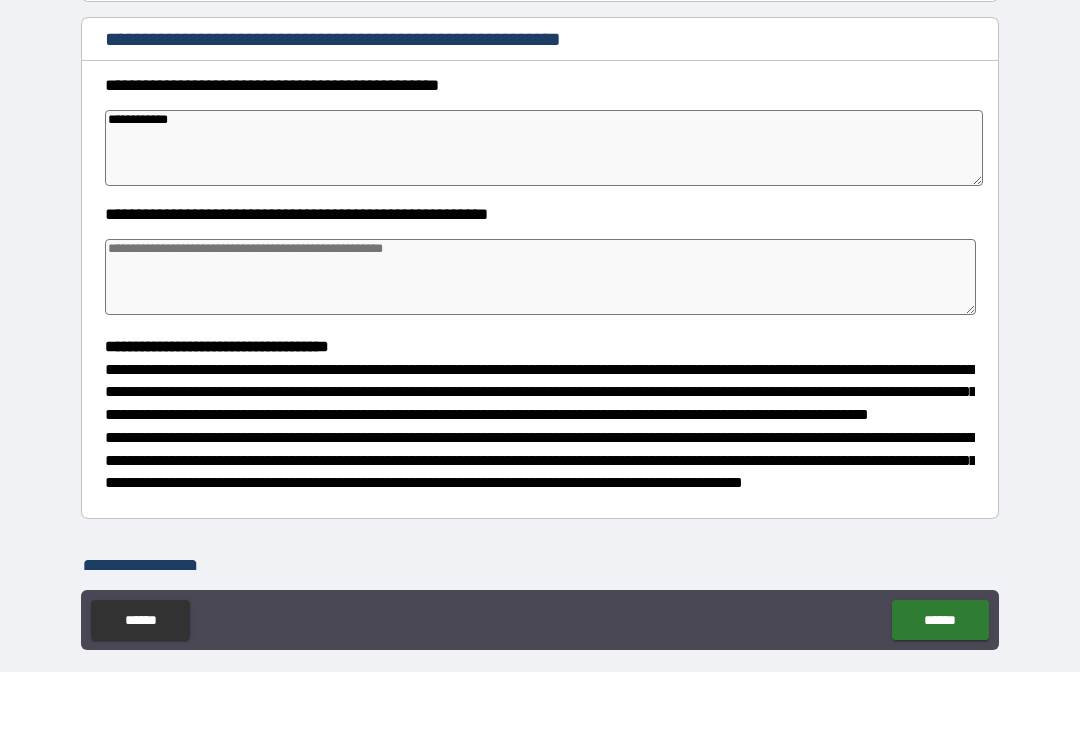 type on "*" 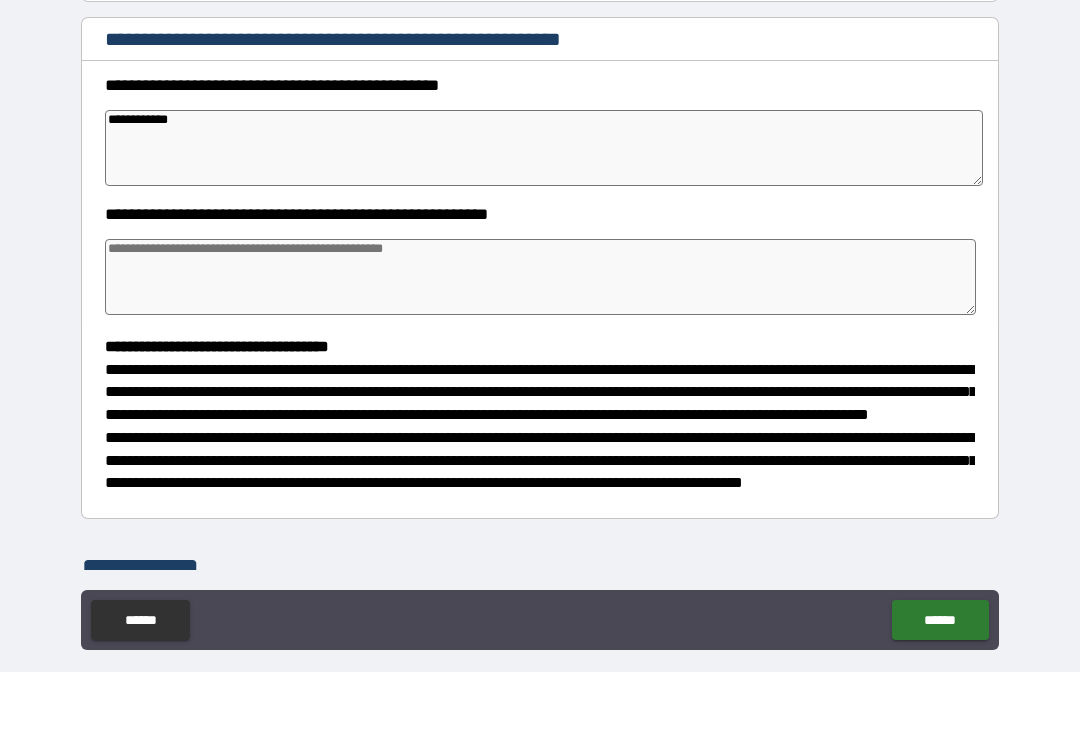 type on "*" 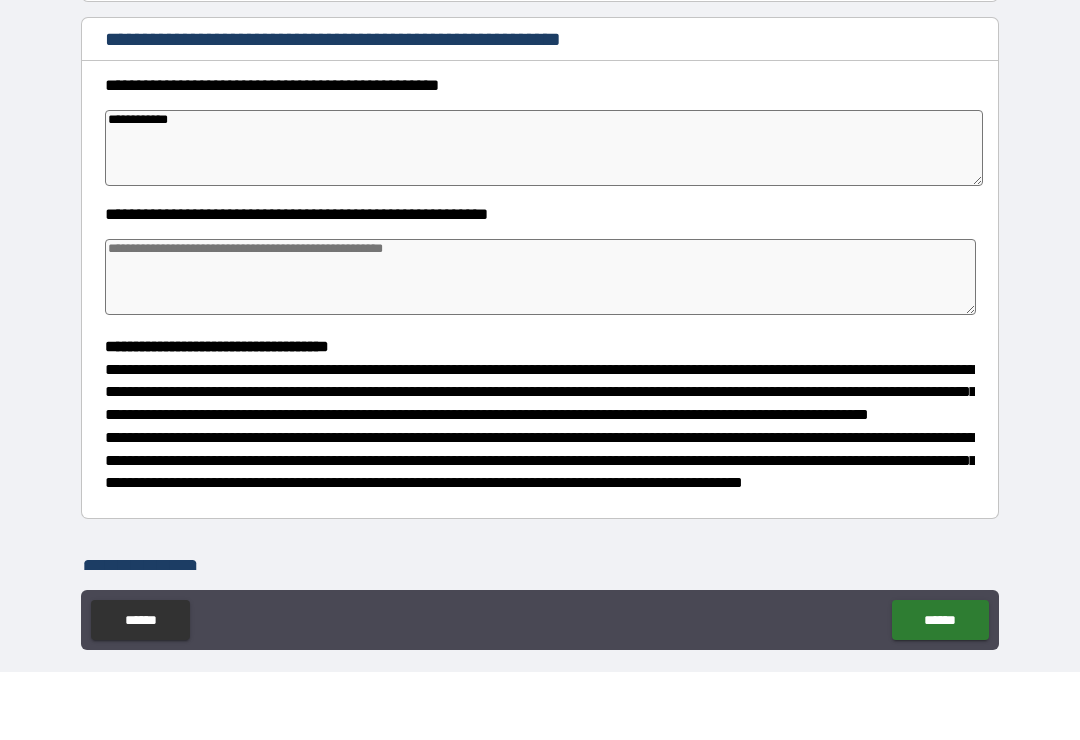 type on "**********" 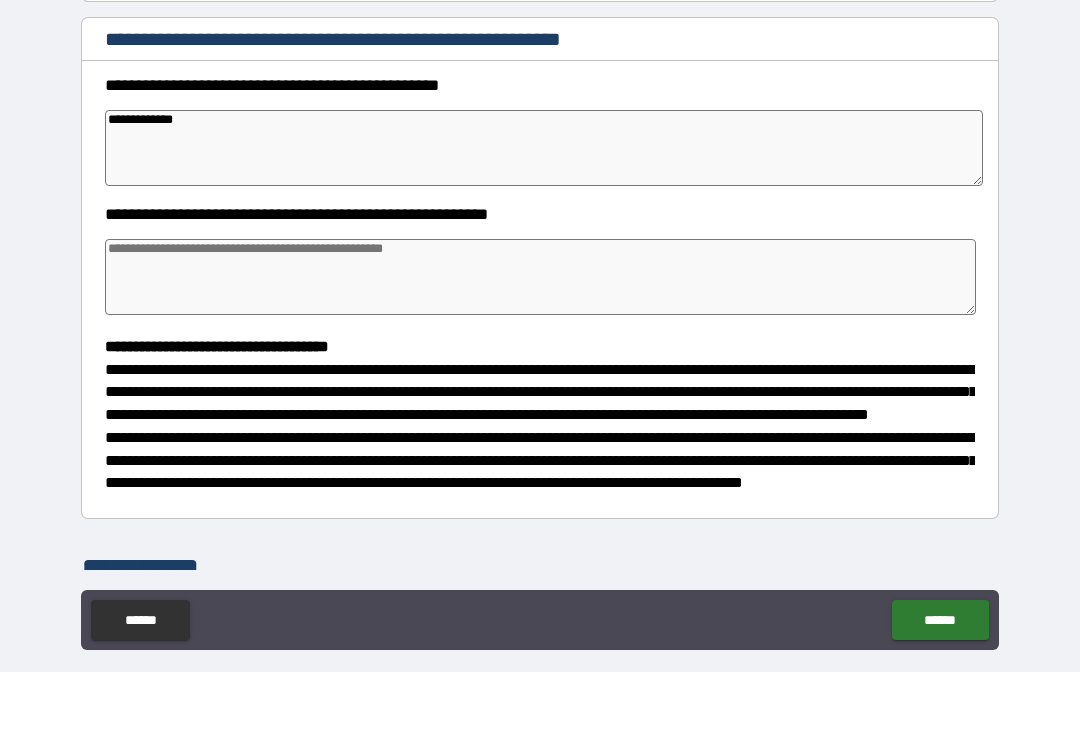 type on "*" 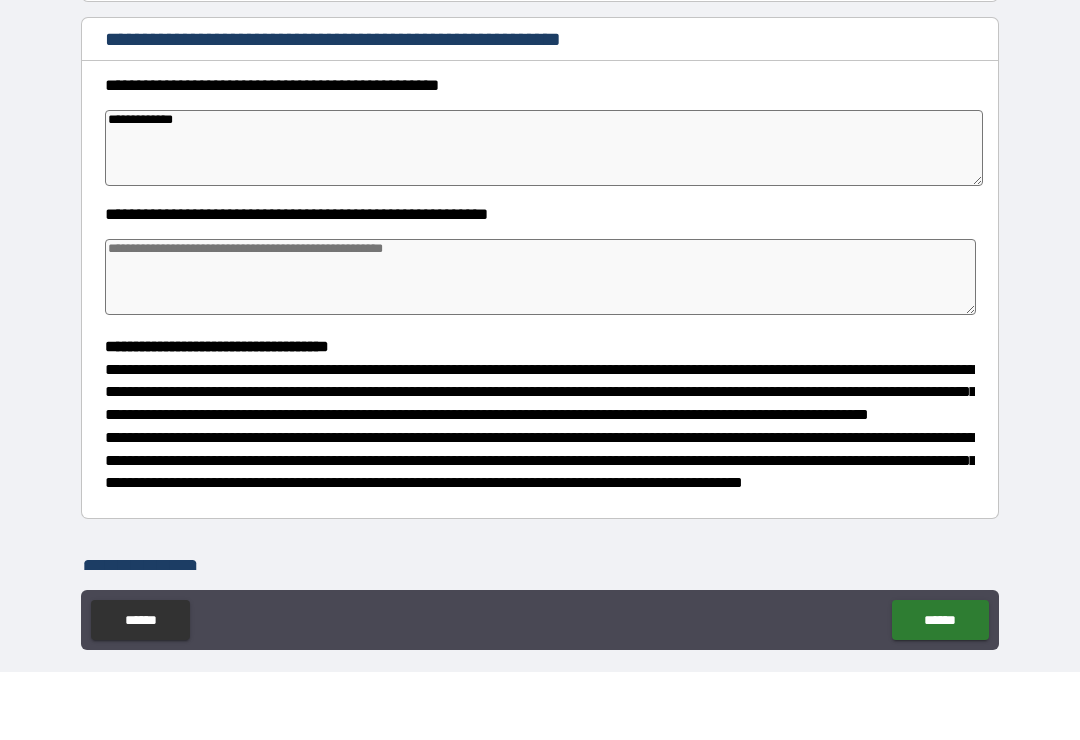 type on "*" 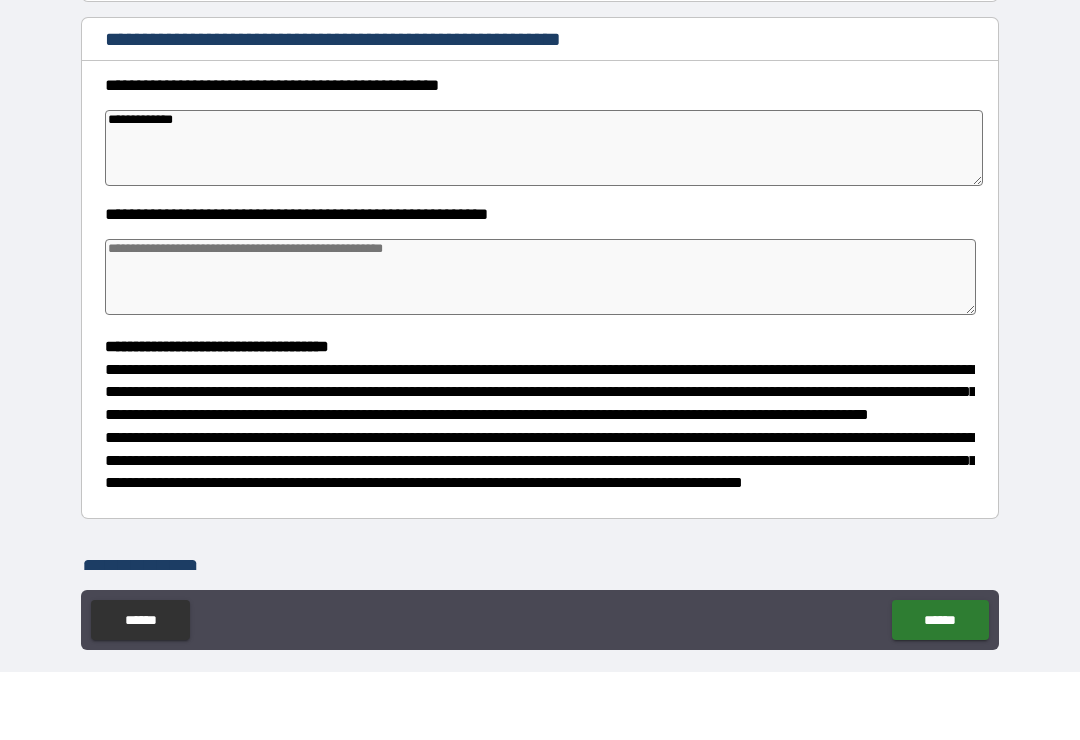 type on "*" 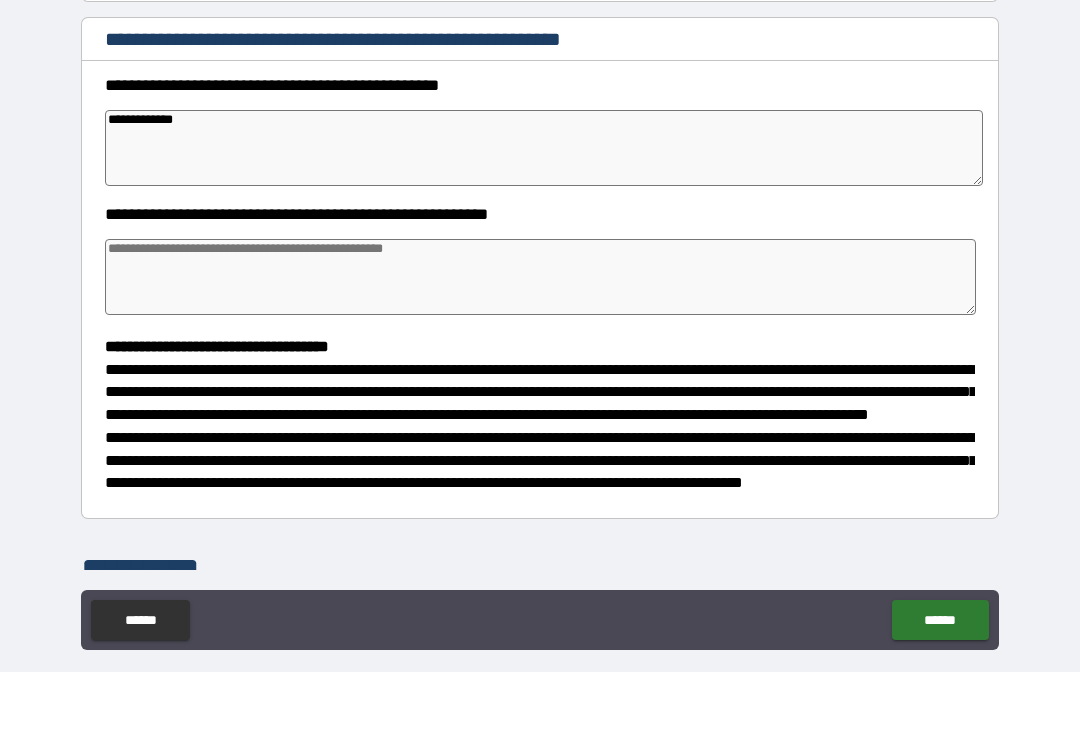 type on "**********" 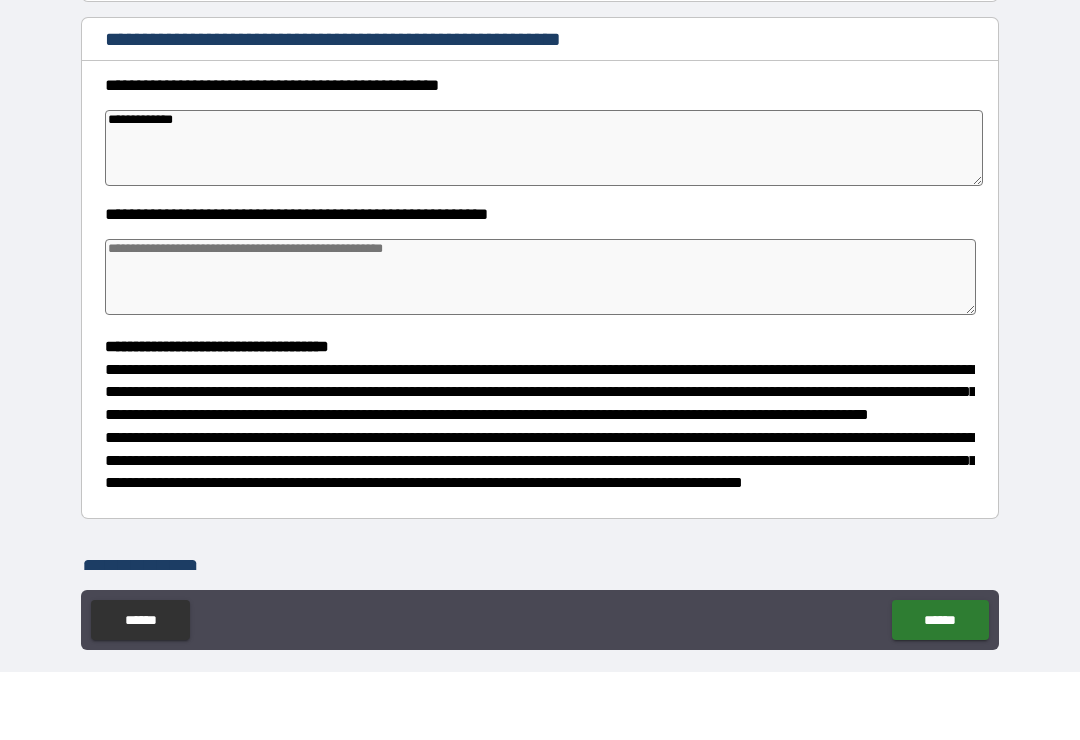 type on "*" 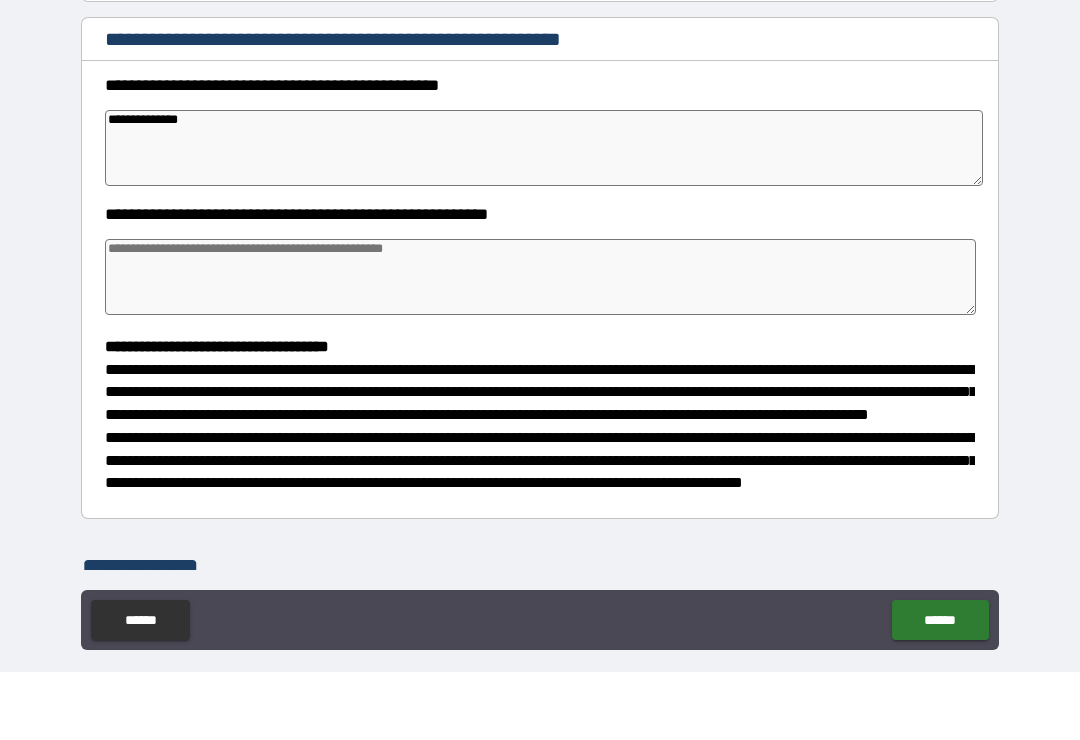 type on "**********" 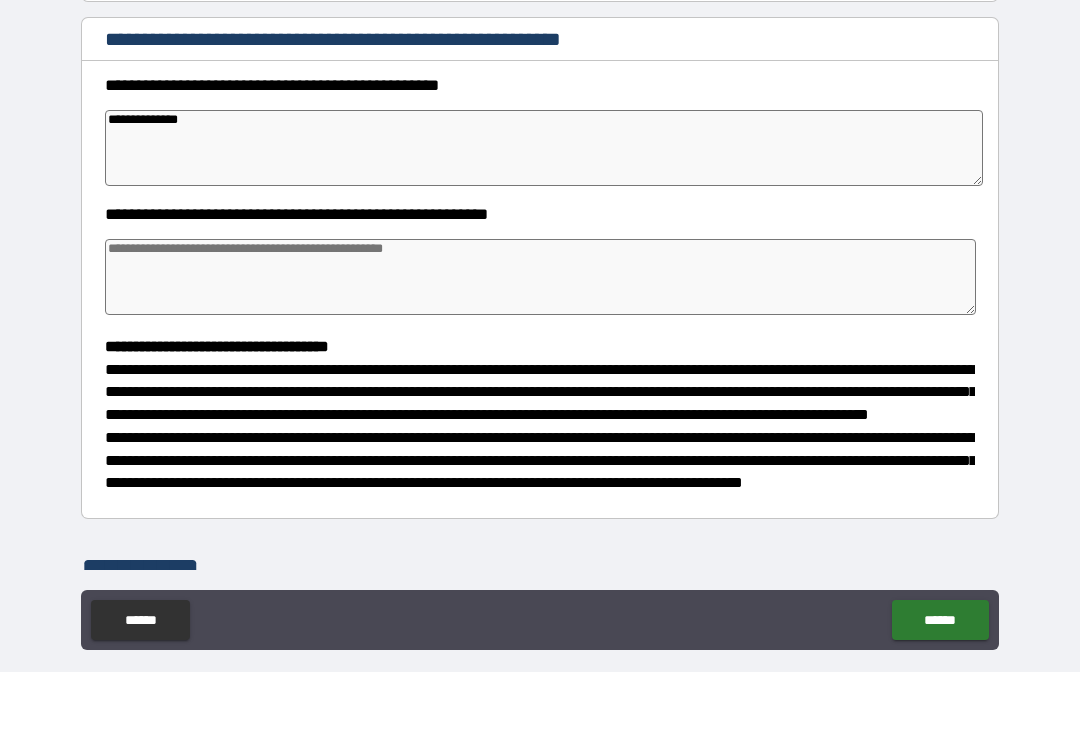 type on "*" 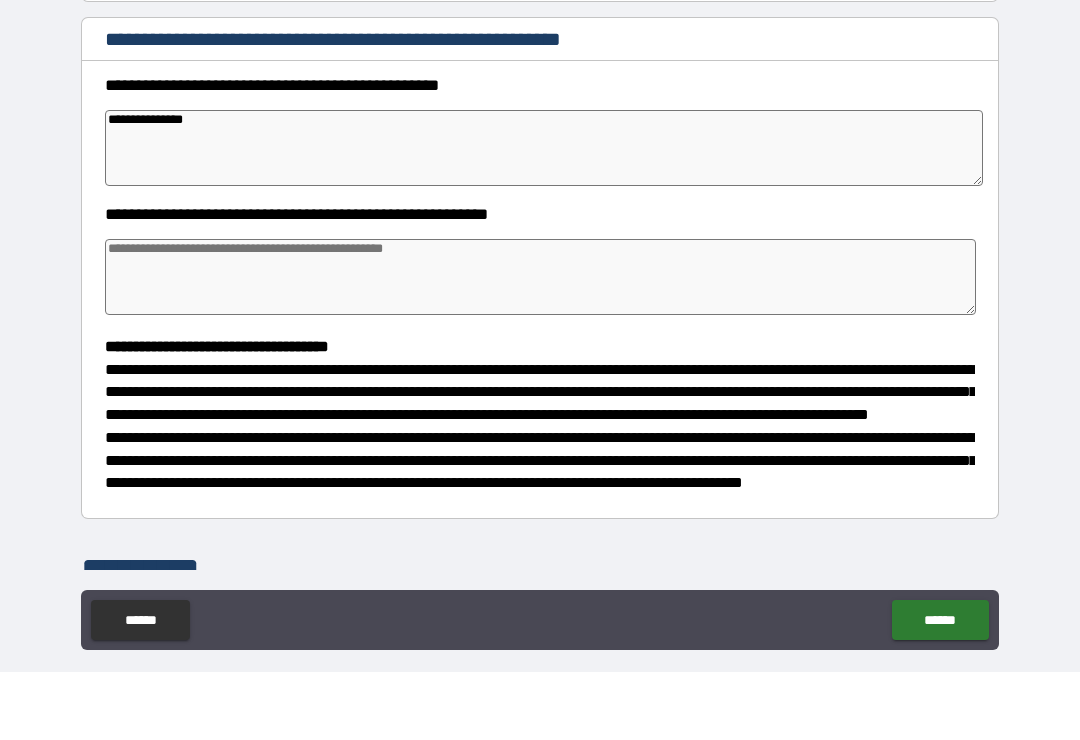 type on "**********" 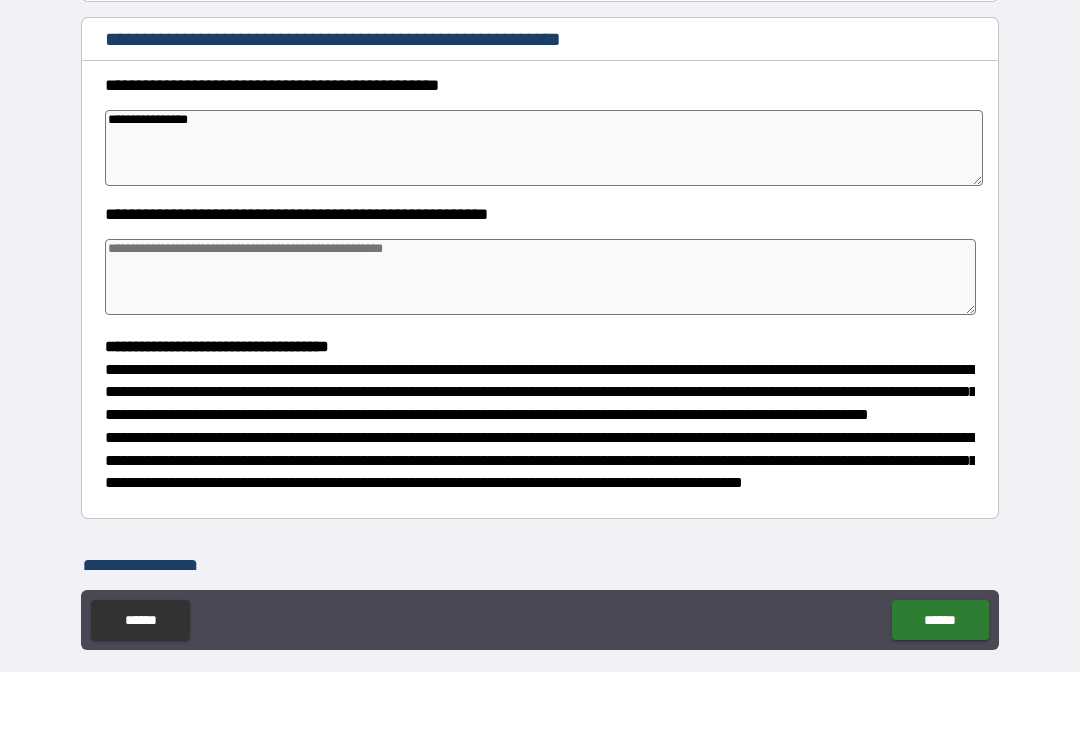 type on "*" 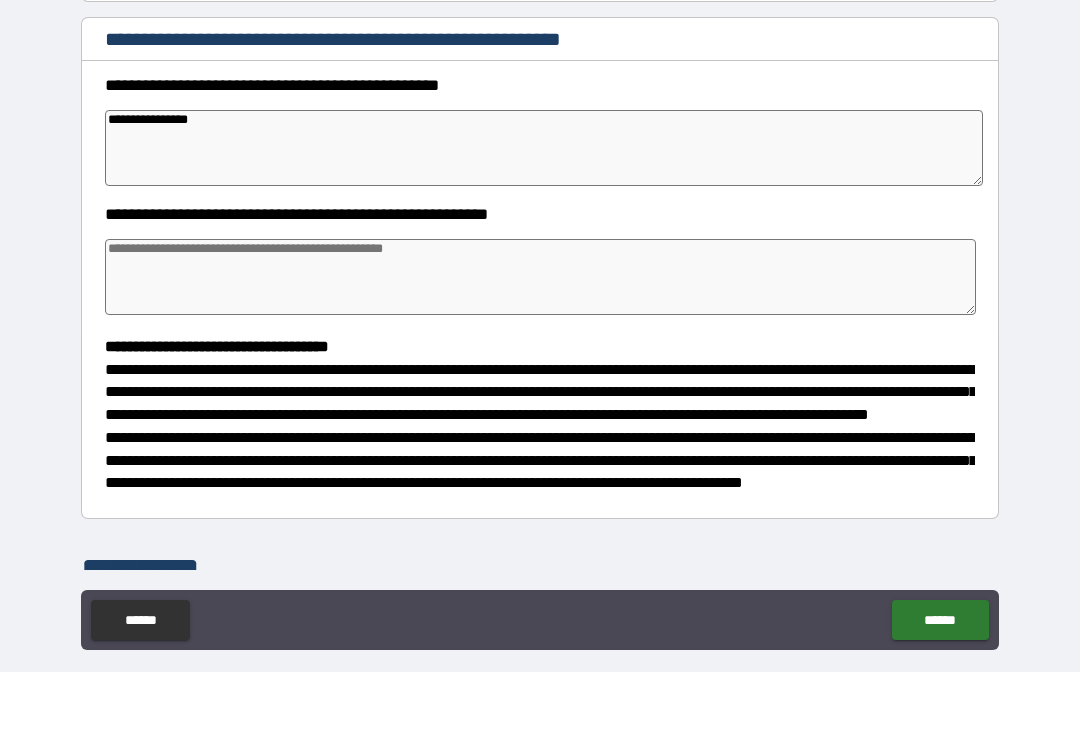 type on "*" 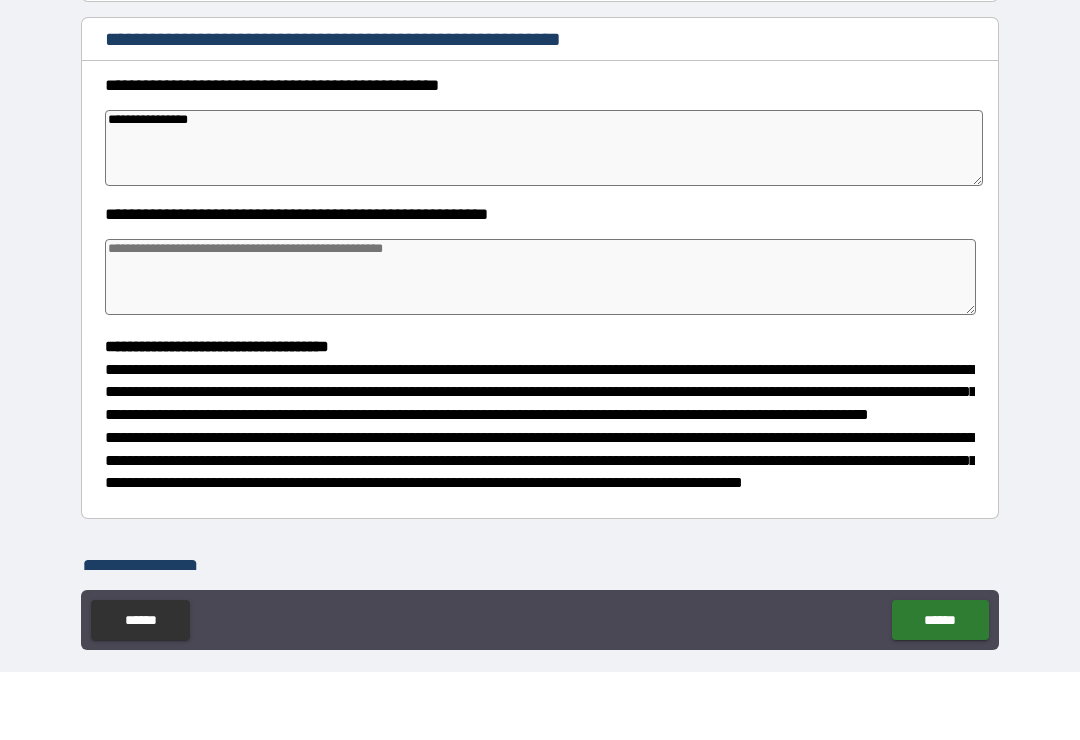 type on "*" 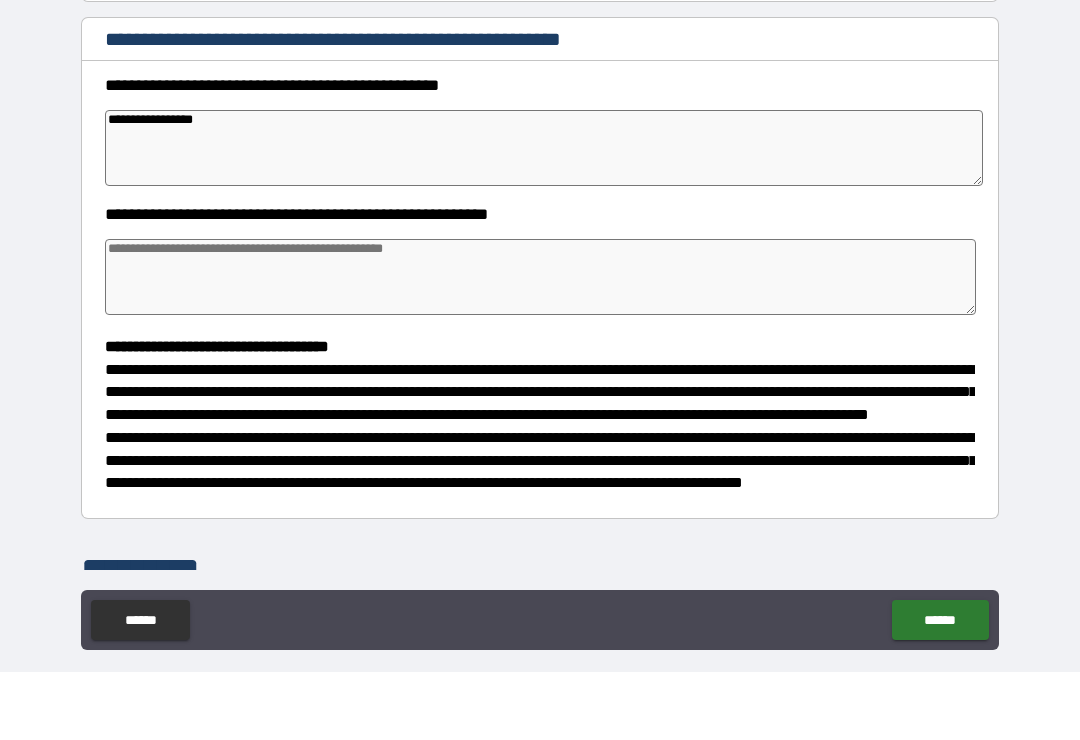 type on "*" 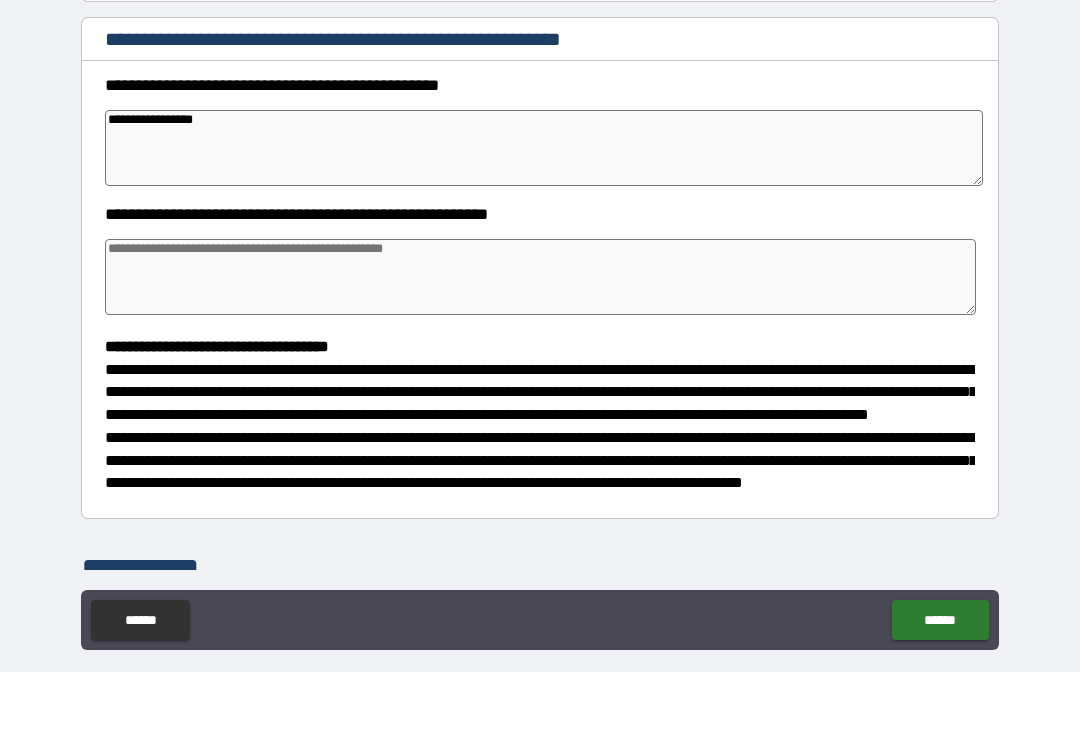 type on "*" 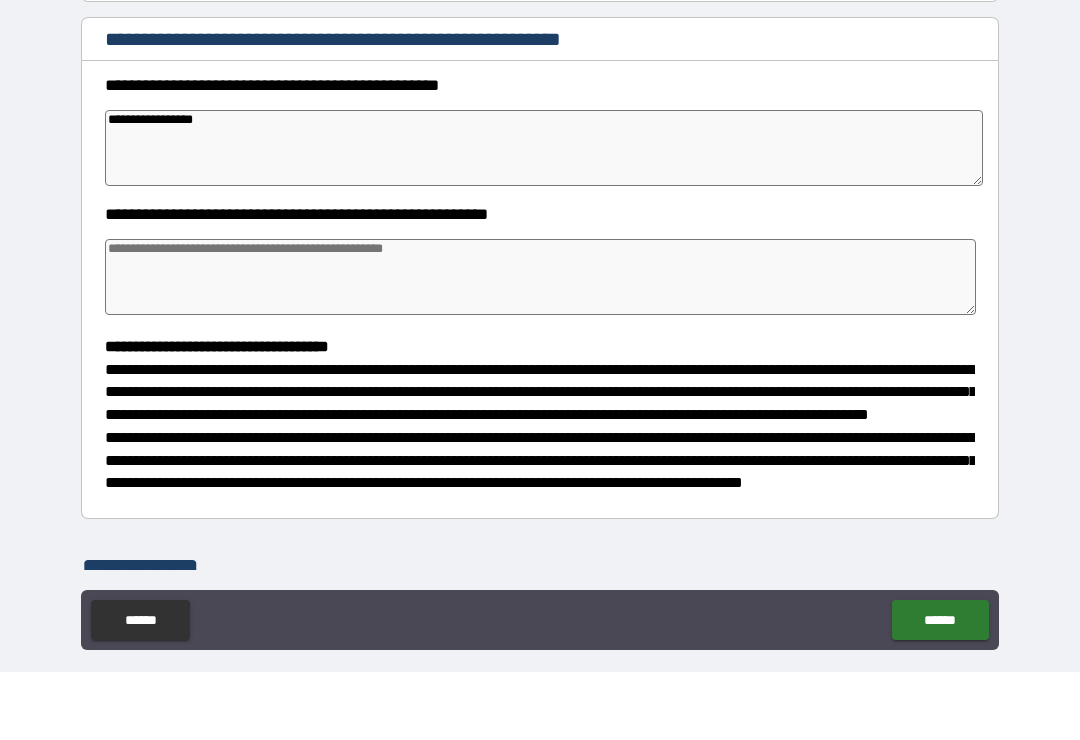 type on "*" 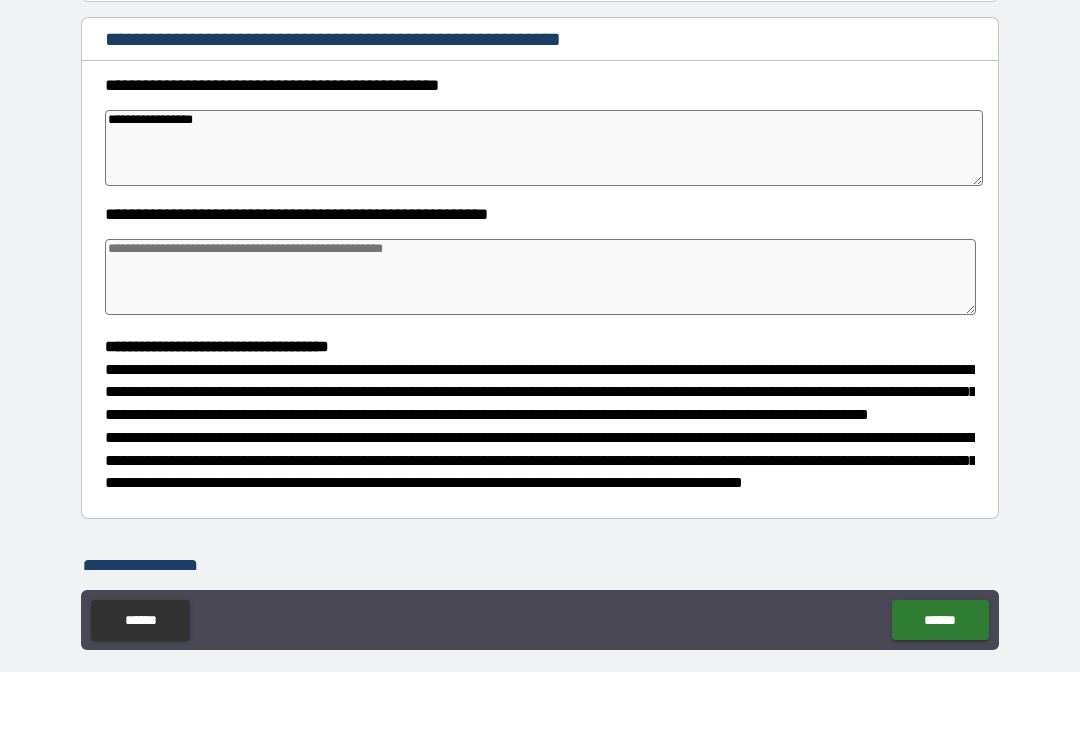 type on "**********" 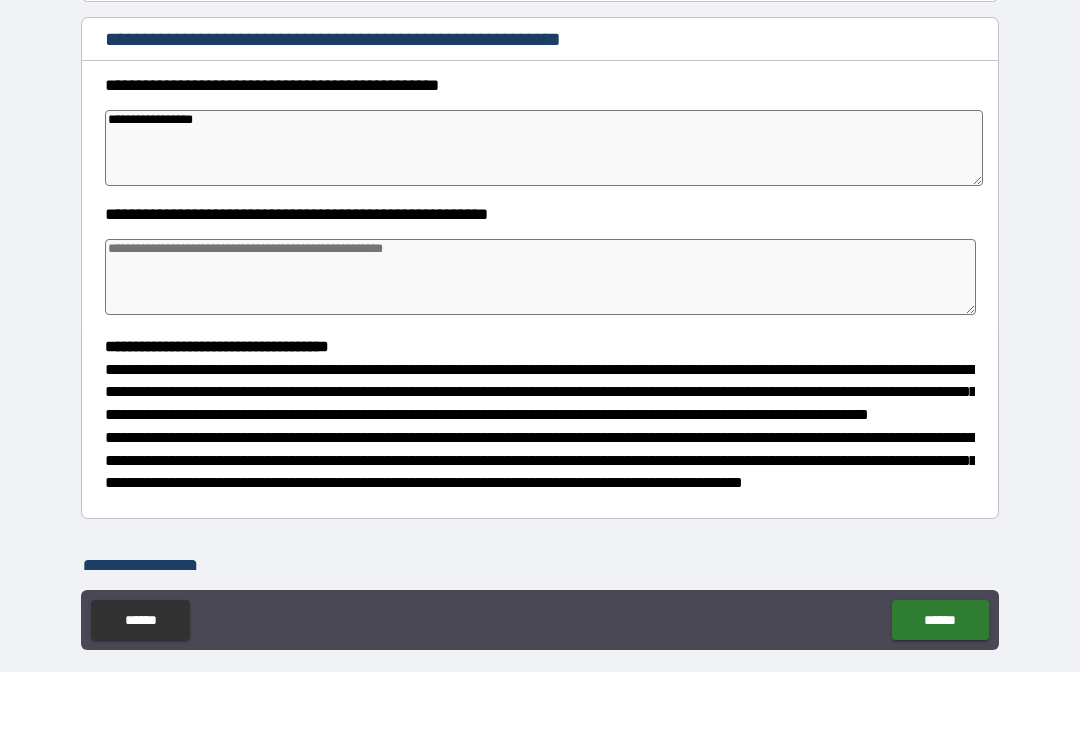 type on "*" 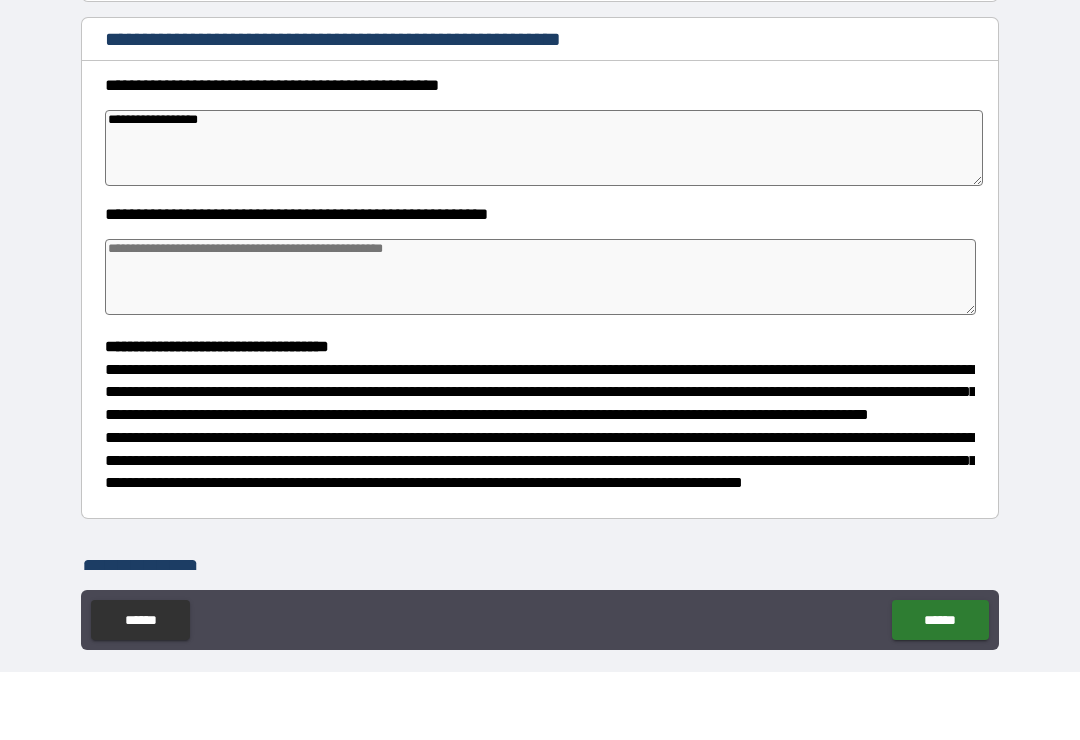 type on "*" 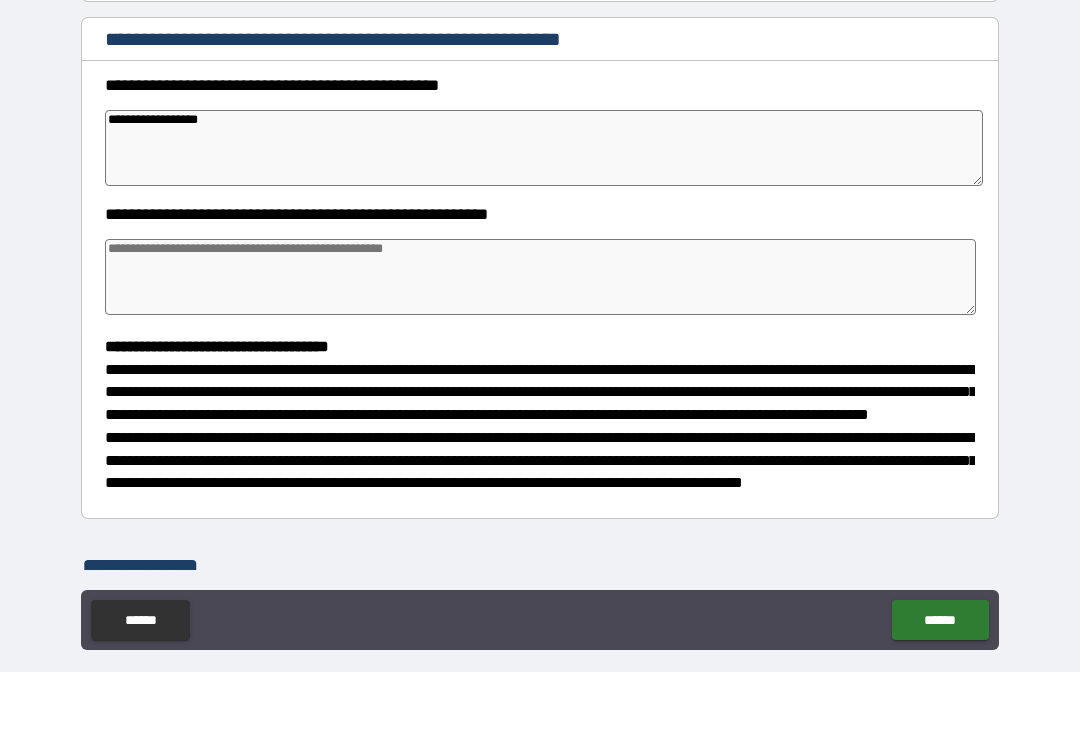 type on "**********" 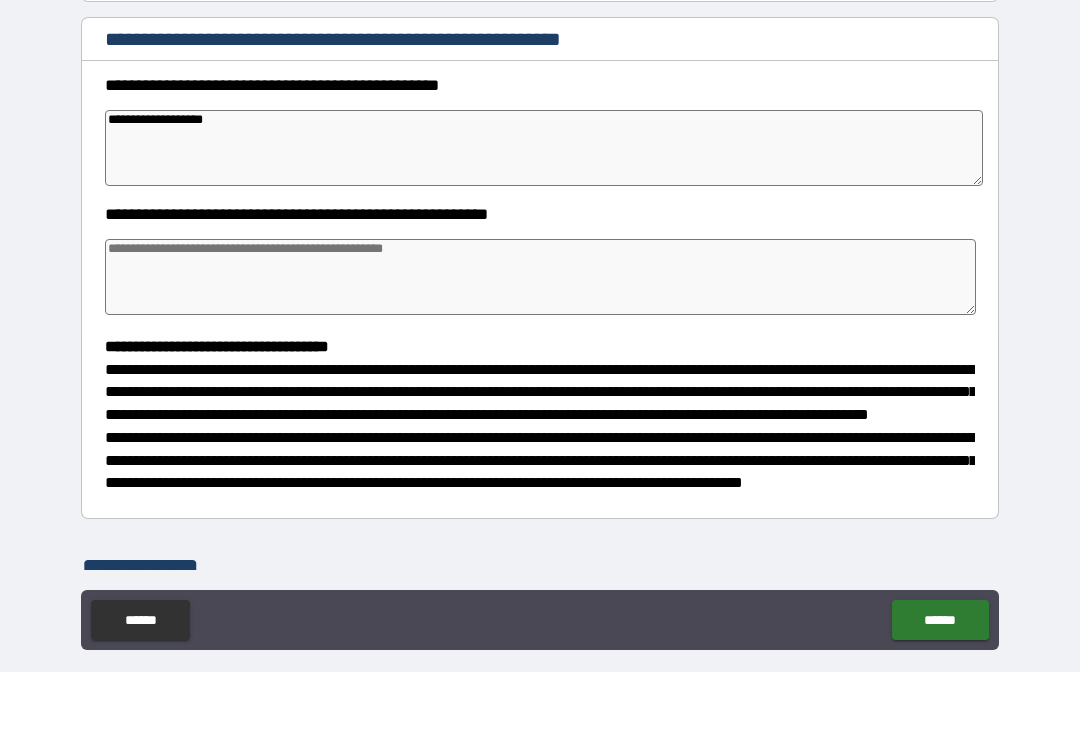 type on "*" 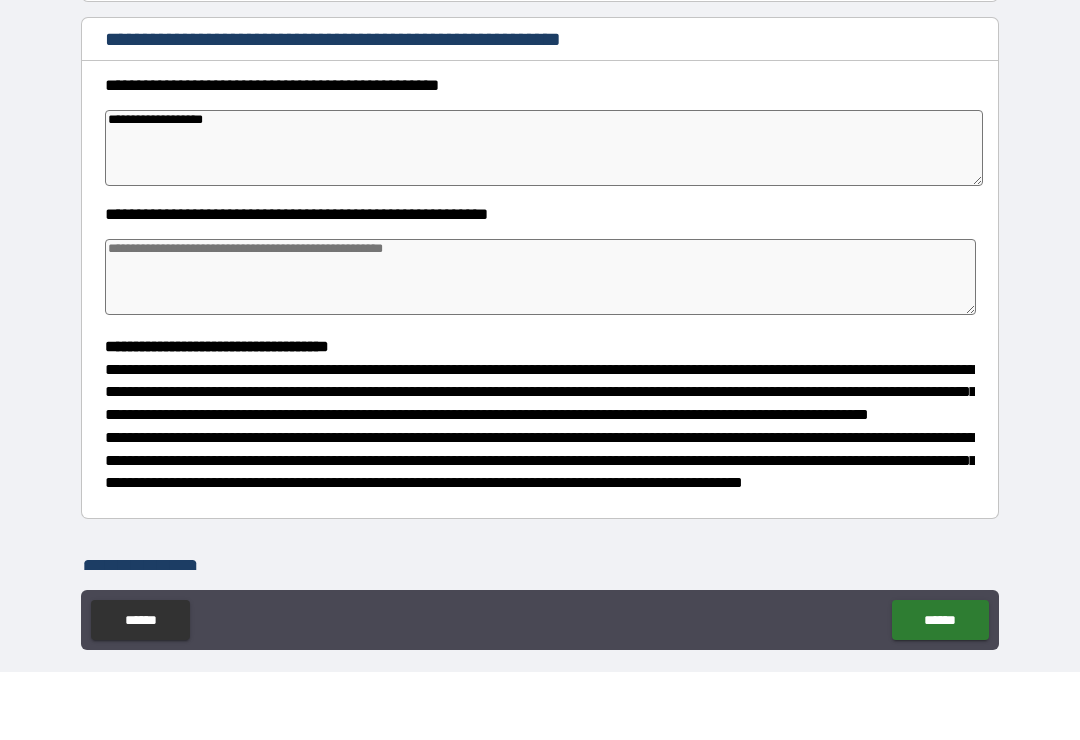 type on "*" 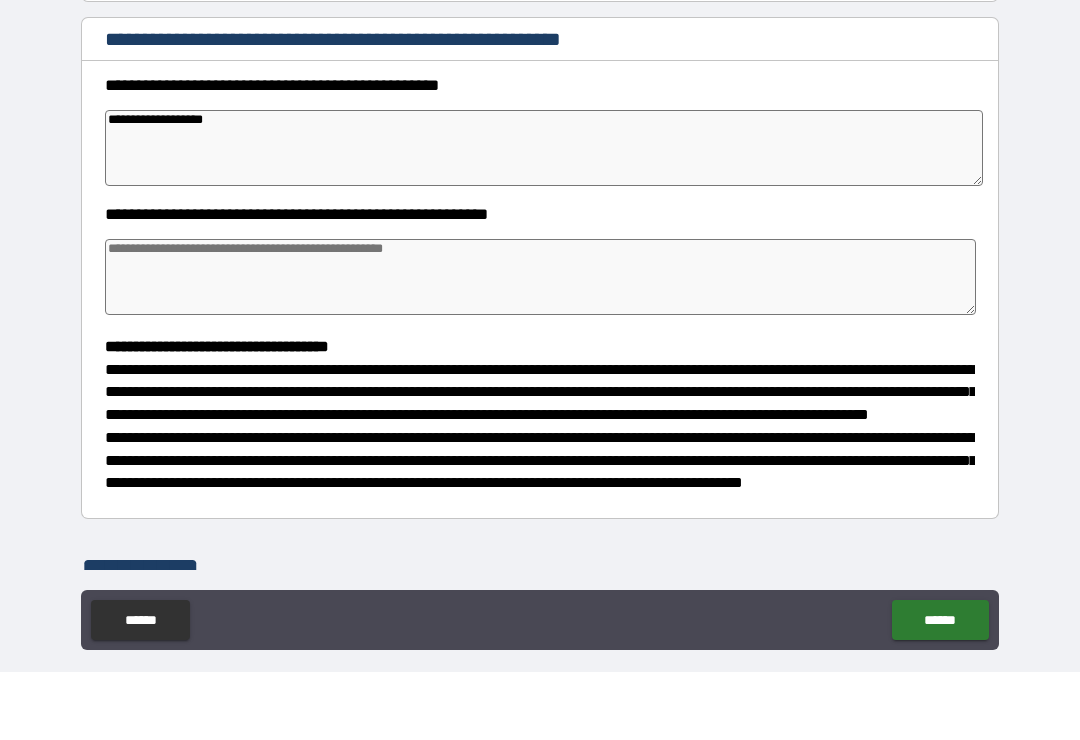 type on "*" 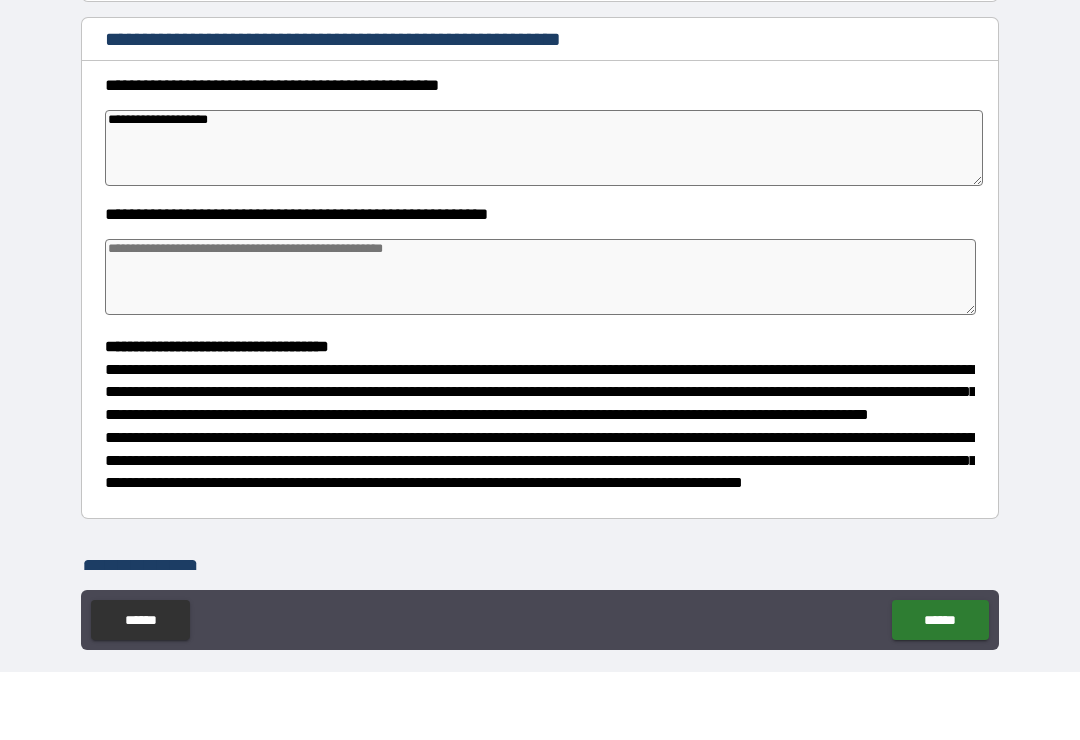 type on "*" 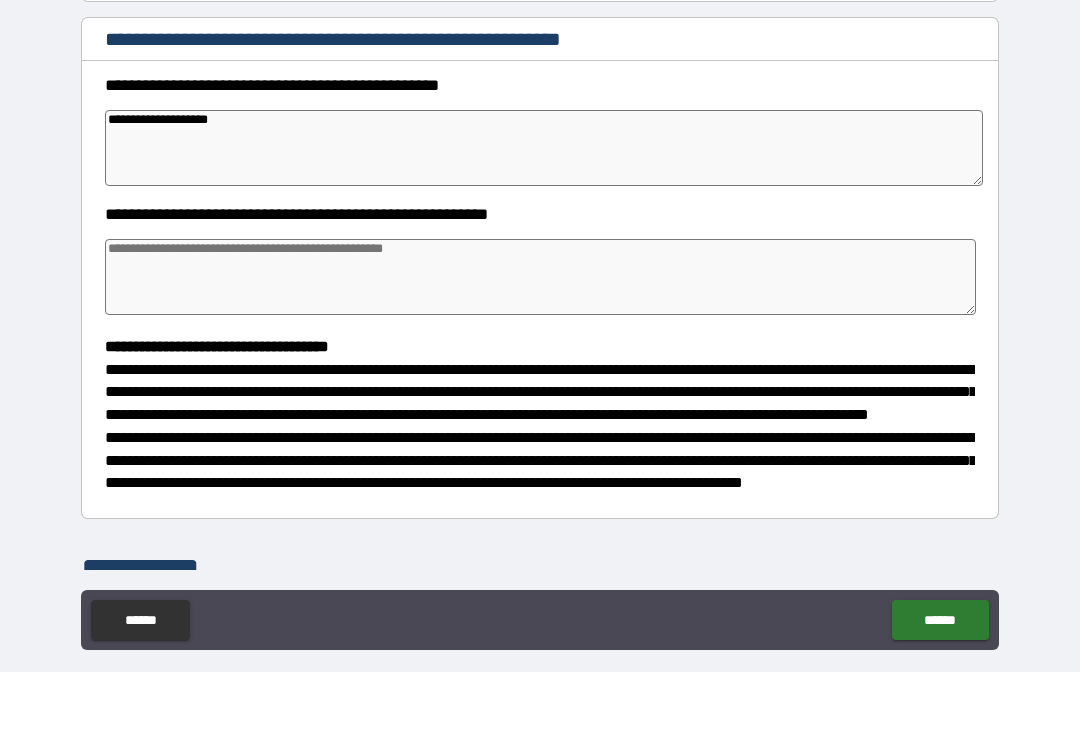 type on "*" 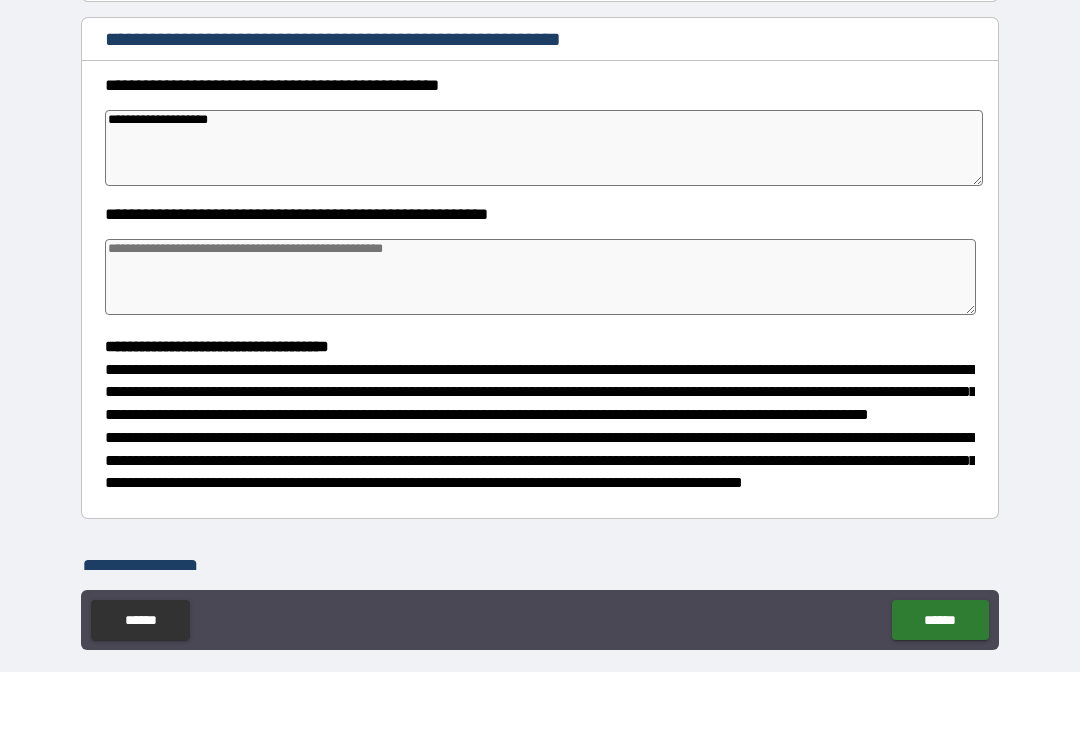 type on "*" 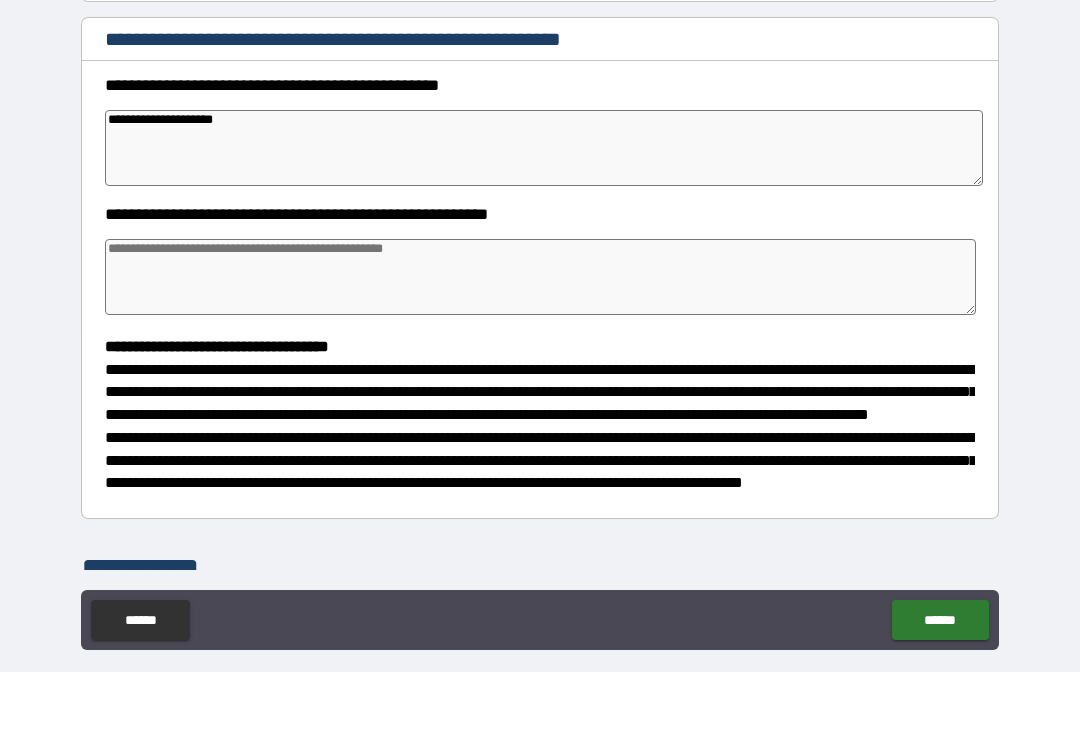 type on "*" 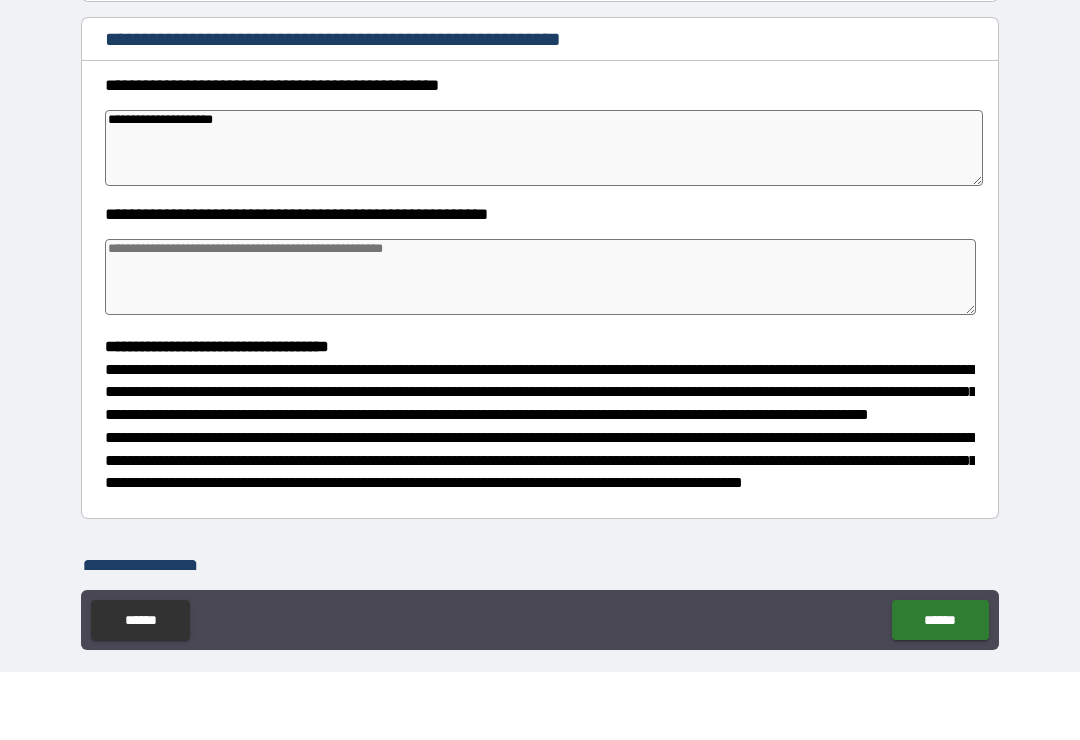 type on "*" 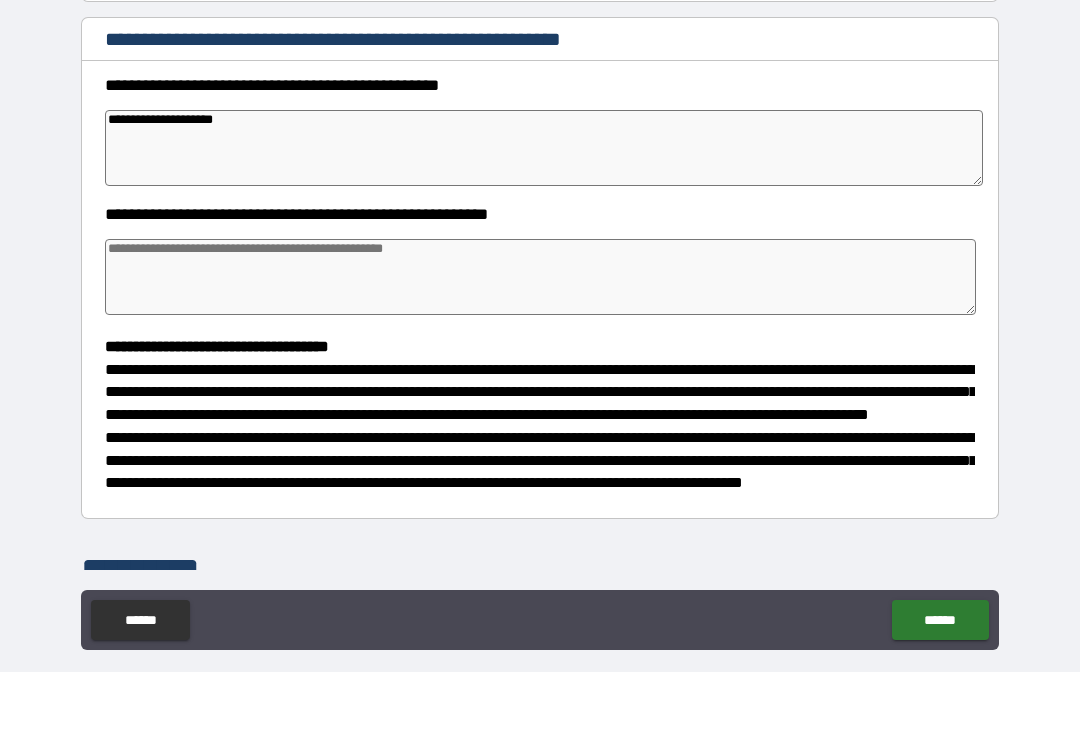 type on "*" 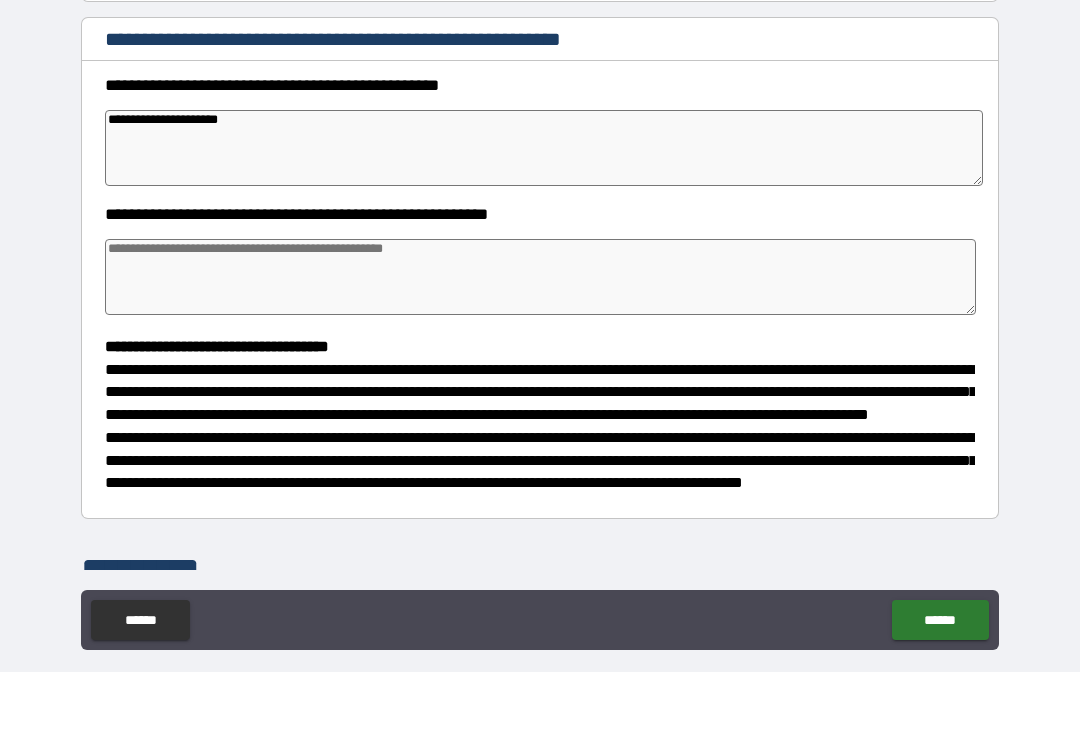 type on "*" 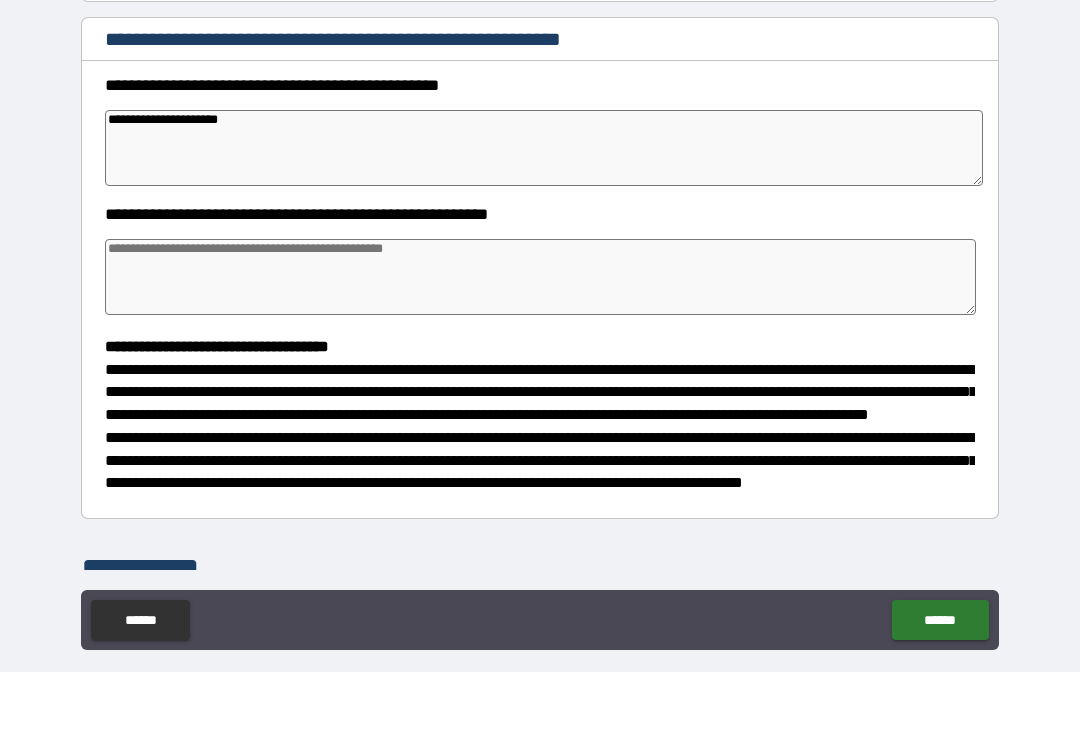 type on "*" 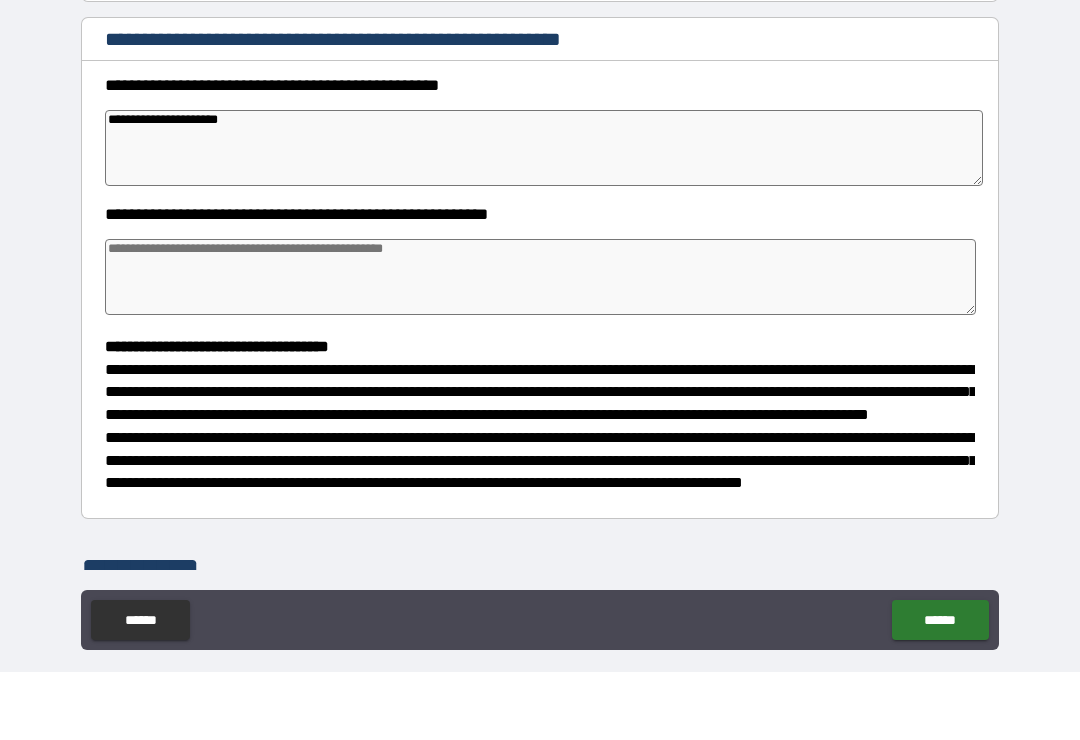 type on "*" 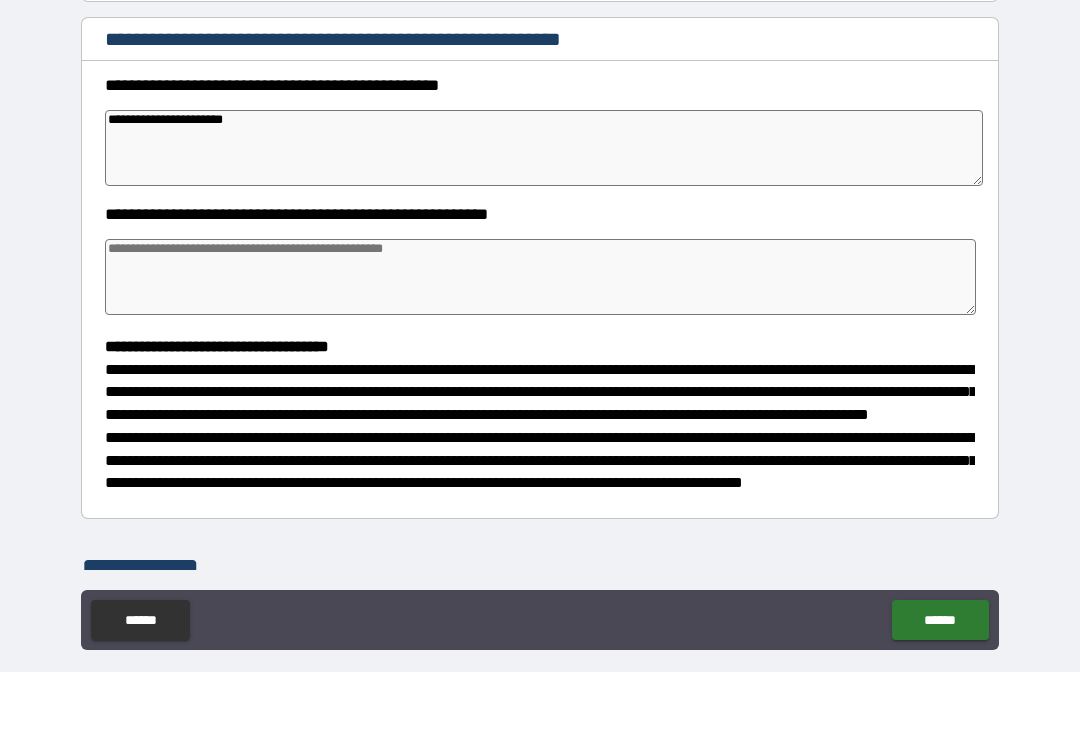 type on "*" 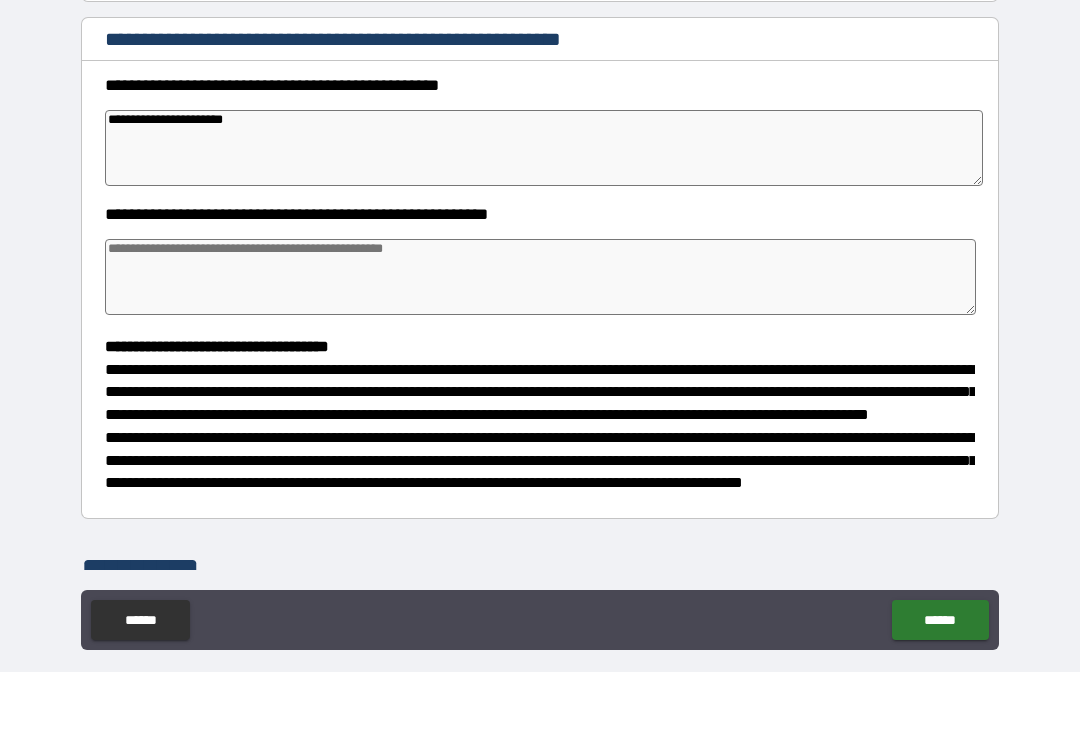 type on "**********" 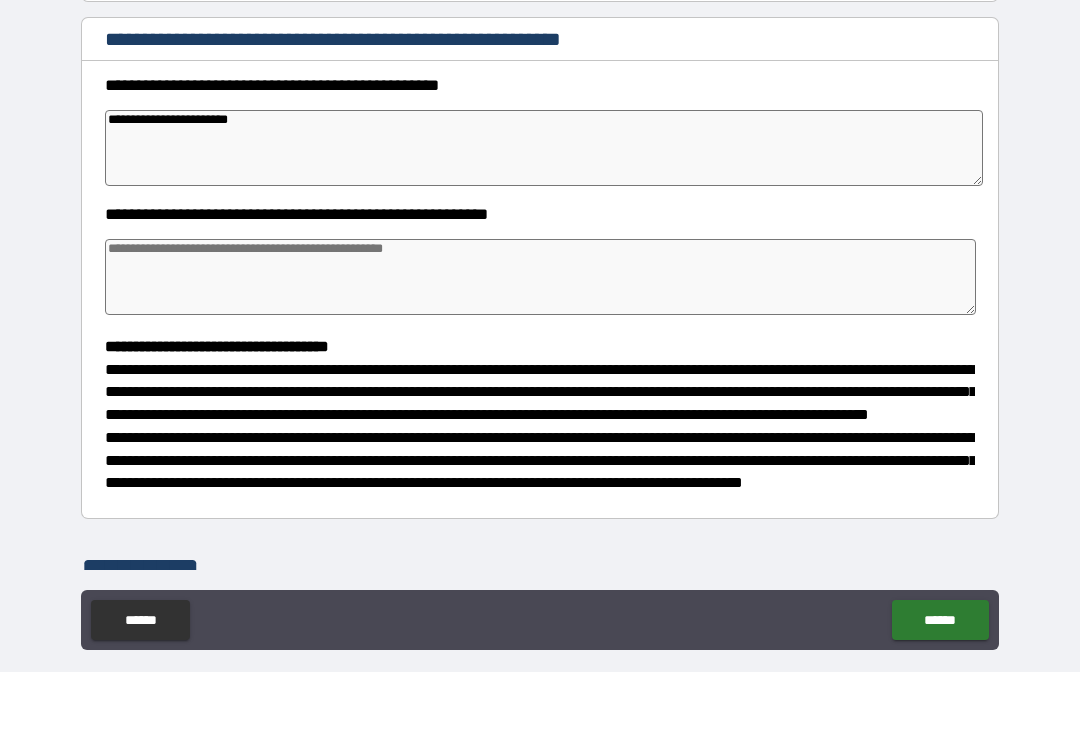 type on "*" 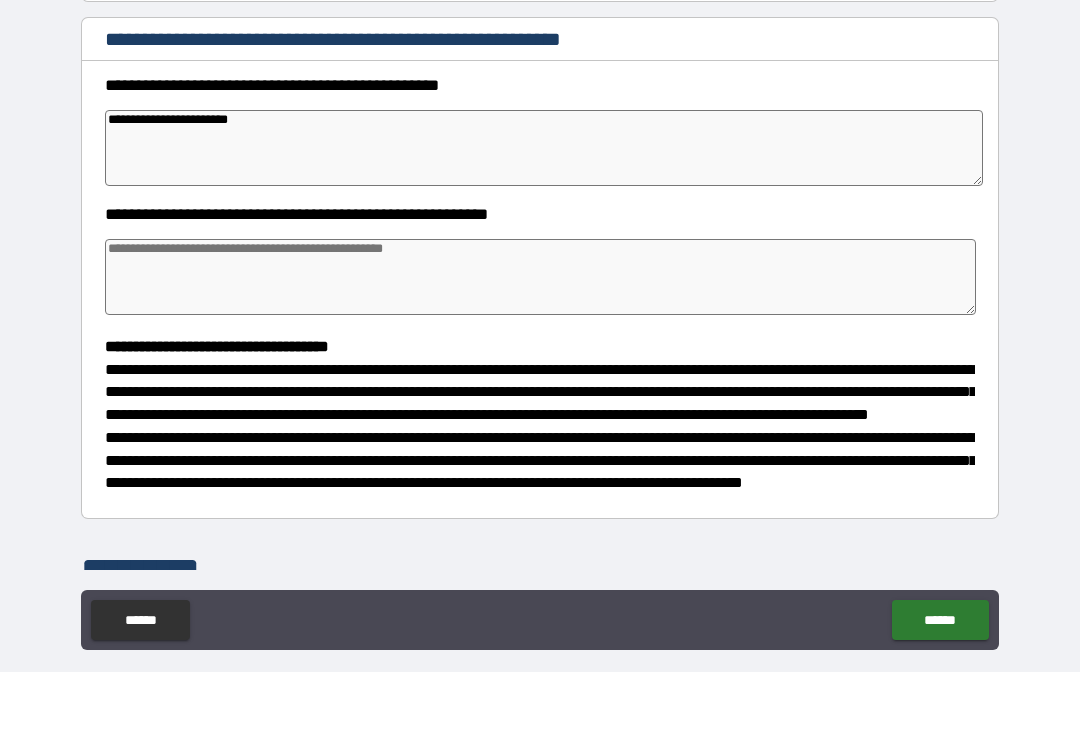 type on "*" 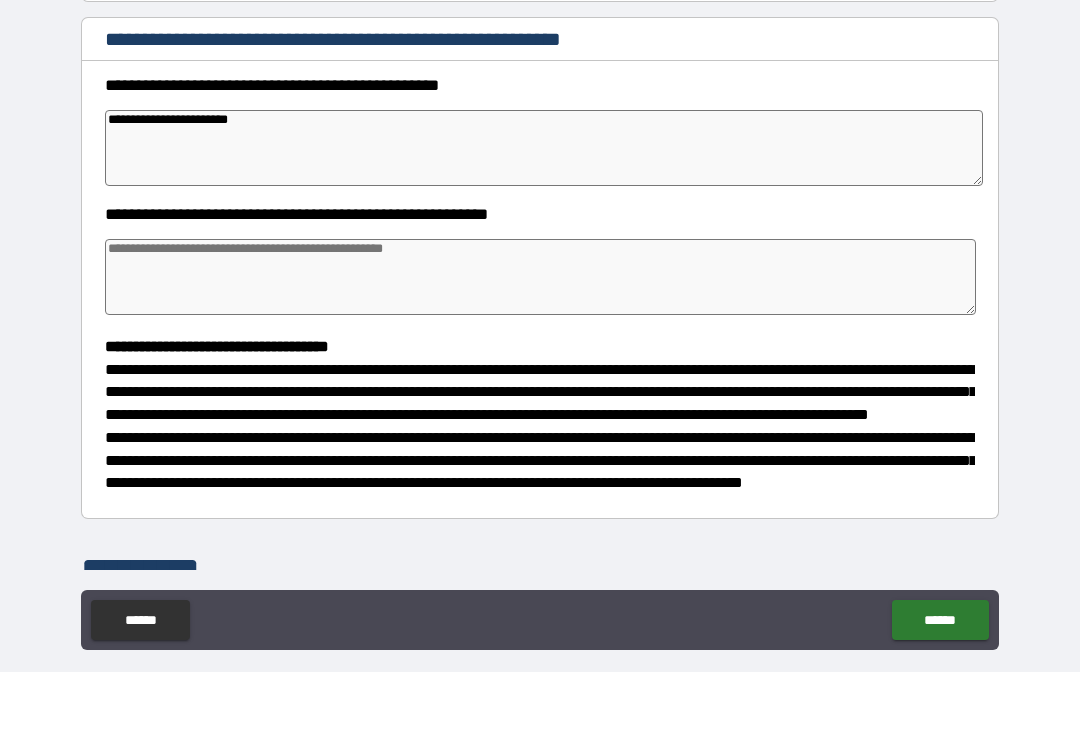type on "*" 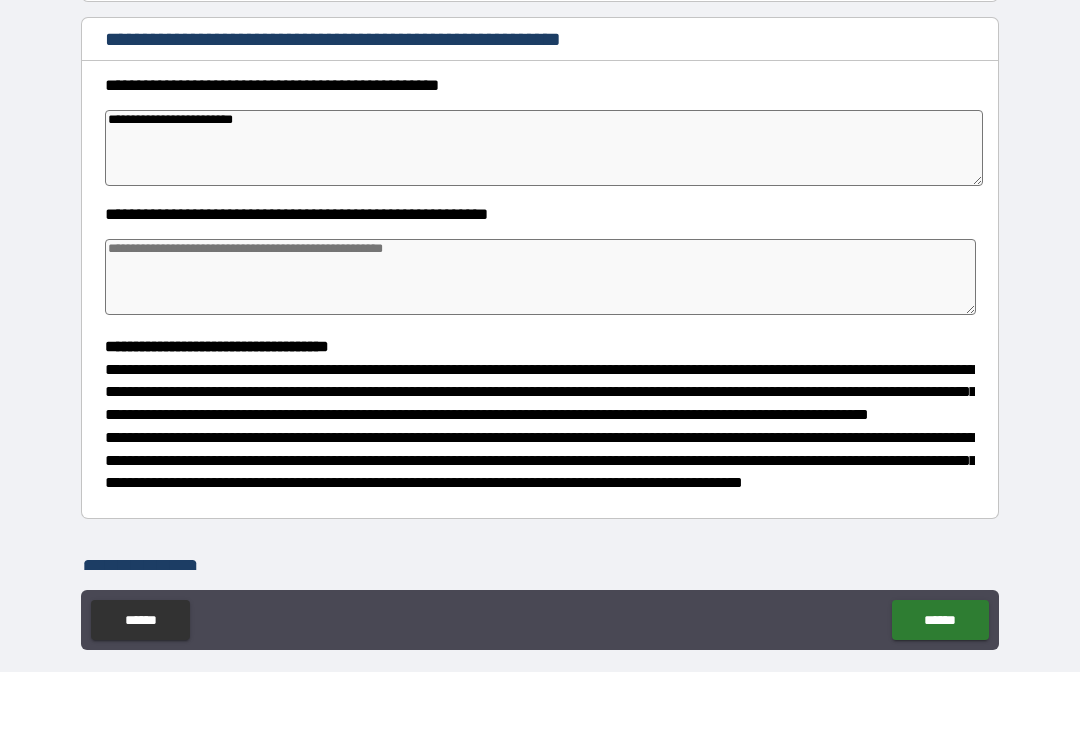 type on "*" 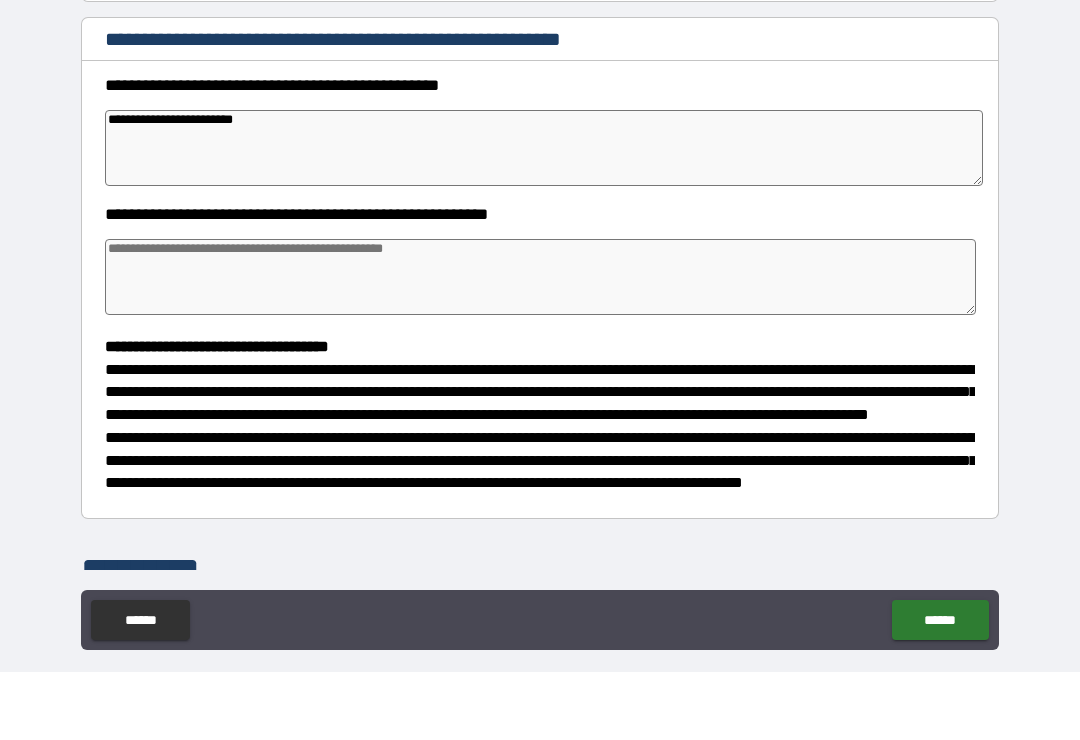 type on "**********" 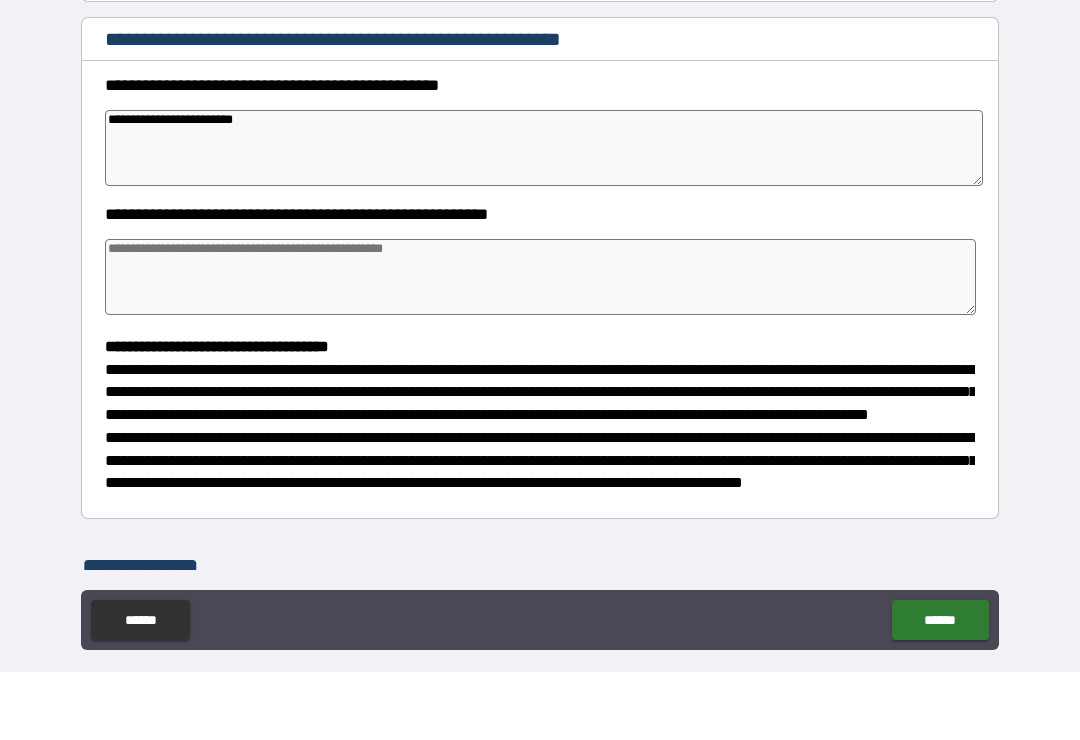 type on "*" 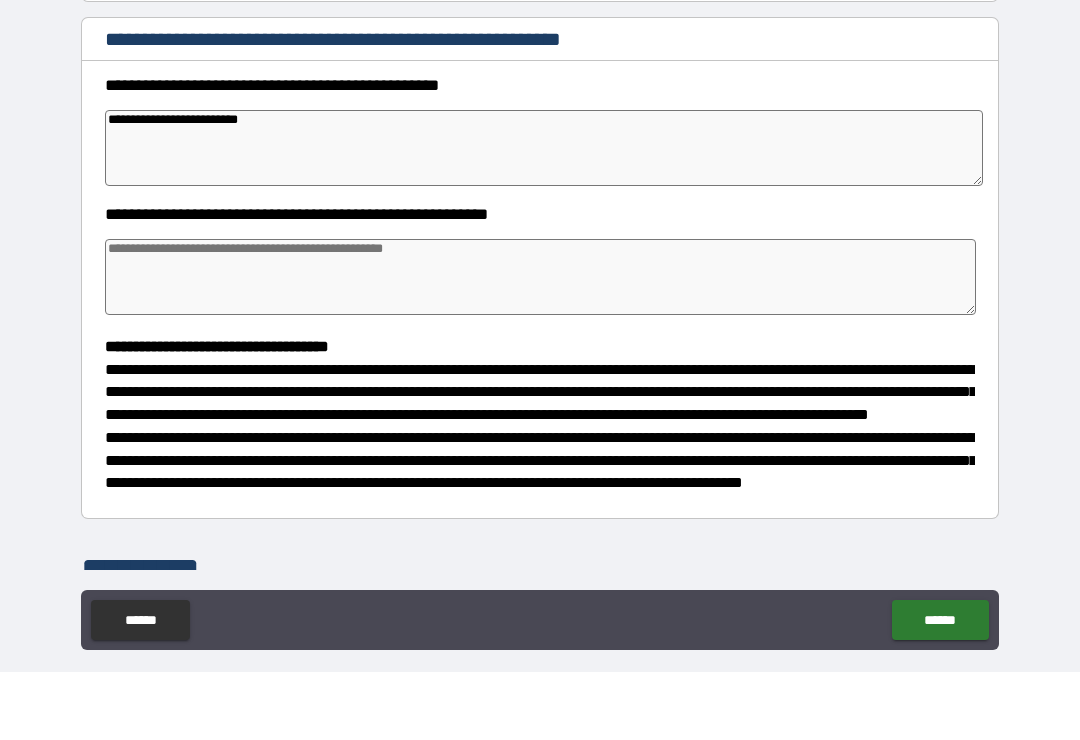 type on "*" 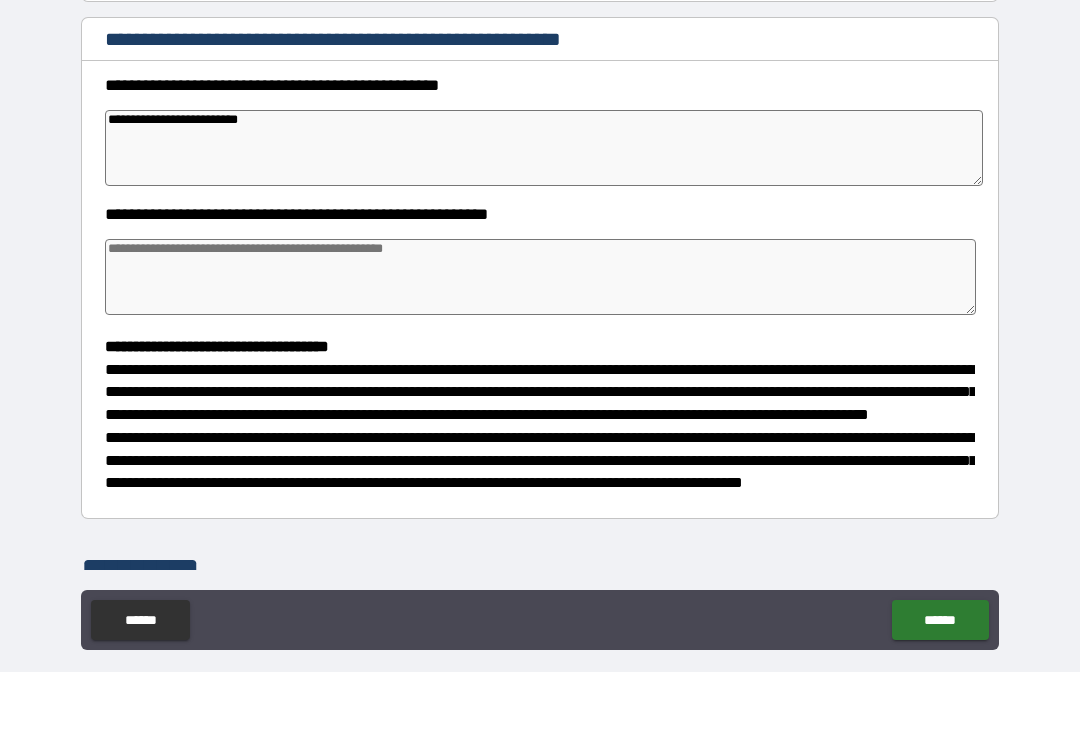 type on "**********" 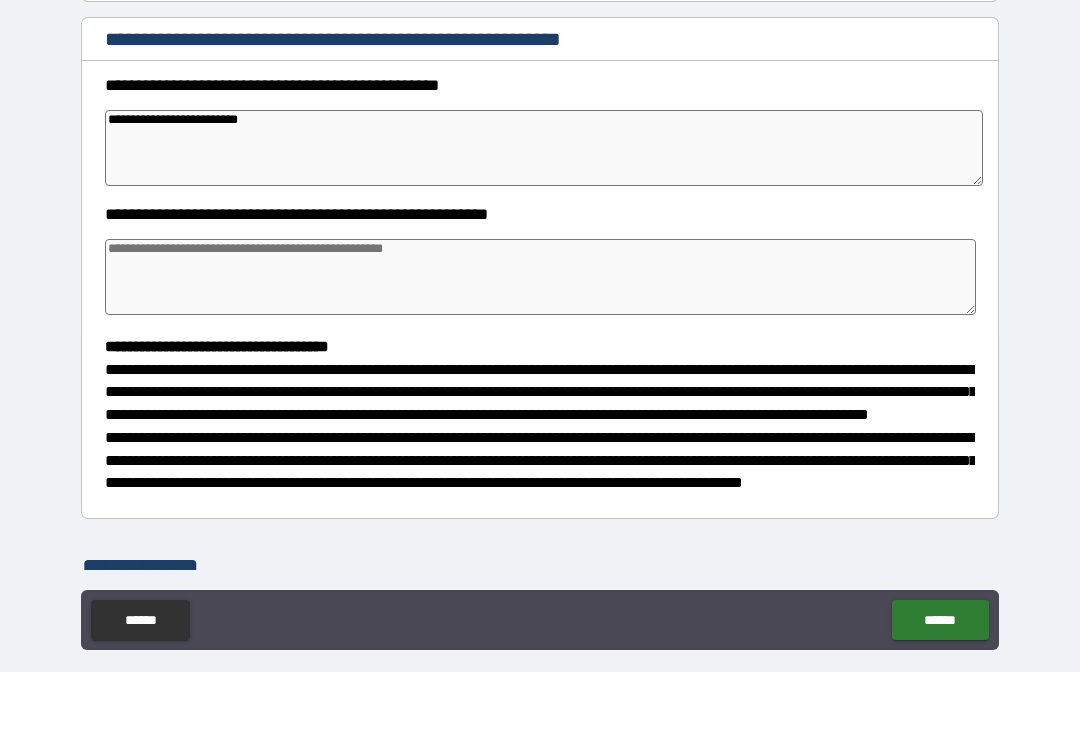 type on "*" 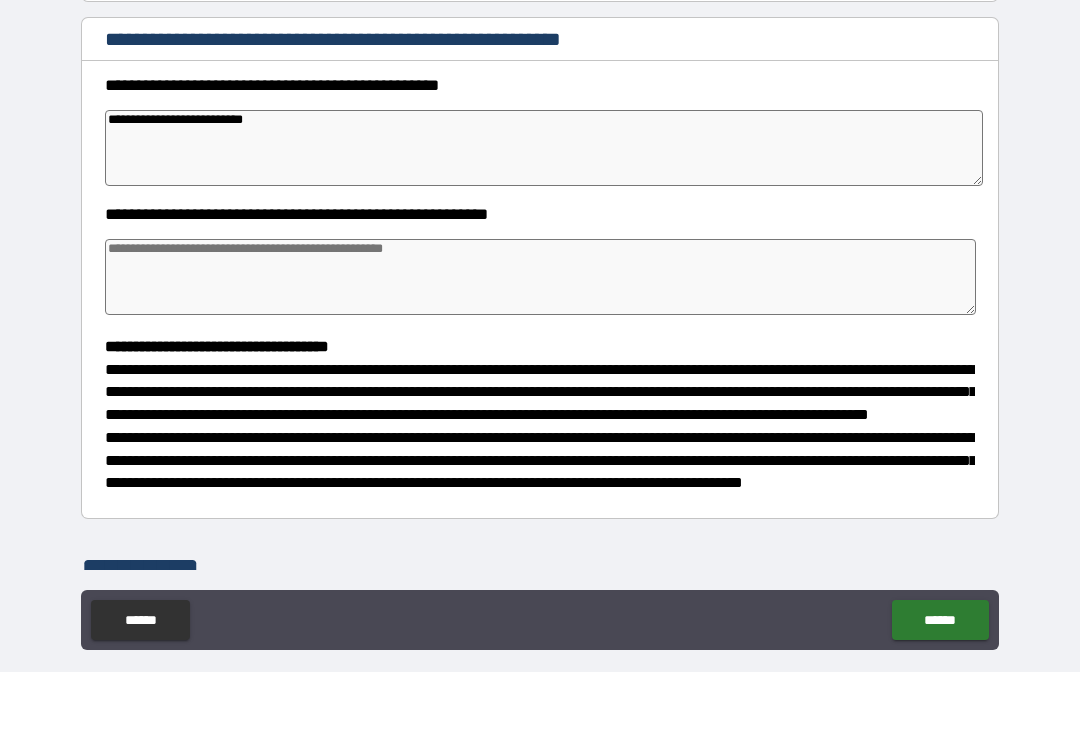 type on "*" 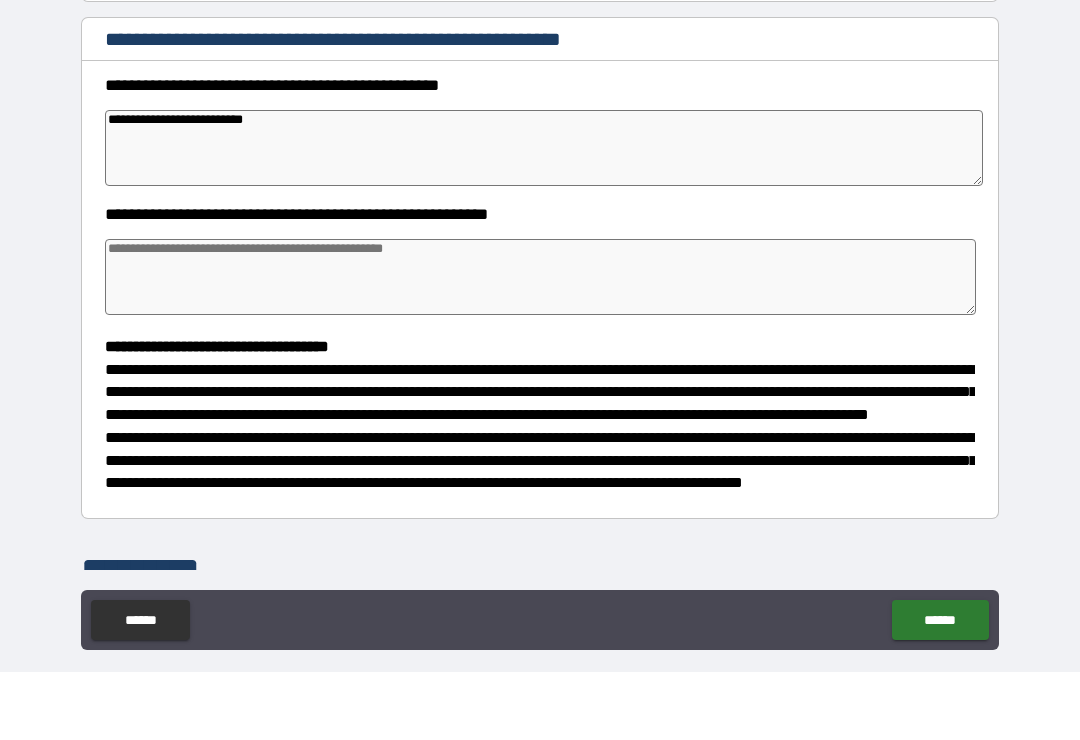 type on "**********" 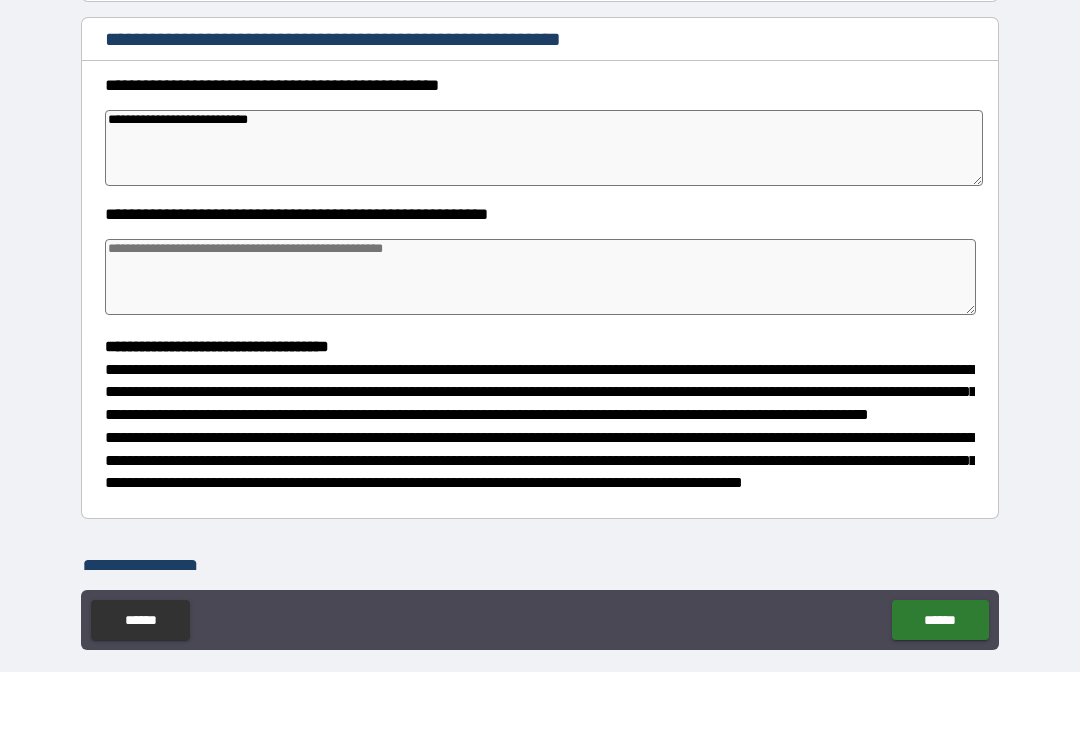 type on "*" 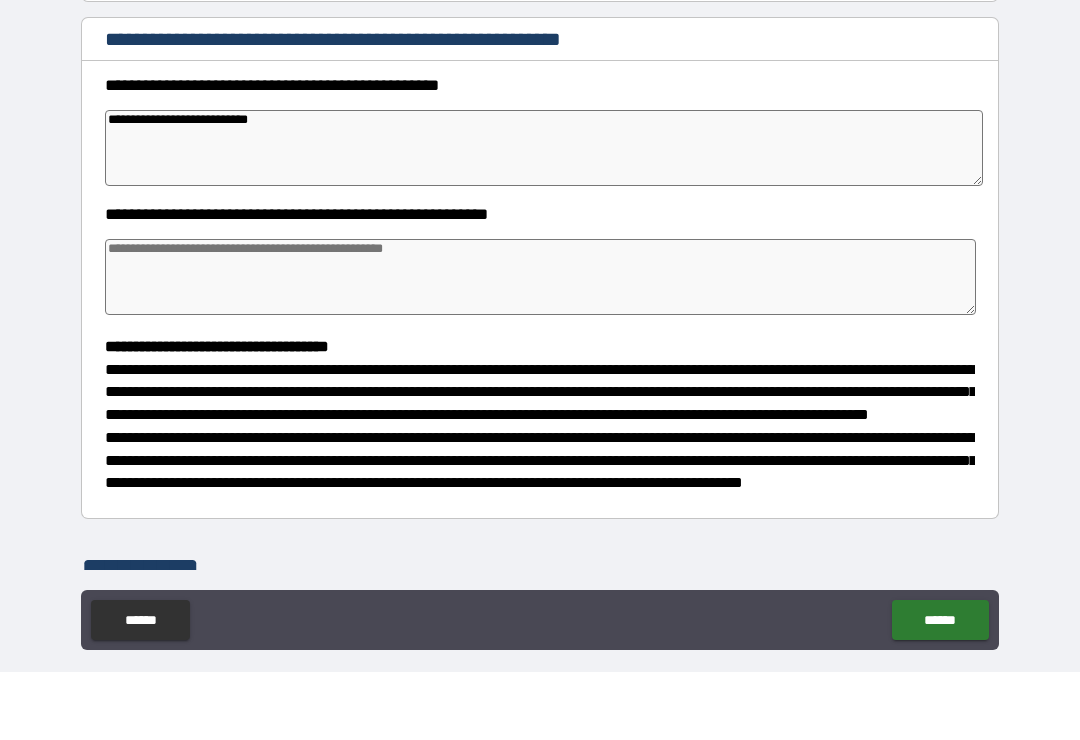 type on "**********" 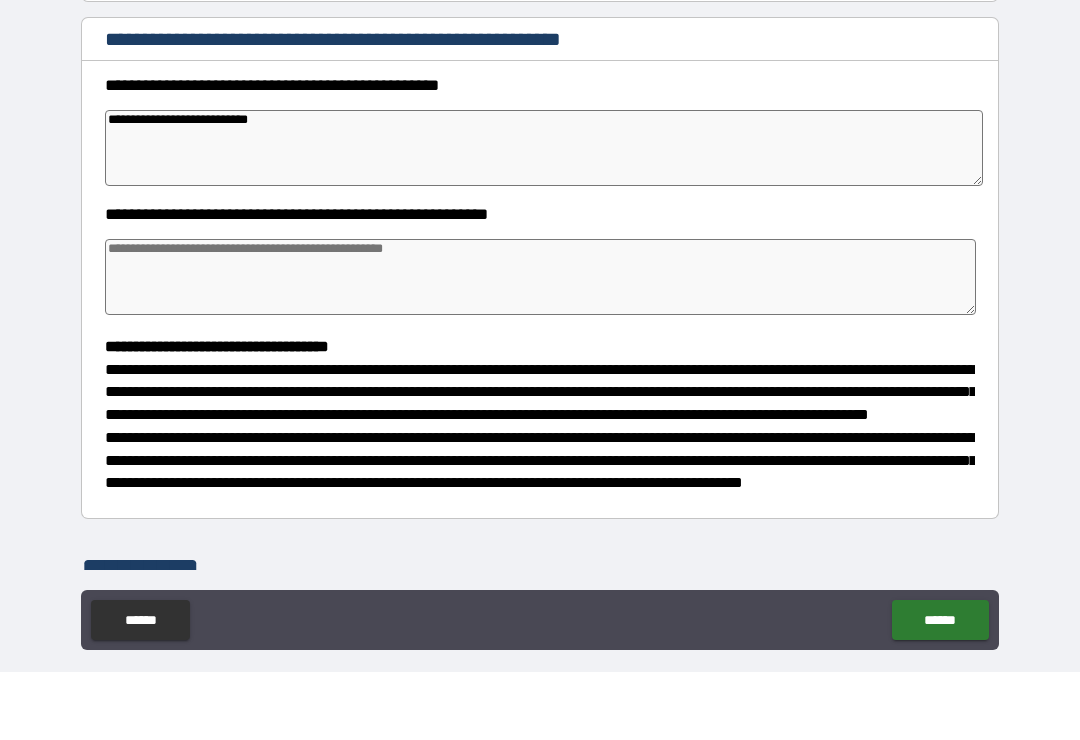 type on "*" 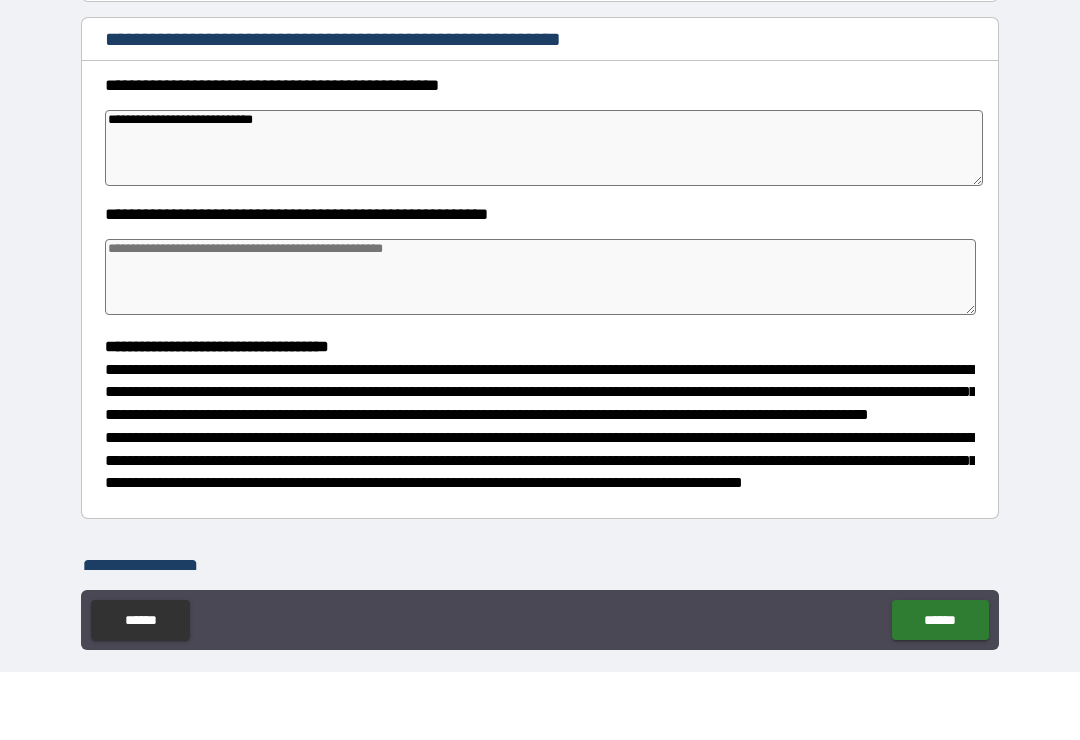 type on "*" 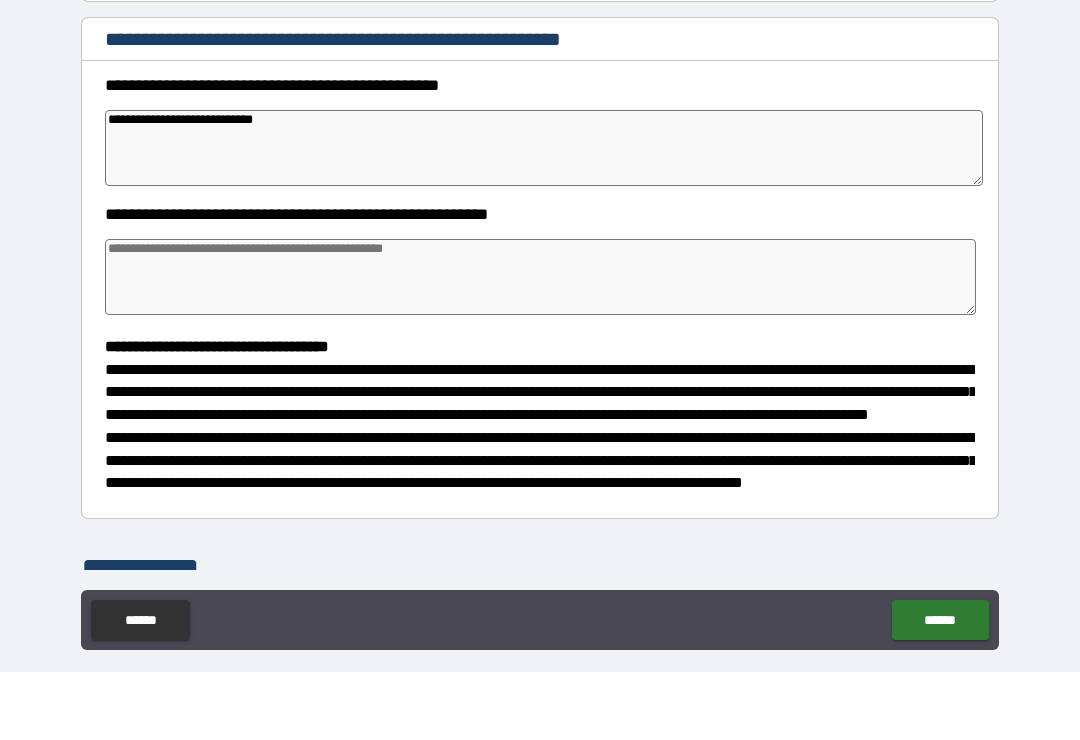 type on "*" 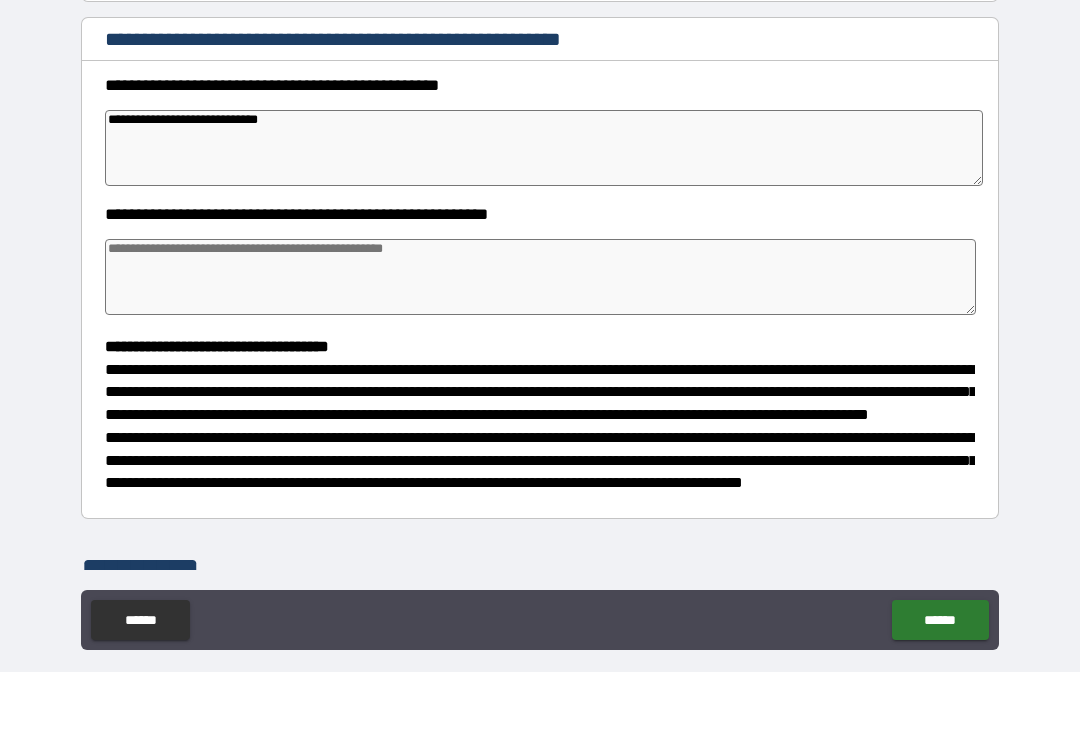 type on "*" 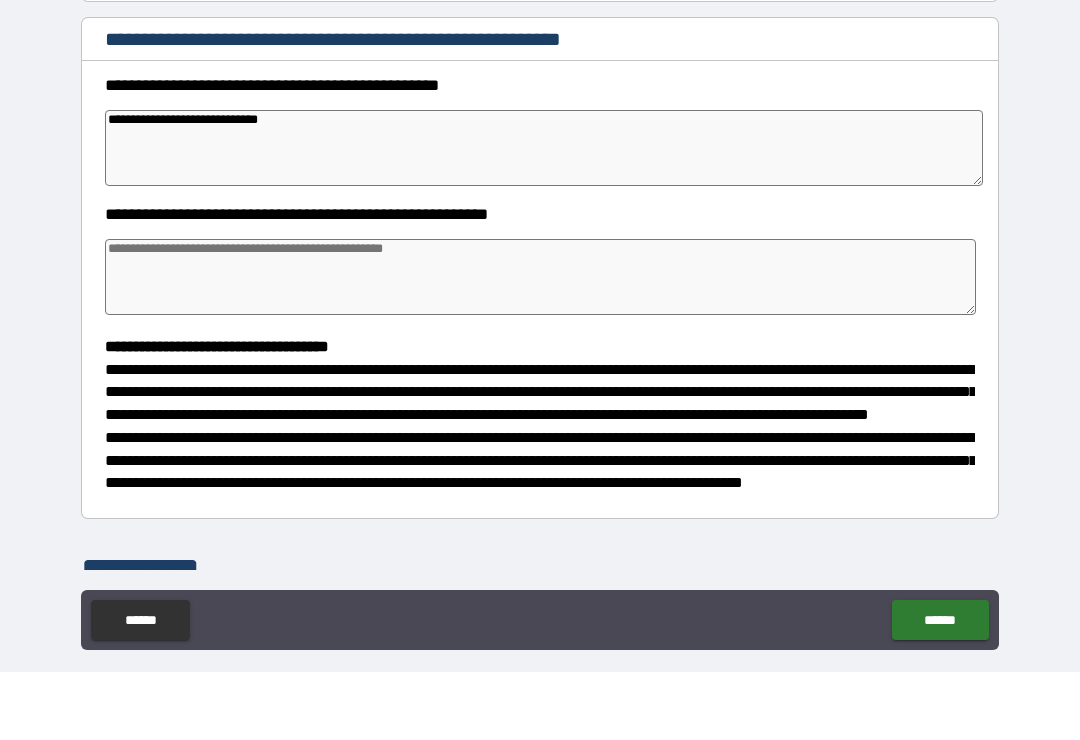 type on "*" 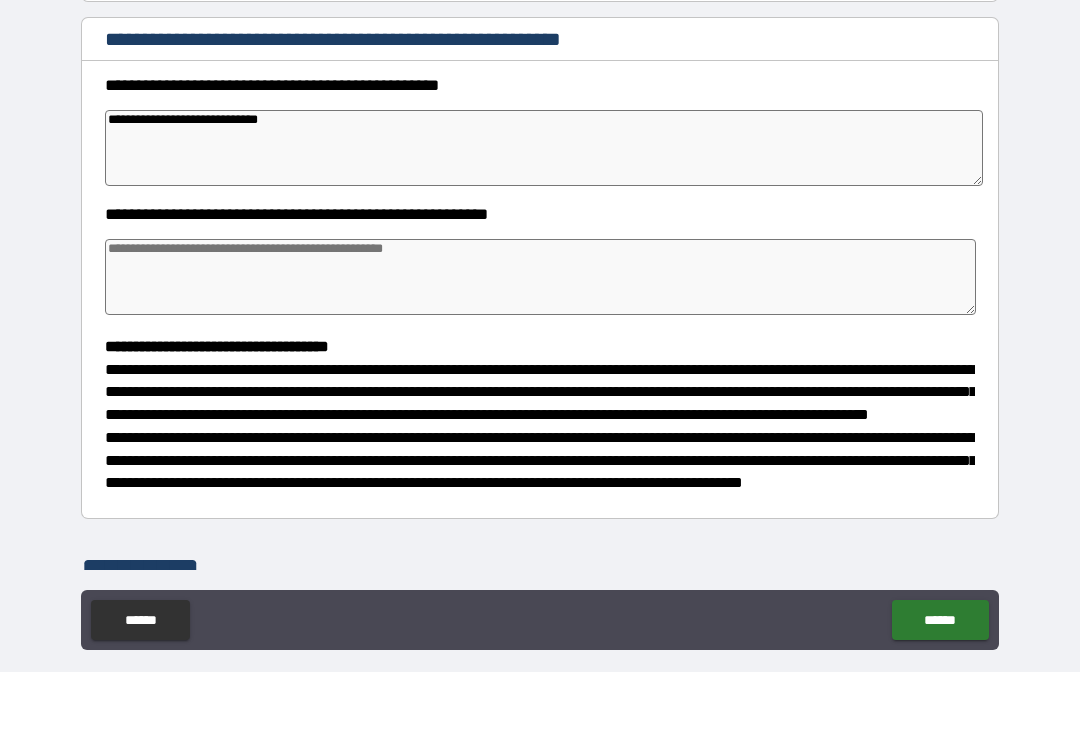 type on "*" 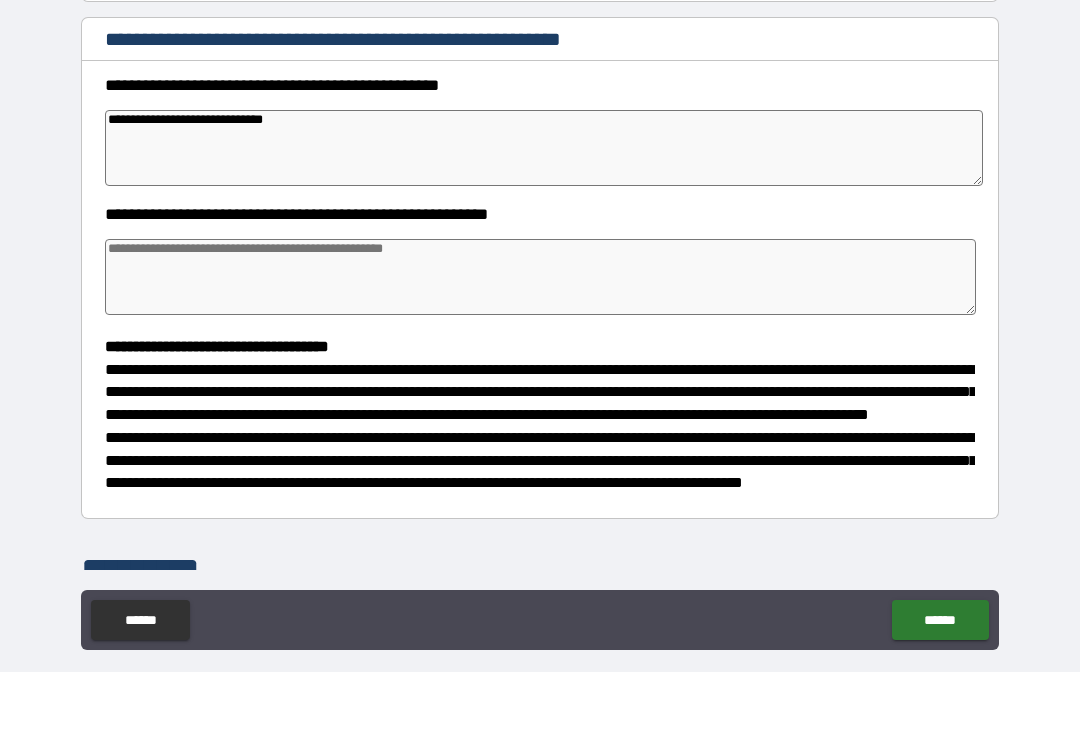 type on "*" 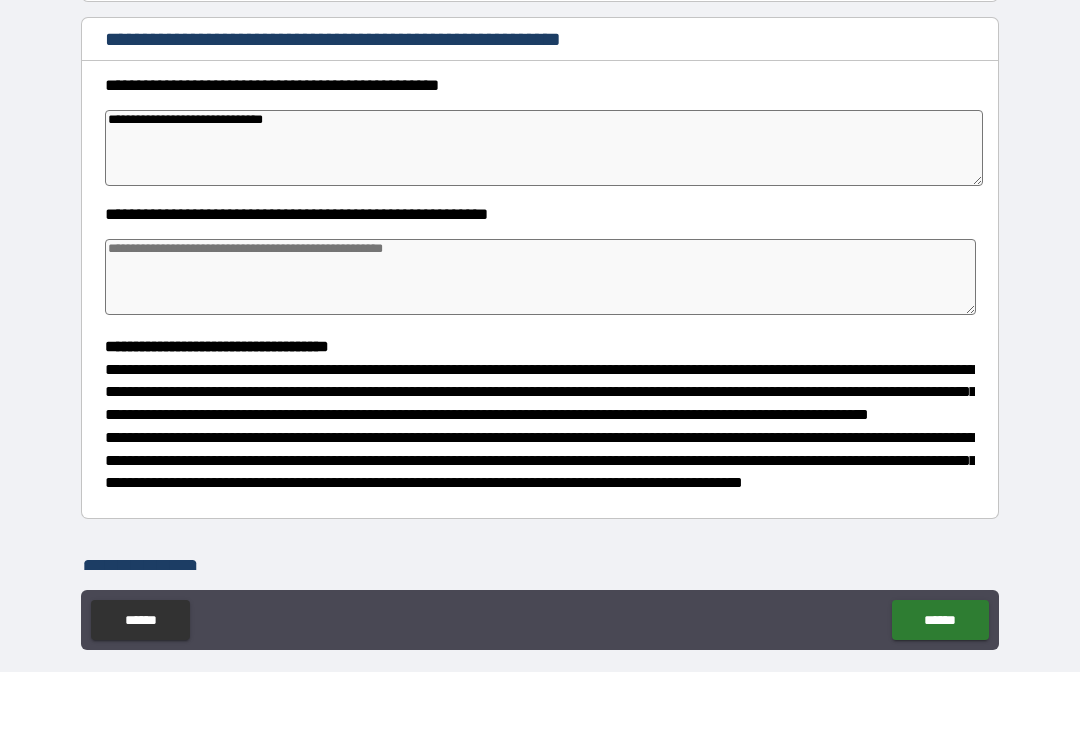 type on "*" 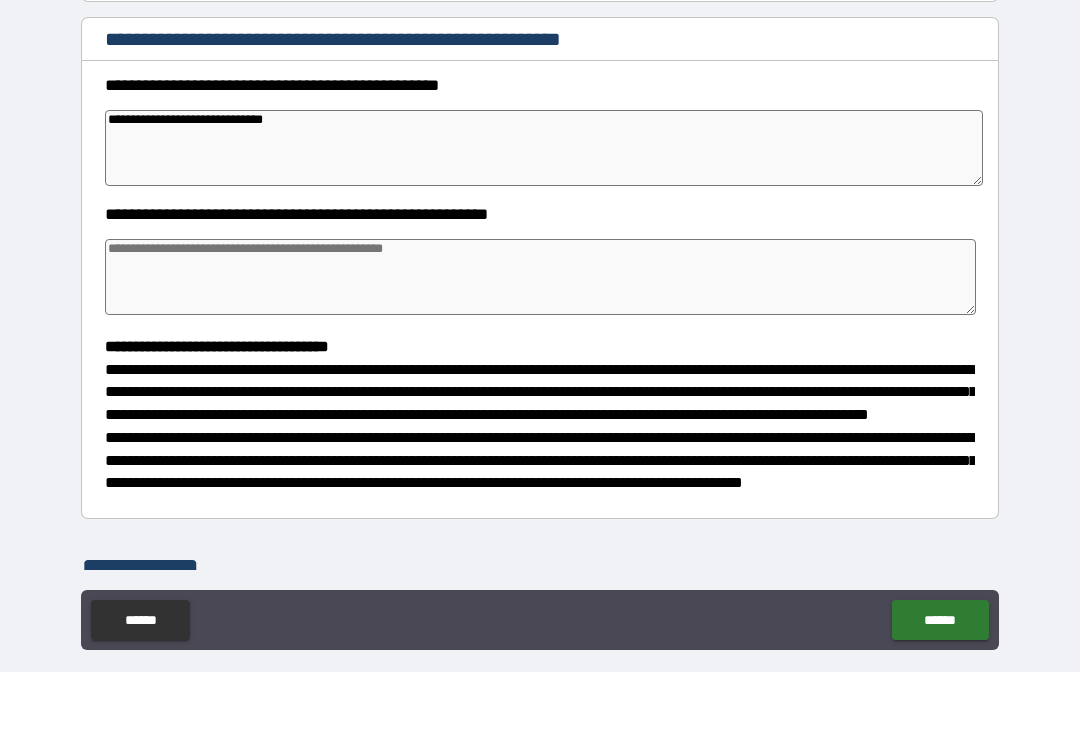type on "*" 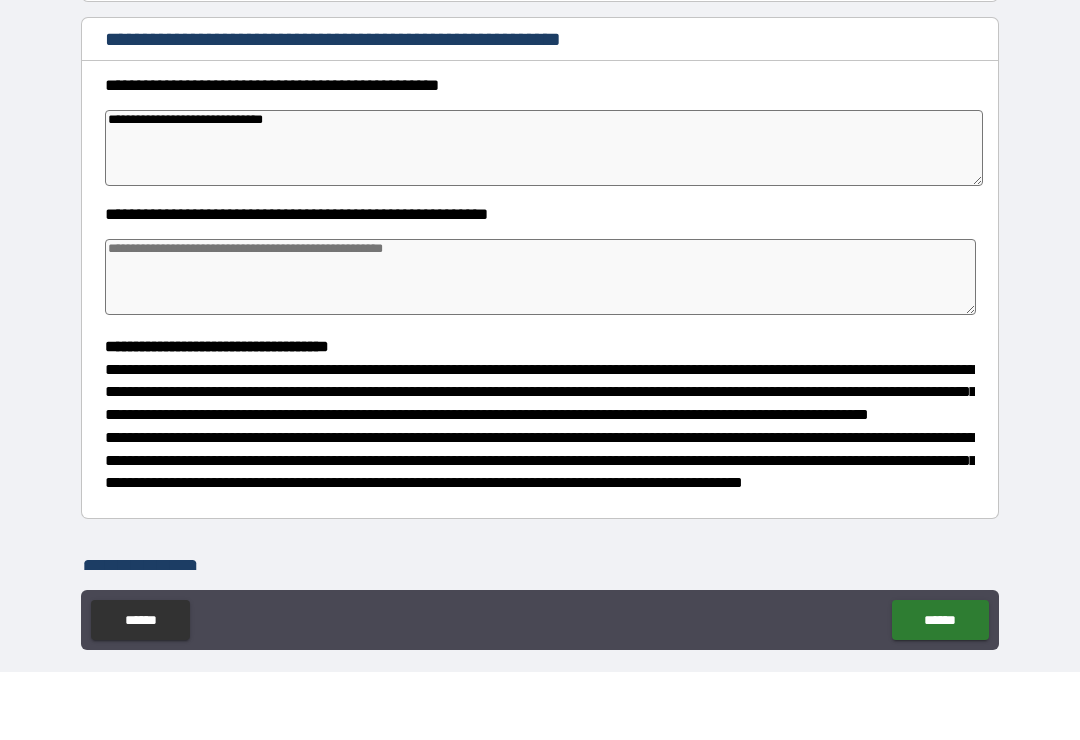 type on "**********" 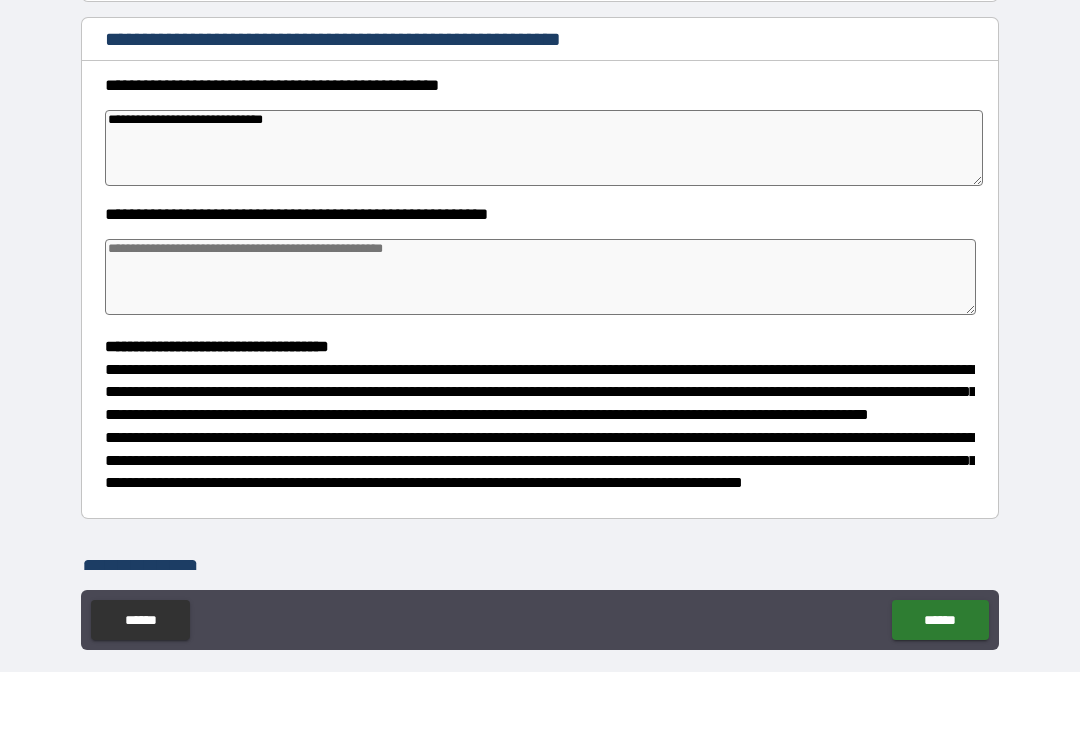 type on "*" 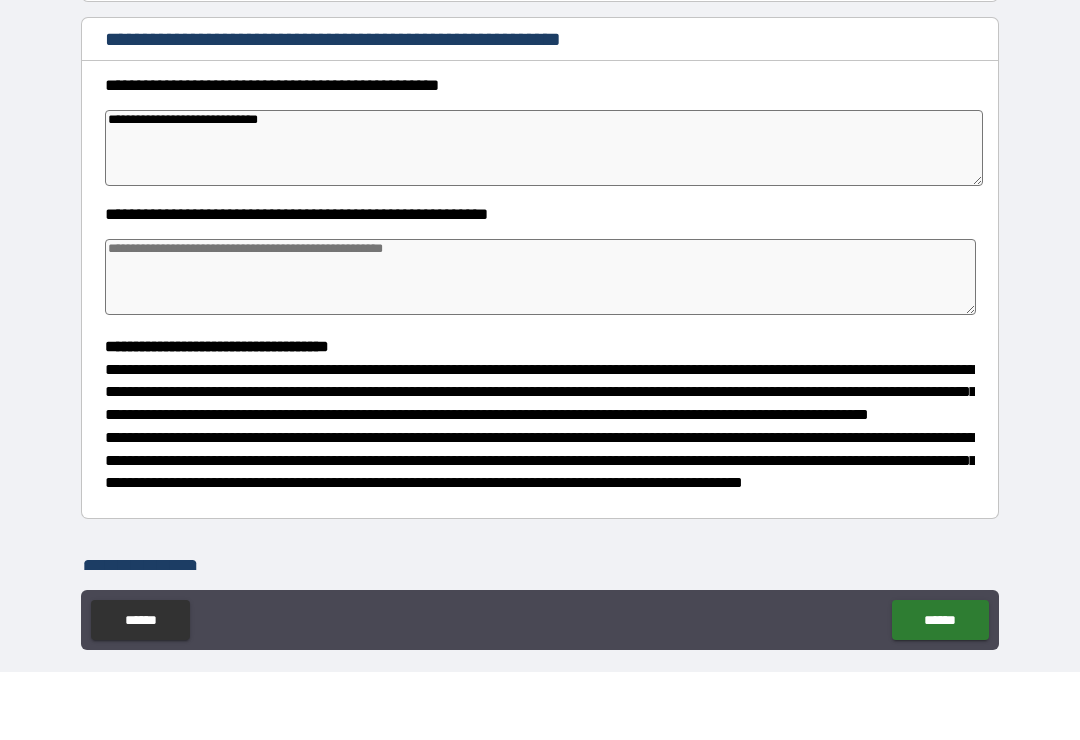 type on "**********" 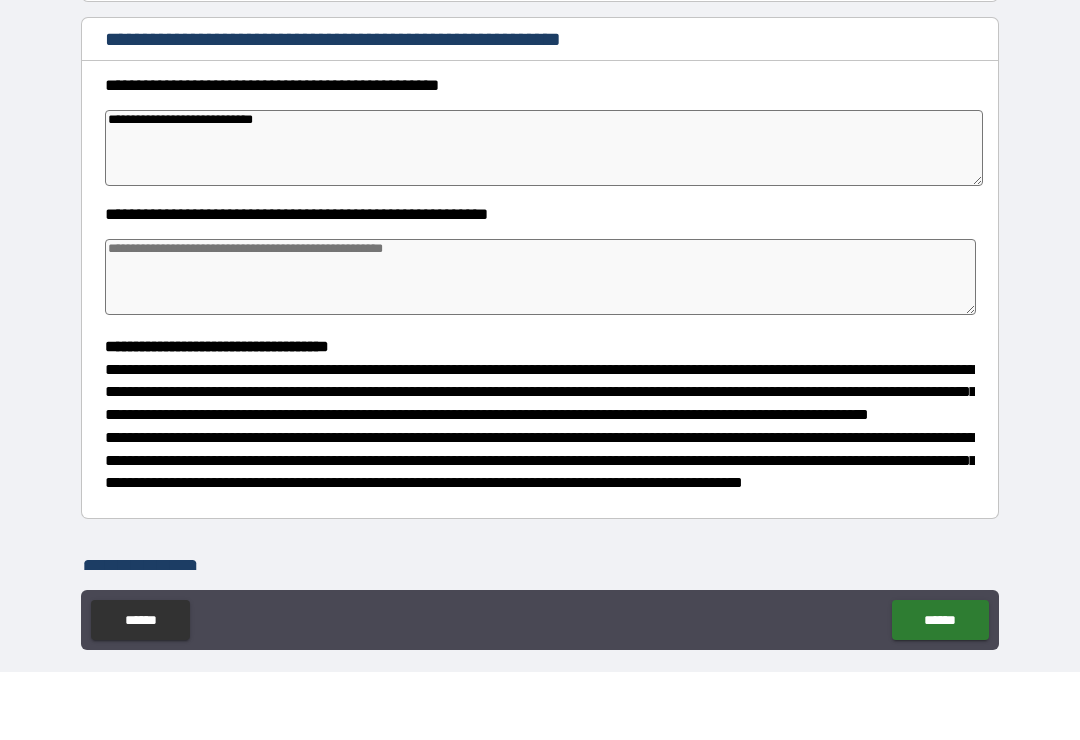 type on "*" 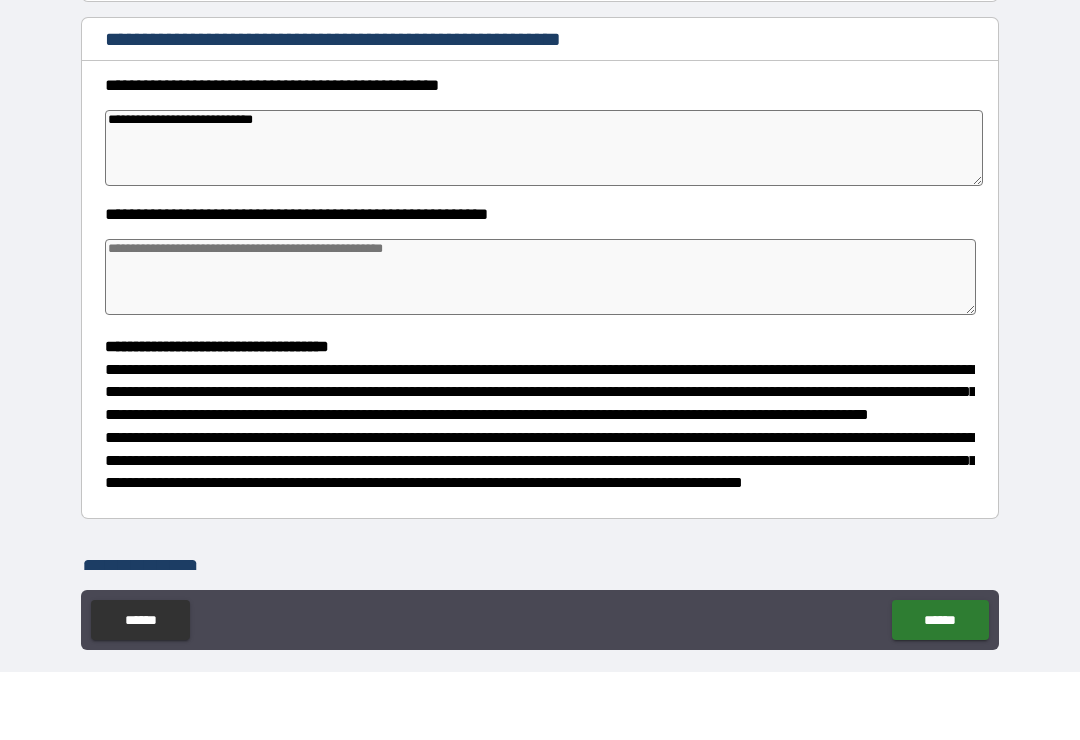type on "**********" 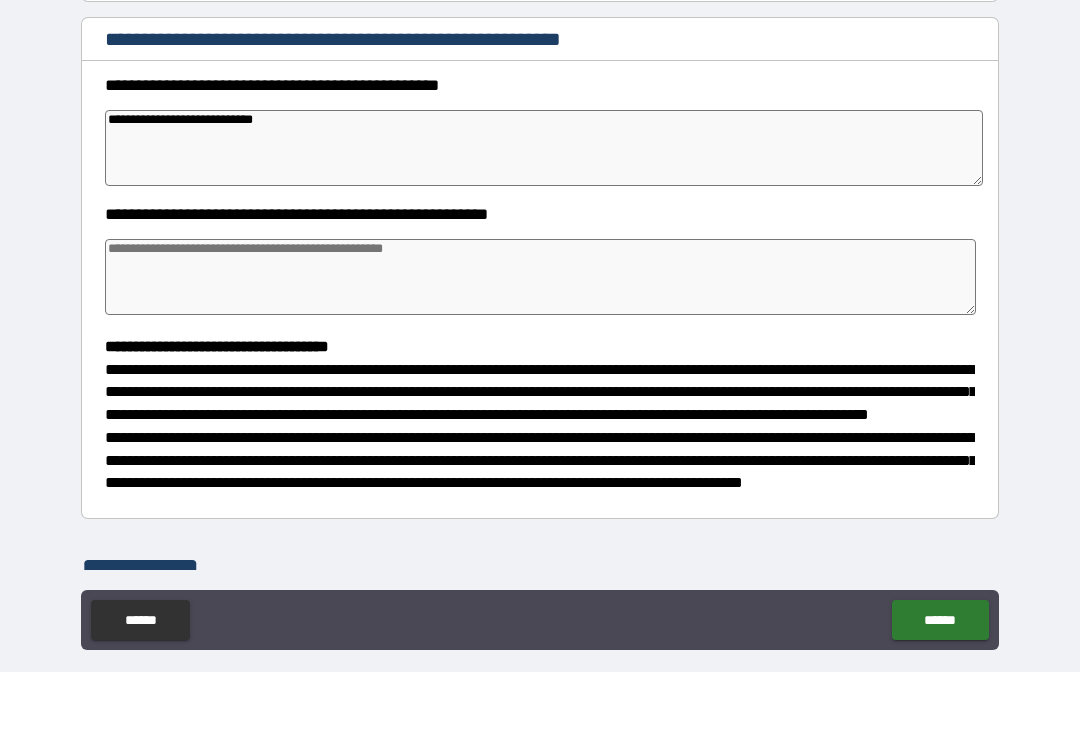 type on "*" 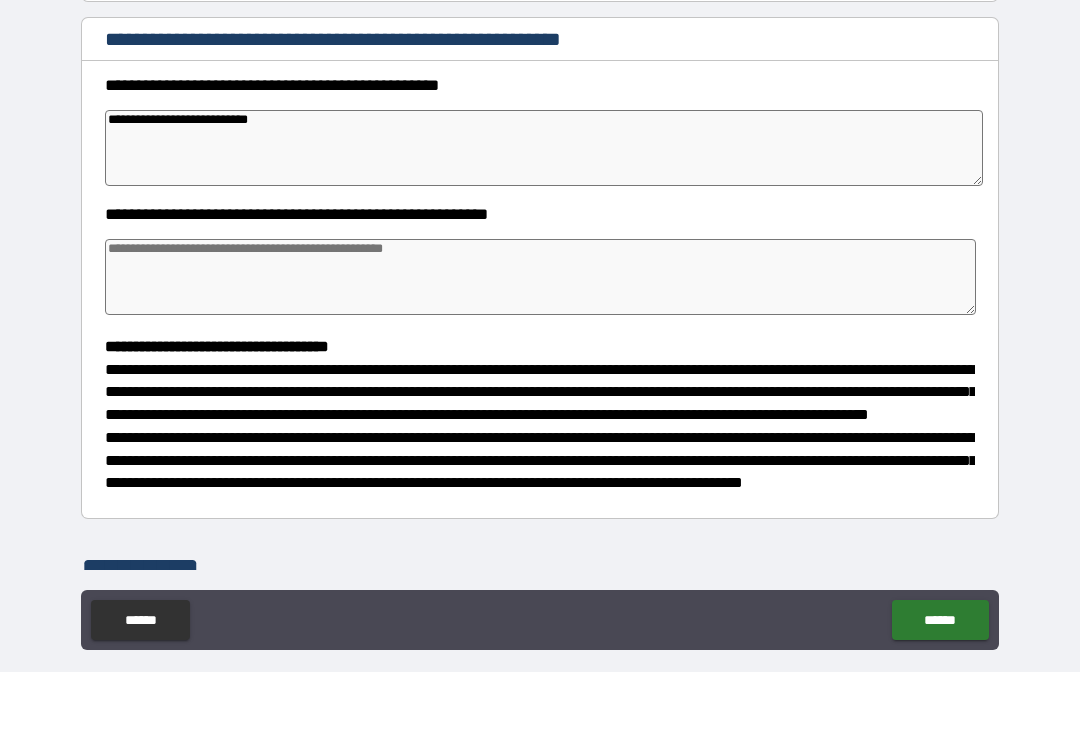 type on "*" 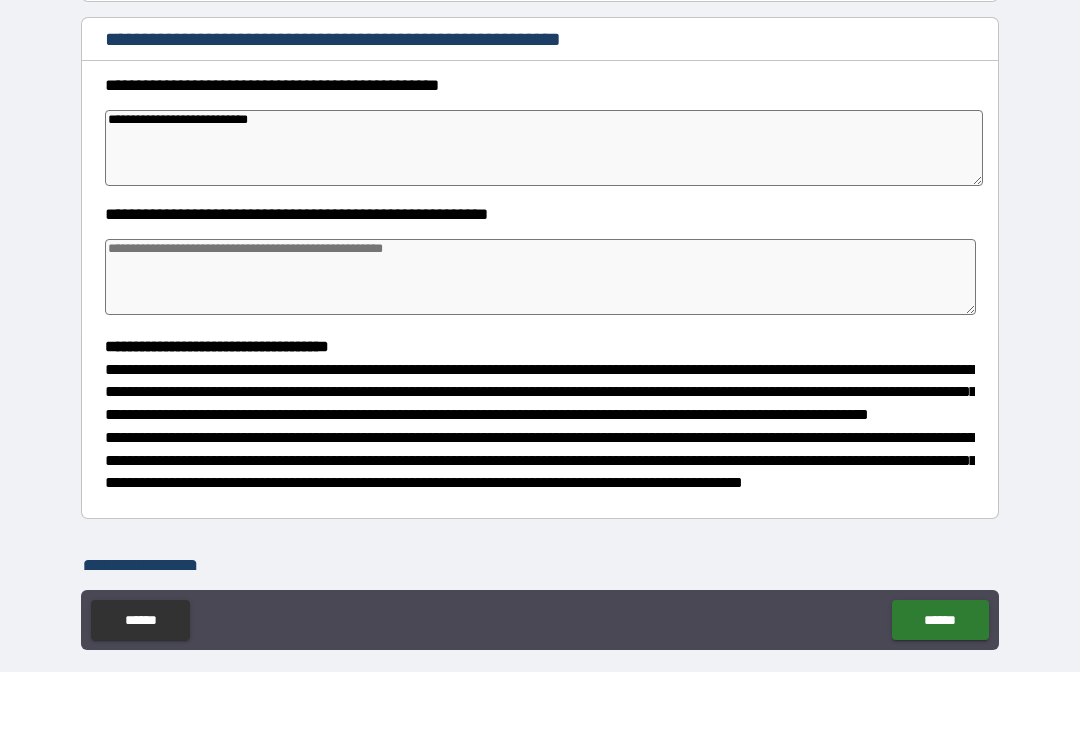 type on "*" 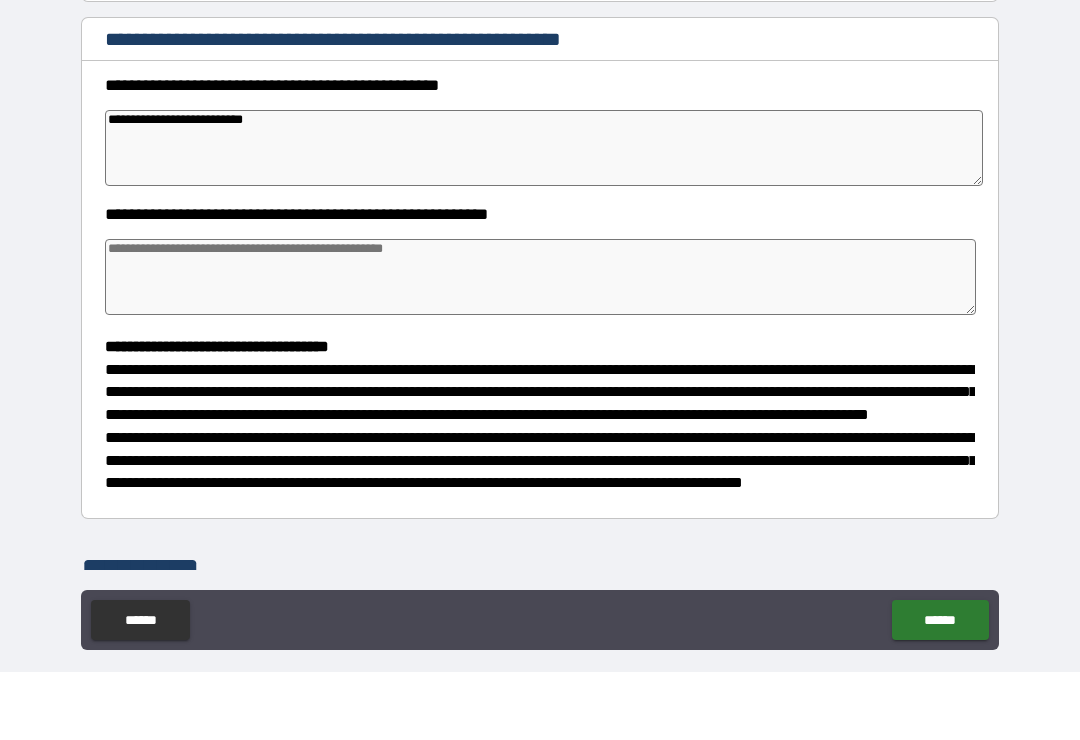 type on "*" 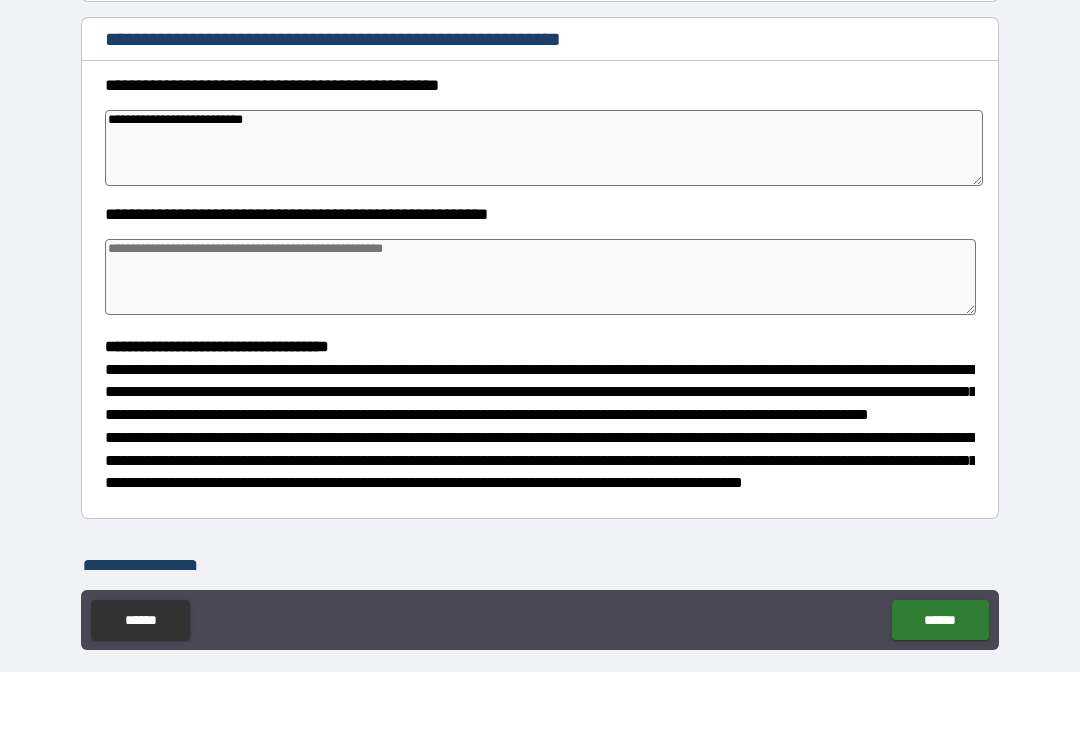 type on "*" 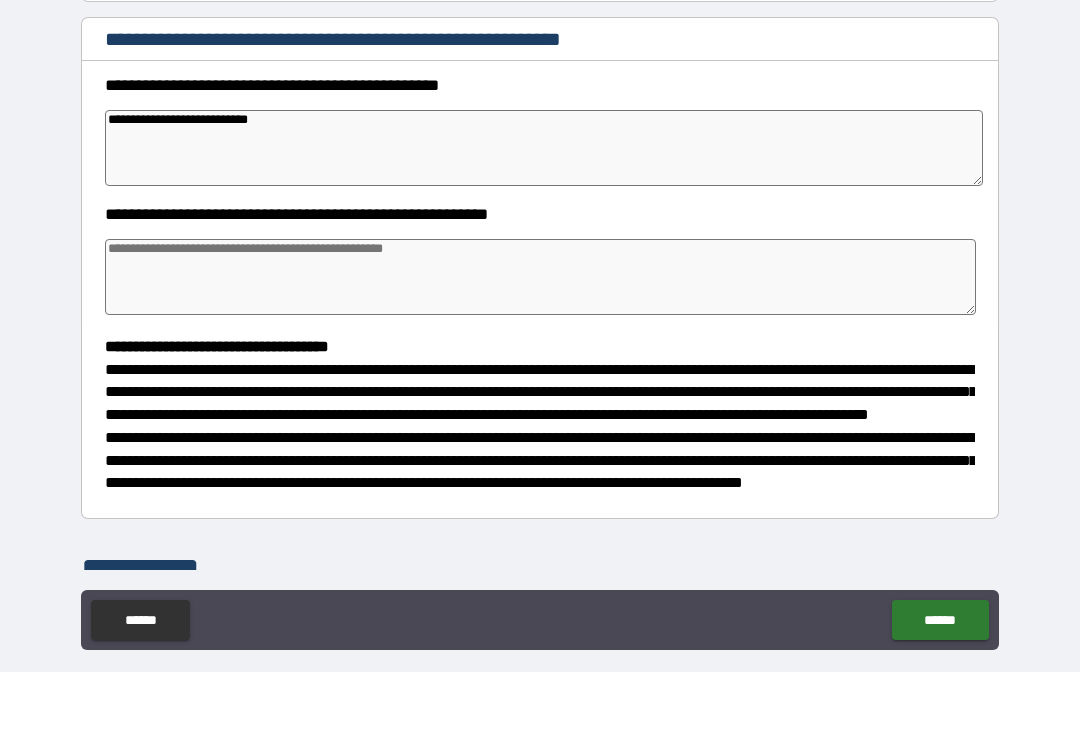 type on "*" 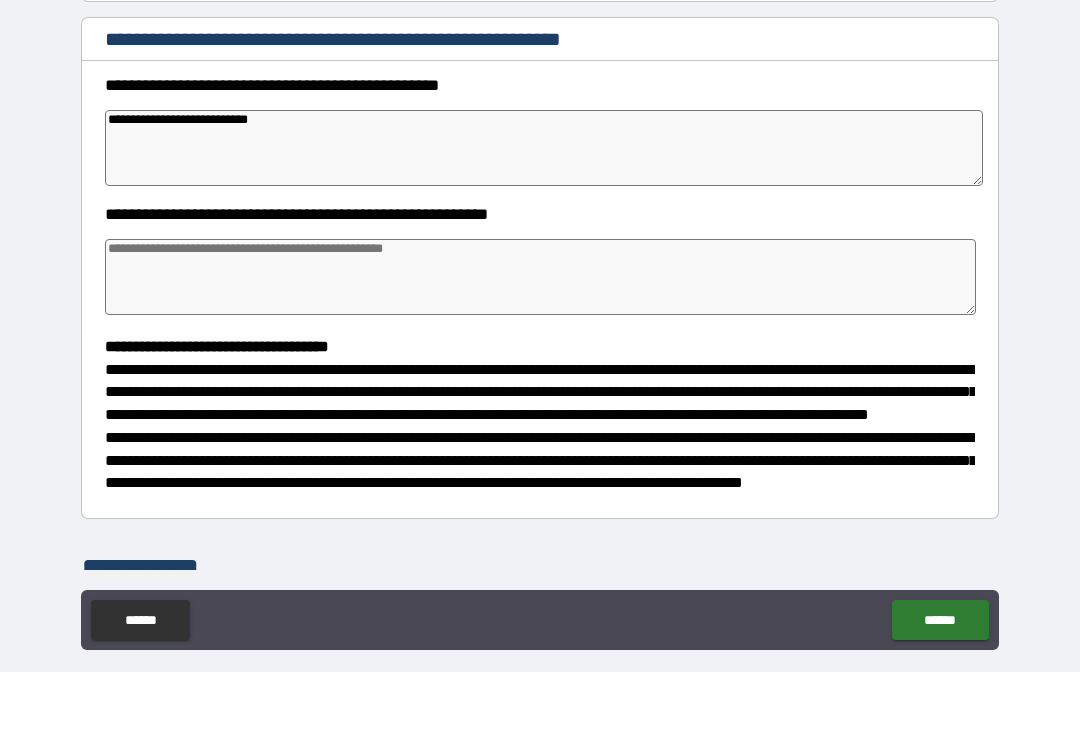 type on "*" 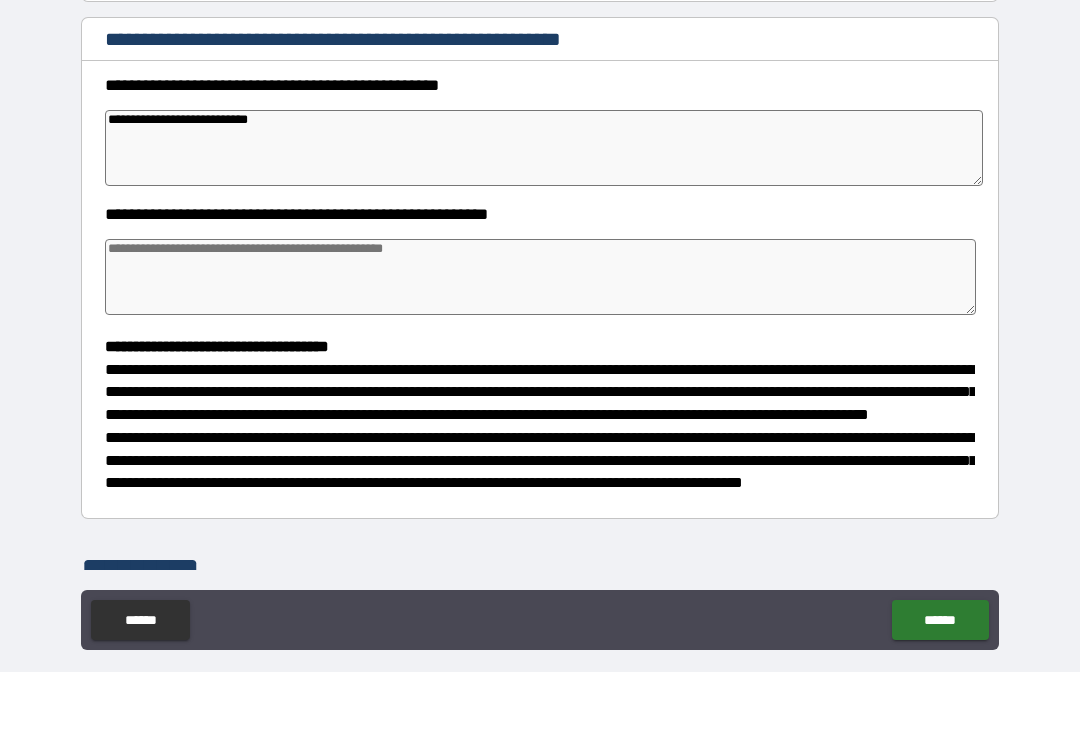type on "*" 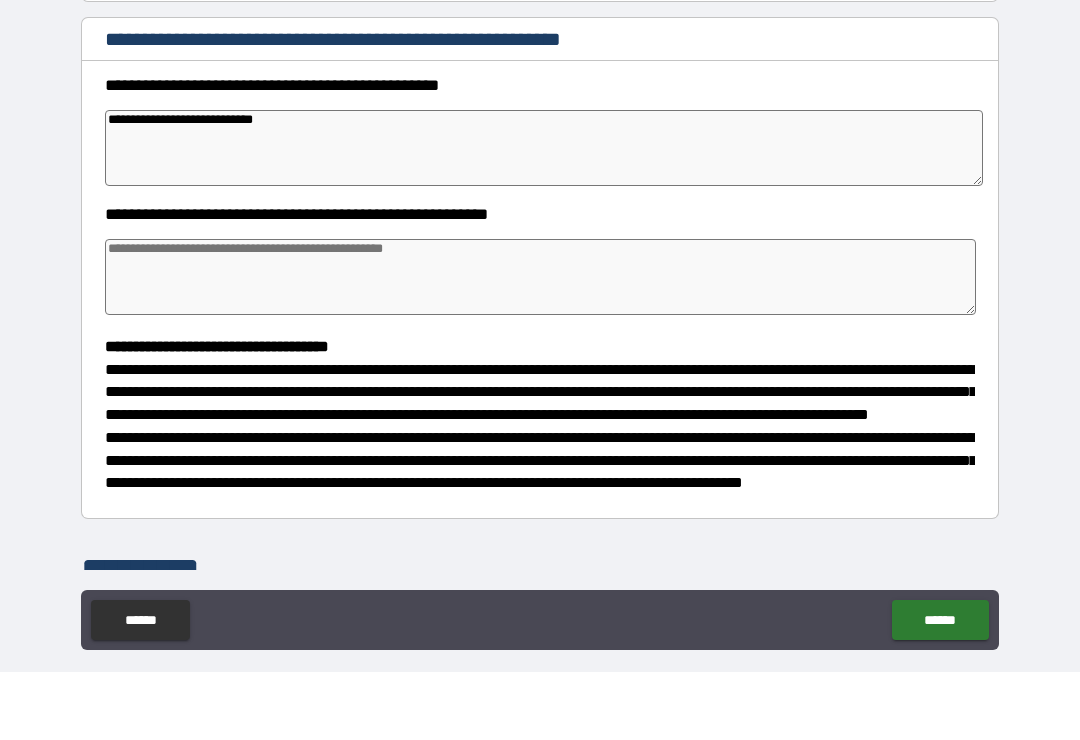 type on "*" 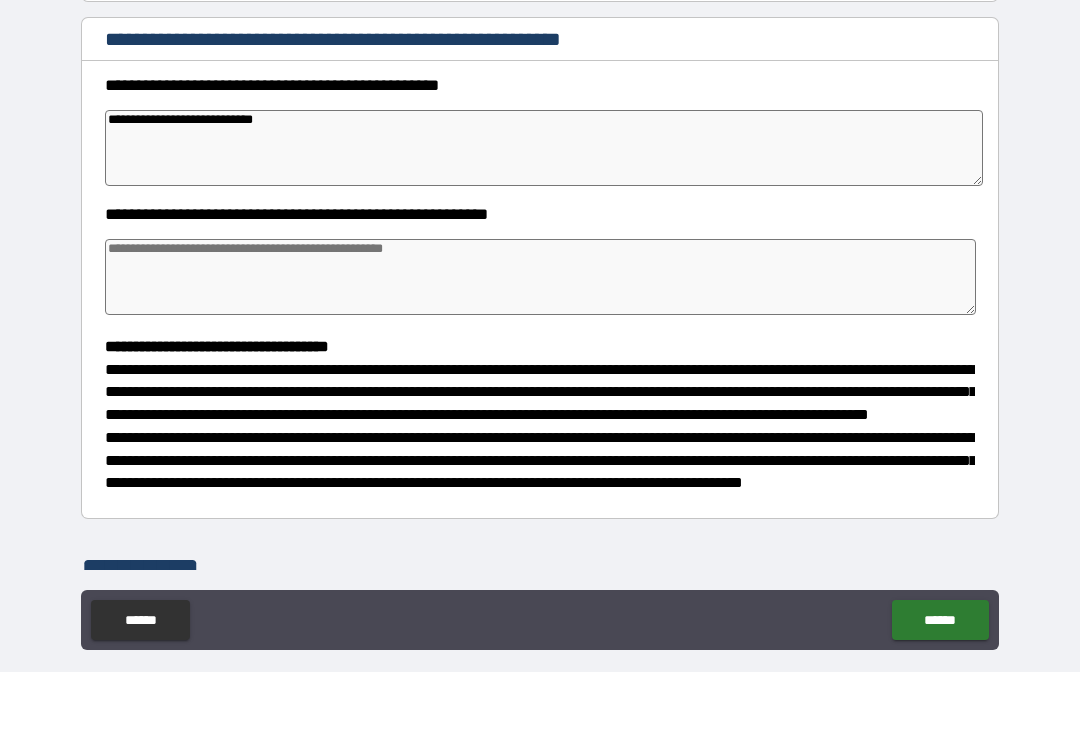 type on "*" 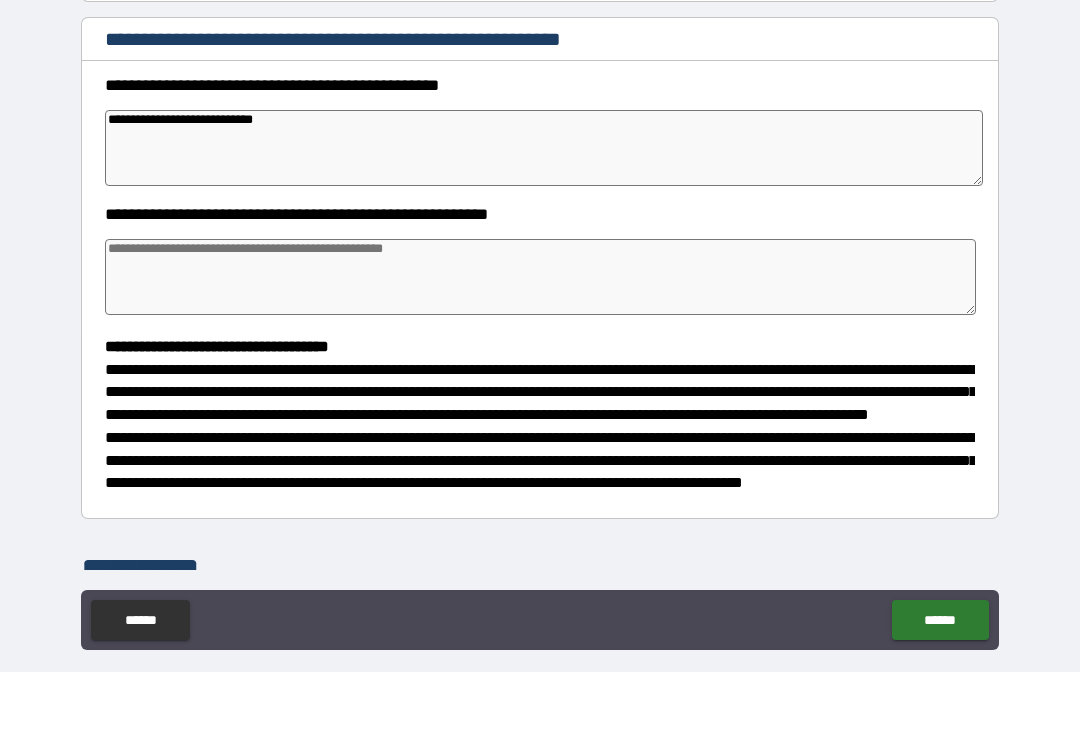 type on "*" 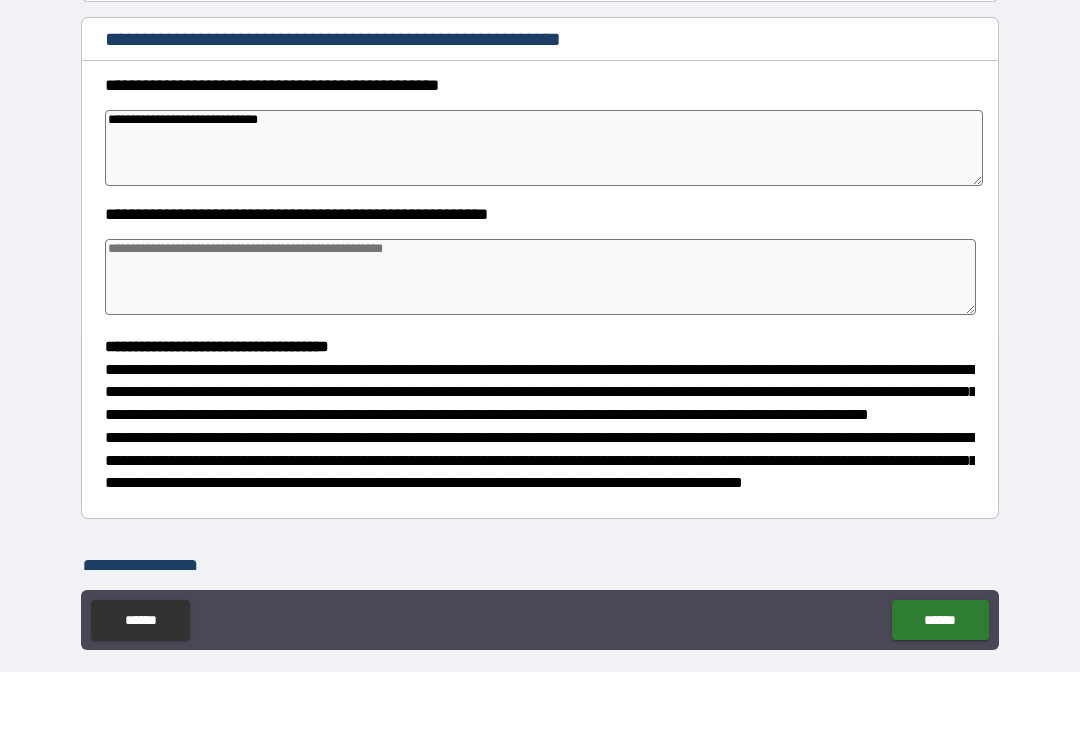 type on "*" 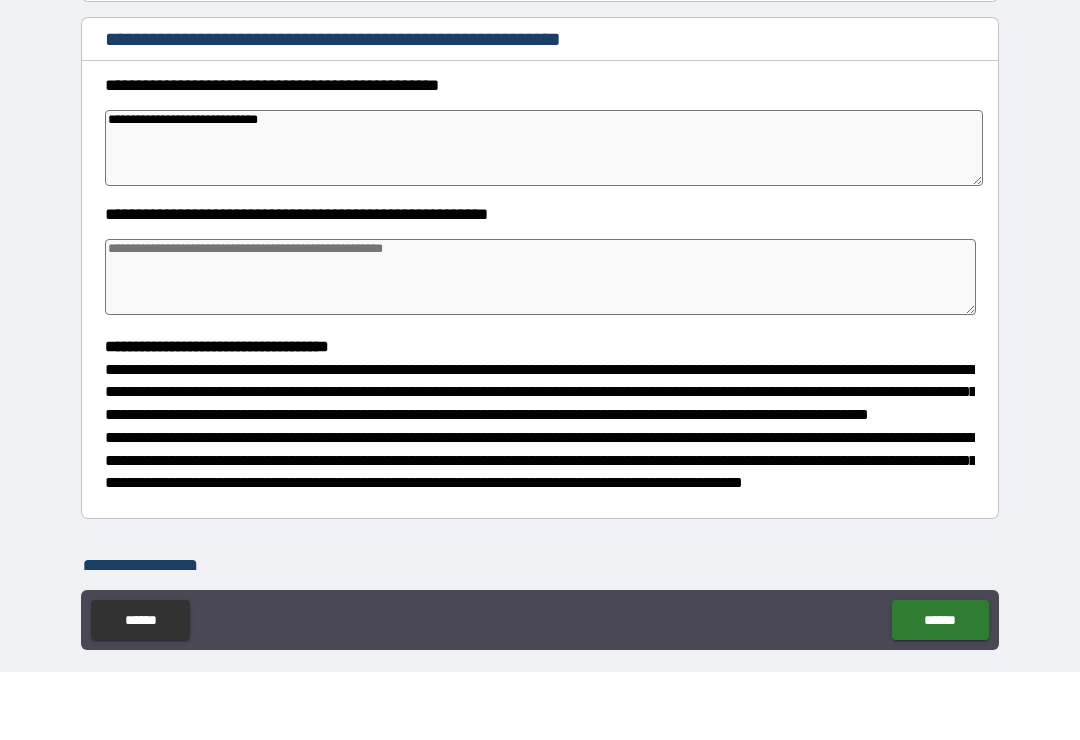 type on "*" 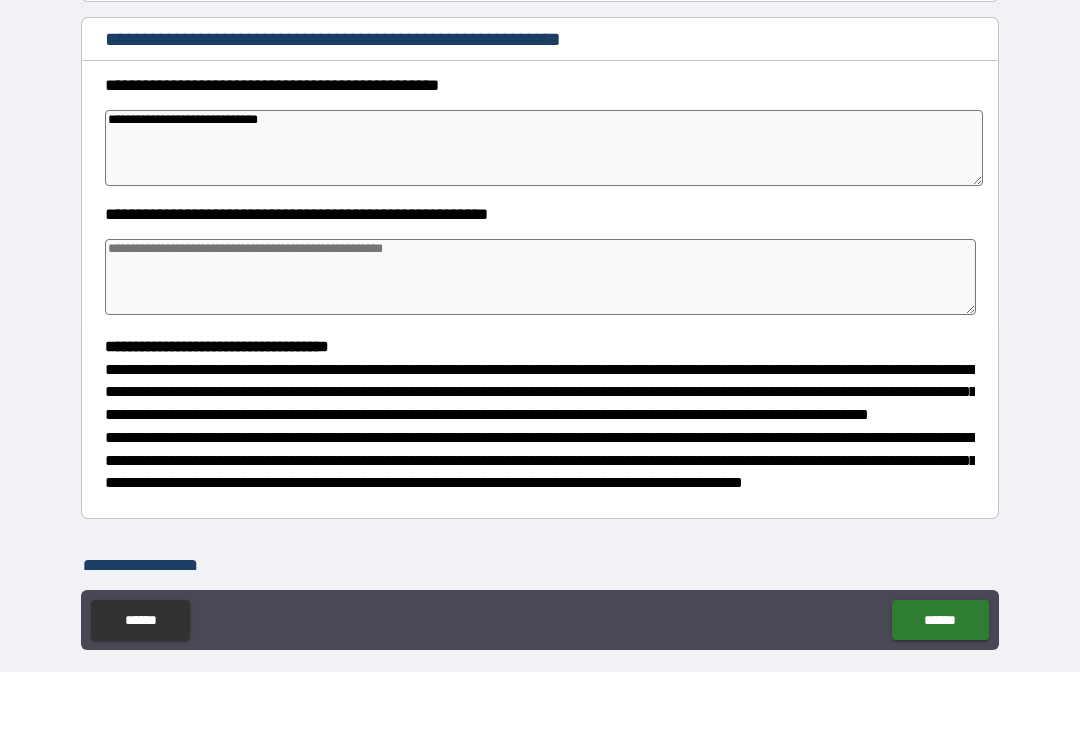 type on "*" 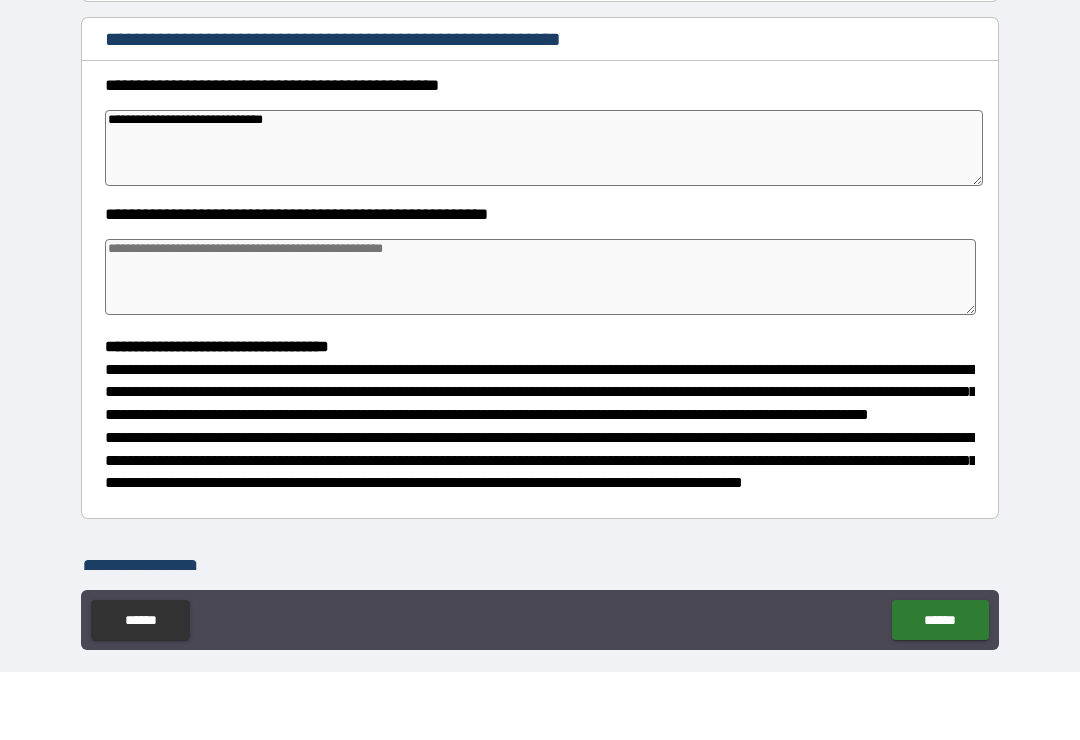 type on "*" 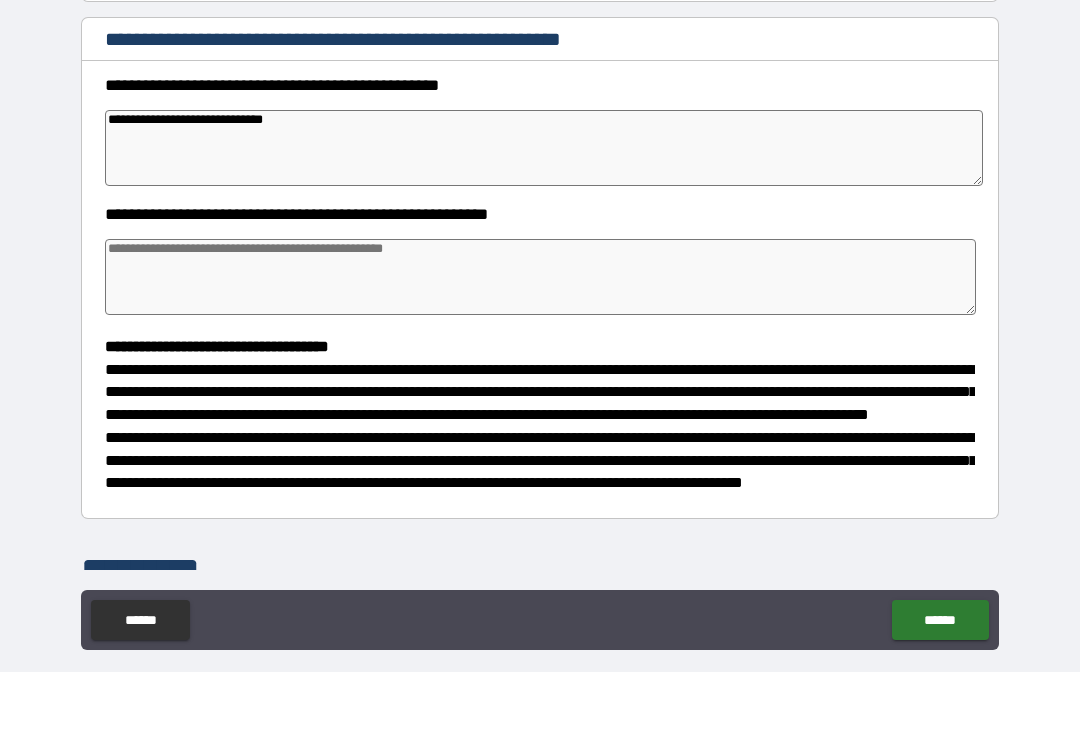 type on "*" 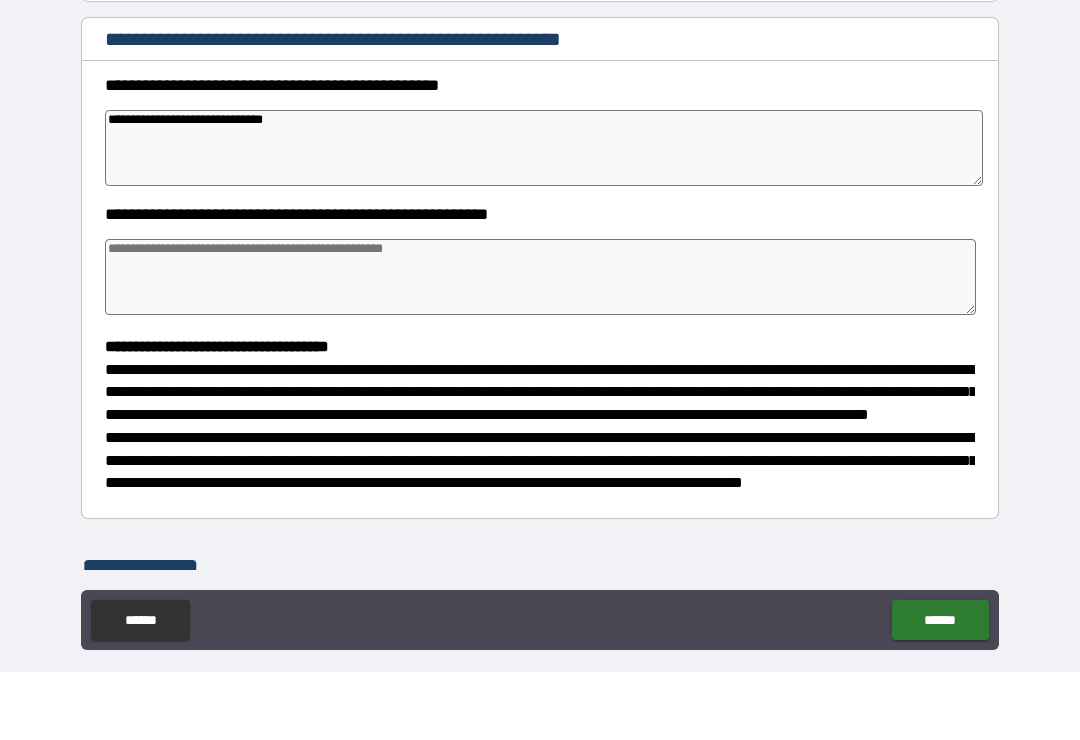 type on "*" 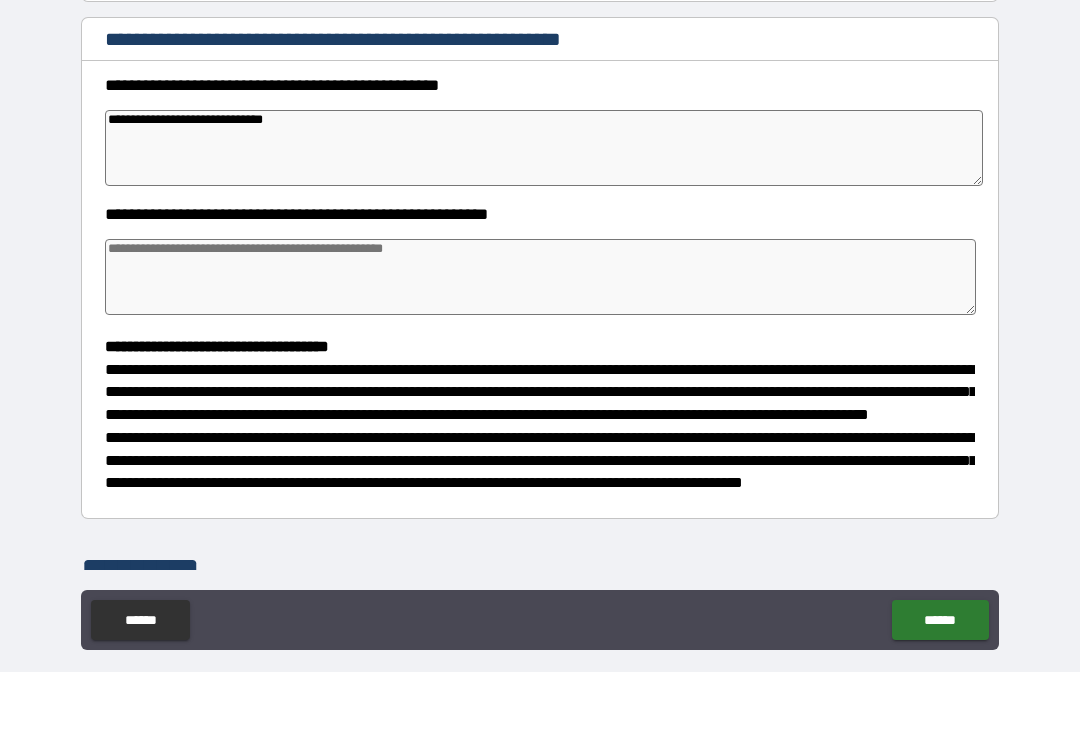 type on "**********" 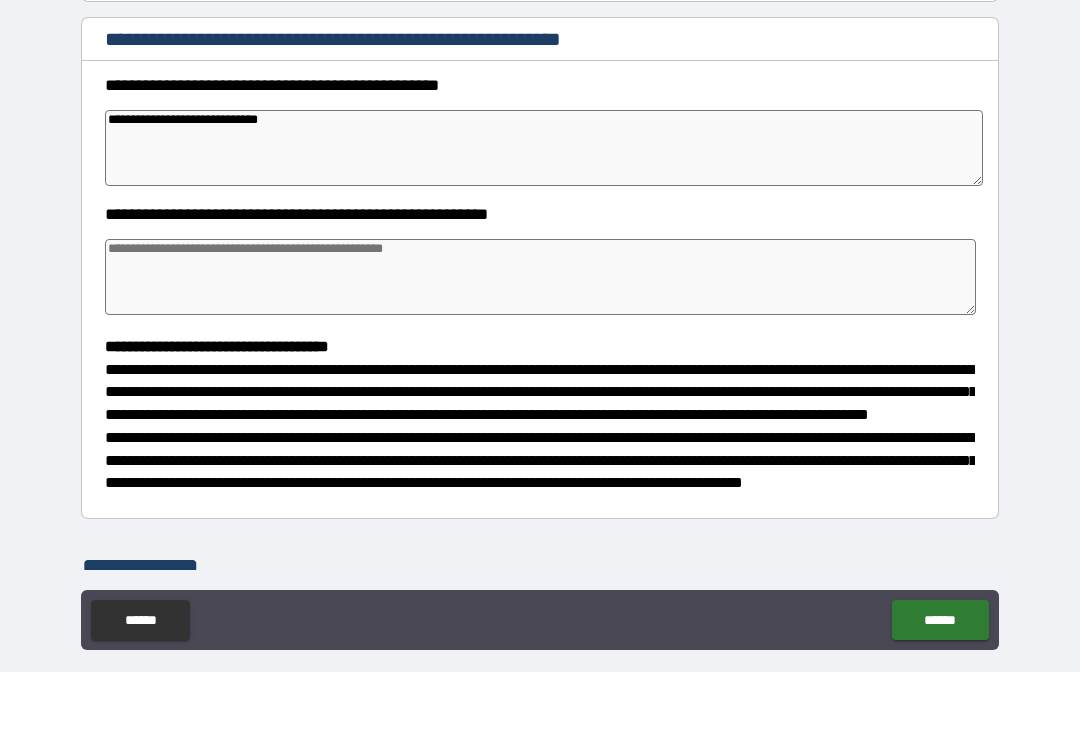 type on "*" 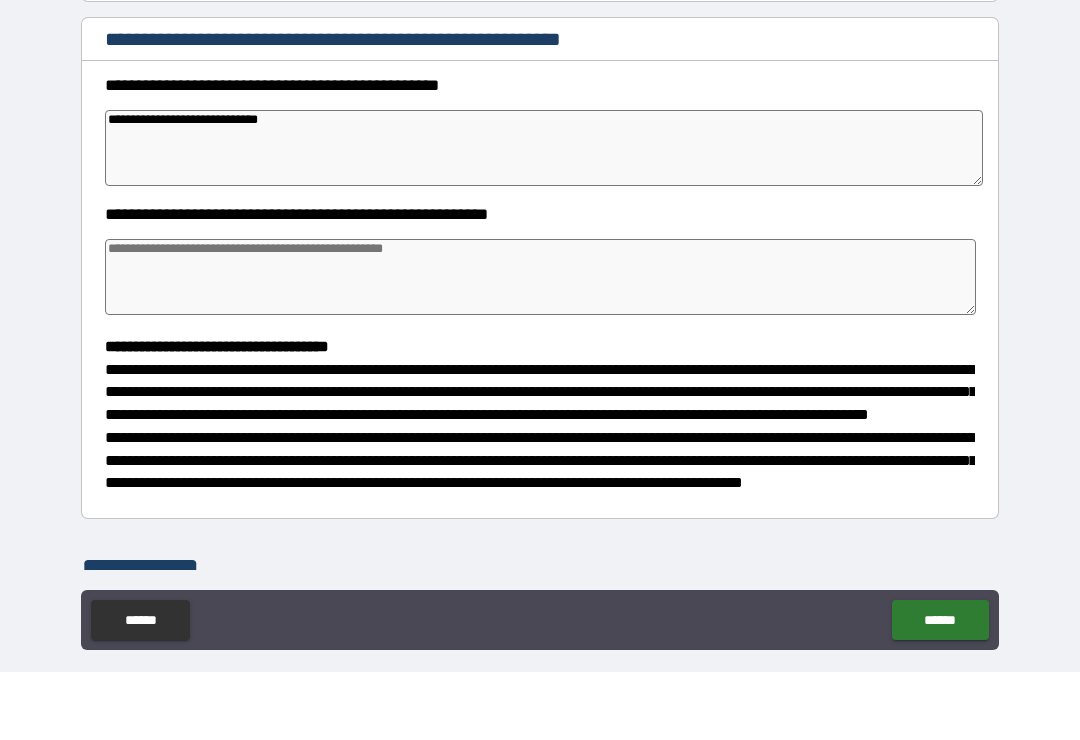 type on "*" 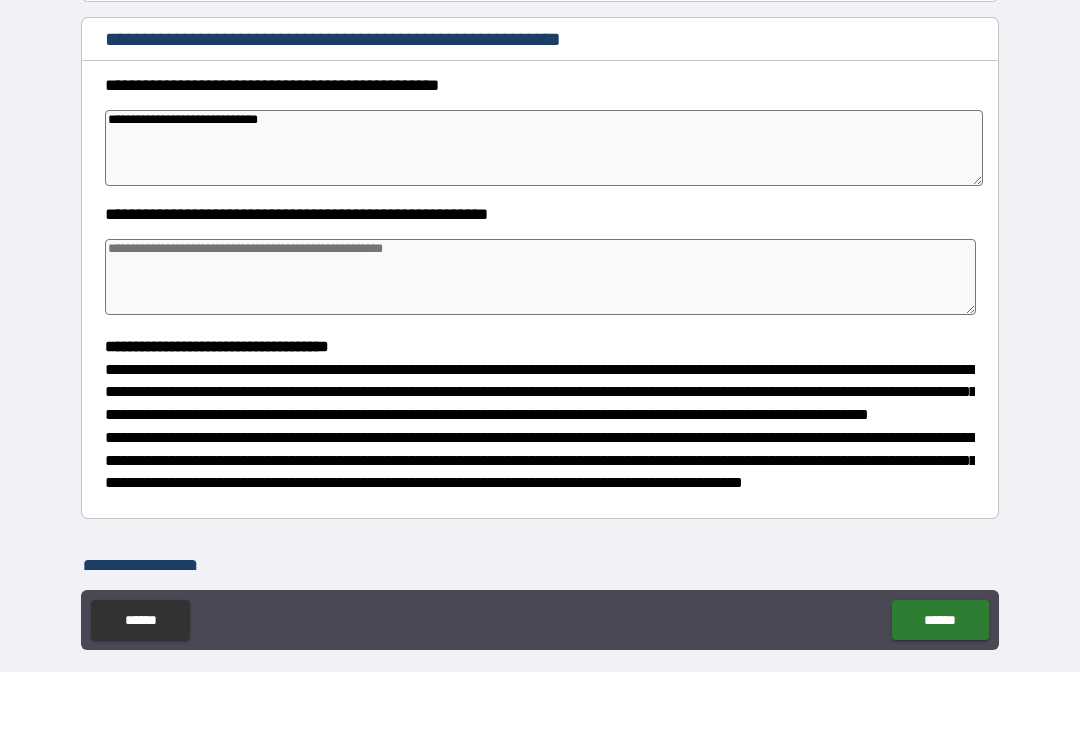 type on "*" 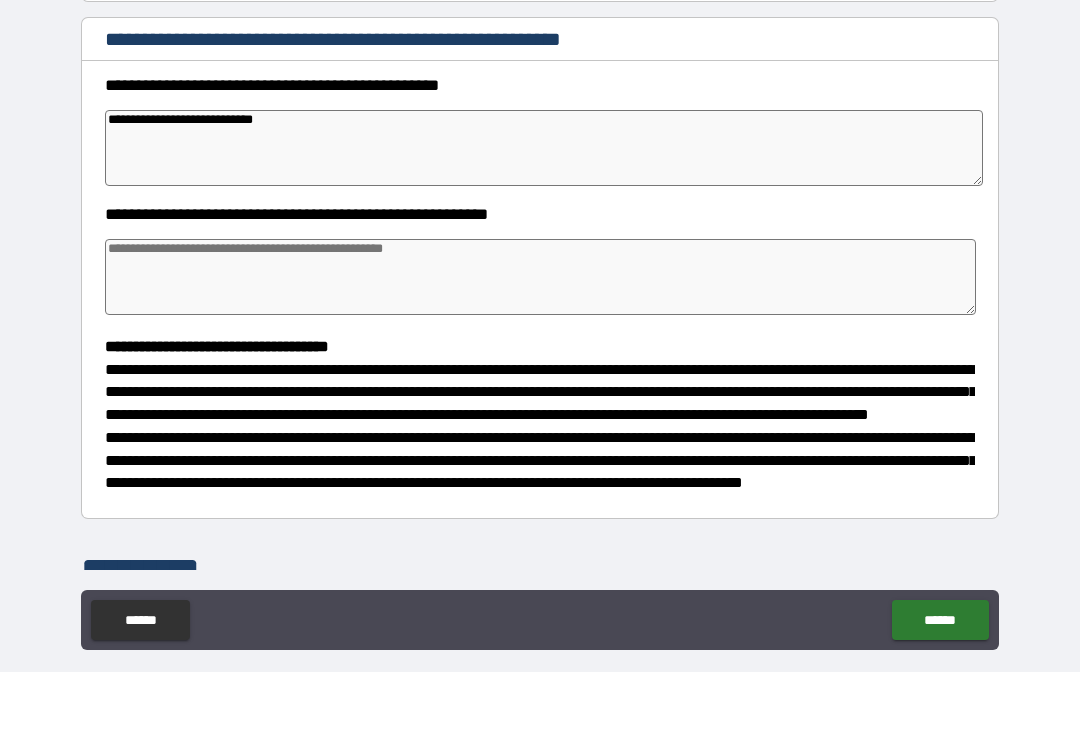 type on "*" 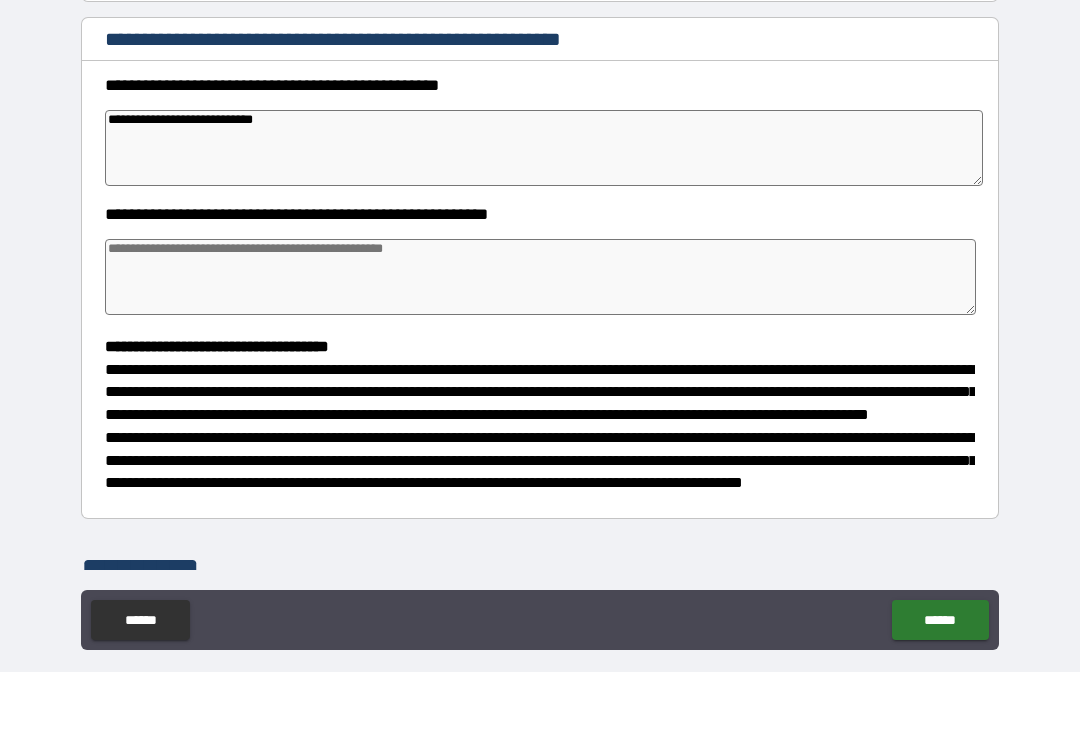 type on "*" 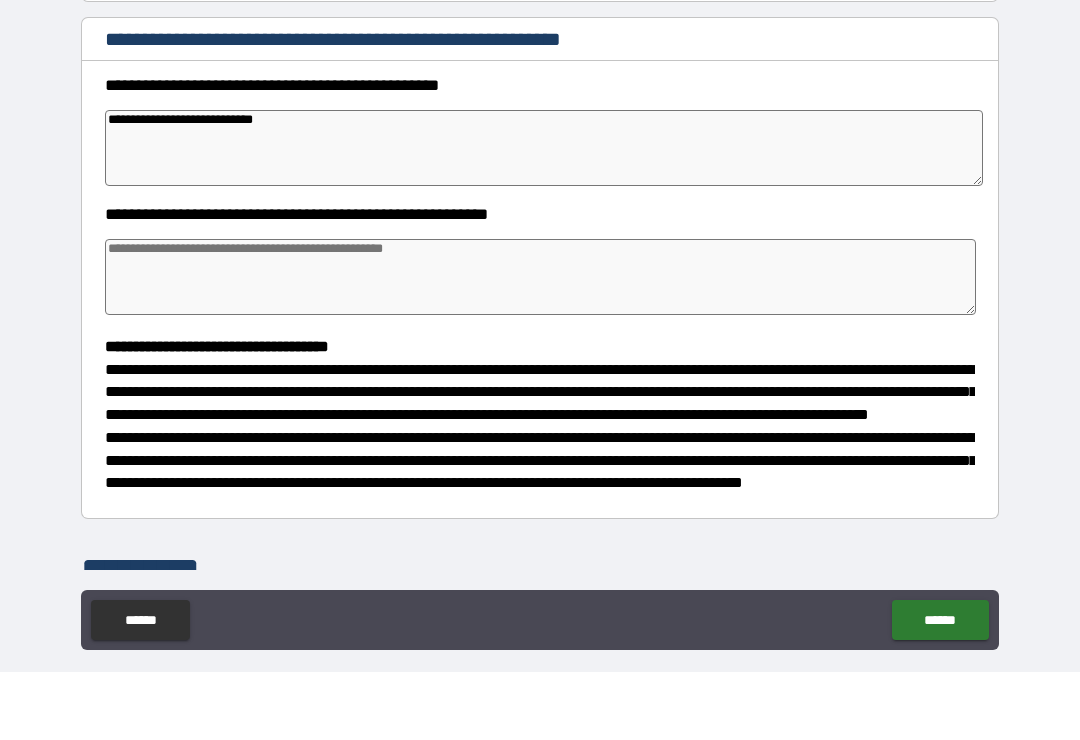 type on "**********" 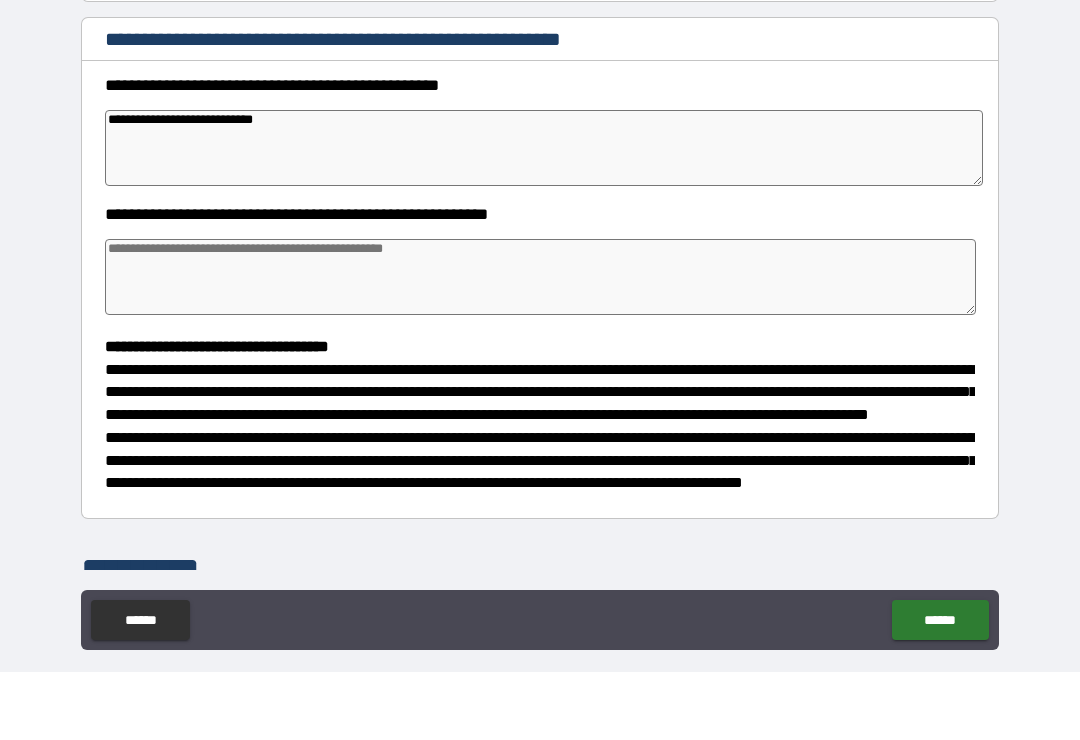 type 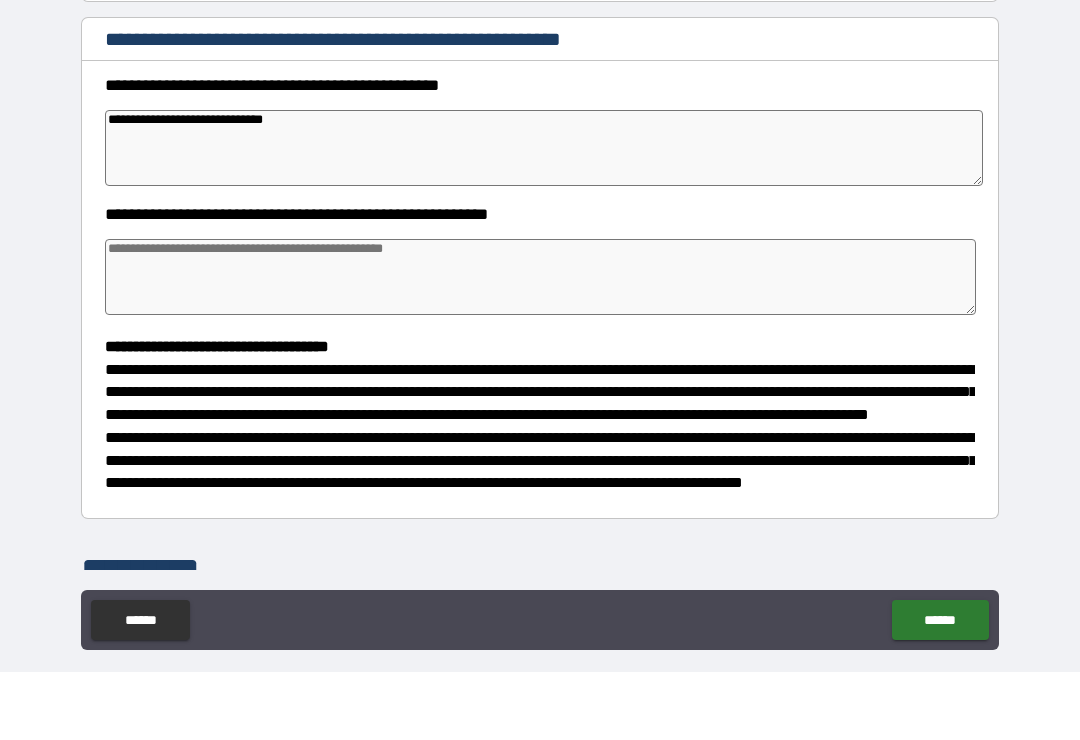 click at bounding box center (540, 345) 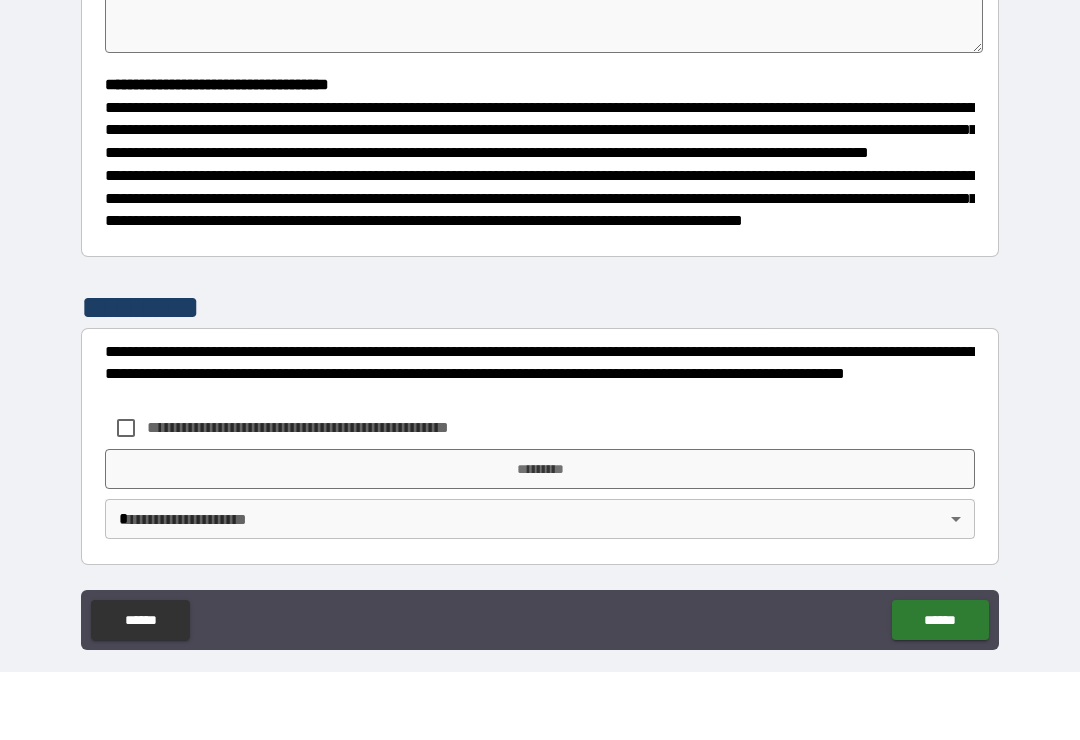 scroll, scrollTop: 526, scrollLeft: 0, axis: vertical 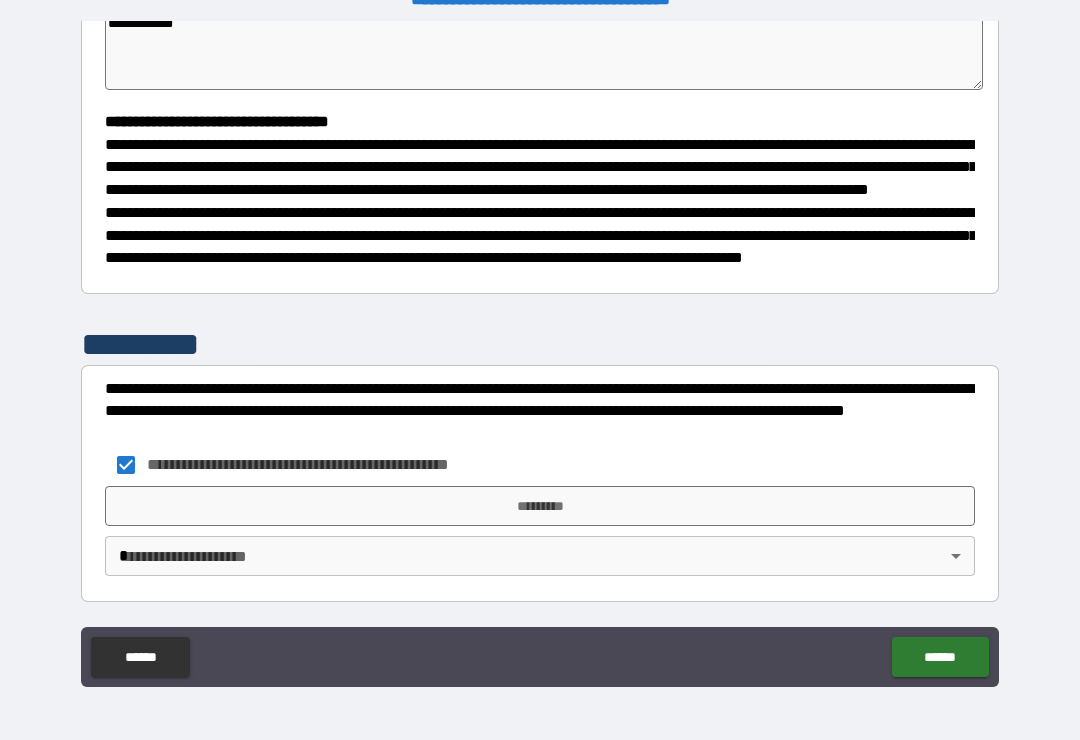 click on "*********" at bounding box center (540, 506) 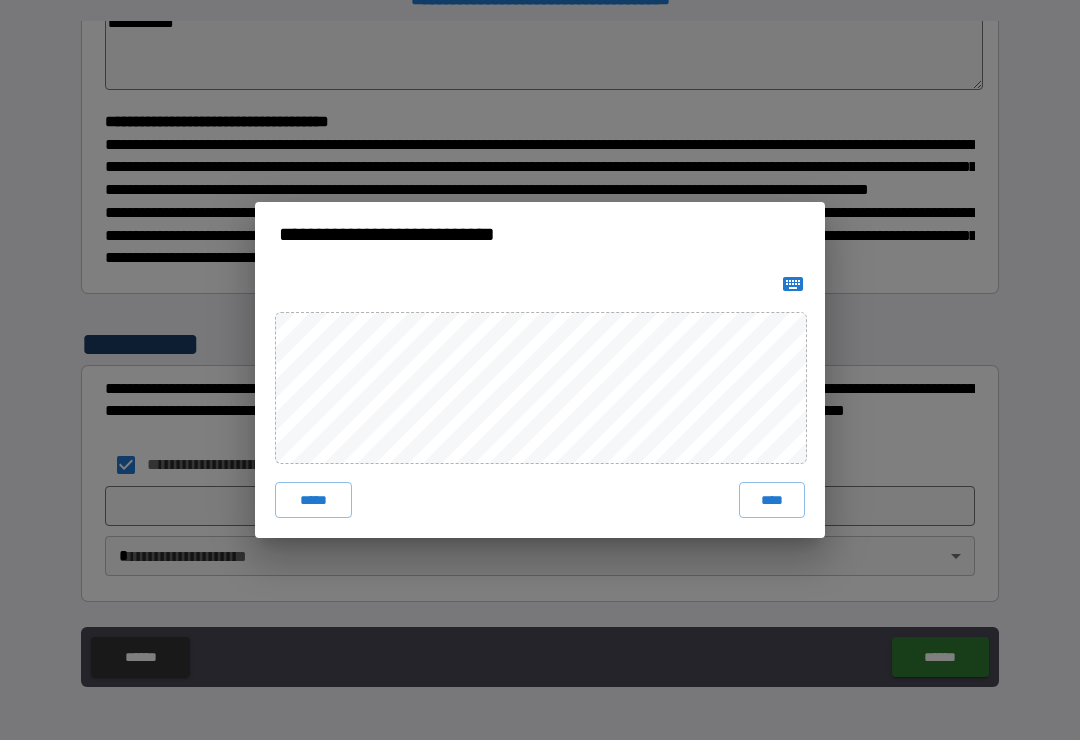 click on "****" at bounding box center [772, 500] 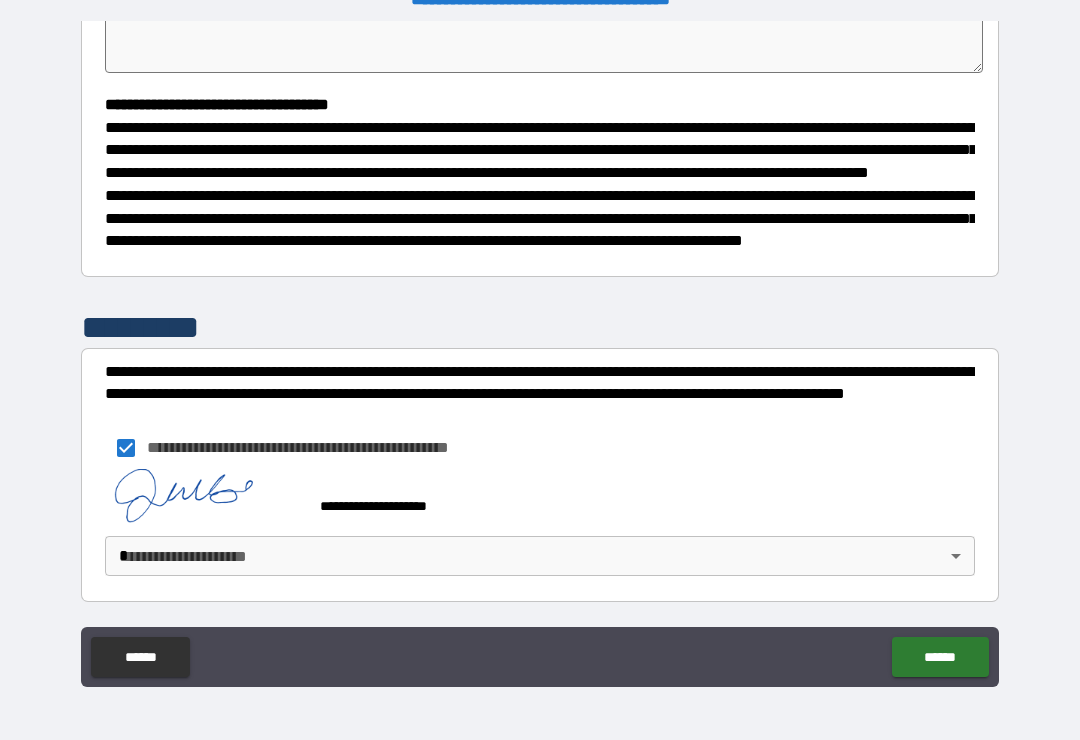 click on "**********" at bounding box center (540, 354) 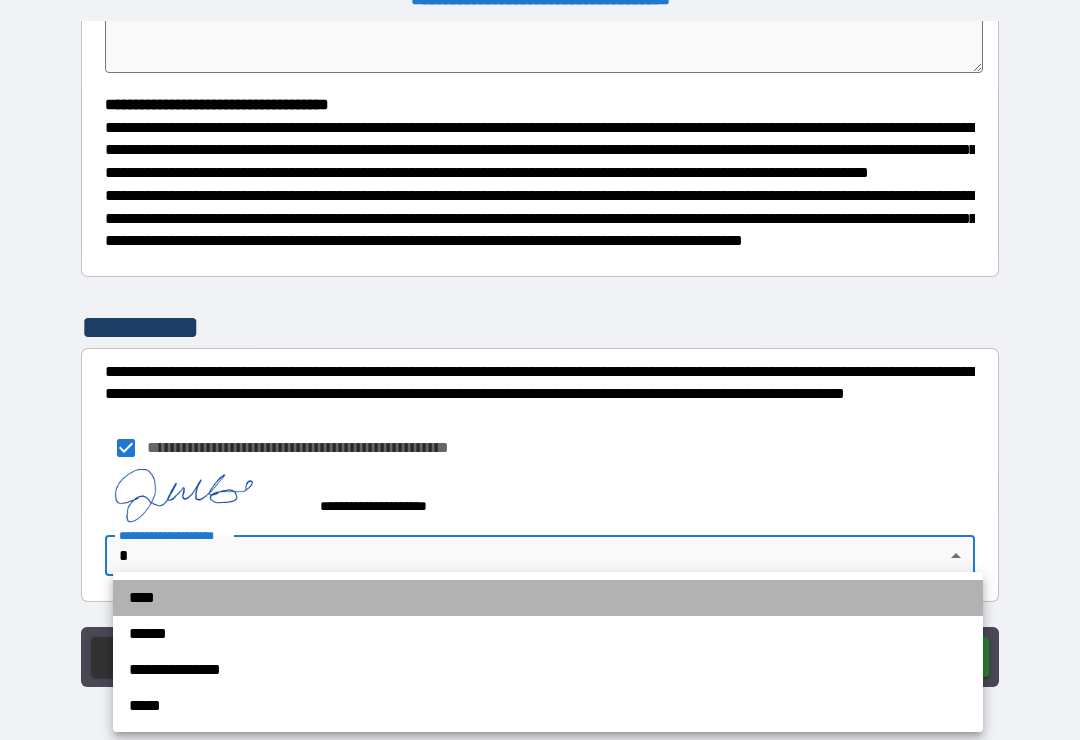 click on "****" at bounding box center [548, 598] 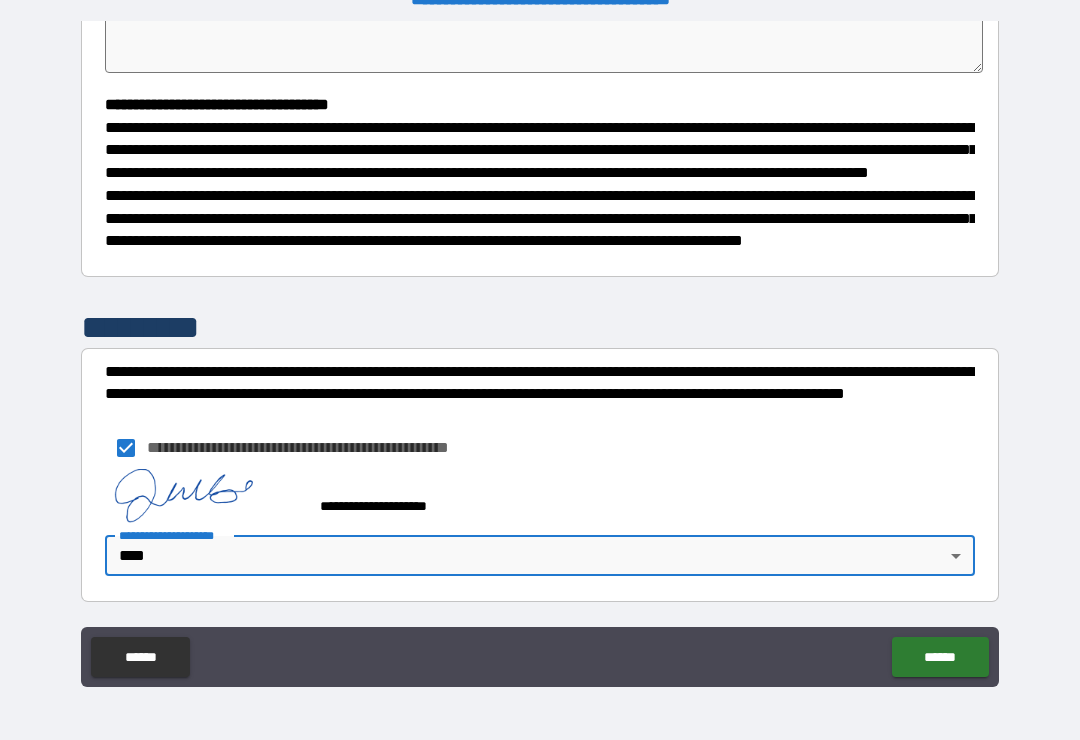 click on "******" at bounding box center [940, 657] 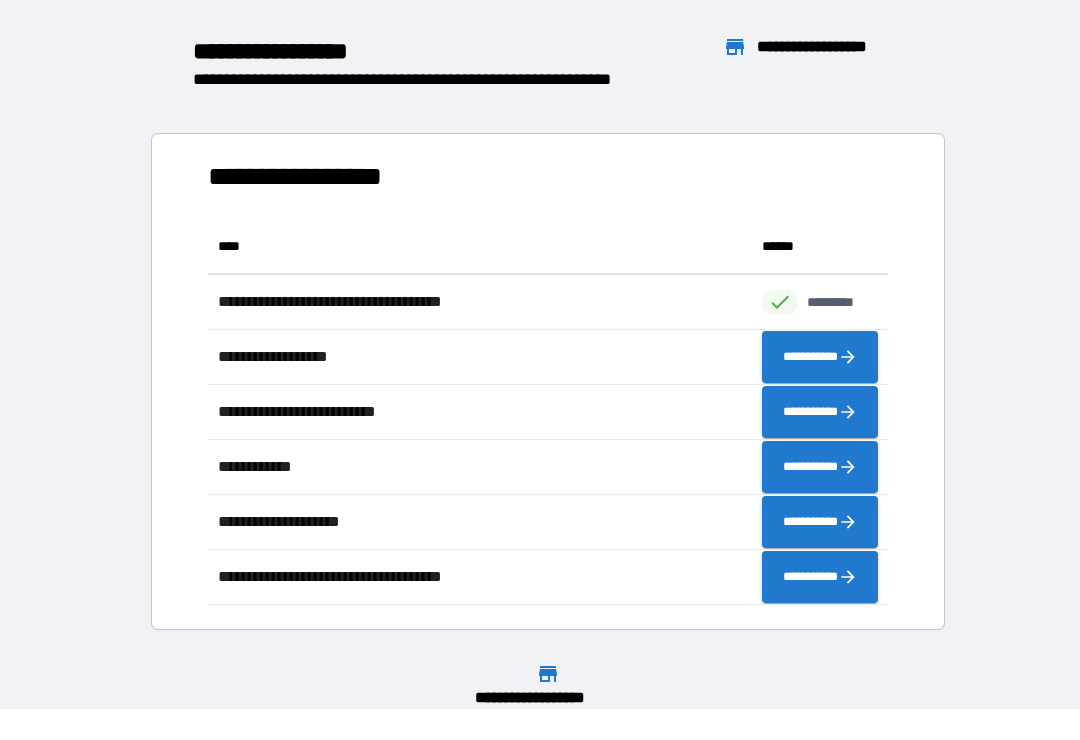 scroll, scrollTop: 1, scrollLeft: 1, axis: both 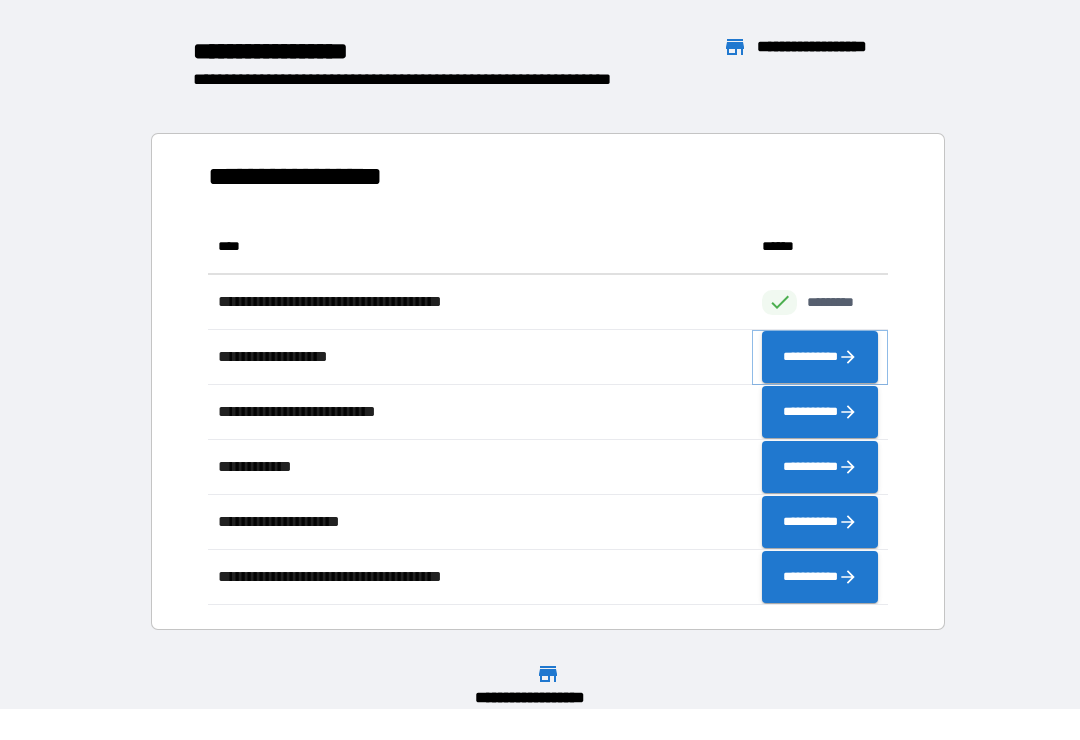 click on "**********" at bounding box center [820, 357] 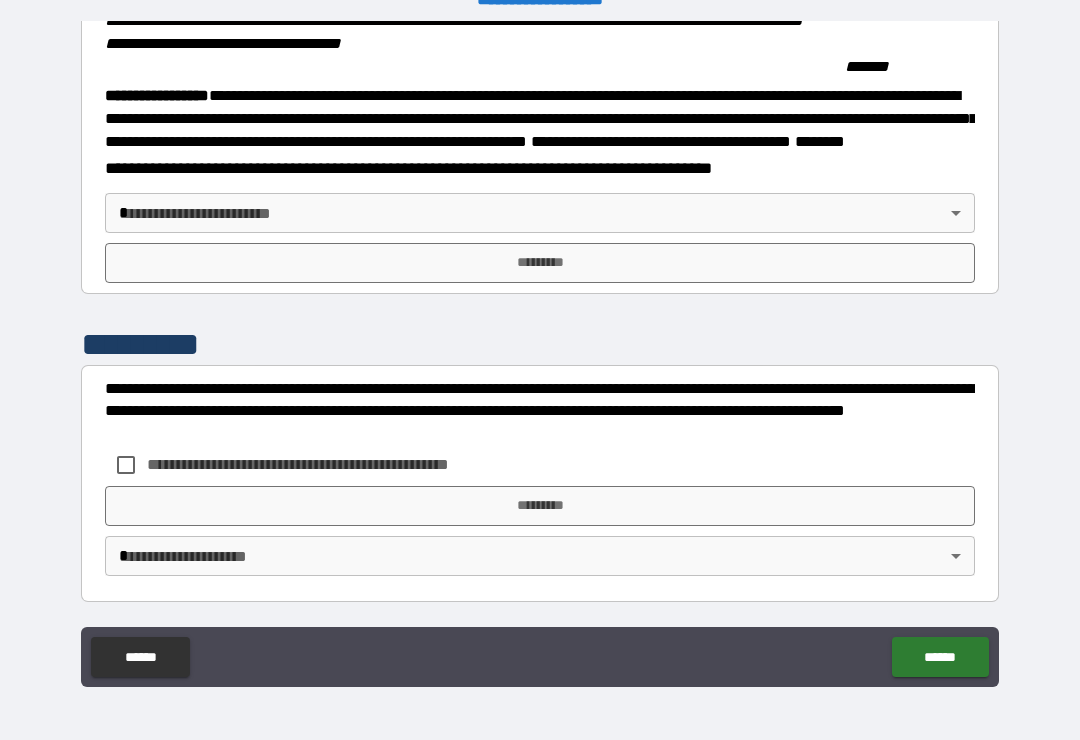 scroll, scrollTop: 2215, scrollLeft: 0, axis: vertical 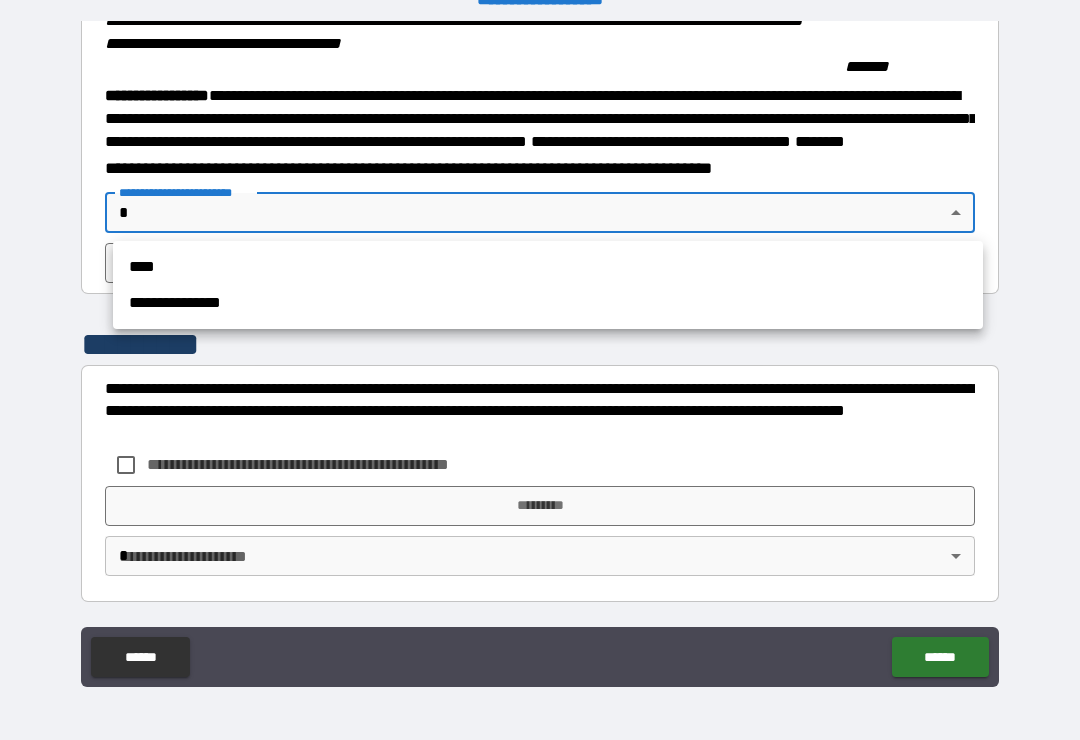 click on "****" at bounding box center (548, 267) 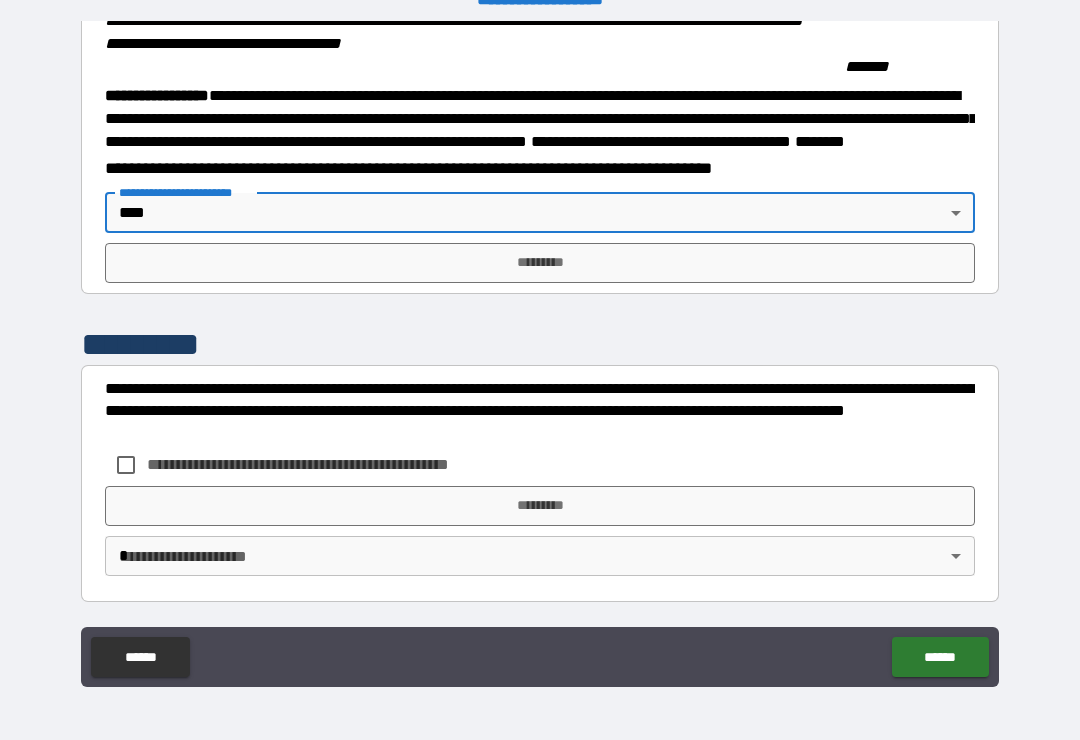click on "*********" at bounding box center [540, 263] 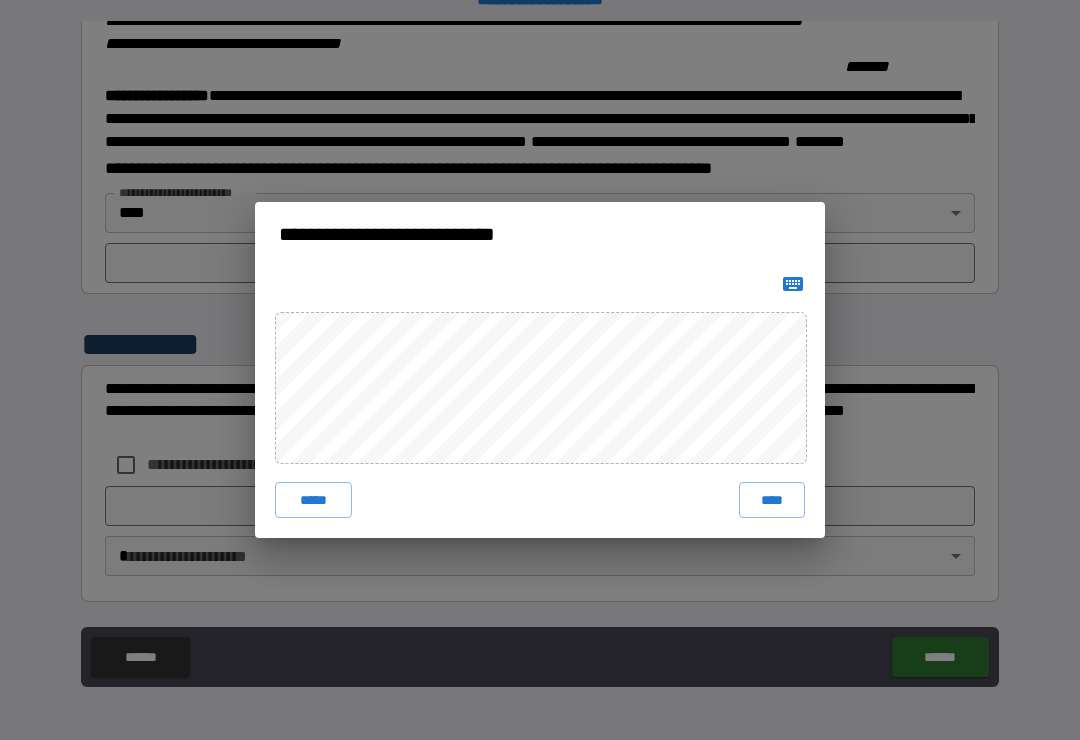 click on "****" at bounding box center (772, 500) 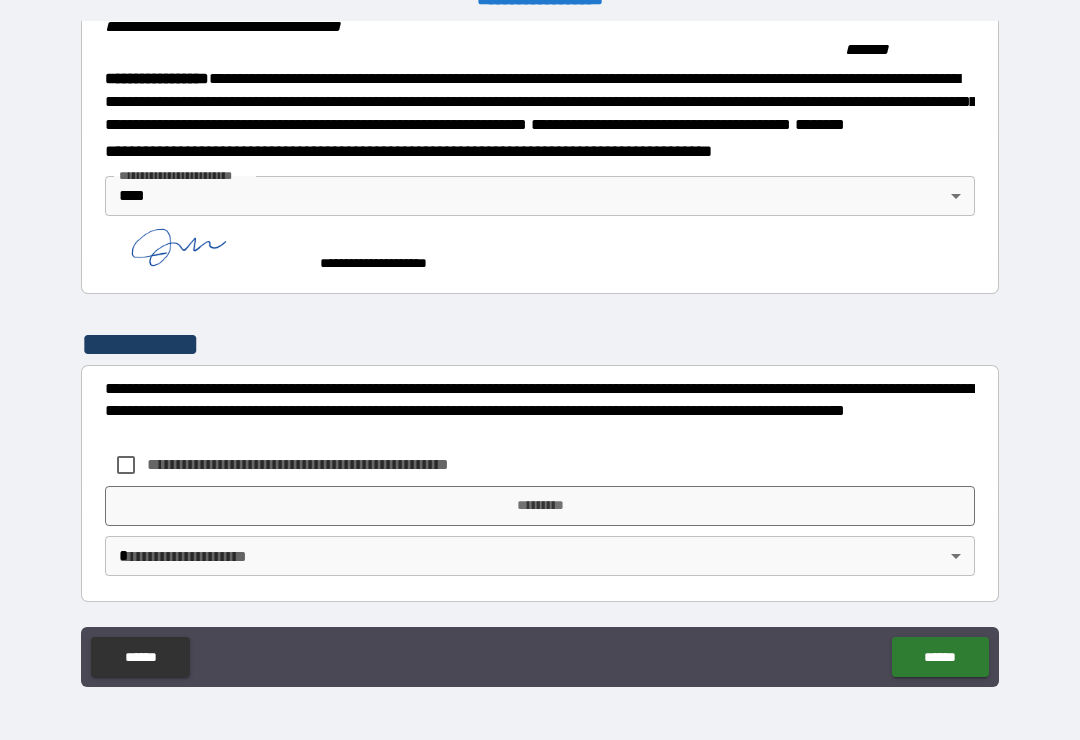 scroll, scrollTop: 2205, scrollLeft: 0, axis: vertical 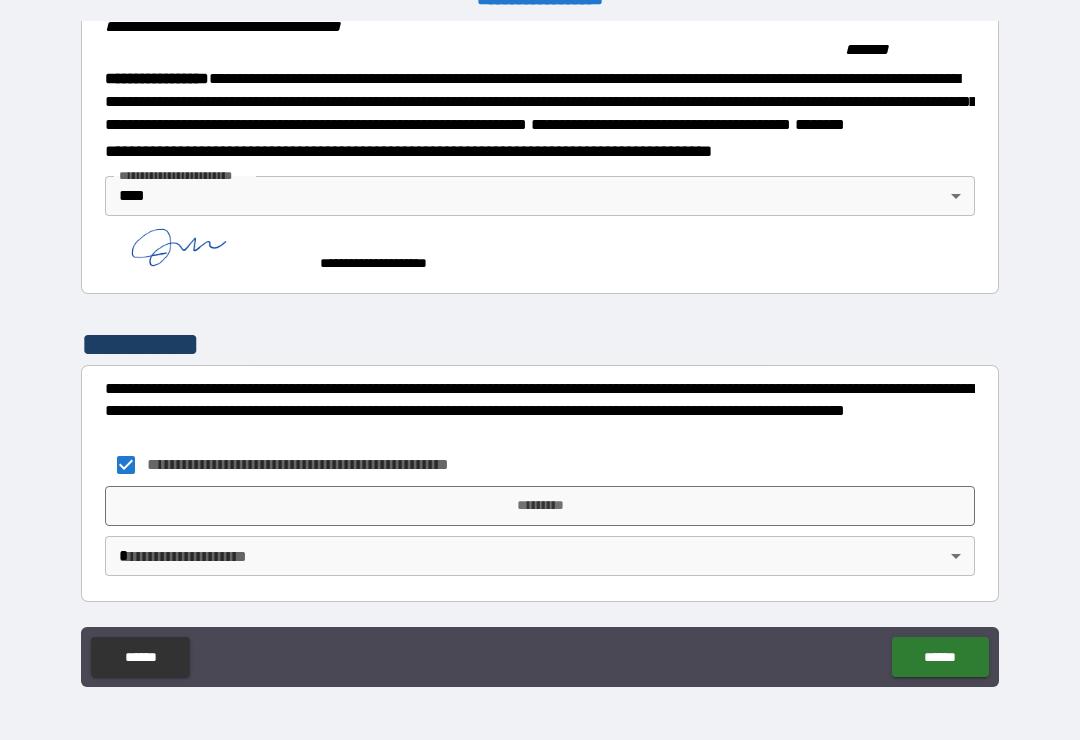 click on "*********" at bounding box center [540, 506] 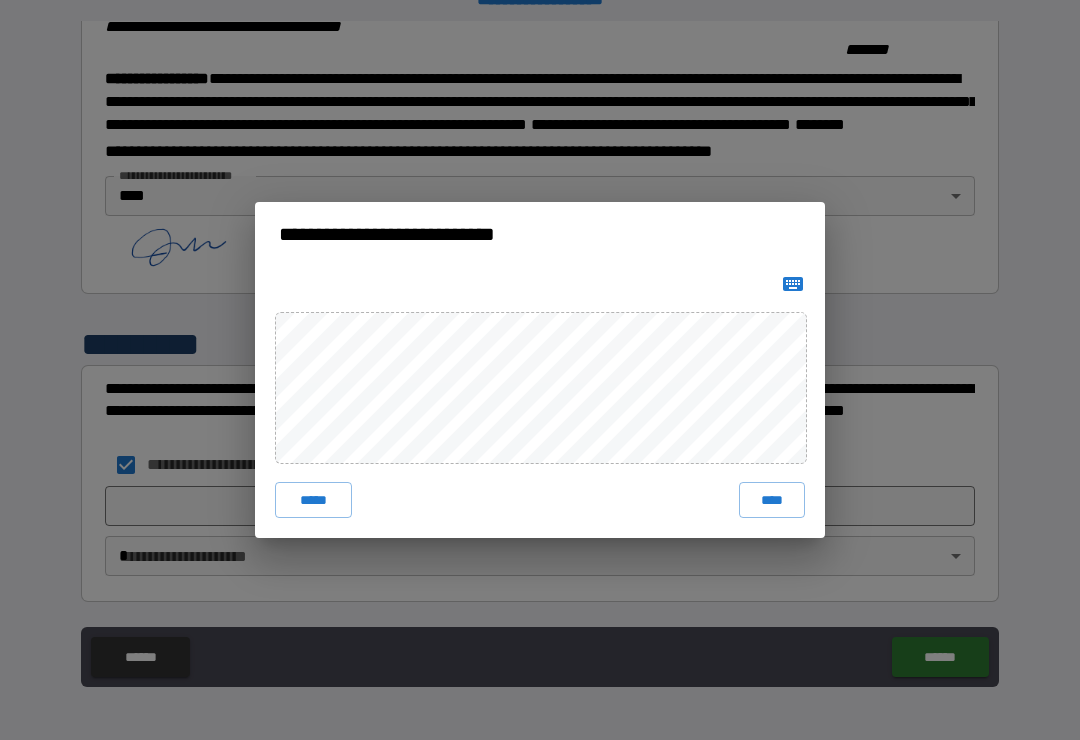 click on "****" at bounding box center (772, 500) 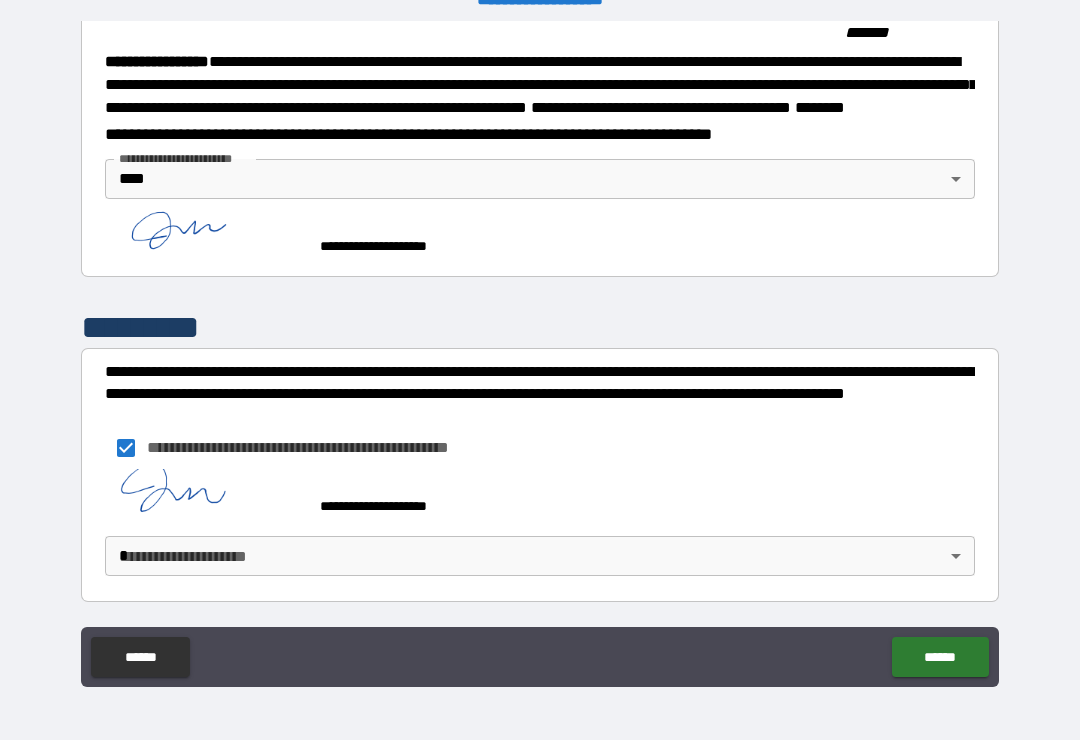 scroll, scrollTop: 2249, scrollLeft: 0, axis: vertical 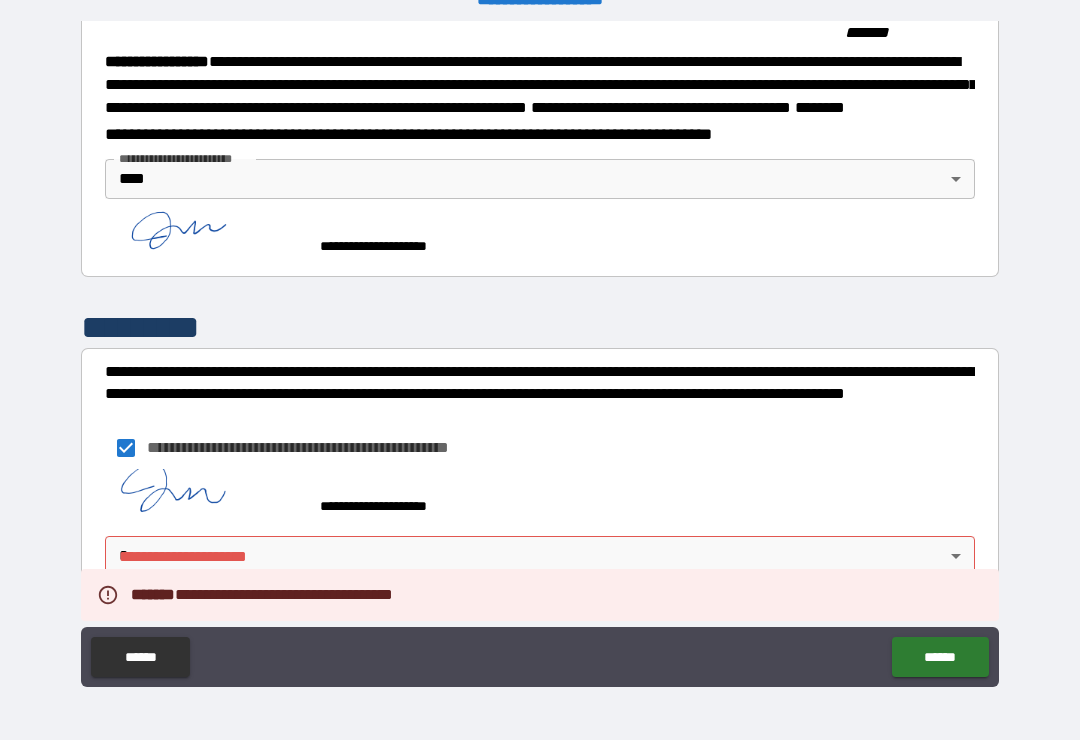 click on "**********" at bounding box center [540, 354] 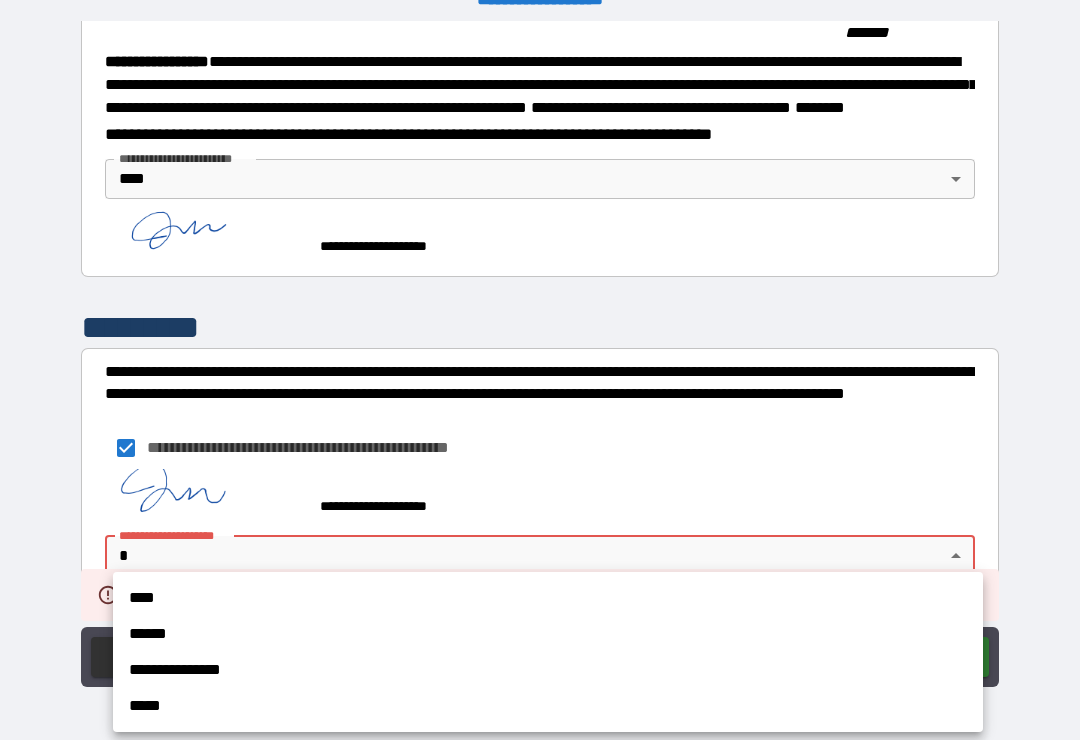 click on "****" at bounding box center [548, 598] 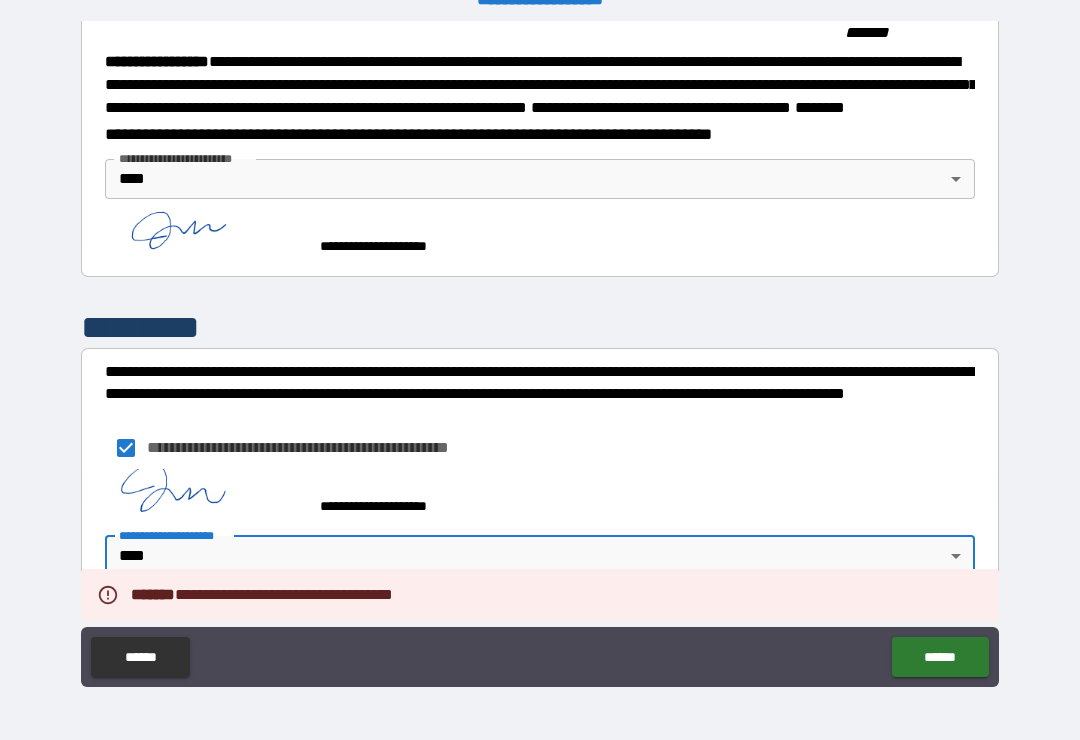 click on "******" at bounding box center (940, 657) 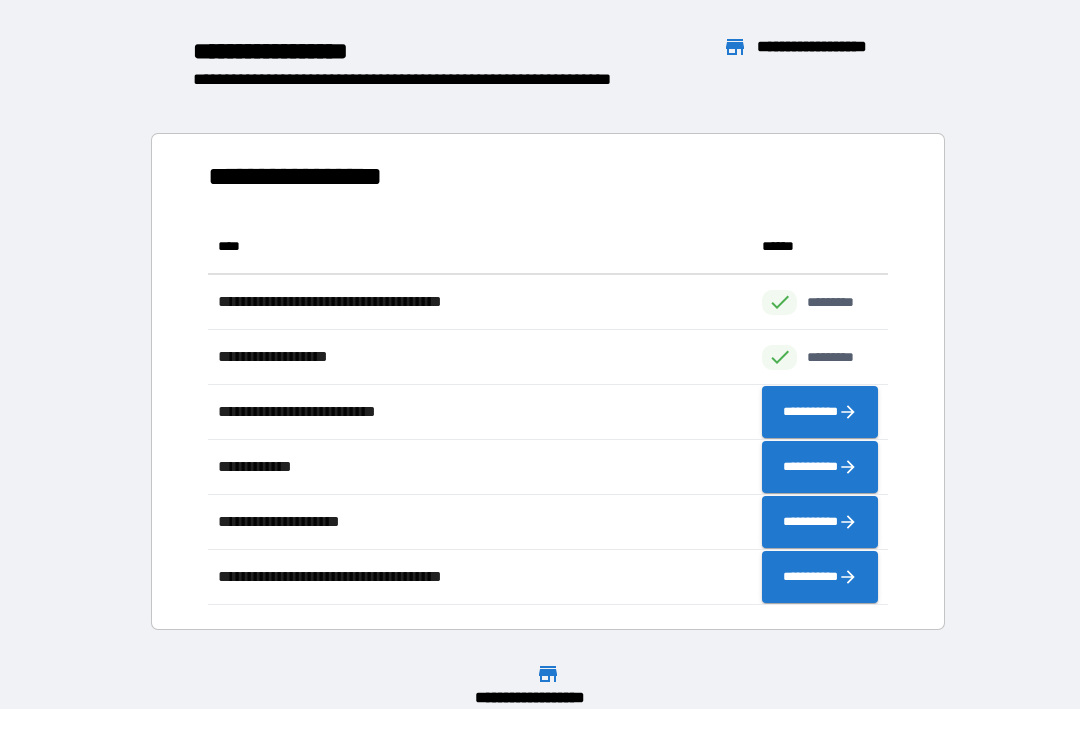 scroll, scrollTop: 386, scrollLeft: 680, axis: both 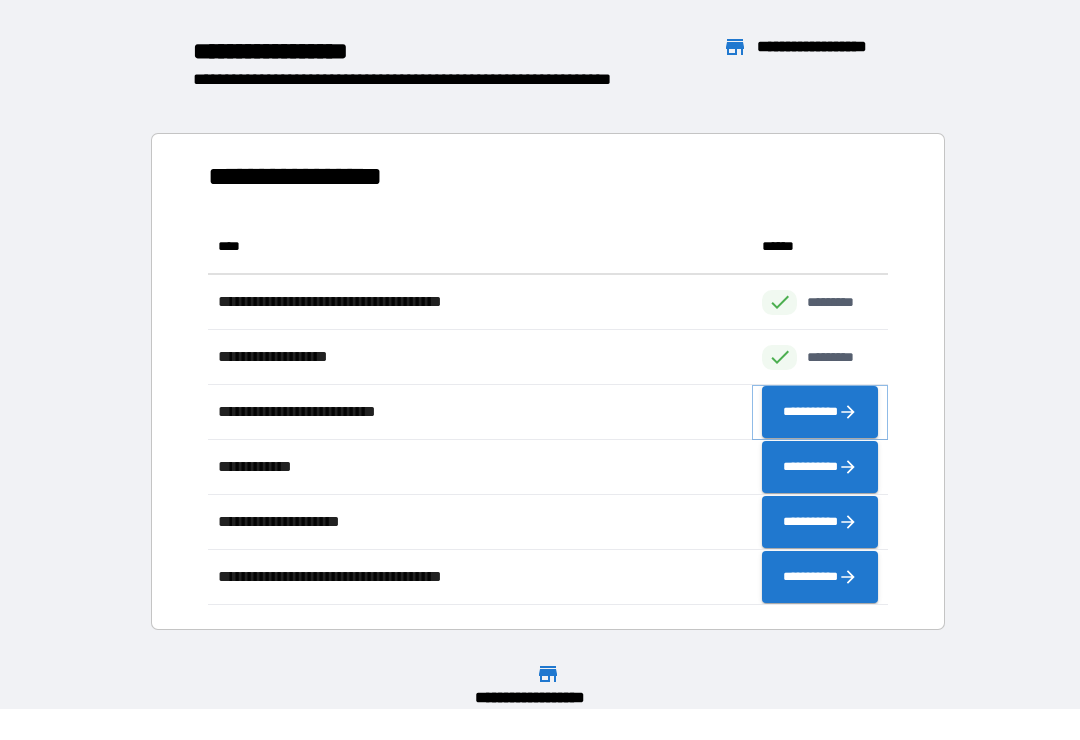 click on "**********" at bounding box center (820, 412) 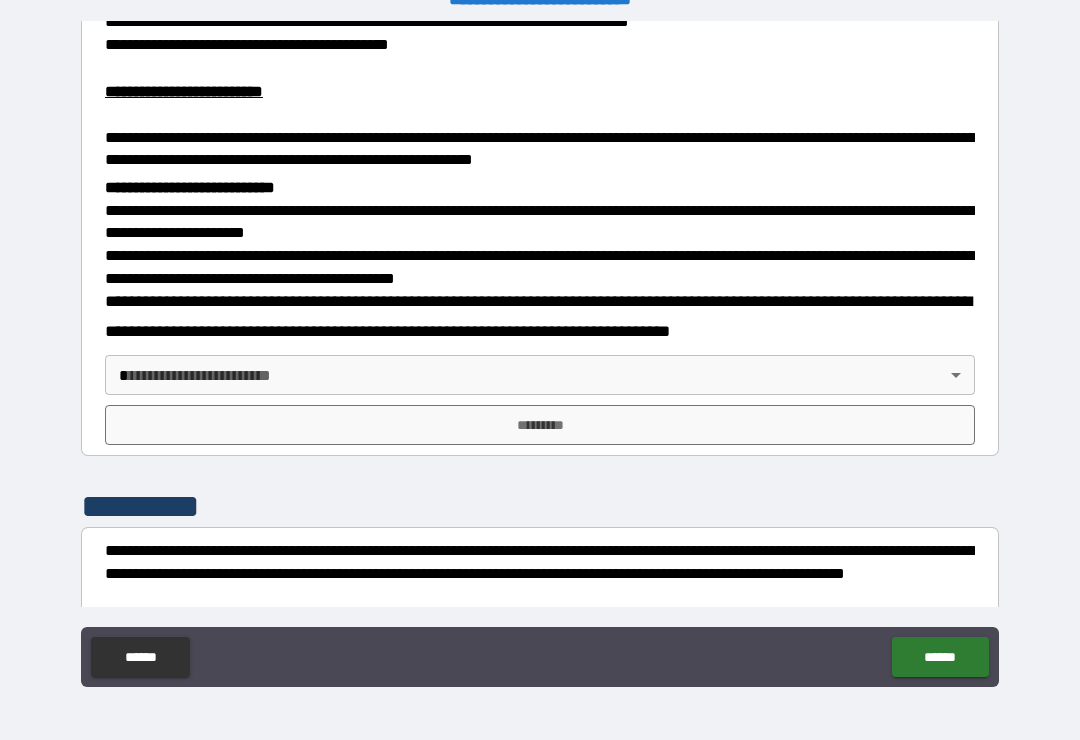 scroll, scrollTop: 565, scrollLeft: 0, axis: vertical 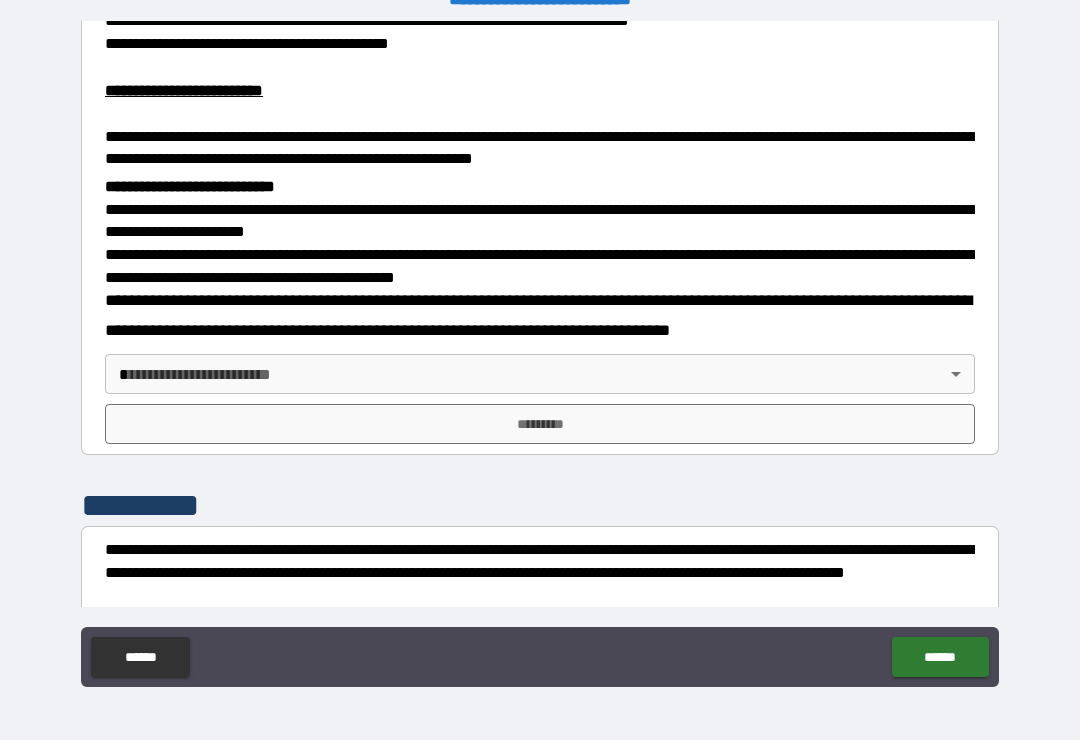 click on "**********" at bounding box center (540, 354) 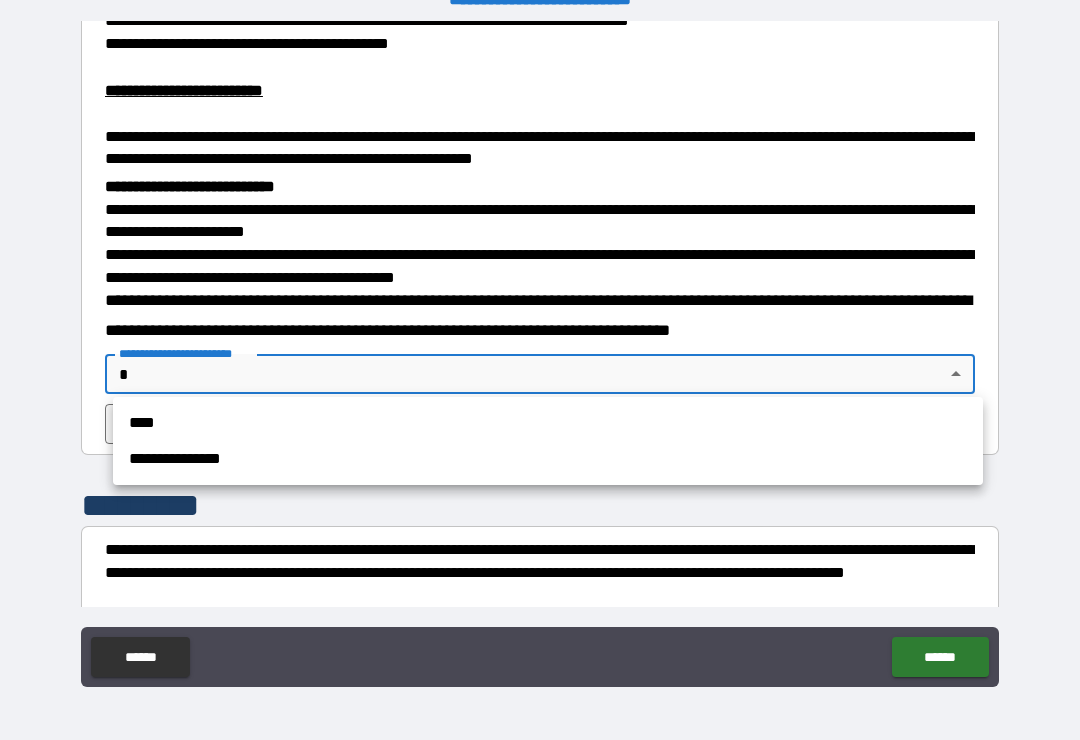 click on "****" at bounding box center [548, 423] 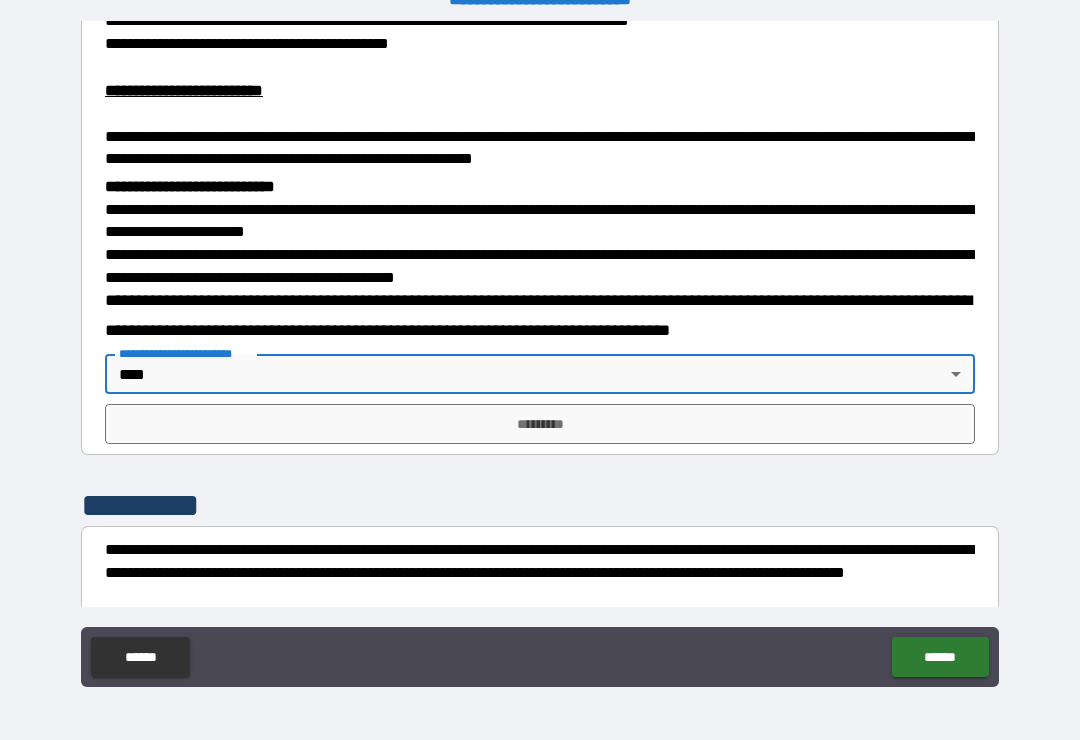click on "*********" at bounding box center [540, 424] 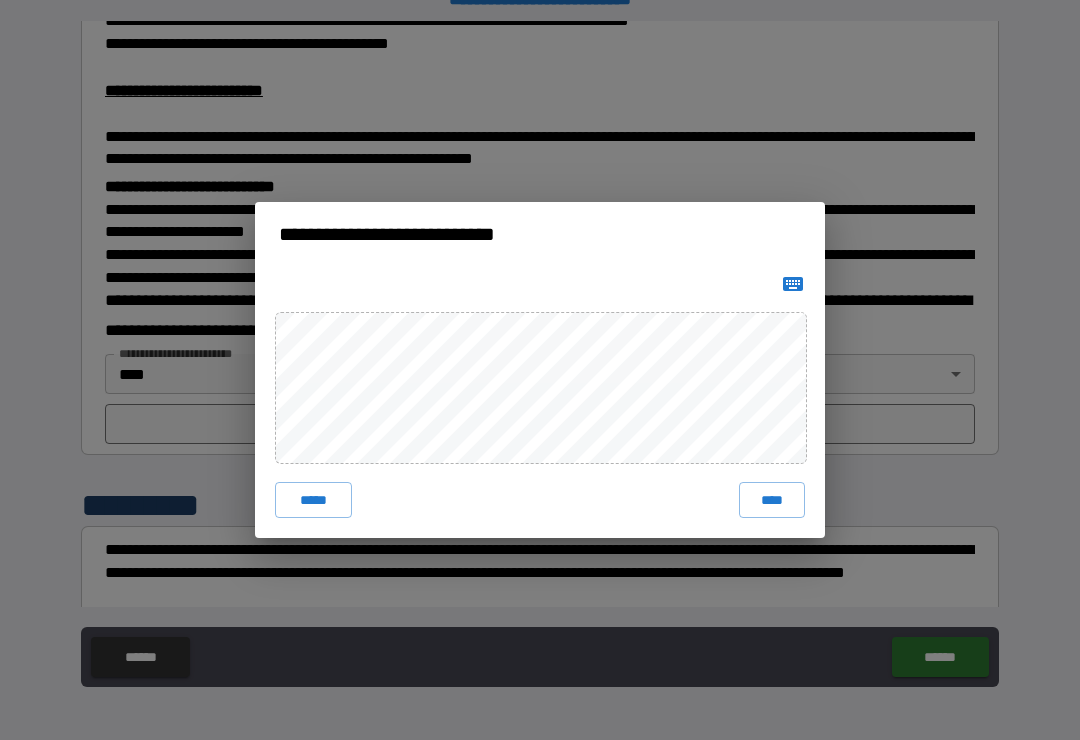 click on "****" at bounding box center (772, 500) 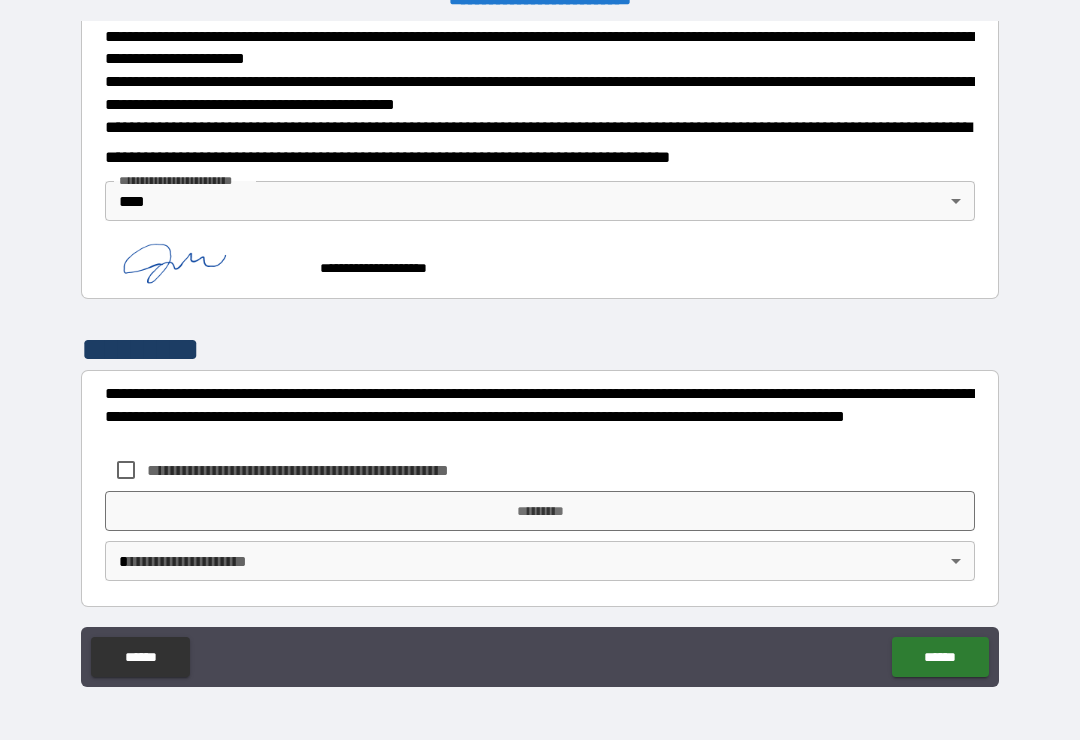 scroll, scrollTop: 738, scrollLeft: 0, axis: vertical 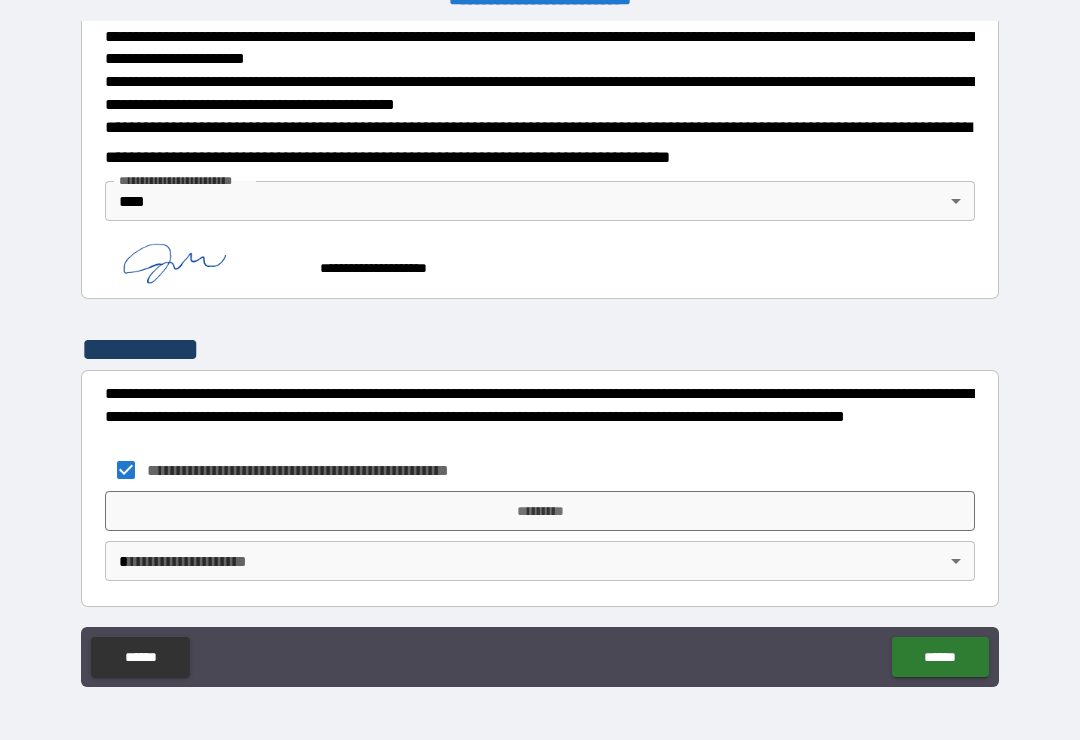 click on "*********" at bounding box center [540, 511] 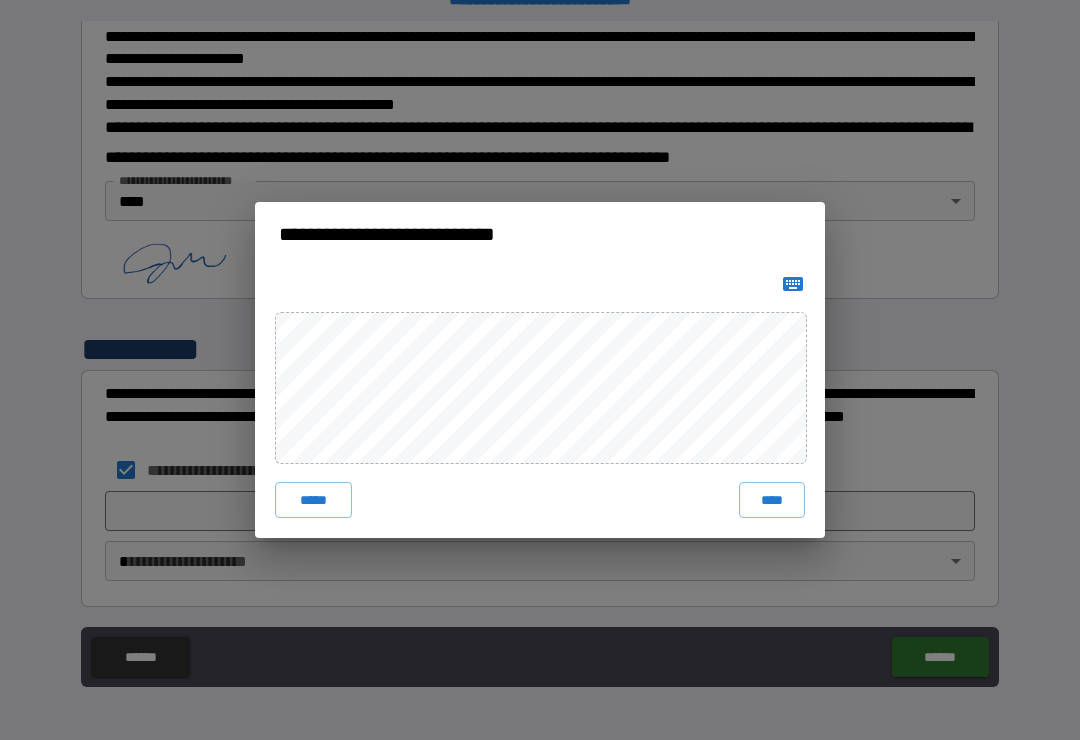 click on "****" at bounding box center (772, 500) 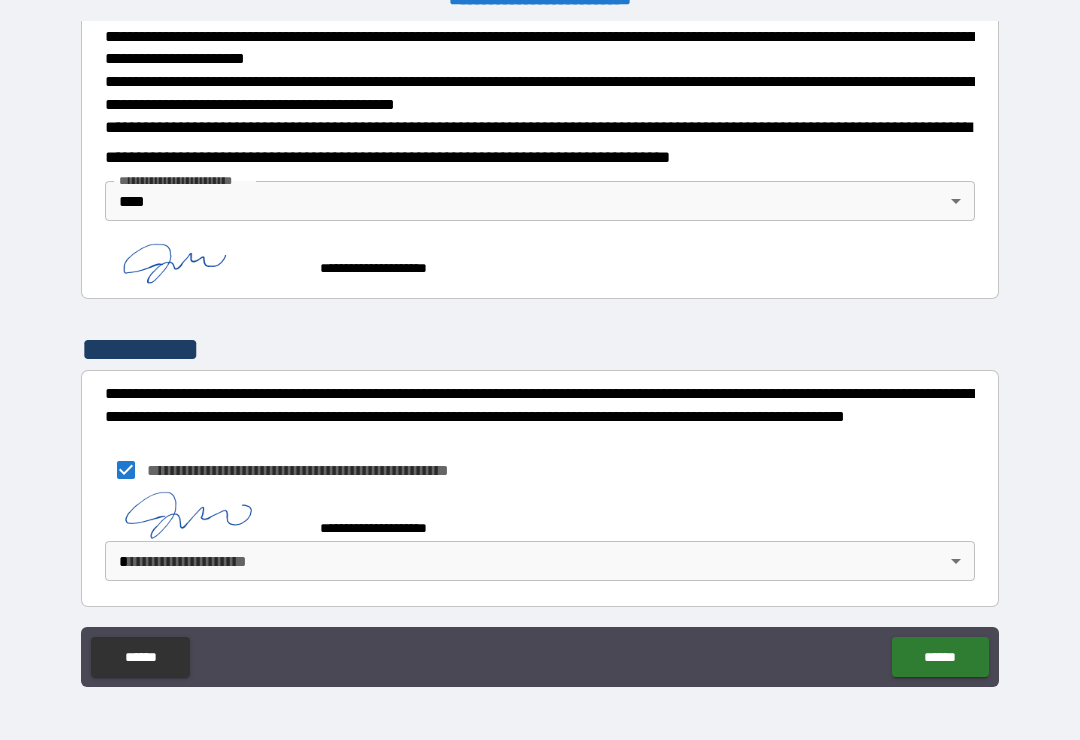 scroll, scrollTop: 728, scrollLeft: 0, axis: vertical 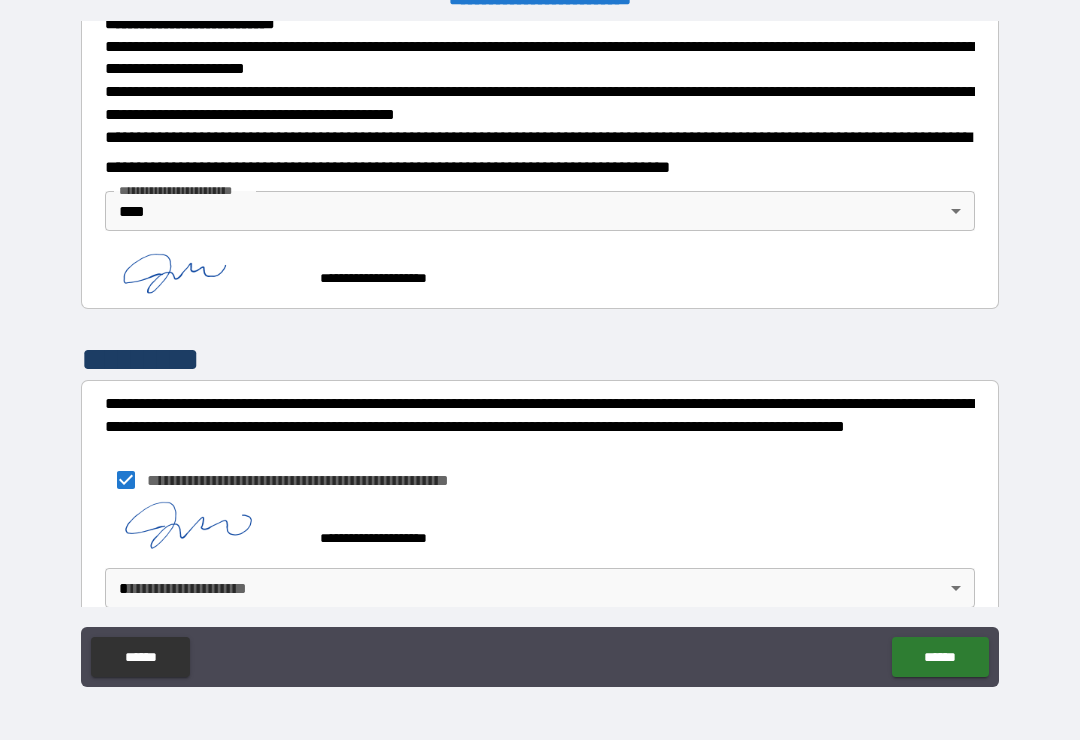 click on "**********" at bounding box center [540, 354] 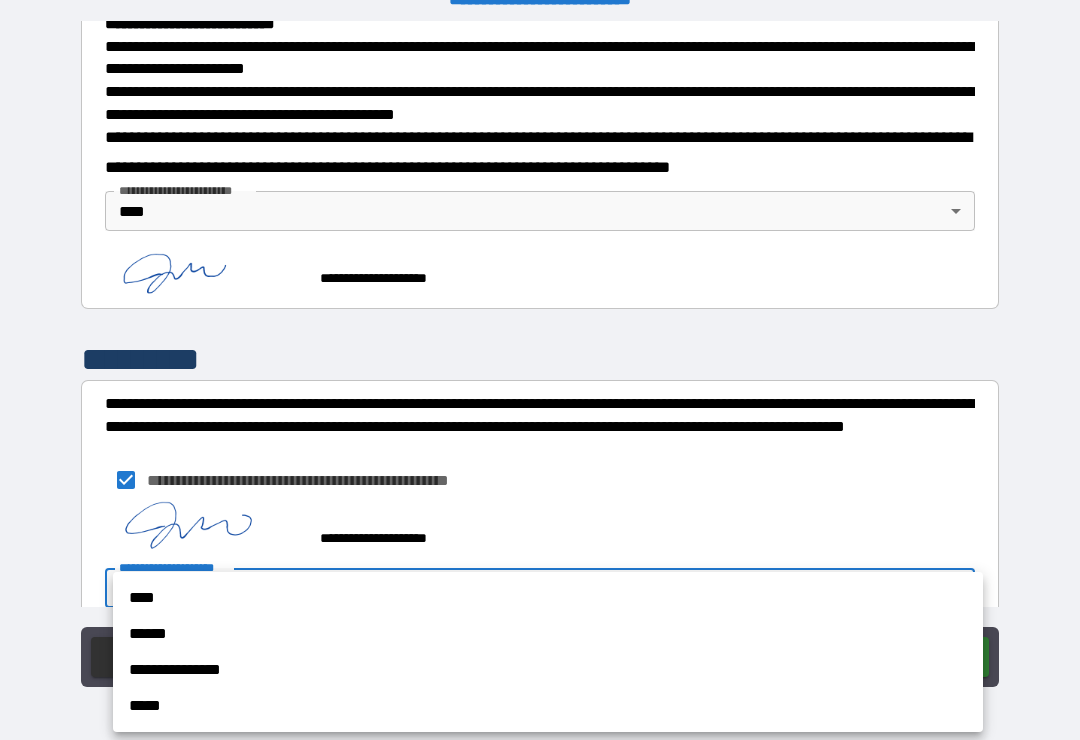 click on "****" at bounding box center (548, 598) 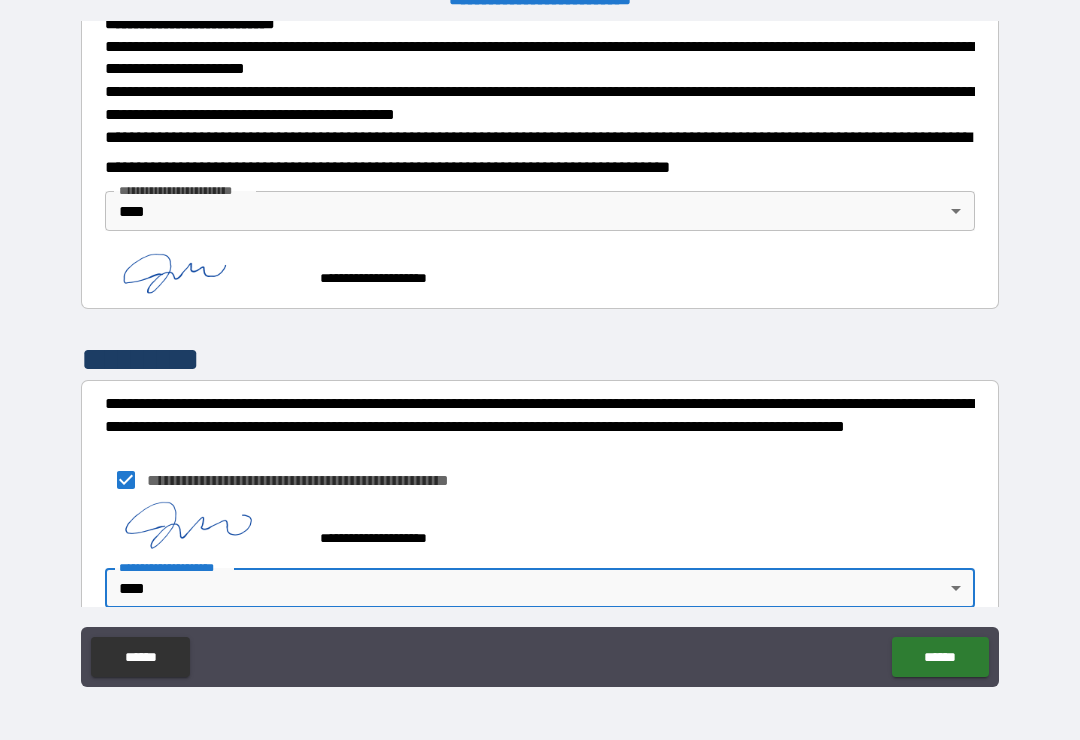 click on "******" at bounding box center (940, 657) 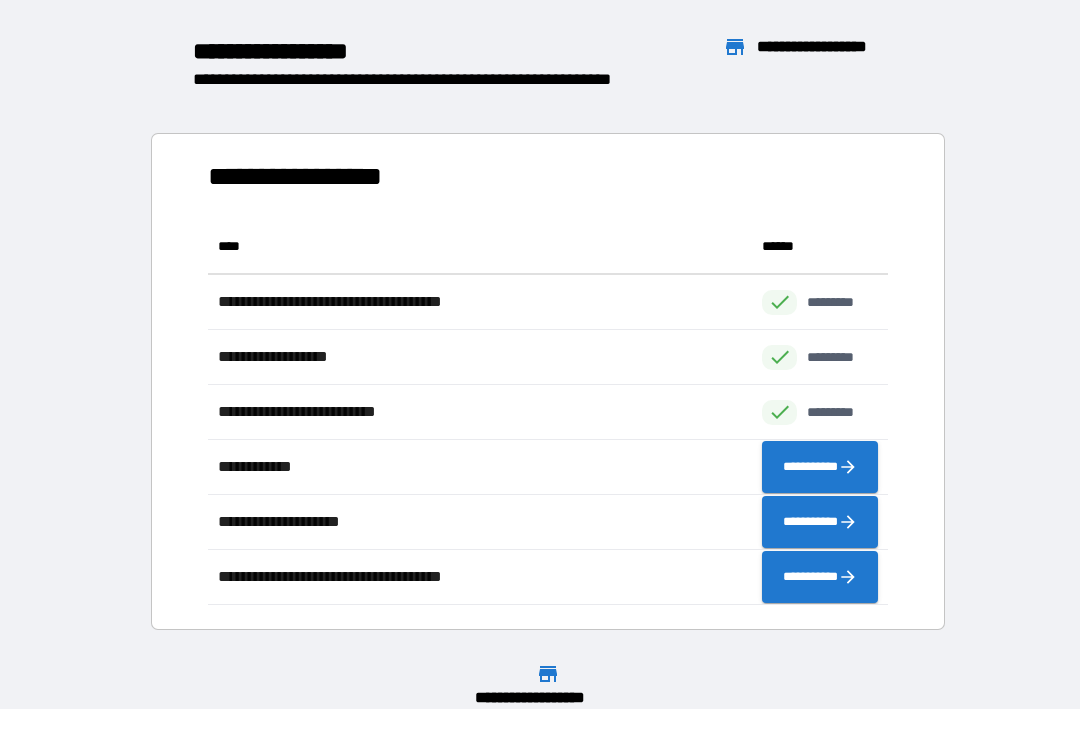 scroll, scrollTop: 1, scrollLeft: 1, axis: both 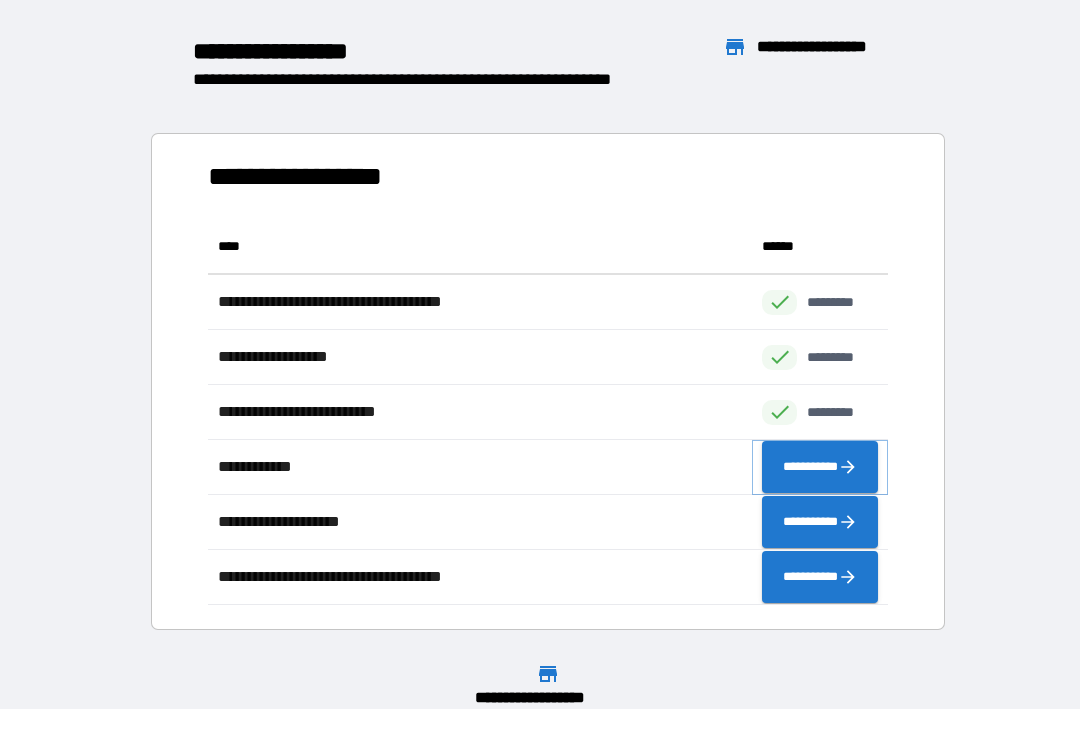 click on "**********" at bounding box center [820, 467] 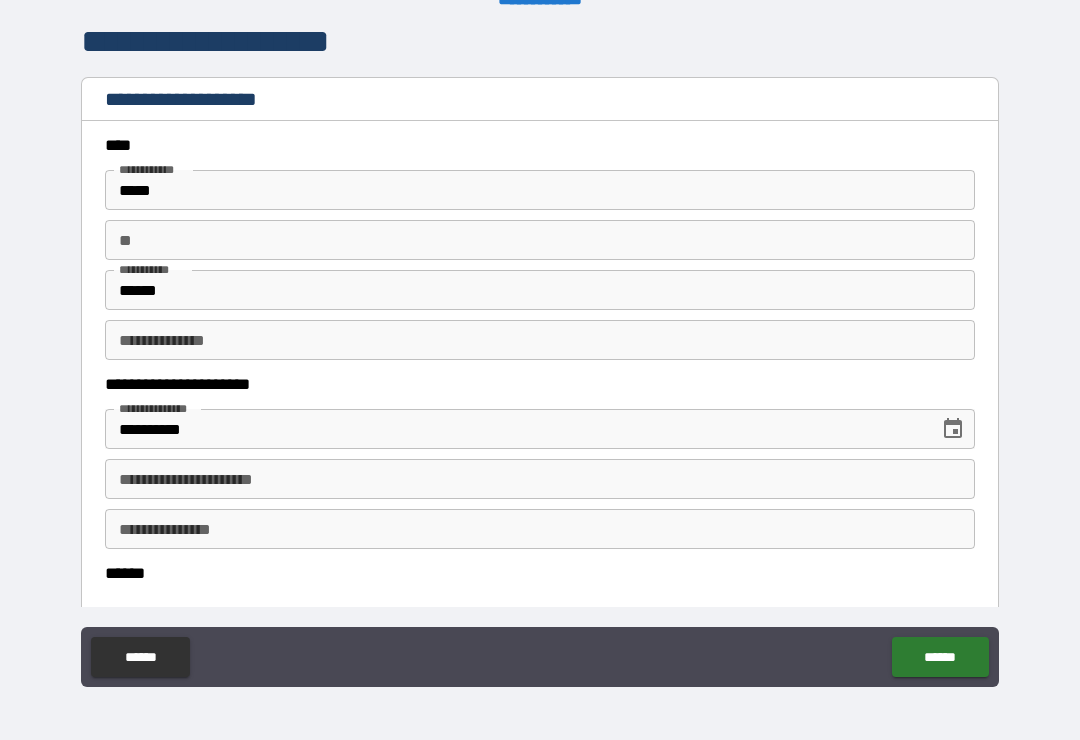 click on "**********" at bounding box center (540, 479) 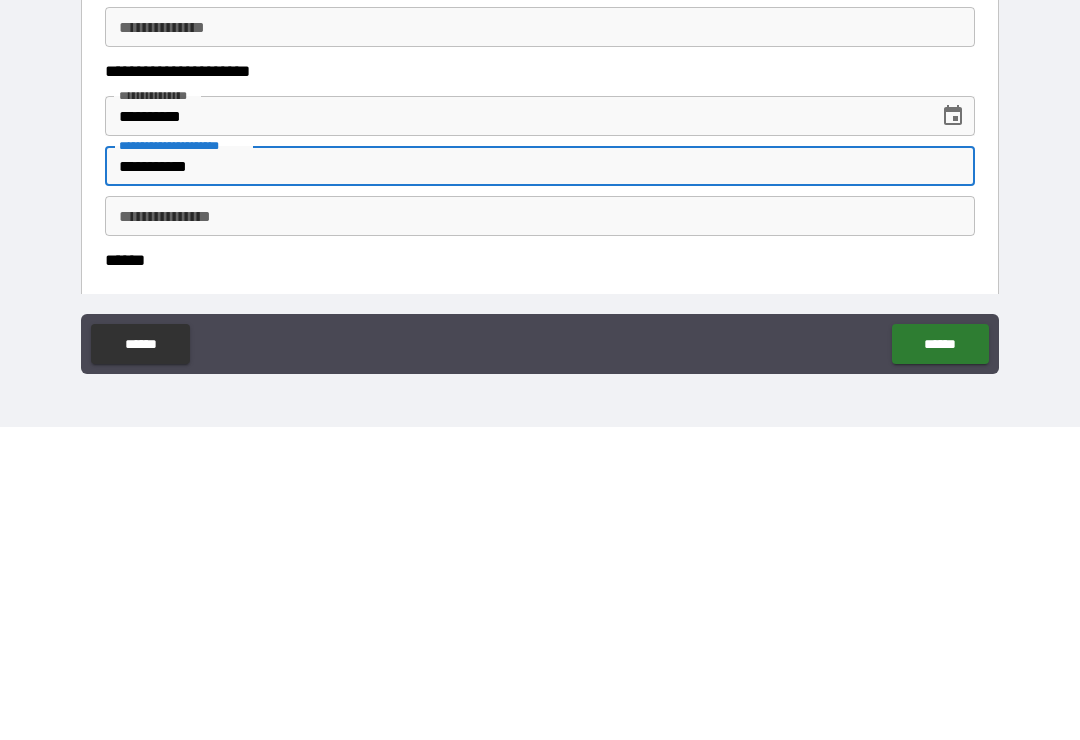 click on "**********" at bounding box center [540, 529] 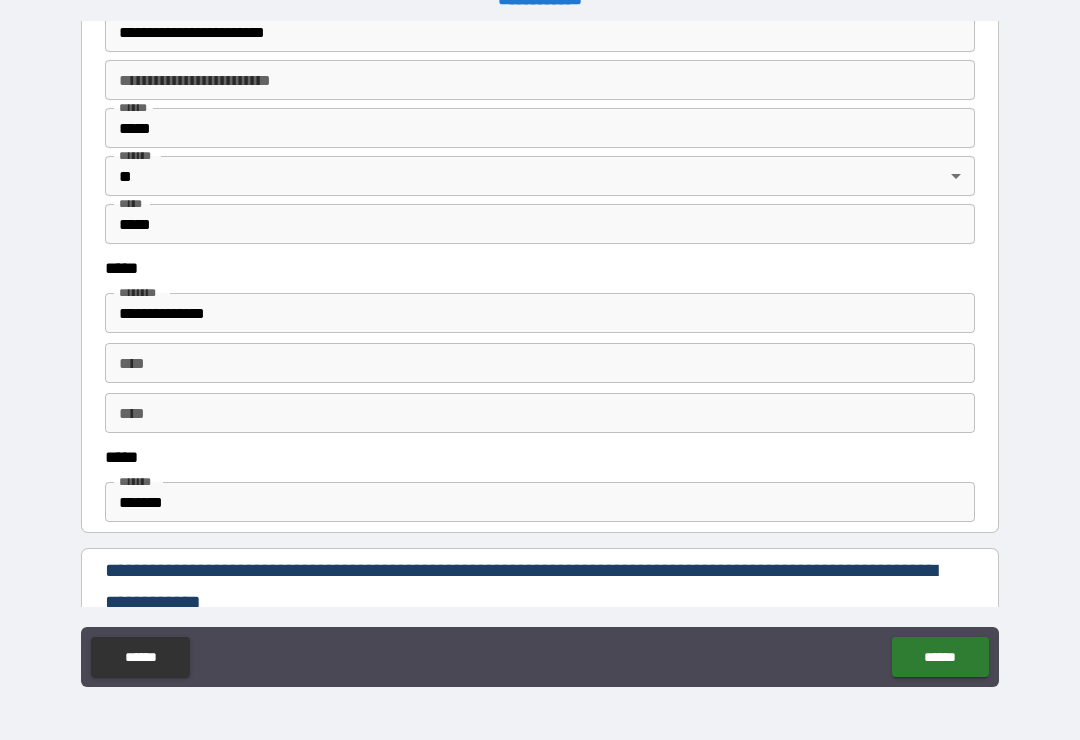 scroll, scrollTop: 832, scrollLeft: 0, axis: vertical 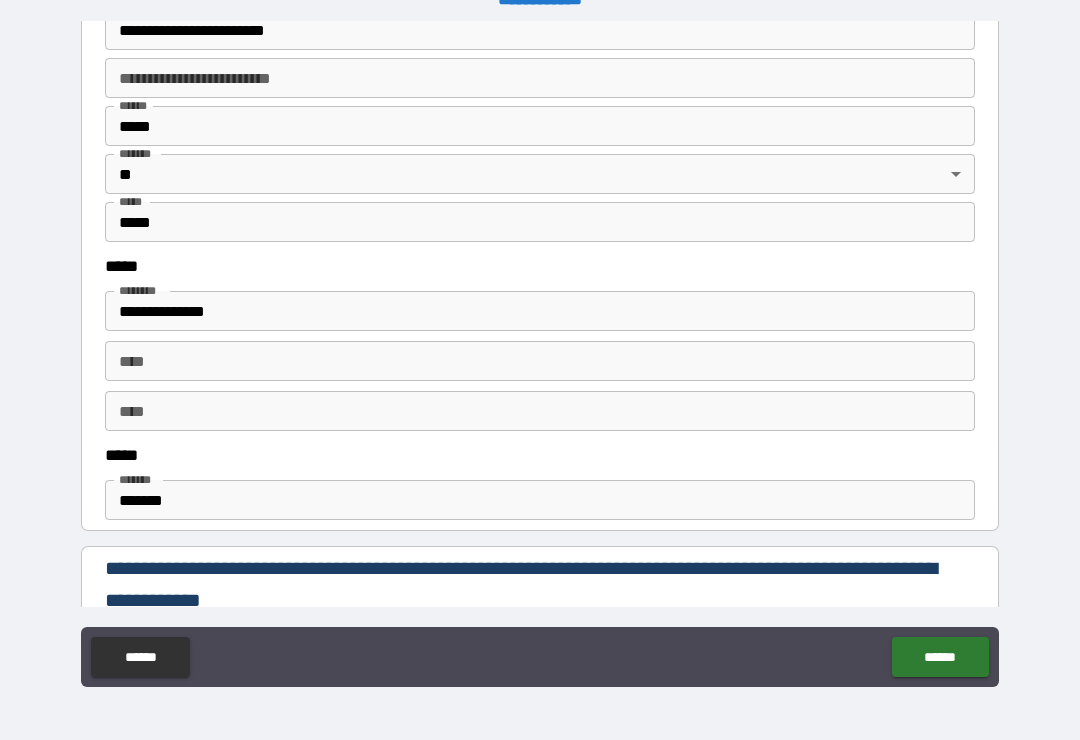 click on "*******" at bounding box center [540, 500] 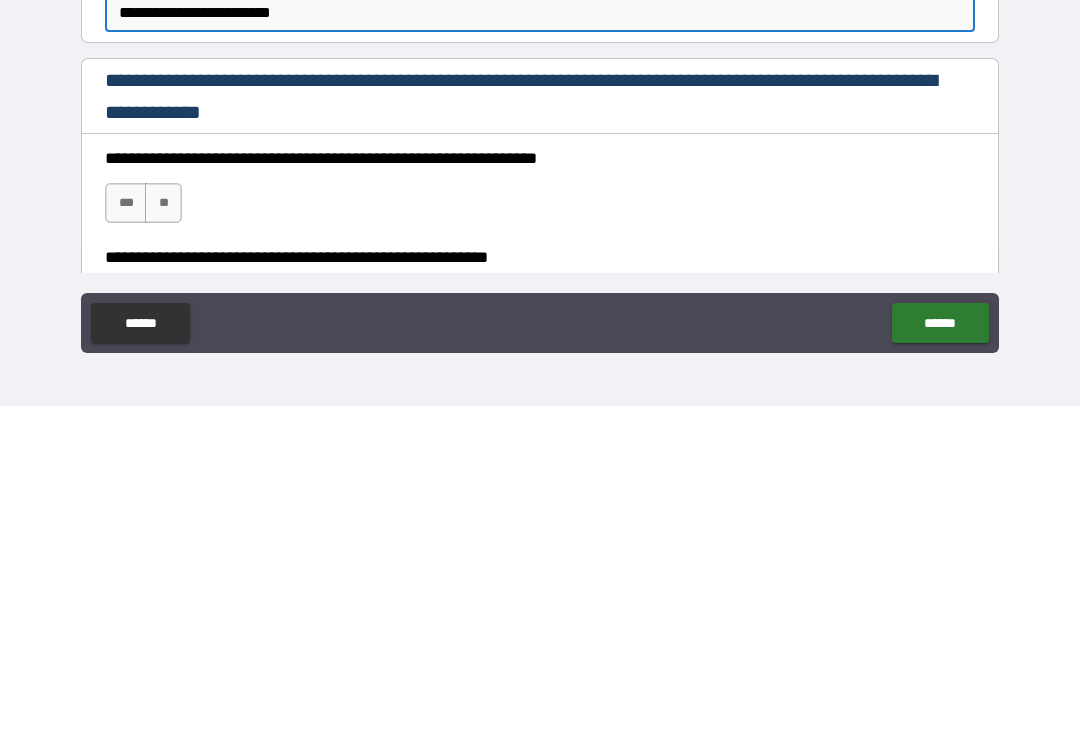 scroll, scrollTop: 990, scrollLeft: 0, axis: vertical 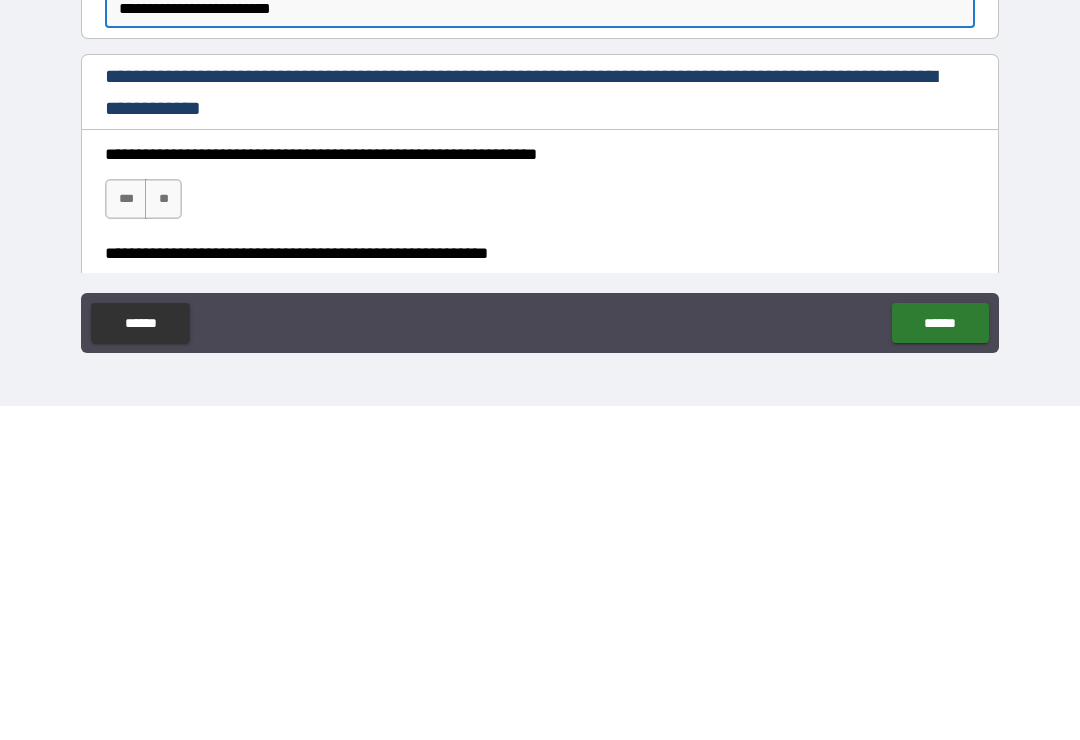 click on "***" at bounding box center [126, 533] 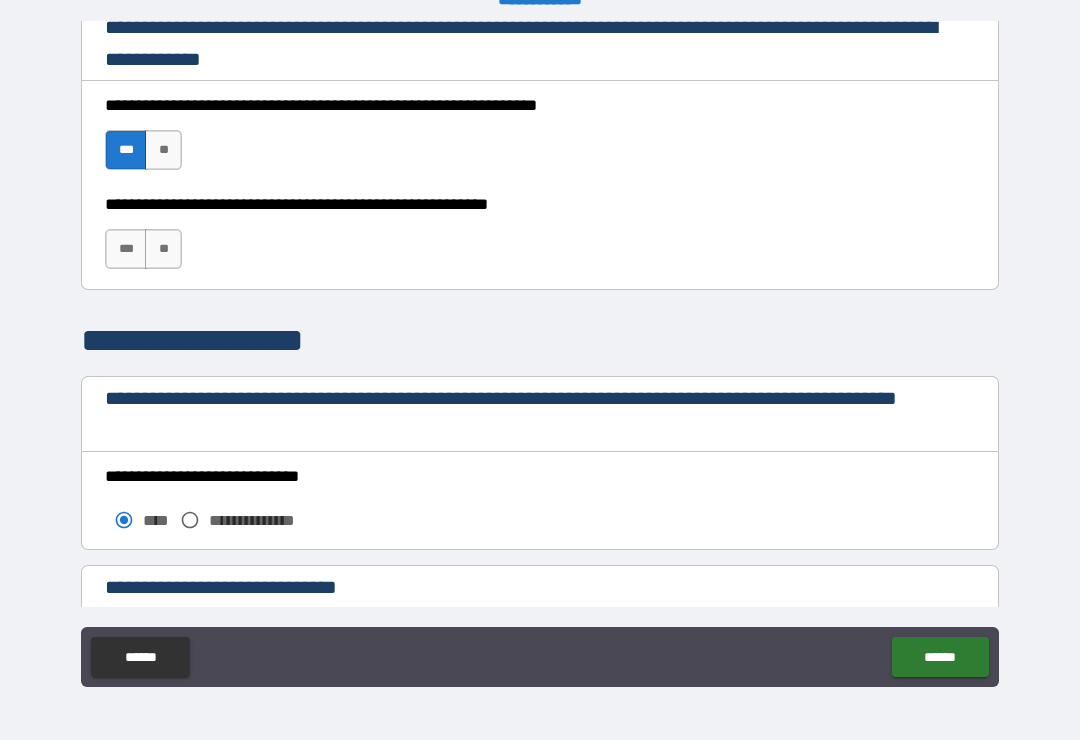 scroll, scrollTop: 1373, scrollLeft: 0, axis: vertical 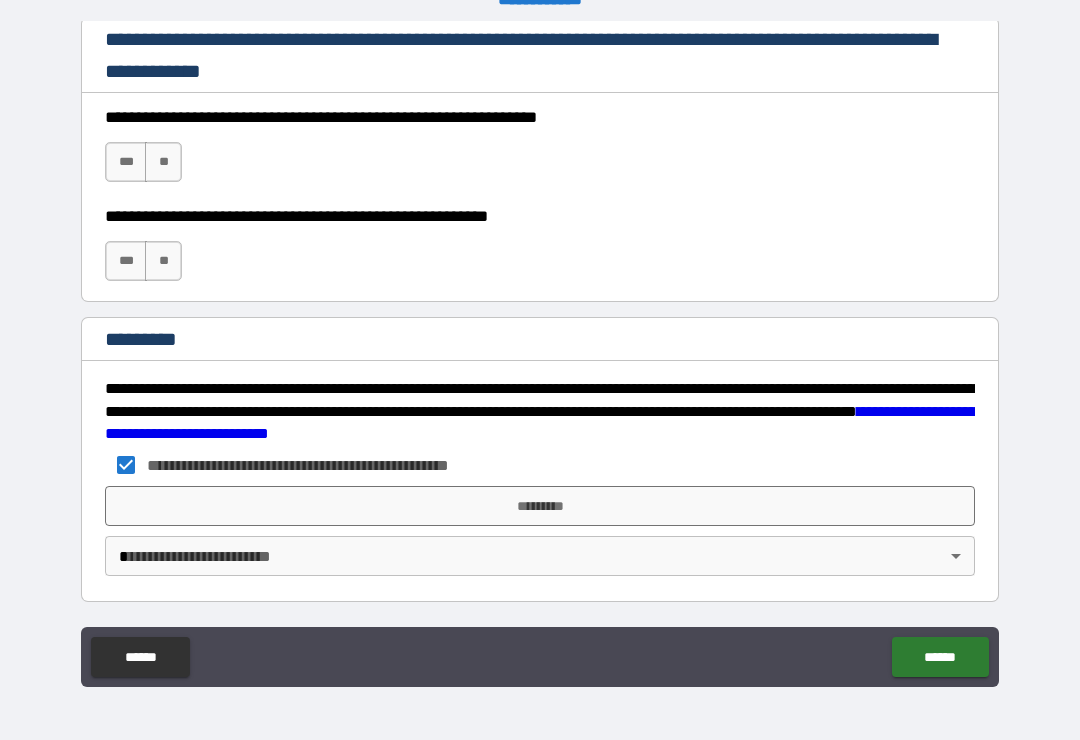 click on "*********" at bounding box center [540, 506] 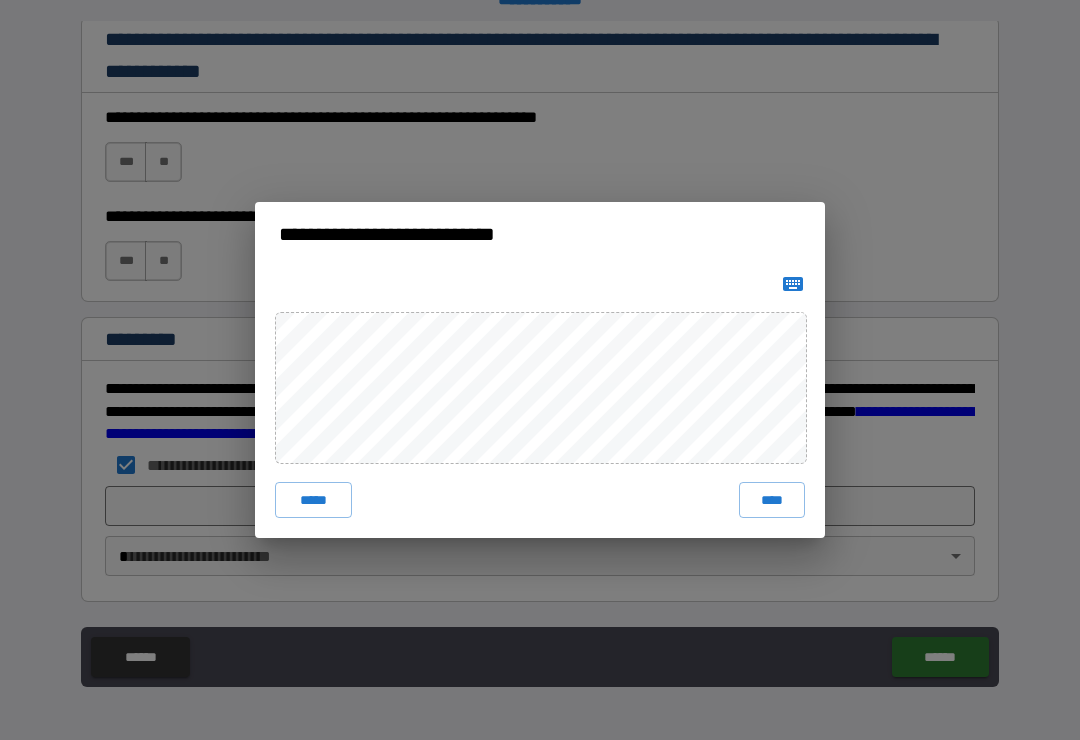 click on "****" at bounding box center [772, 500] 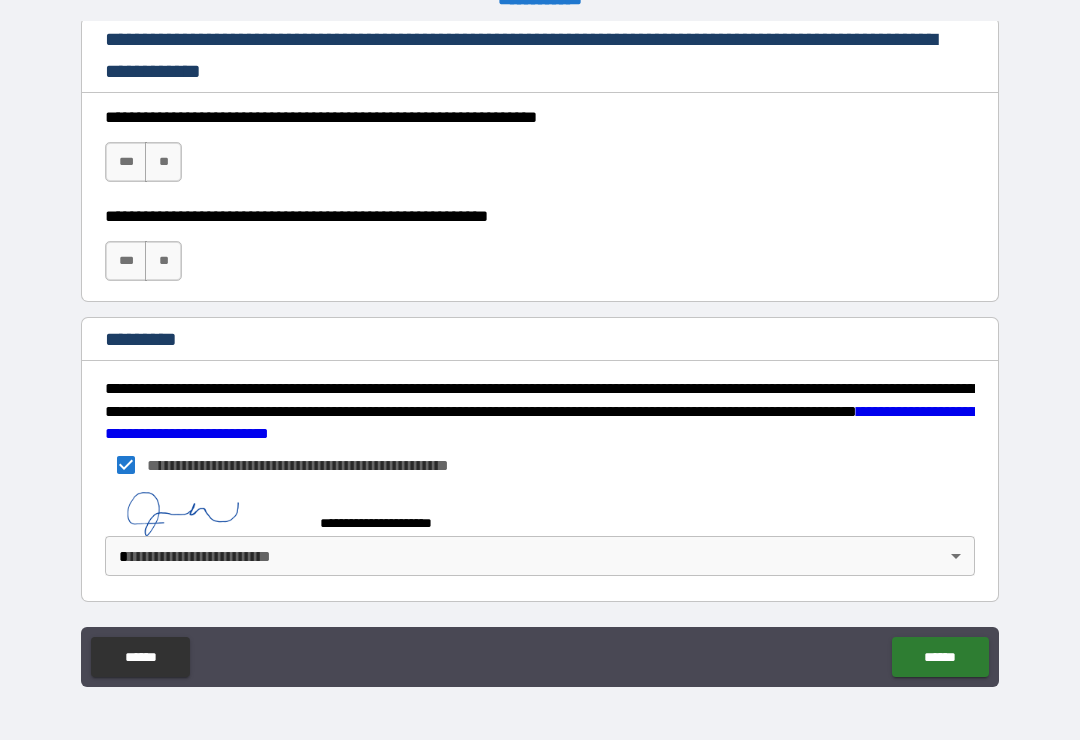 scroll, scrollTop: 2988, scrollLeft: 0, axis: vertical 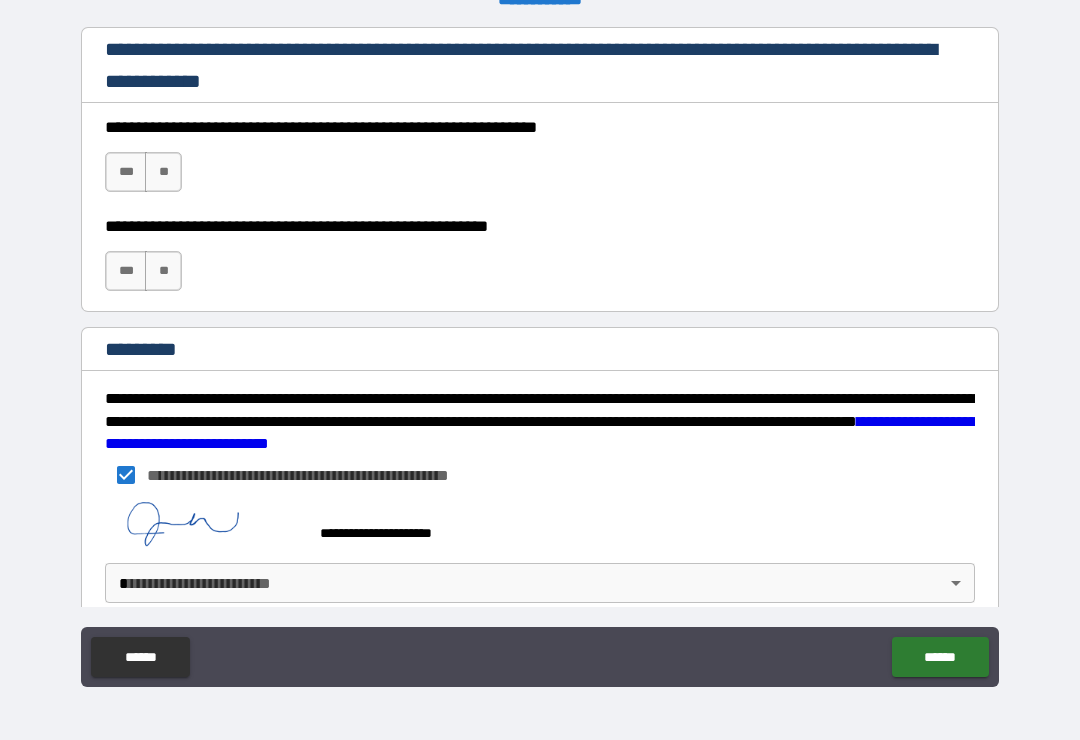 click on "**********" at bounding box center [540, 354] 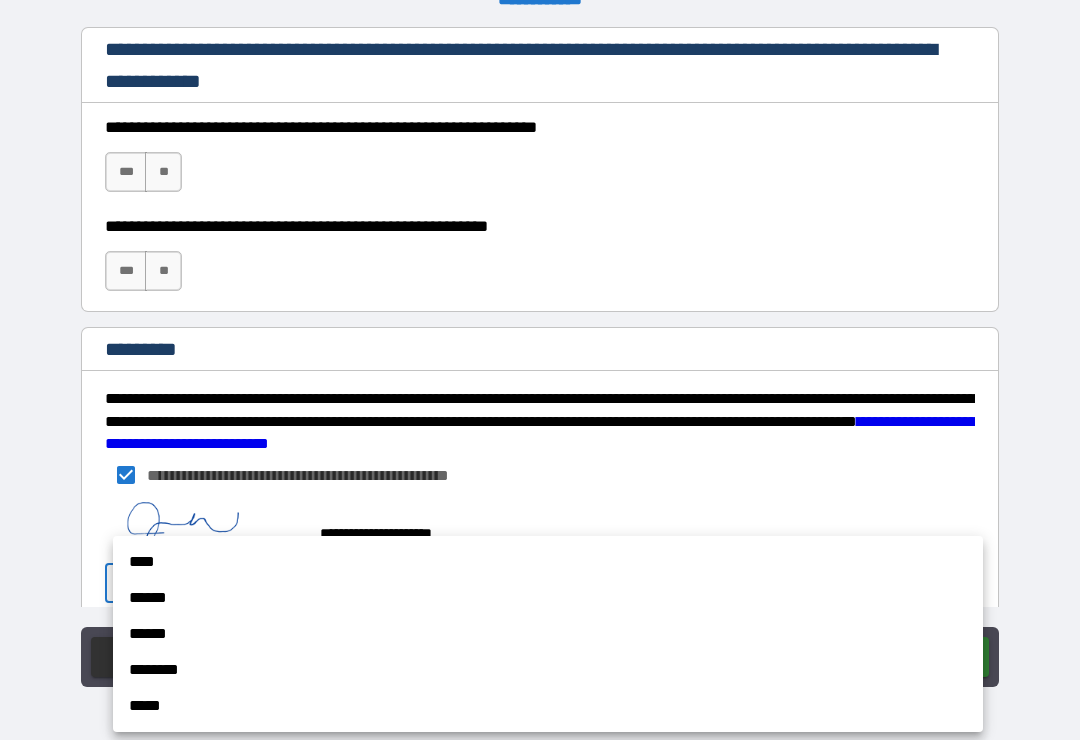 click on "****" at bounding box center [548, 562] 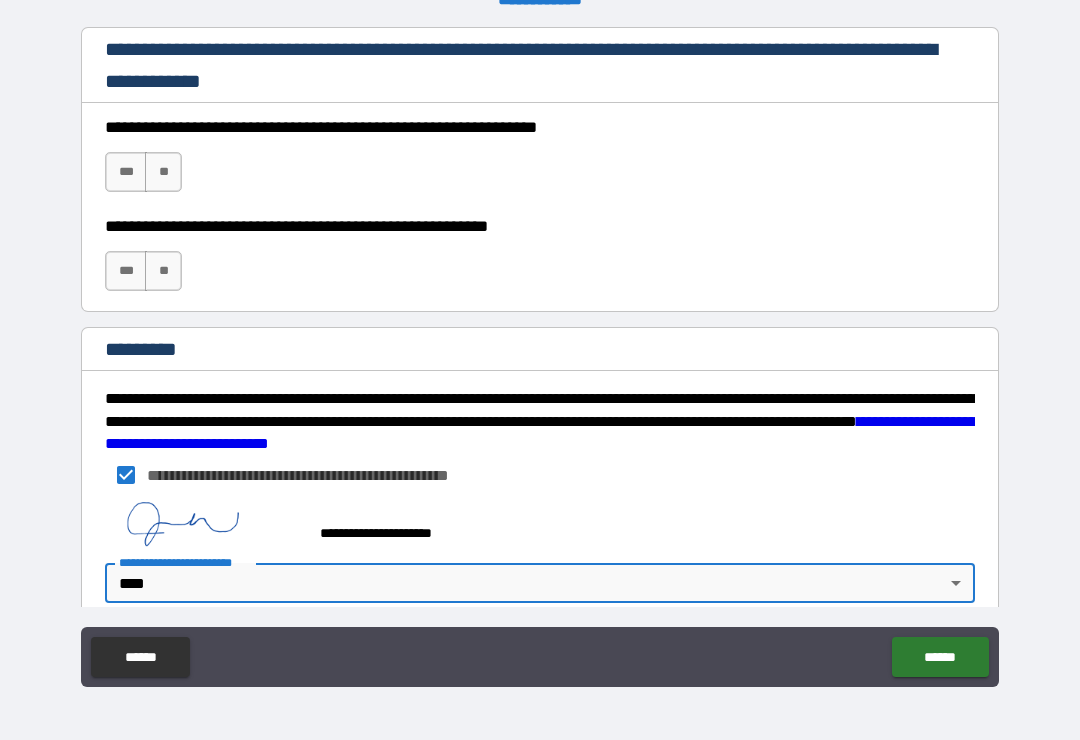click on "******" at bounding box center [940, 657] 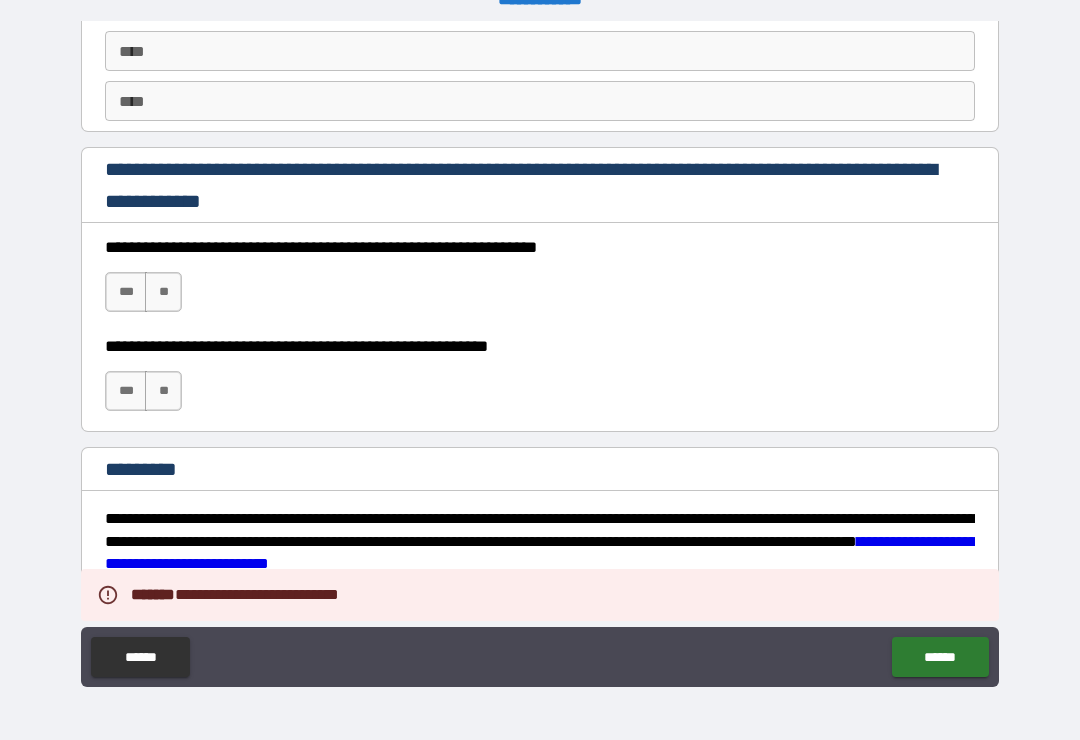 scroll, scrollTop: 2840, scrollLeft: 0, axis: vertical 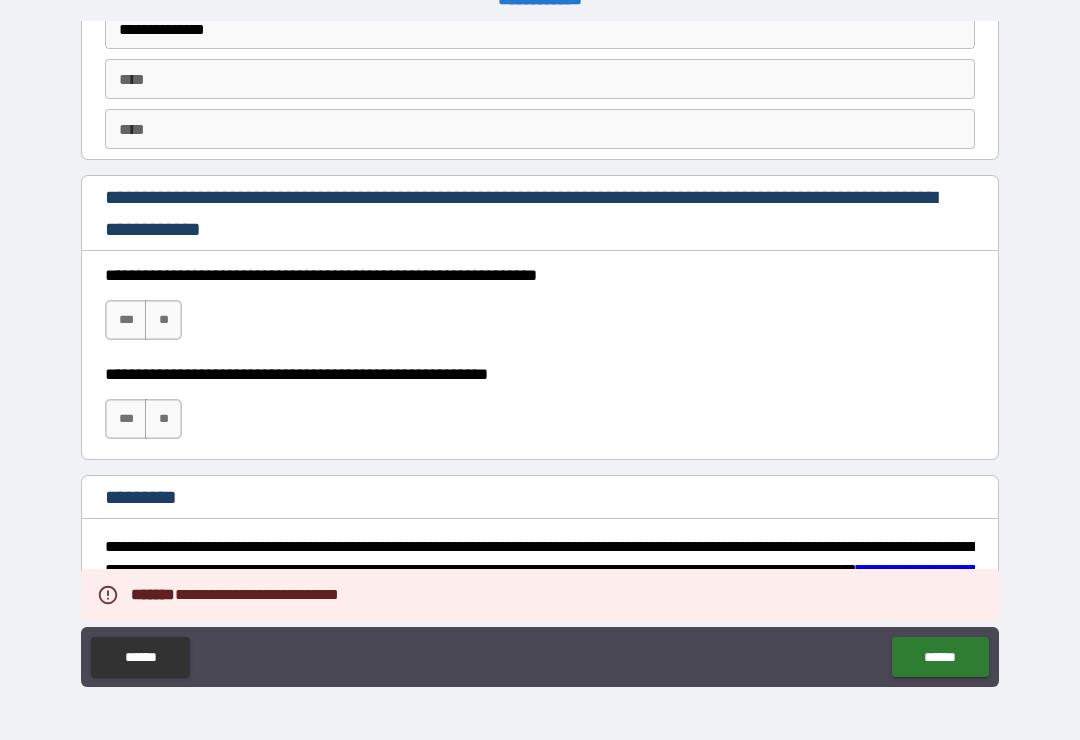 click on "***" at bounding box center [126, 320] 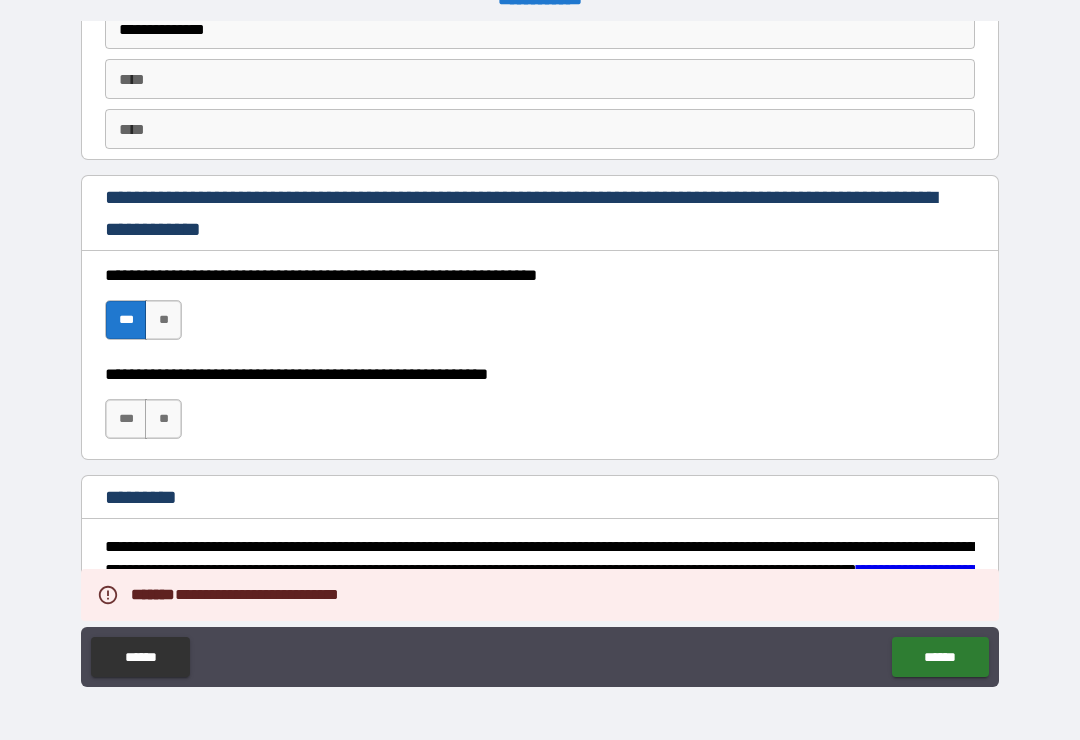click on "***" at bounding box center (126, 419) 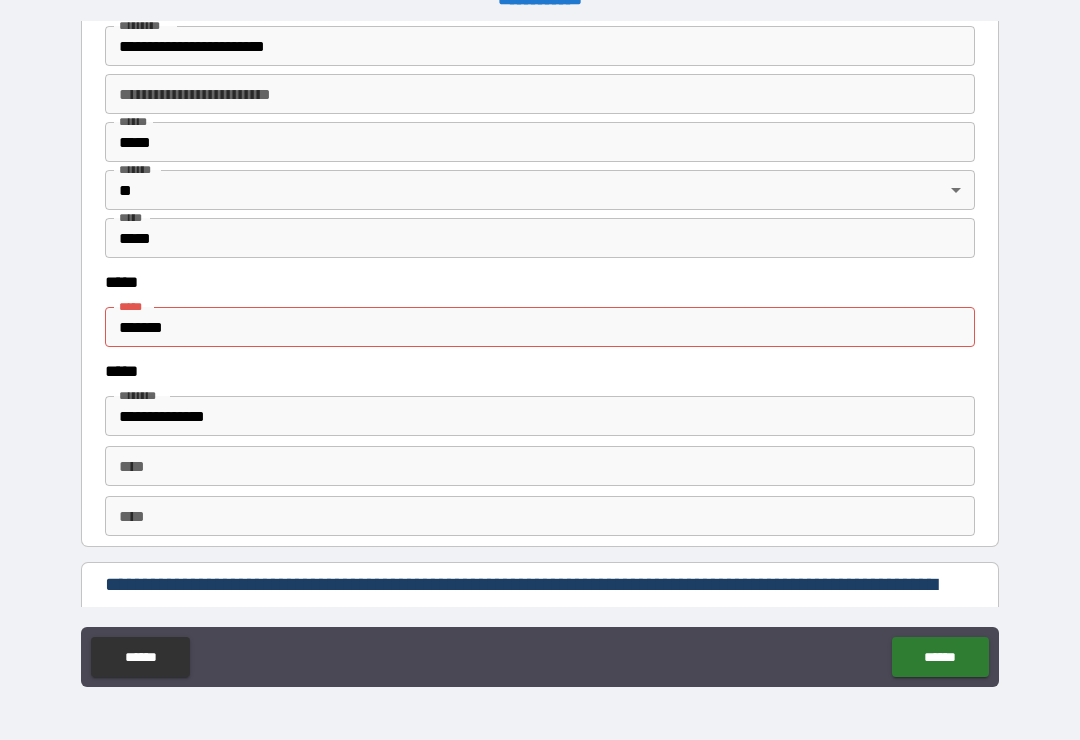 scroll, scrollTop: 2449, scrollLeft: 0, axis: vertical 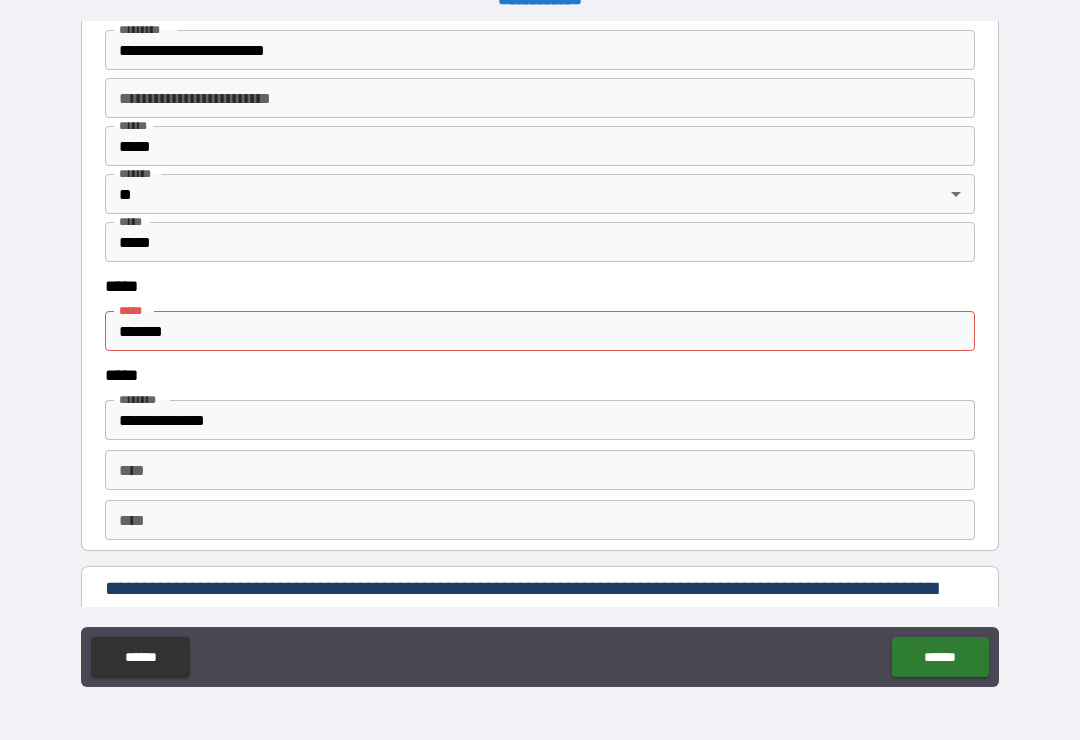 click on "*******" at bounding box center (540, 331) 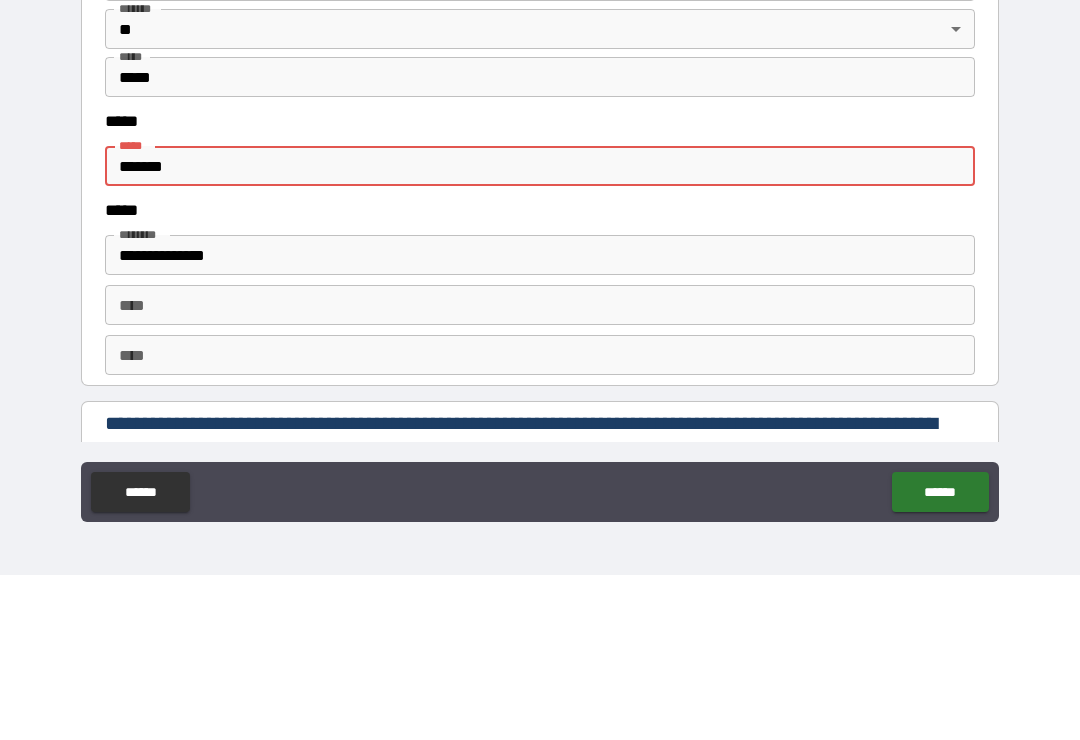 click on "*******" at bounding box center (540, 331) 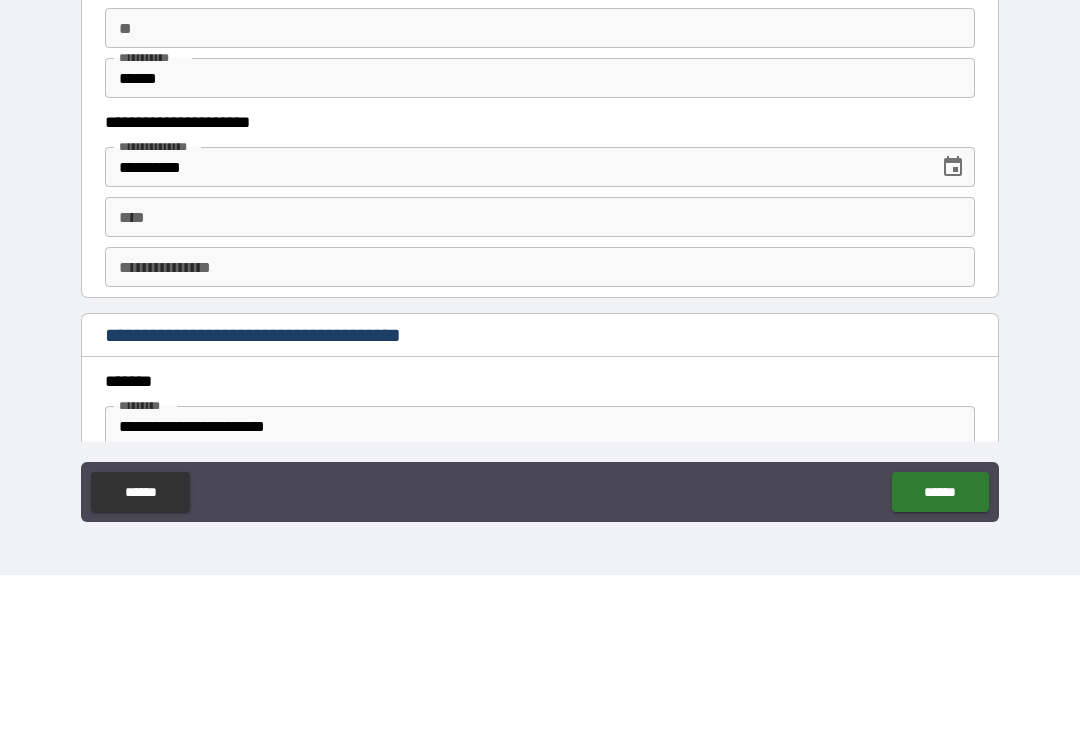 scroll, scrollTop: 1897, scrollLeft: 0, axis: vertical 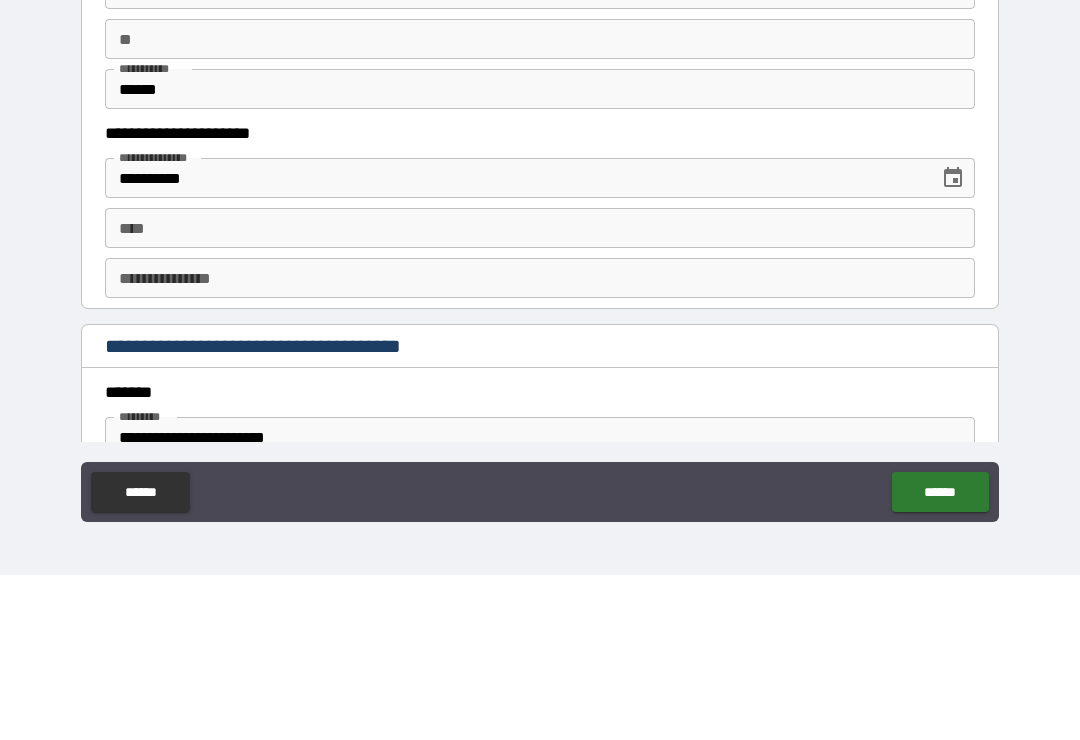 click on "****" at bounding box center [540, 393] 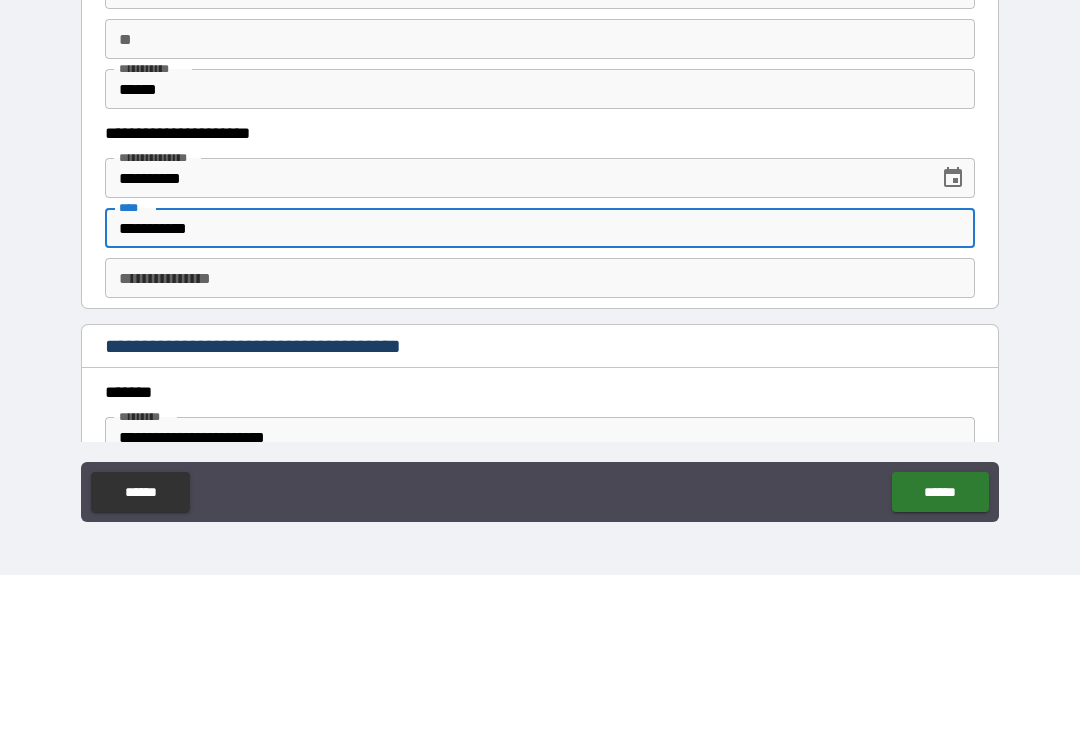 click on "**********" at bounding box center (540, 443) 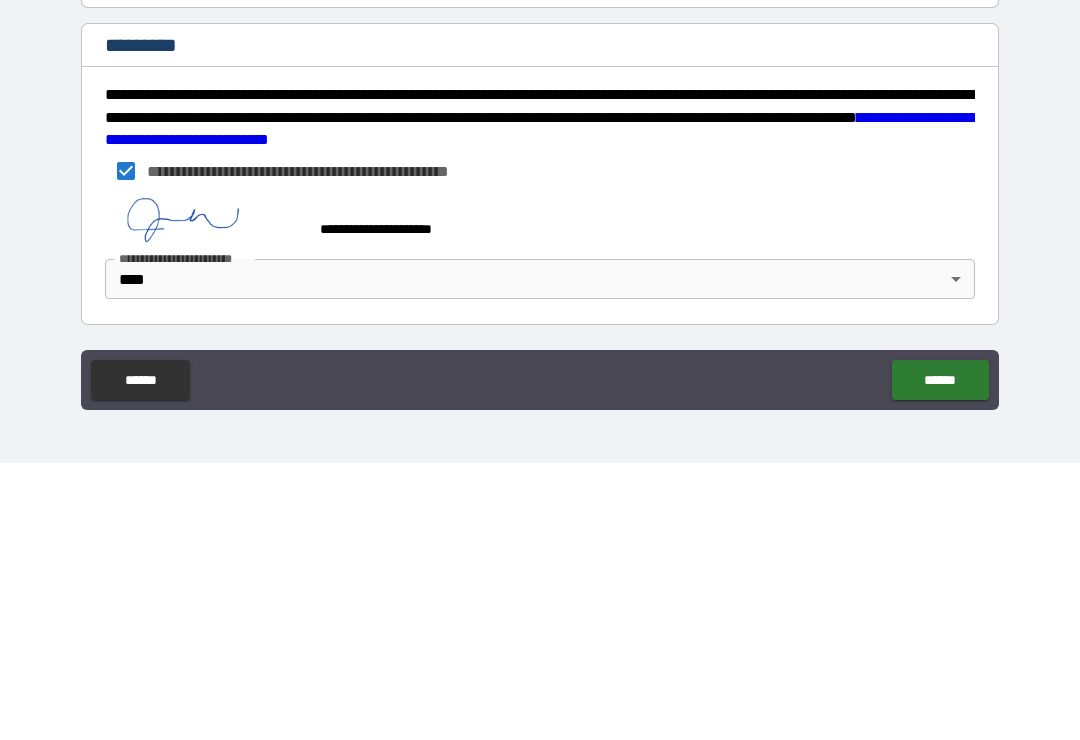 scroll, scrollTop: 3015, scrollLeft: 0, axis: vertical 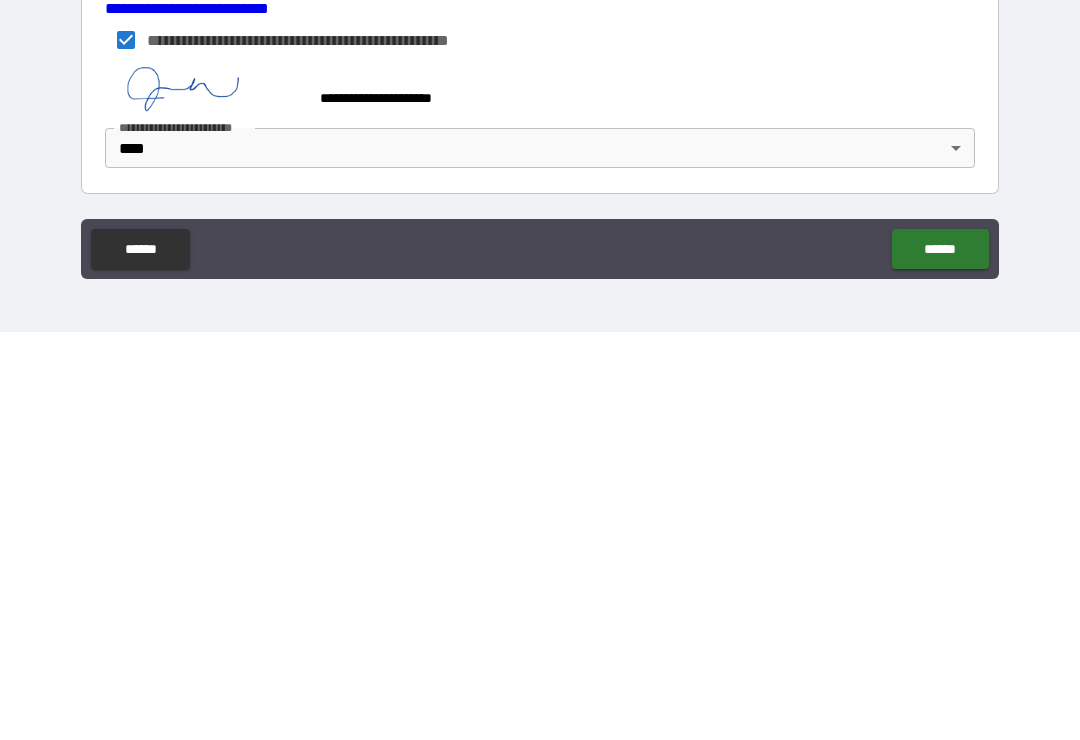 click on "******" at bounding box center [940, 657] 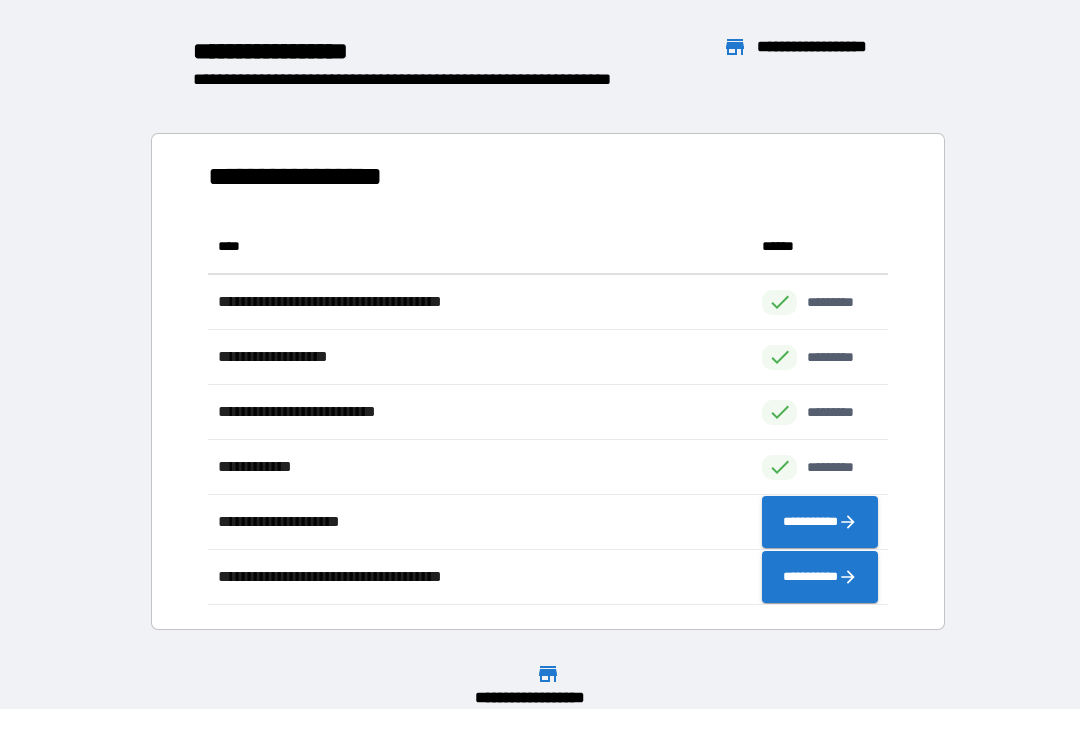 scroll, scrollTop: 386, scrollLeft: 680, axis: both 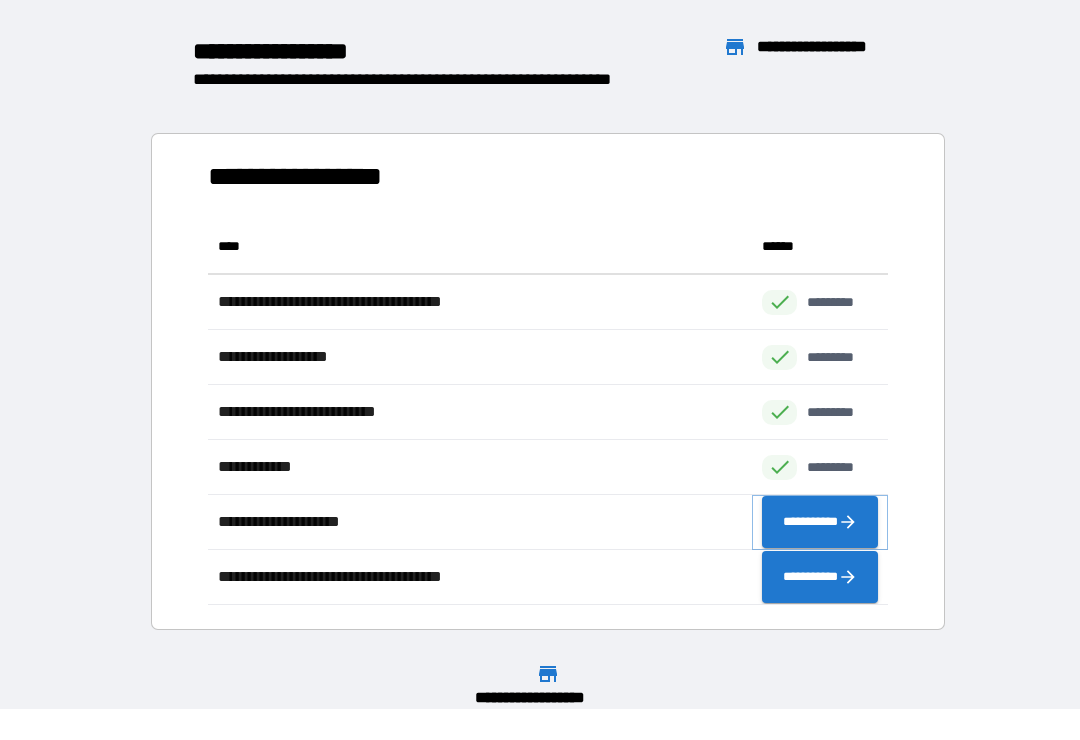 click on "**********" at bounding box center (820, 522) 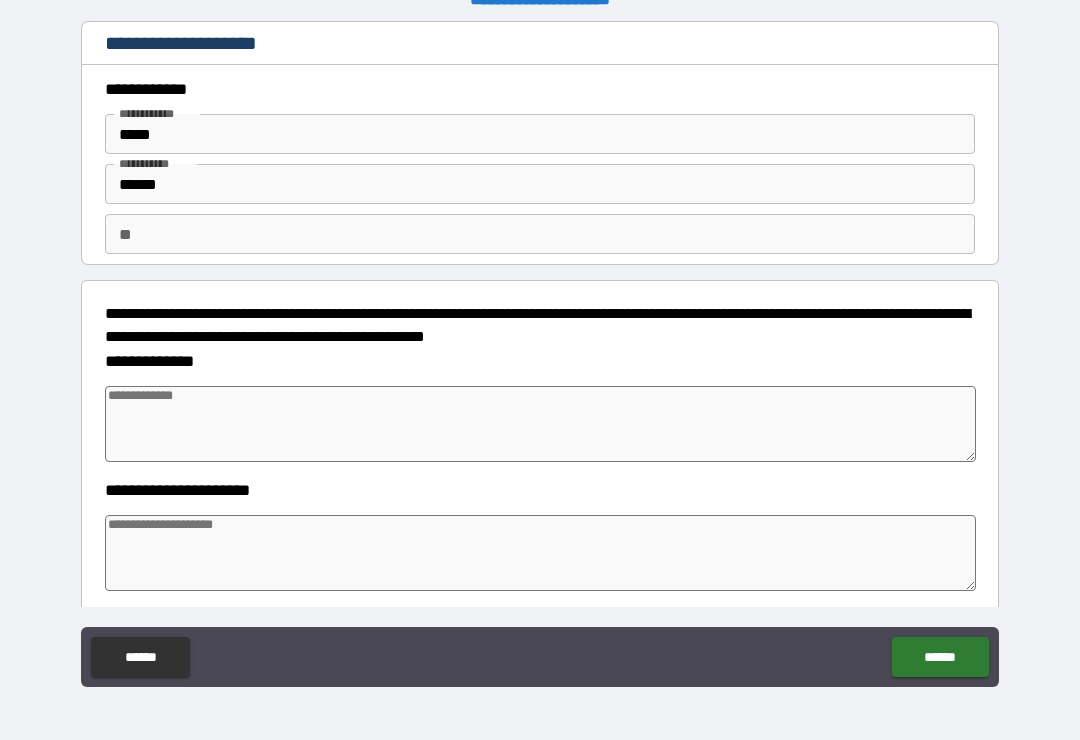 click at bounding box center [540, 424] 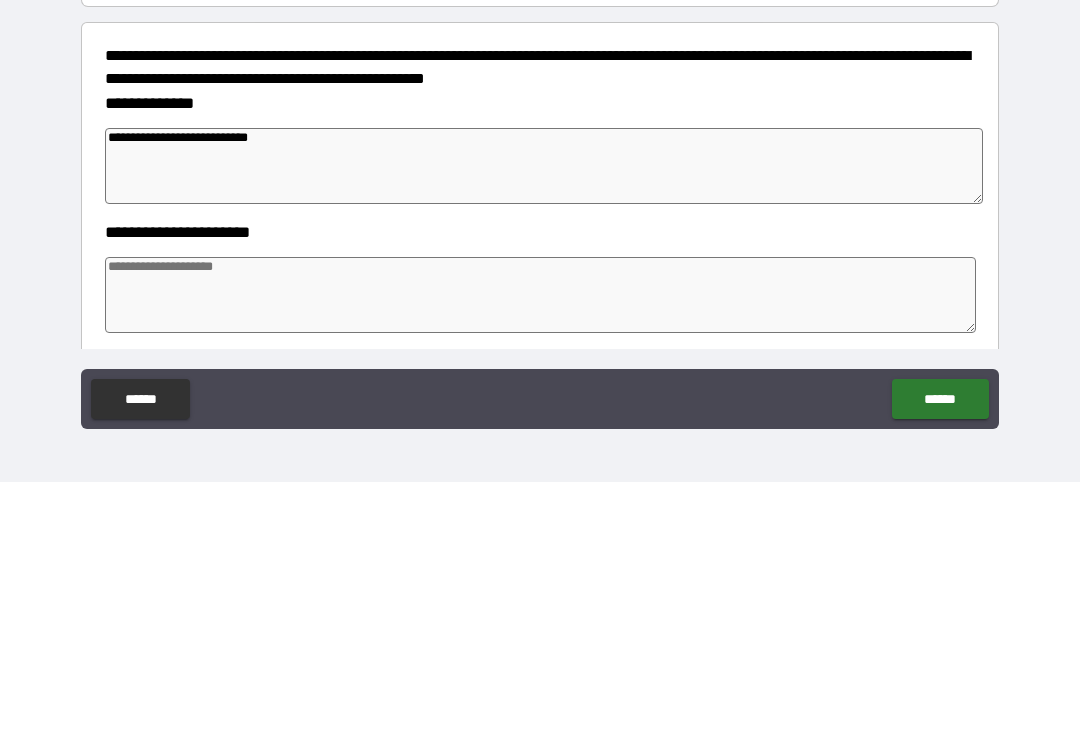 scroll, scrollTop: 54, scrollLeft: 0, axis: vertical 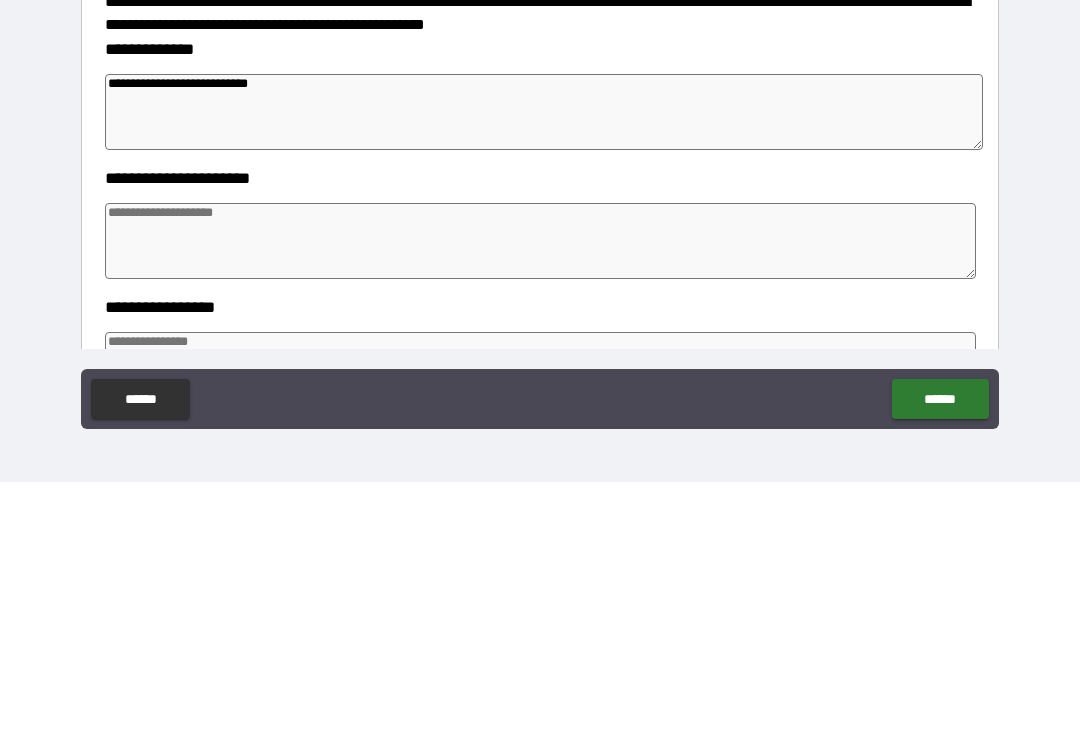 click at bounding box center (540, 499) 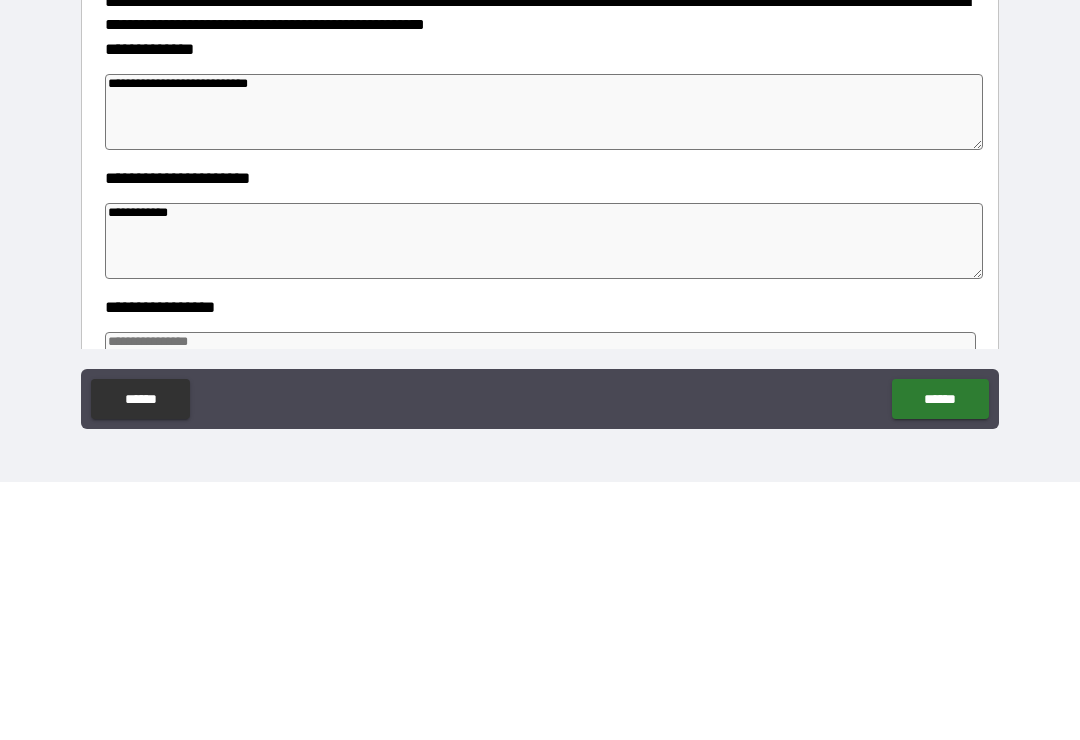 click on "**********" at bounding box center [544, 499] 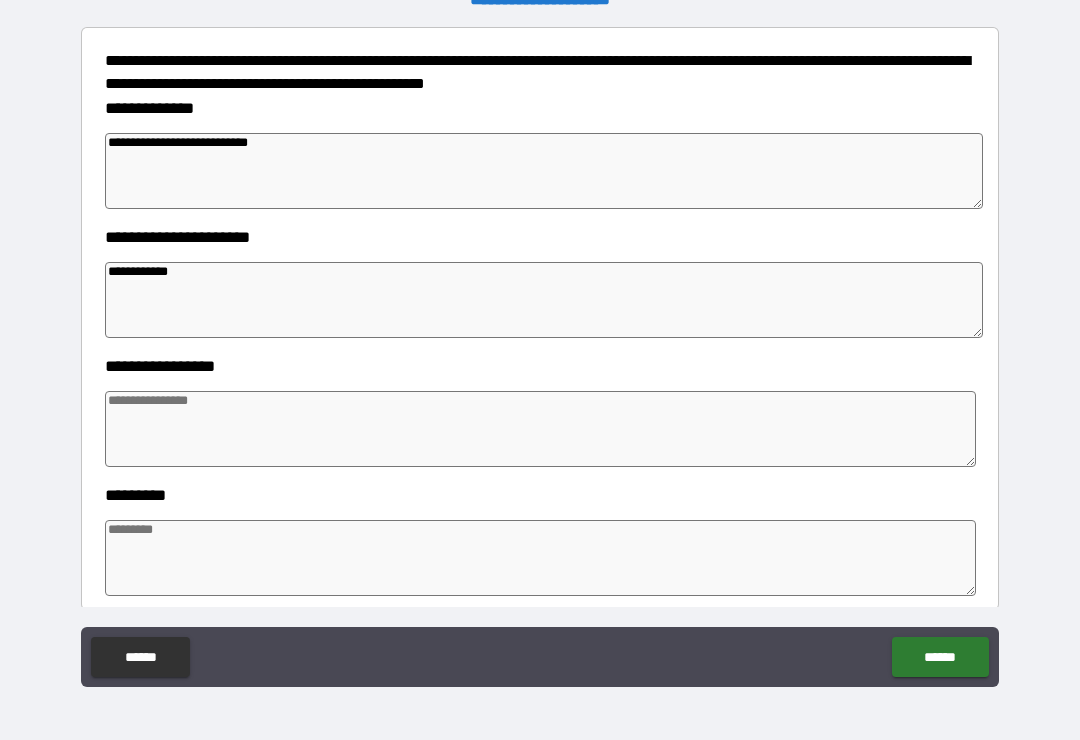 scroll, scrollTop: 313, scrollLeft: 0, axis: vertical 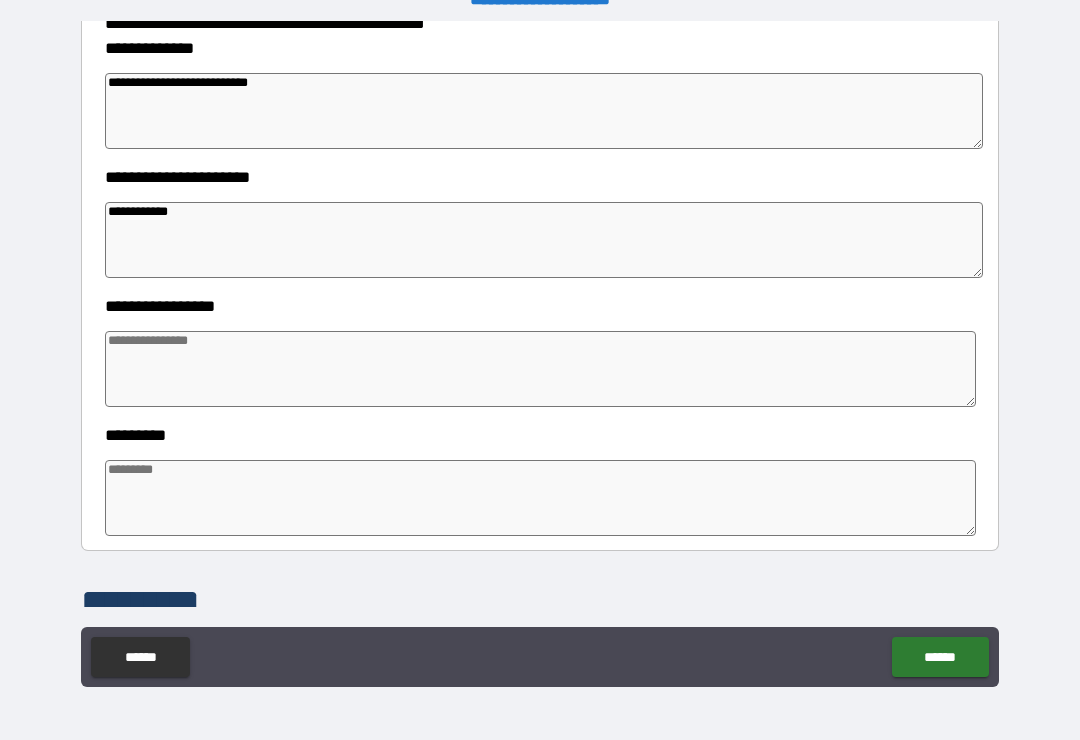 click at bounding box center [540, 369] 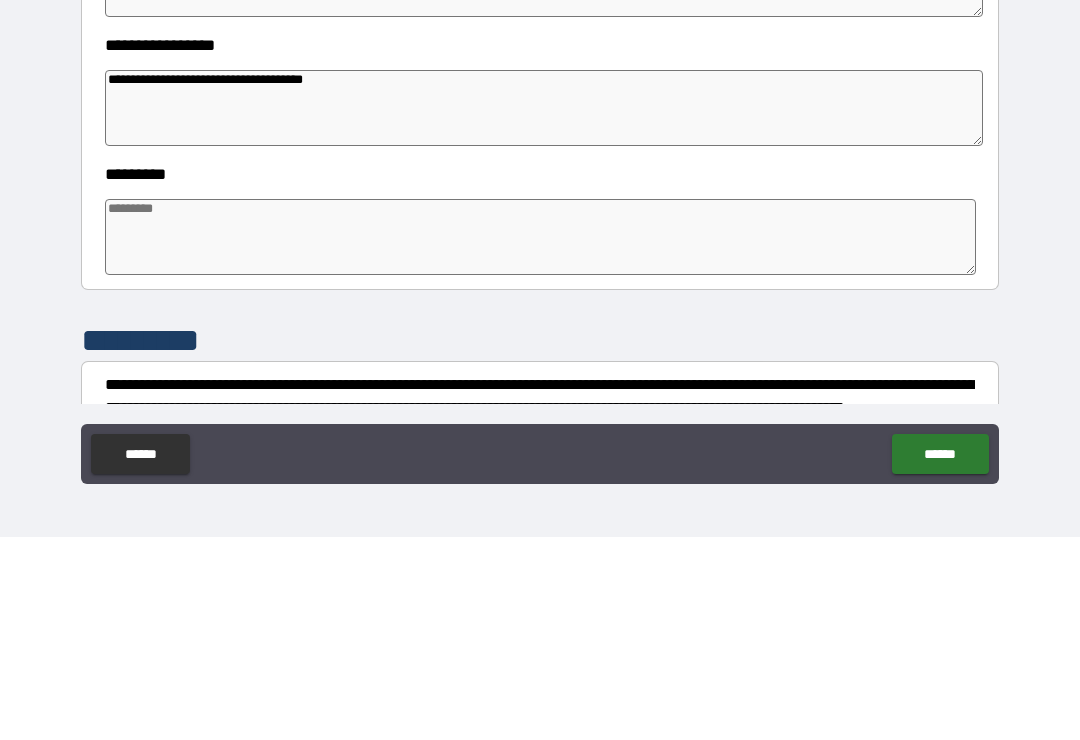 scroll, scrollTop: 386, scrollLeft: 0, axis: vertical 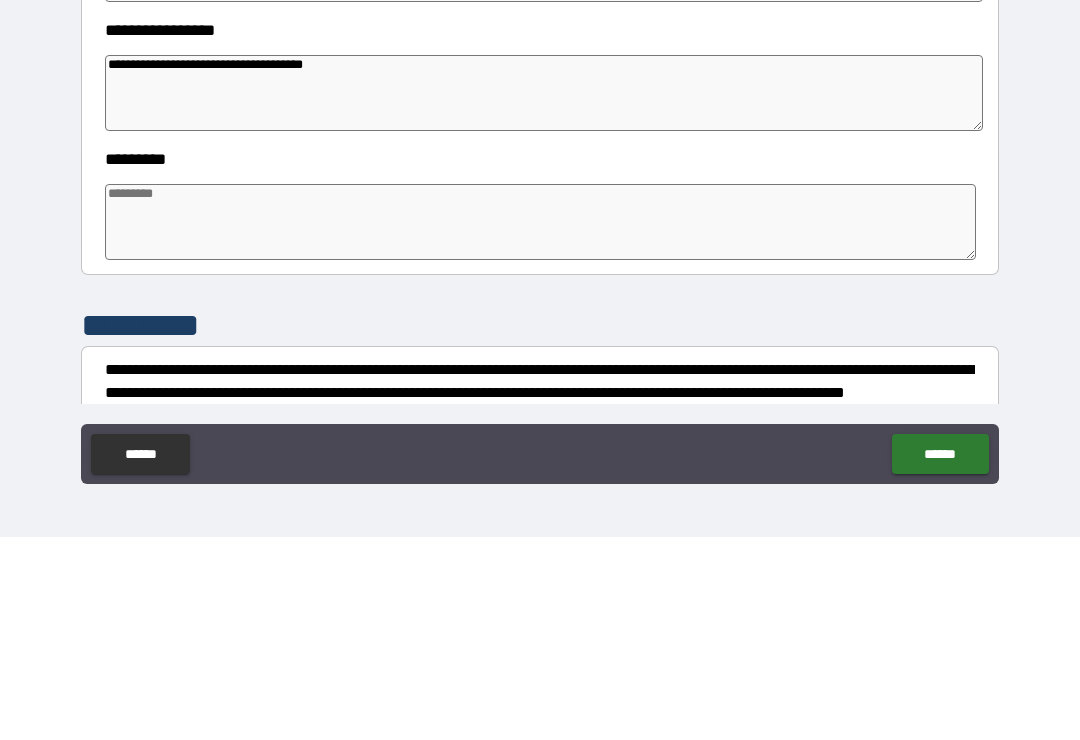 click at bounding box center (540, 425) 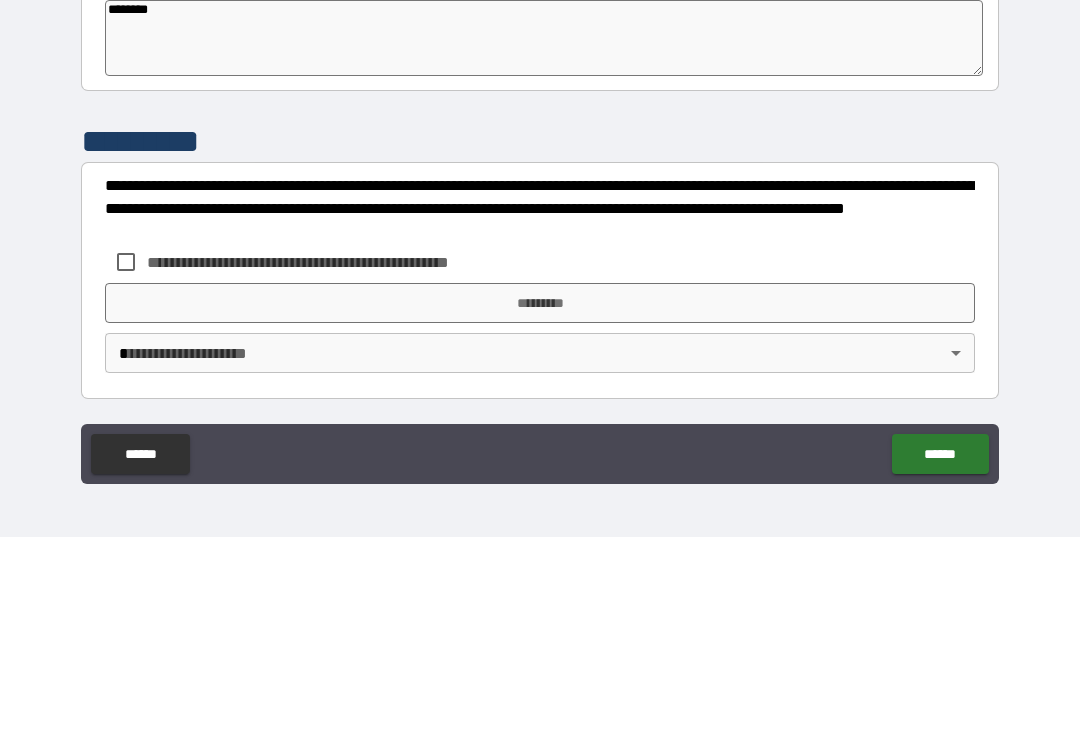 scroll, scrollTop: 570, scrollLeft: 0, axis: vertical 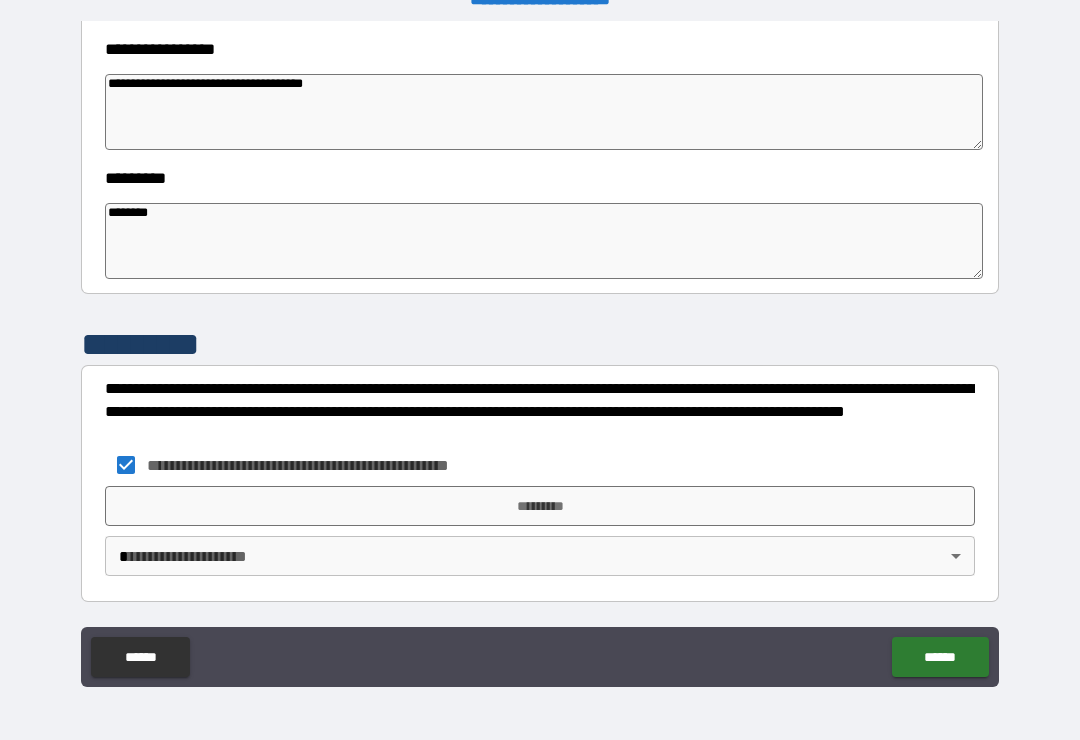 click on "*********" at bounding box center (540, 506) 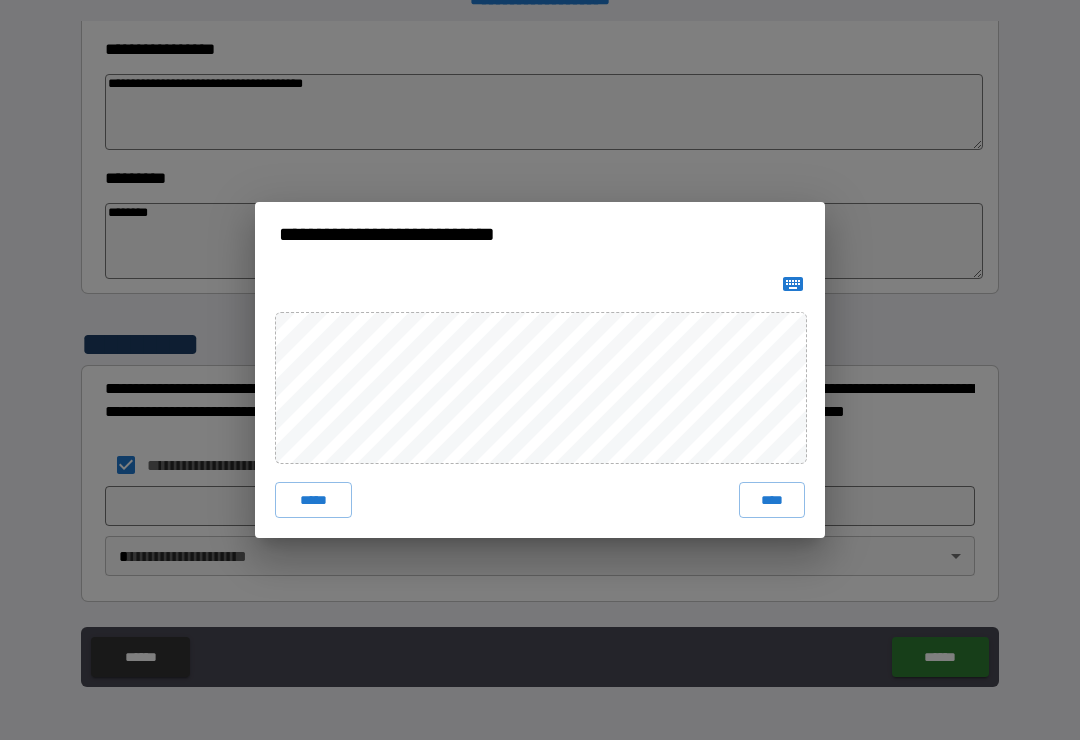 click on "****" at bounding box center [772, 500] 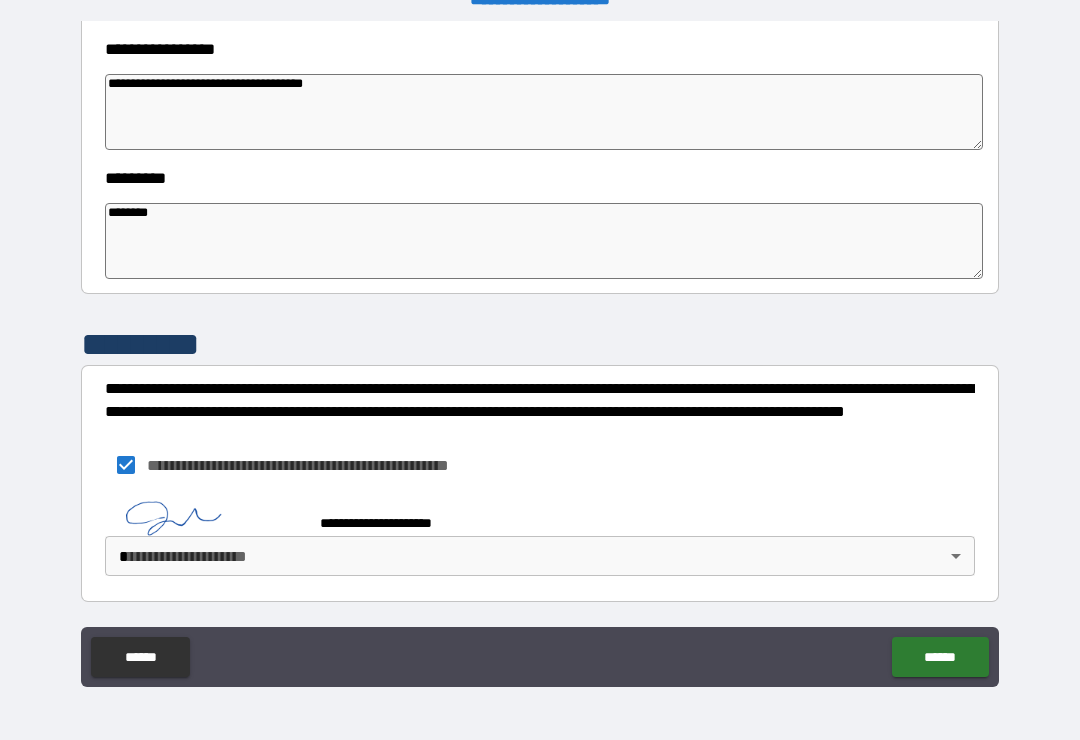 scroll, scrollTop: 560, scrollLeft: 0, axis: vertical 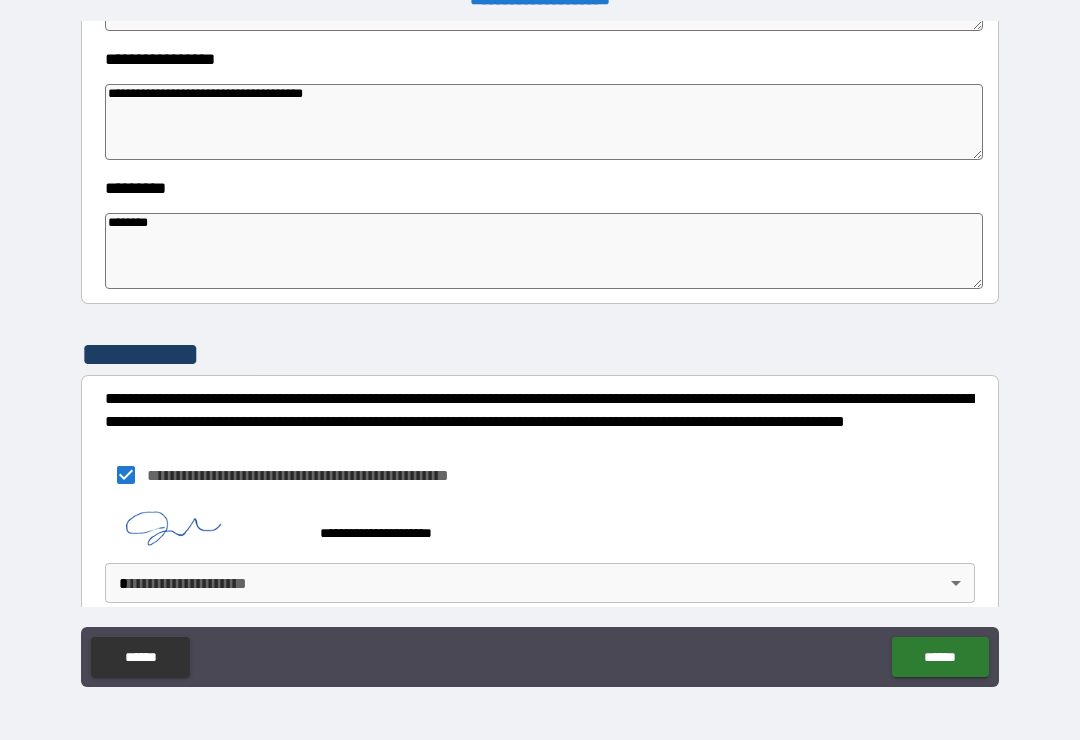 click on "**********" at bounding box center [540, 354] 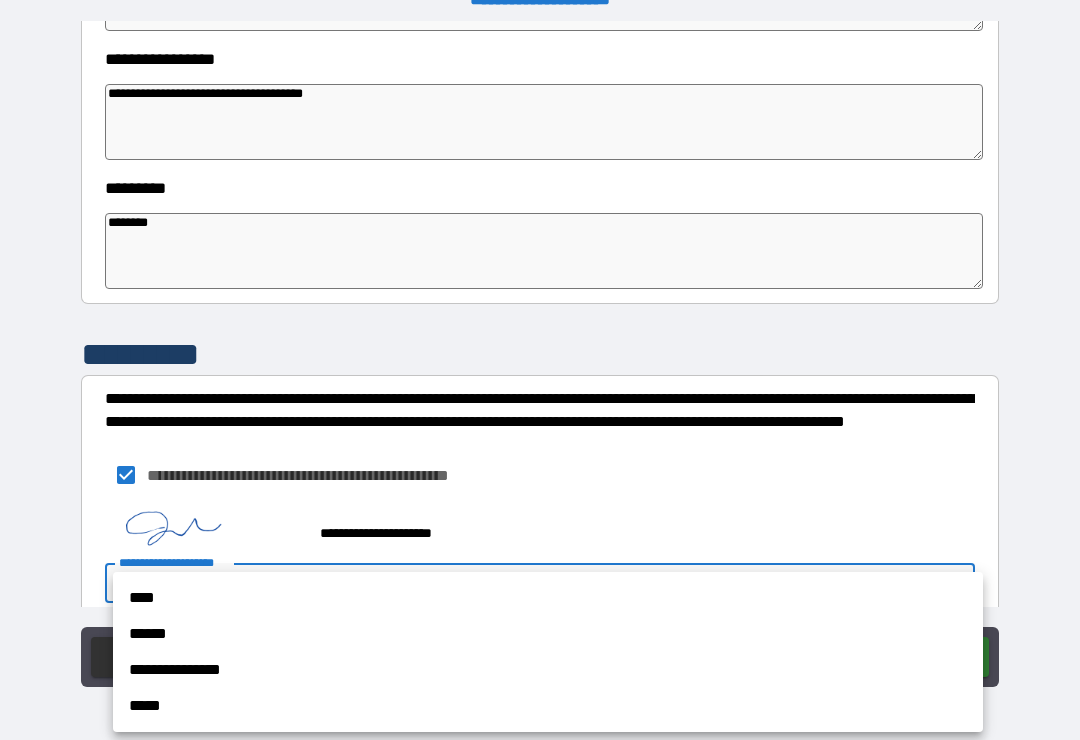 click on "****" at bounding box center (548, 598) 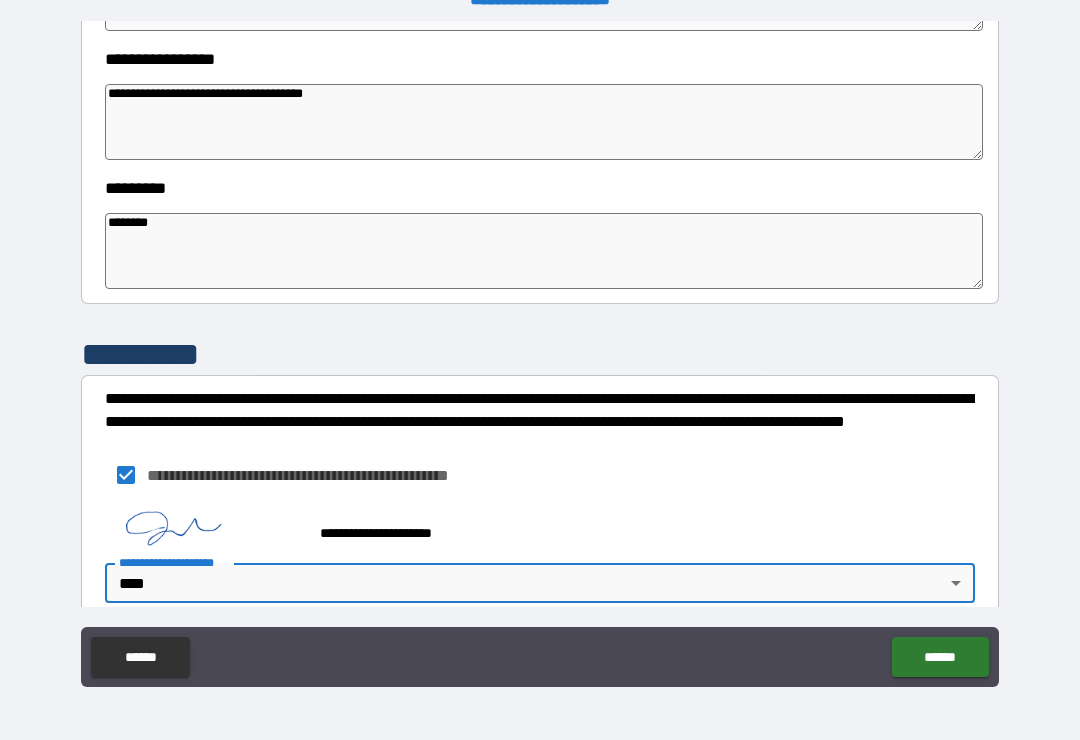 click on "******" at bounding box center [940, 657] 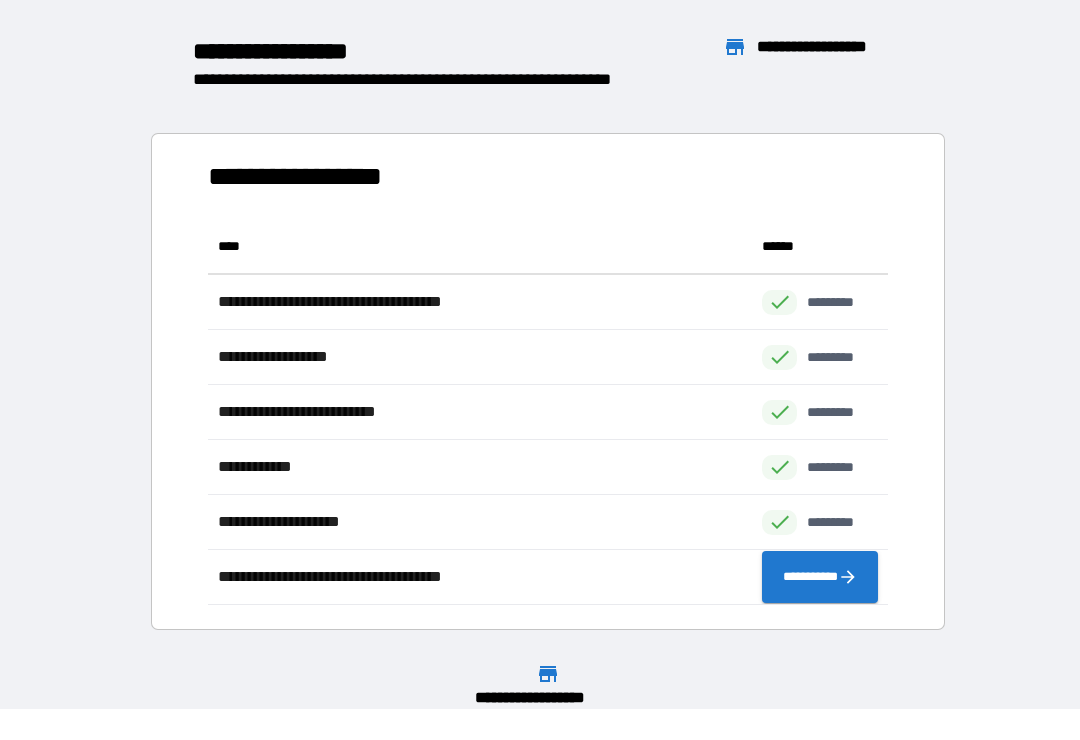 scroll, scrollTop: 386, scrollLeft: 680, axis: both 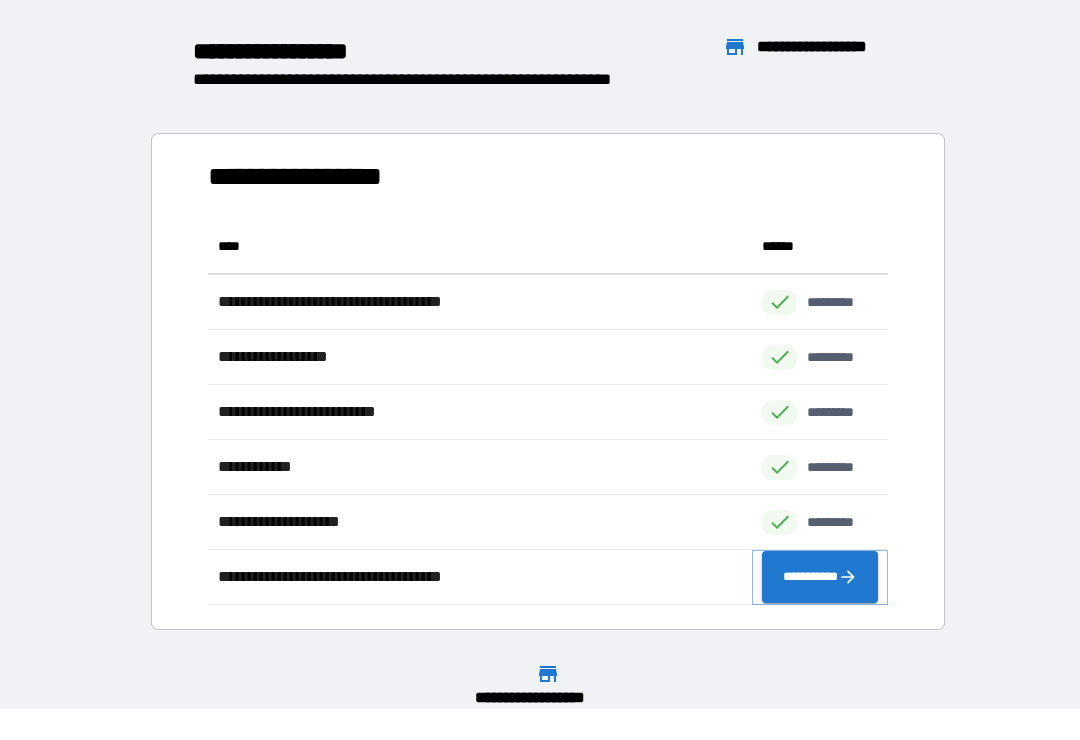 click on "**********" at bounding box center [820, 577] 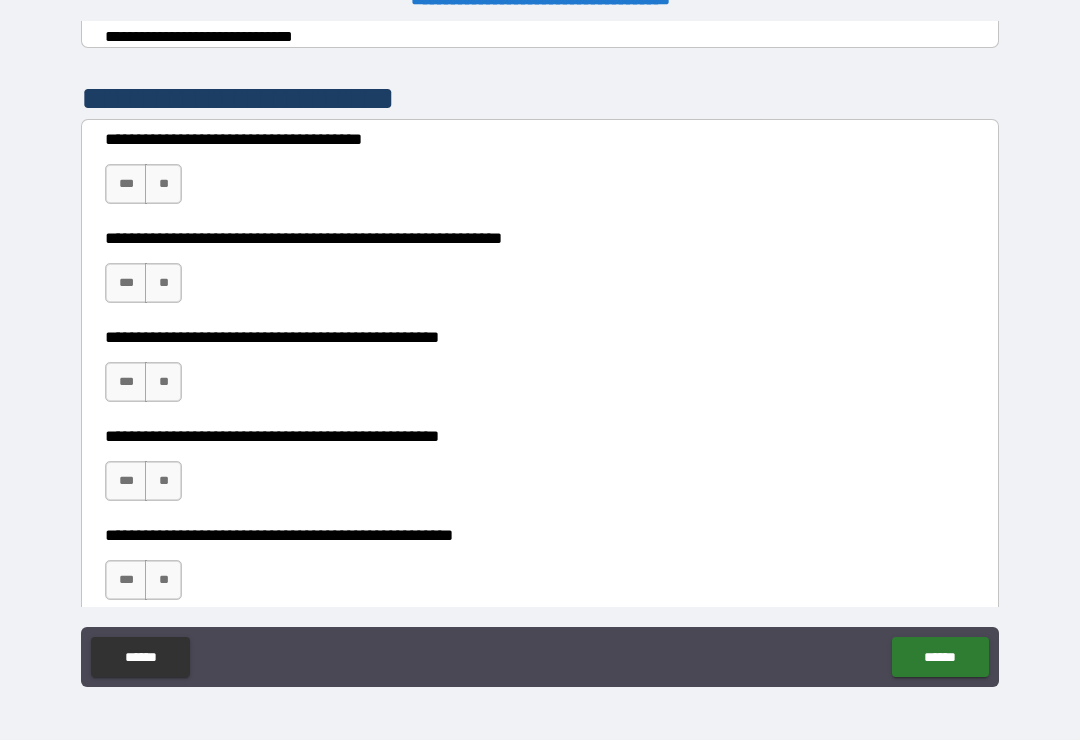 scroll, scrollTop: 371, scrollLeft: 0, axis: vertical 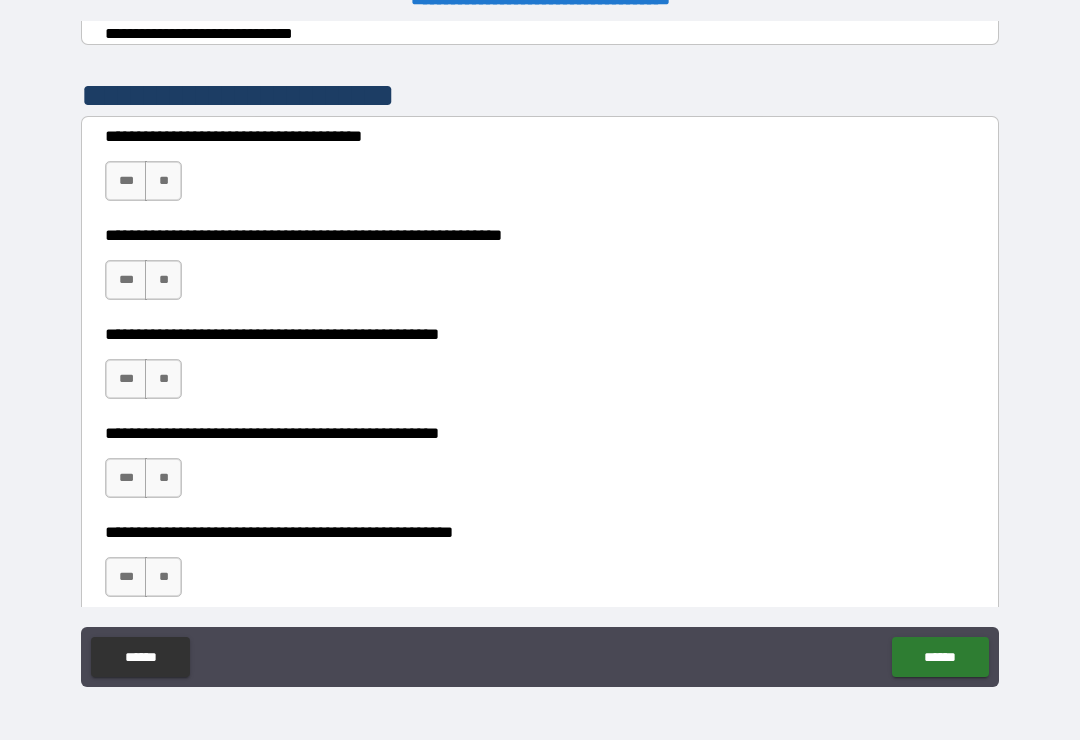click on "***" at bounding box center [126, 181] 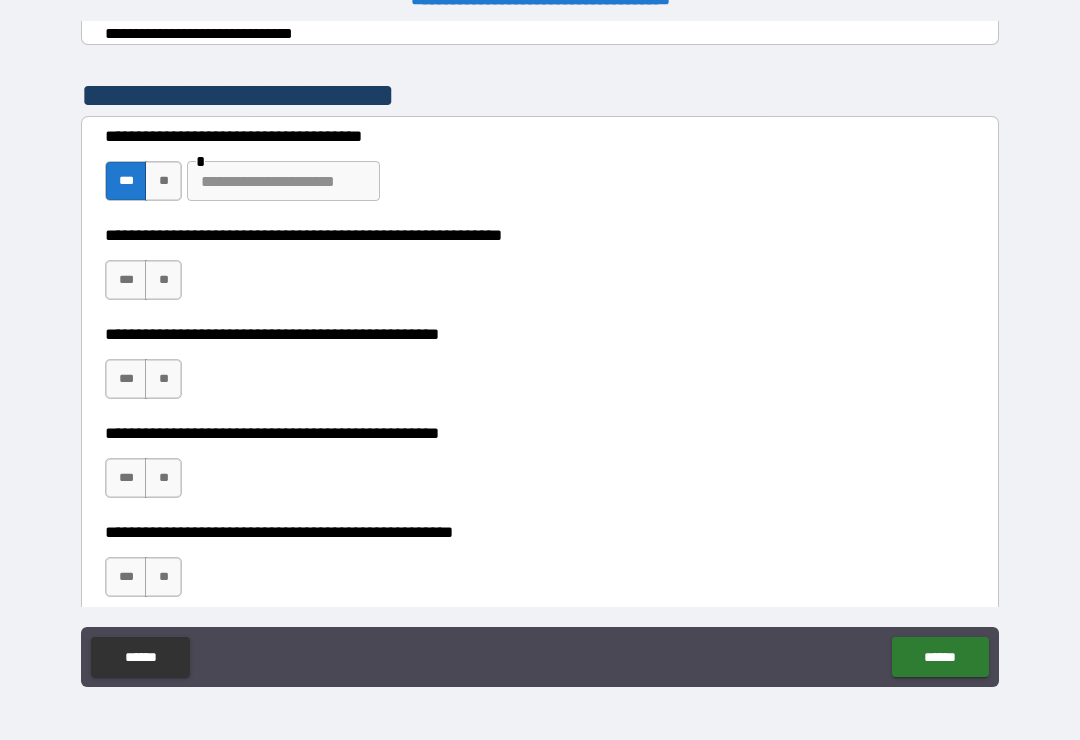 click on "**" at bounding box center [163, 280] 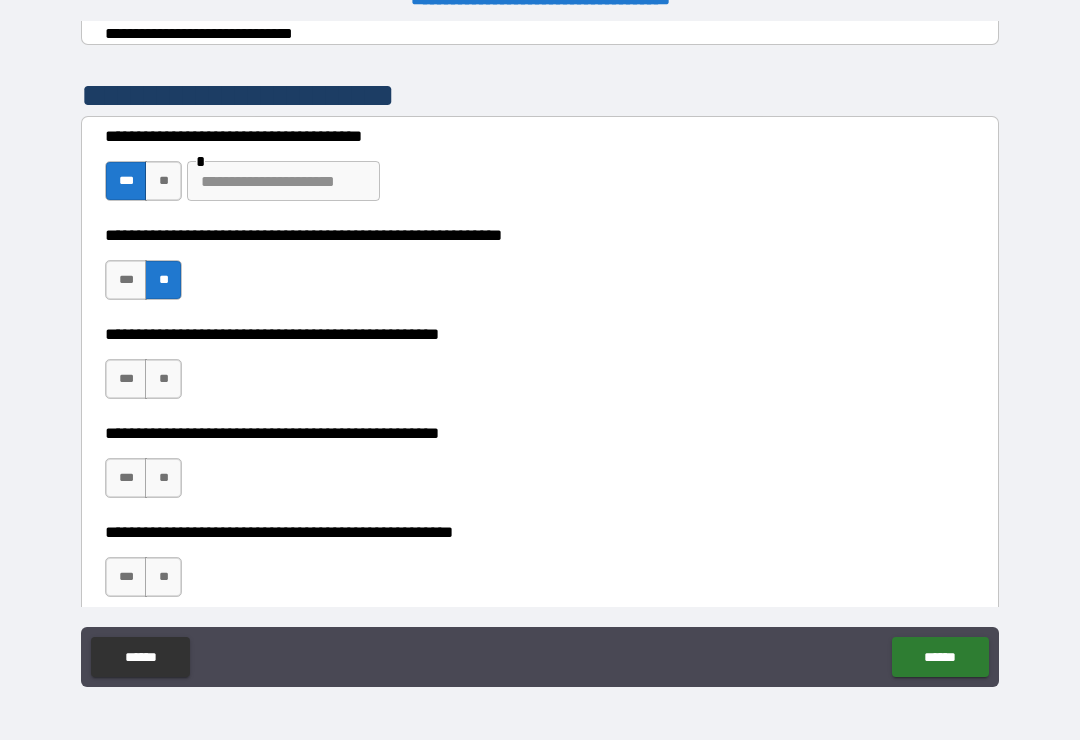 click on "***" at bounding box center (126, 280) 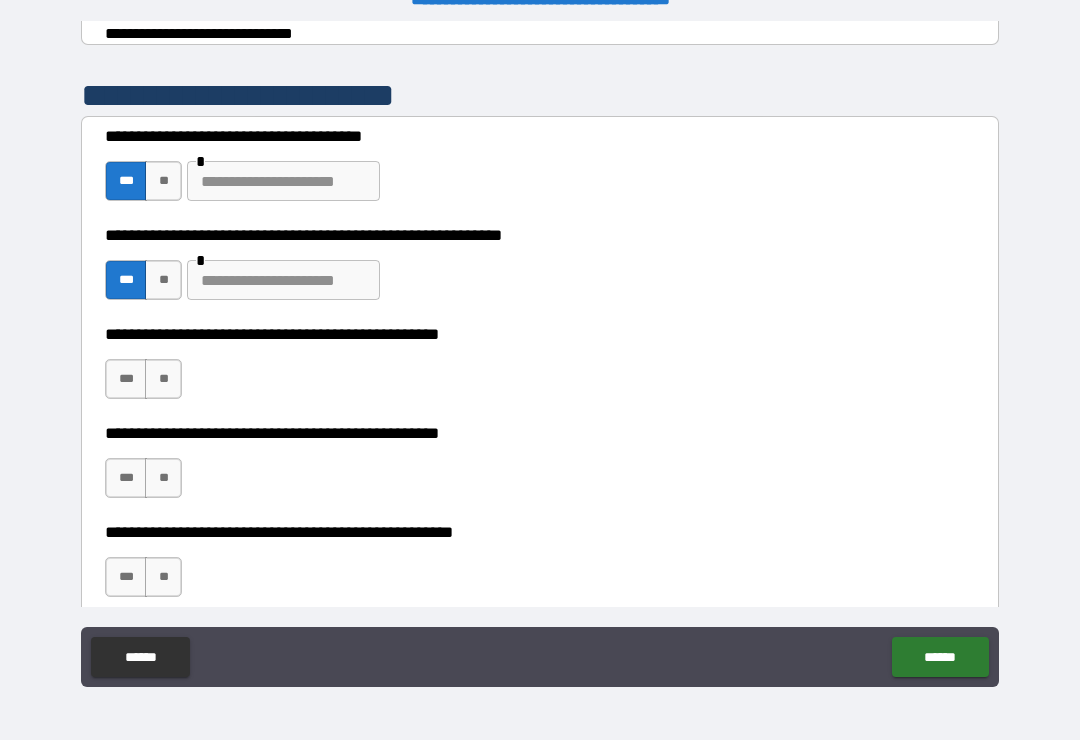 click on "**" at bounding box center [163, 379] 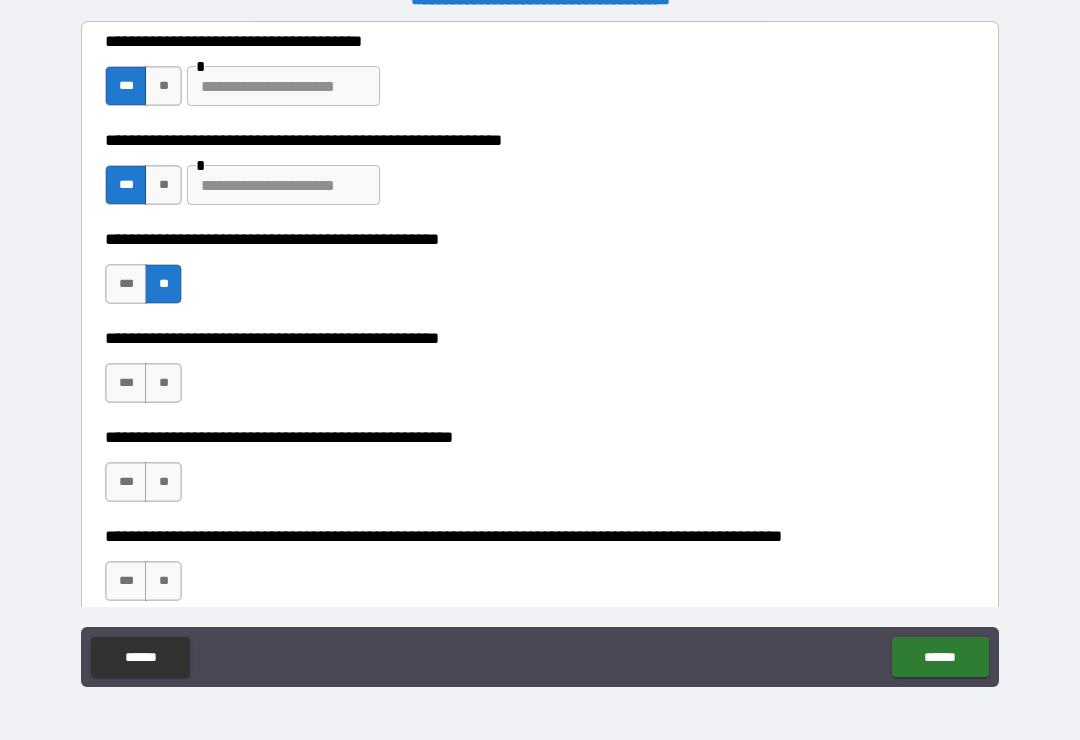 scroll, scrollTop: 486, scrollLeft: 0, axis: vertical 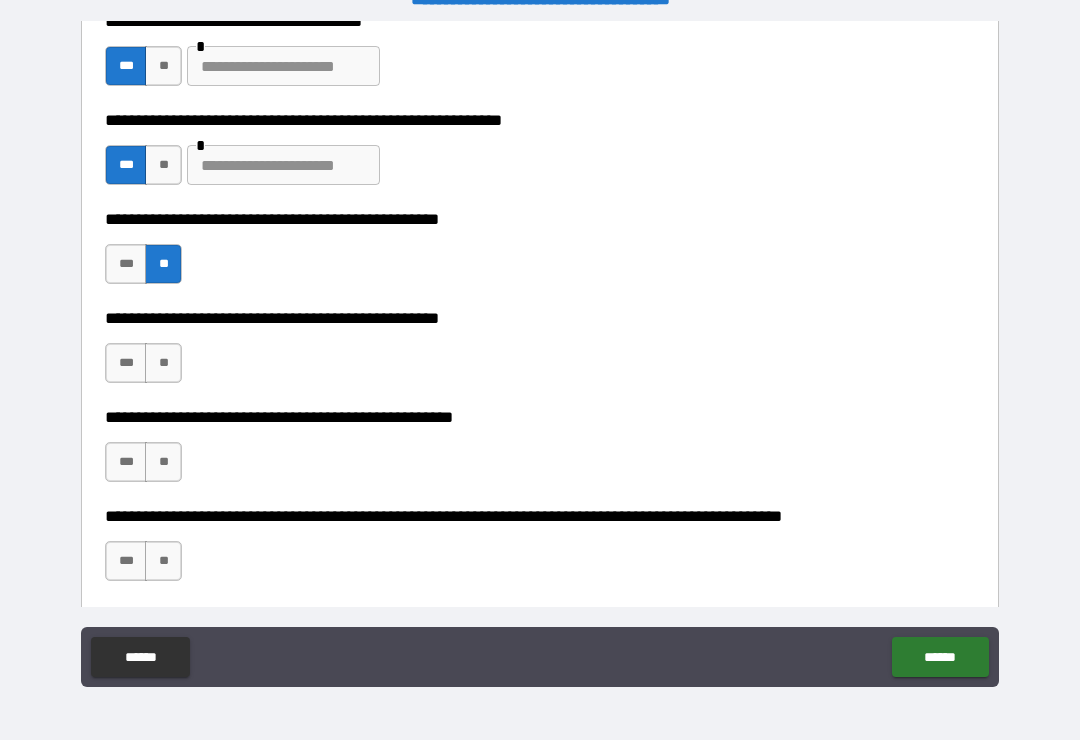 click on "***" at bounding box center [126, 363] 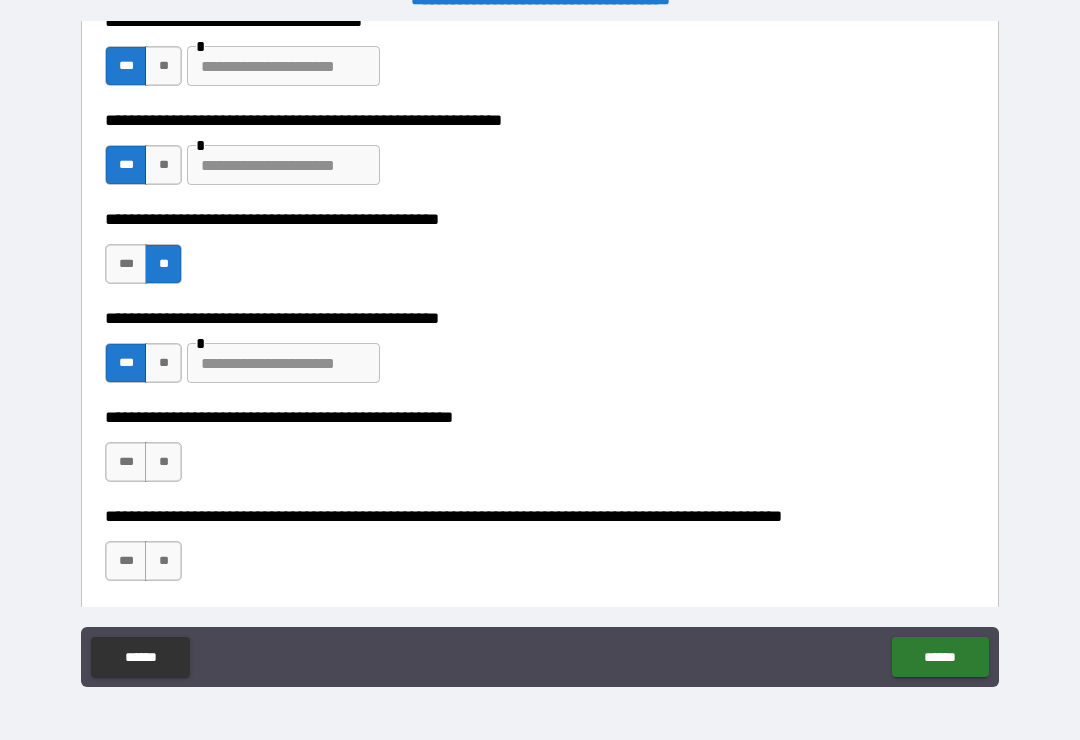 click on "**" at bounding box center (163, 462) 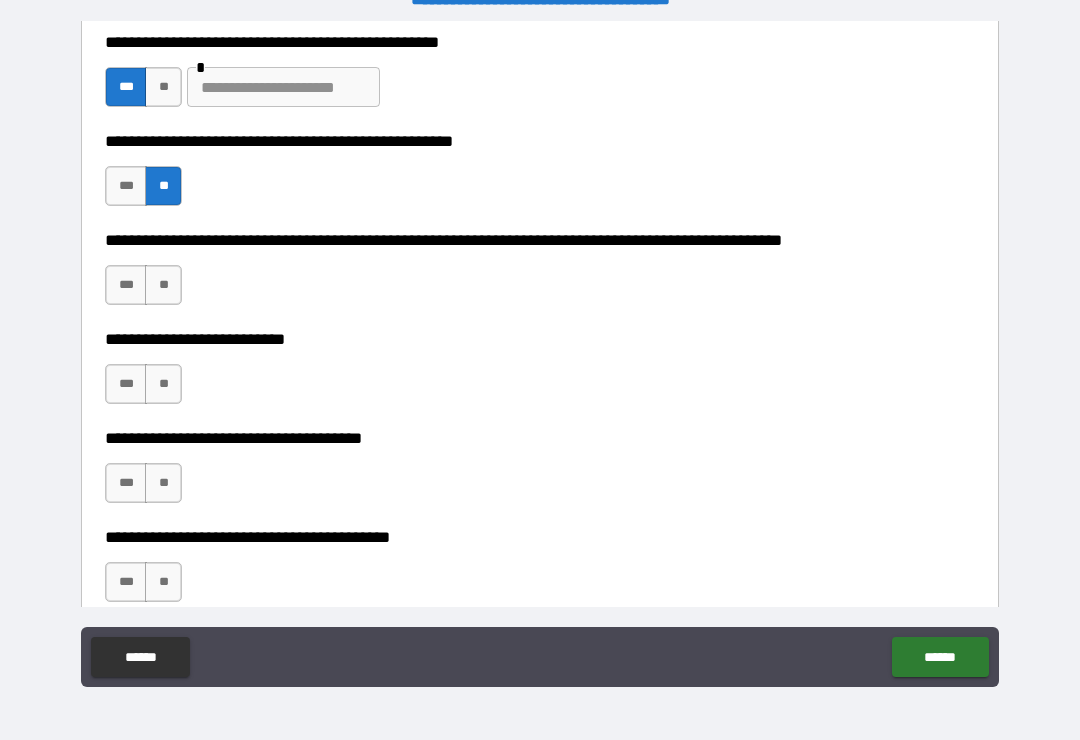 scroll, scrollTop: 763, scrollLeft: 0, axis: vertical 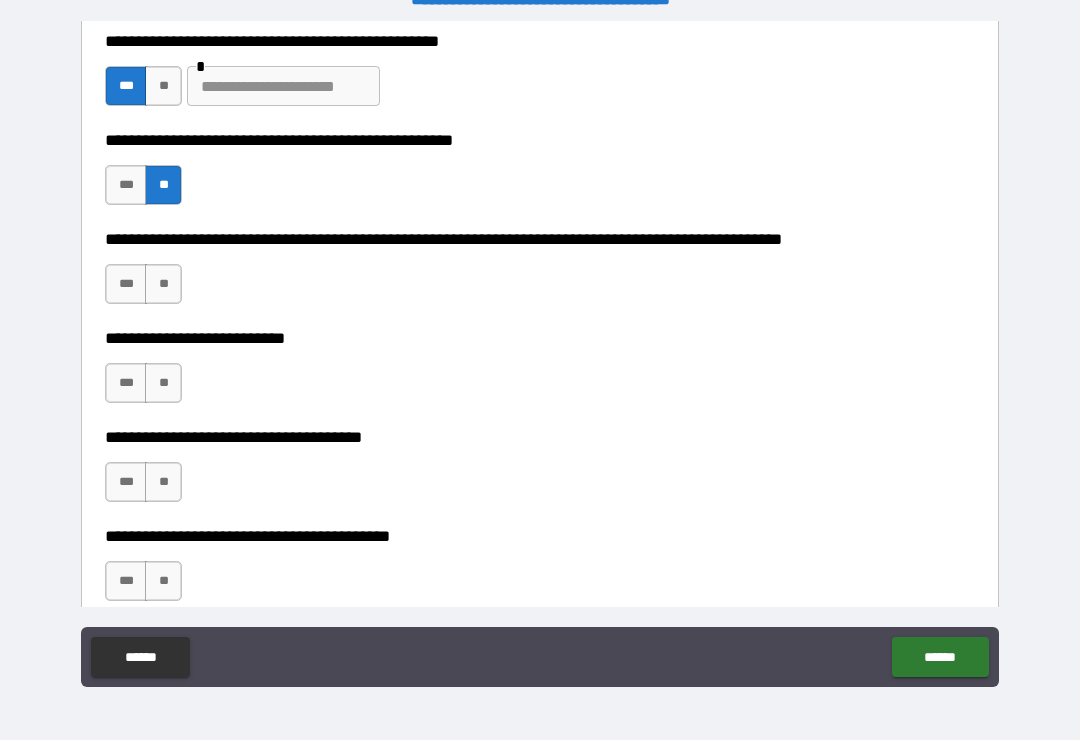 click on "**" at bounding box center (163, 284) 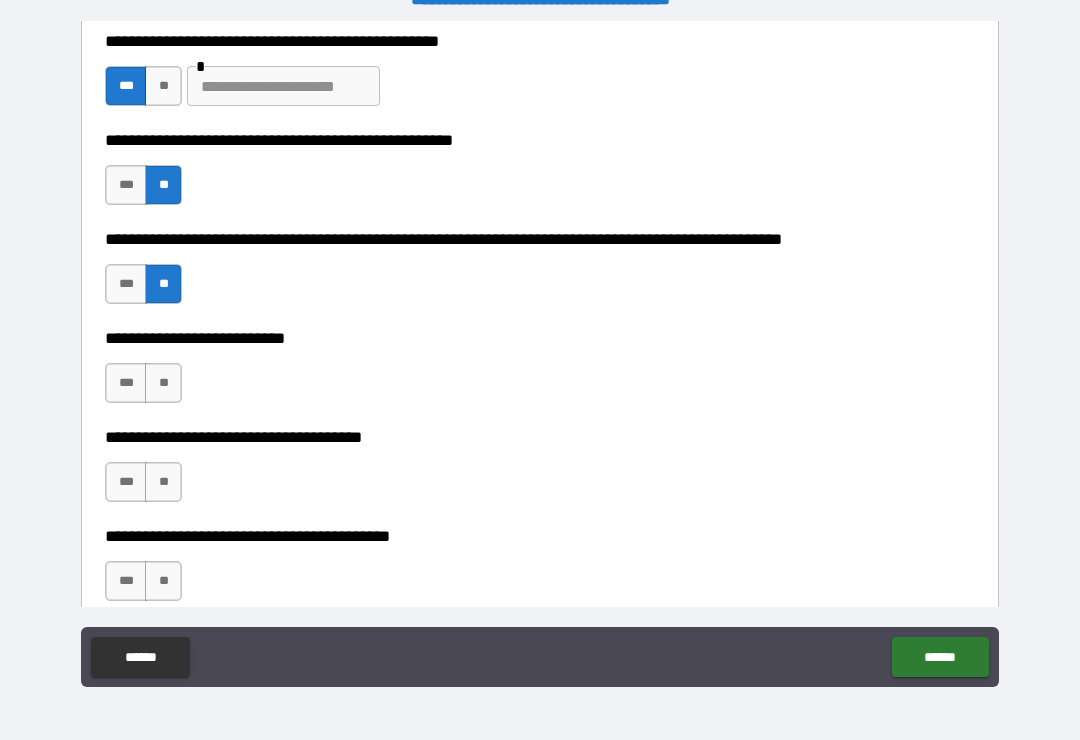click on "**" at bounding box center (163, 383) 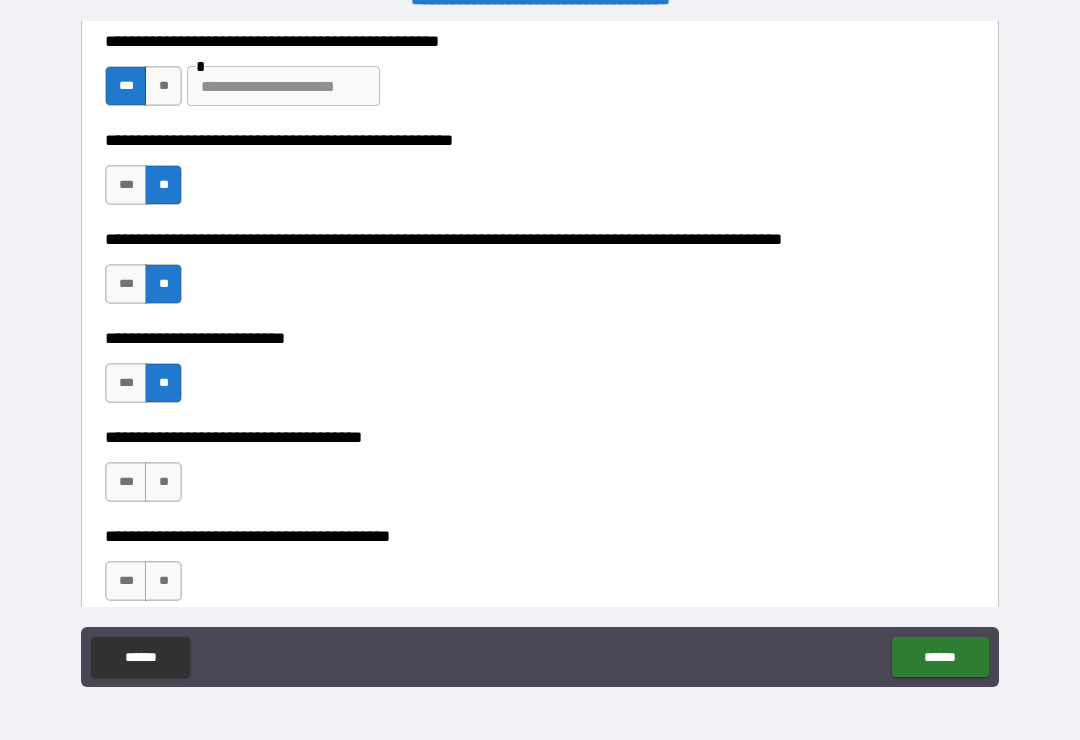 click on "**" at bounding box center [163, 482] 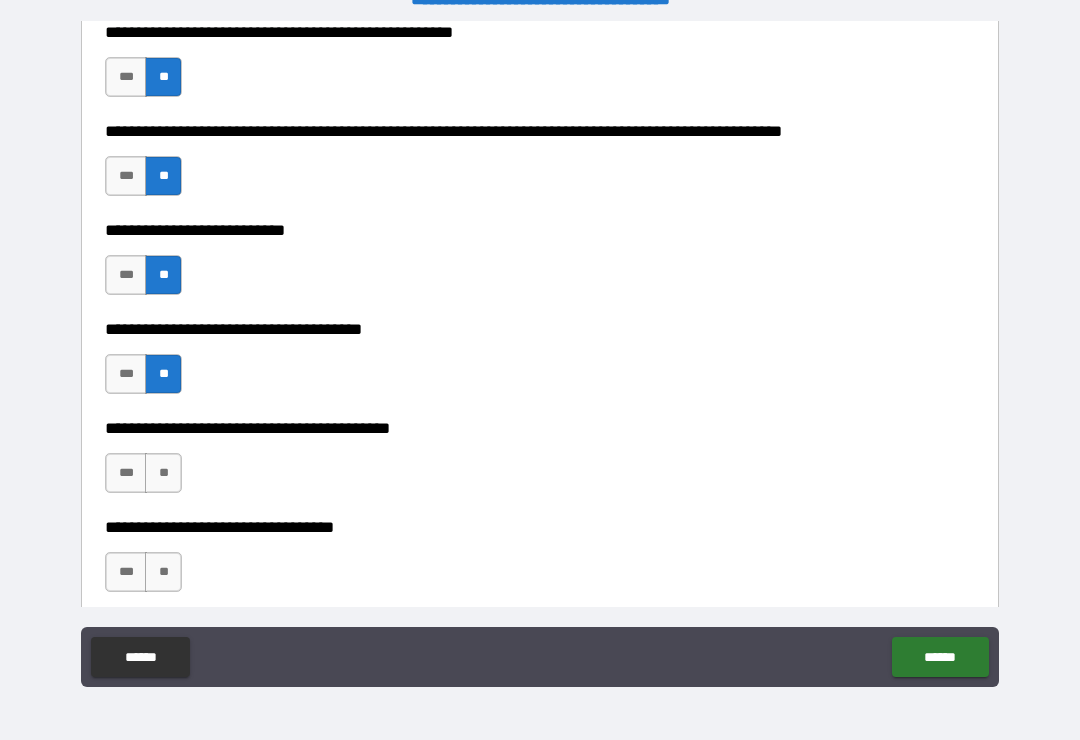 scroll, scrollTop: 872, scrollLeft: 0, axis: vertical 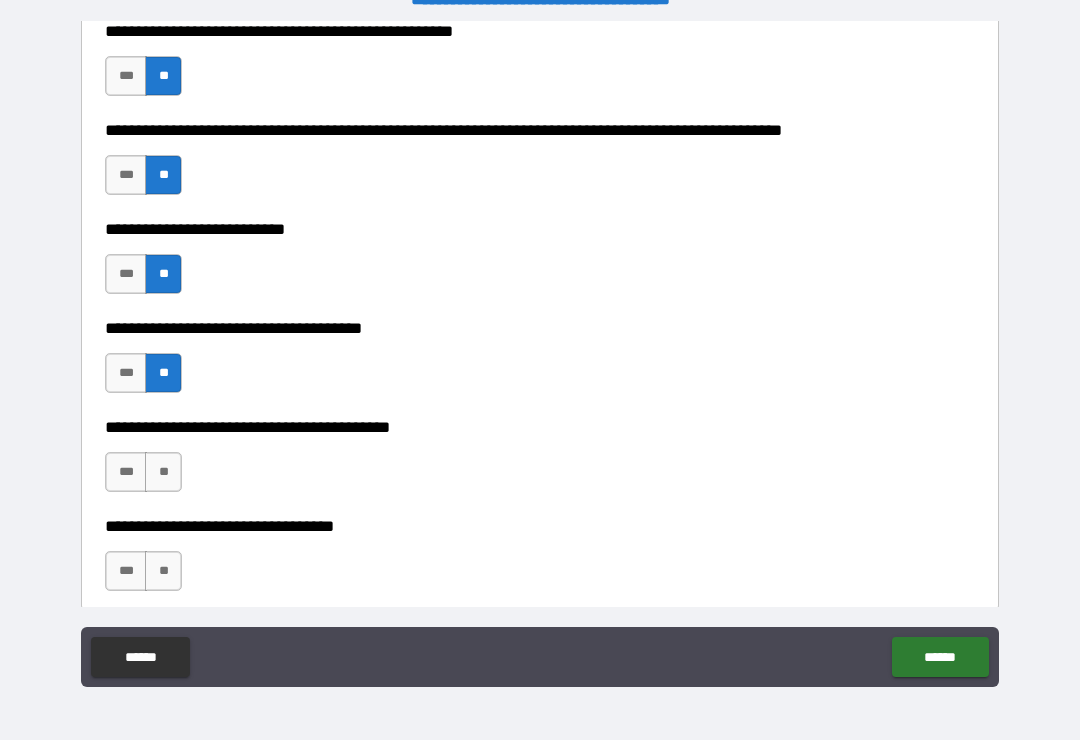 click on "***" at bounding box center [126, 472] 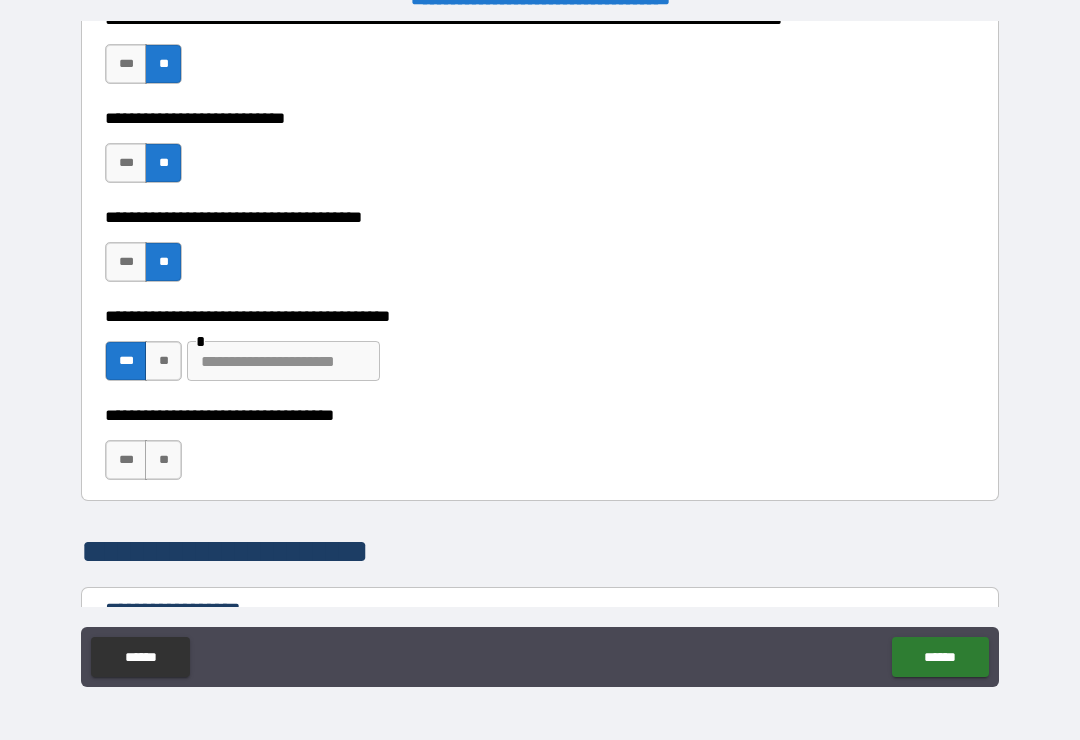 scroll, scrollTop: 986, scrollLeft: 0, axis: vertical 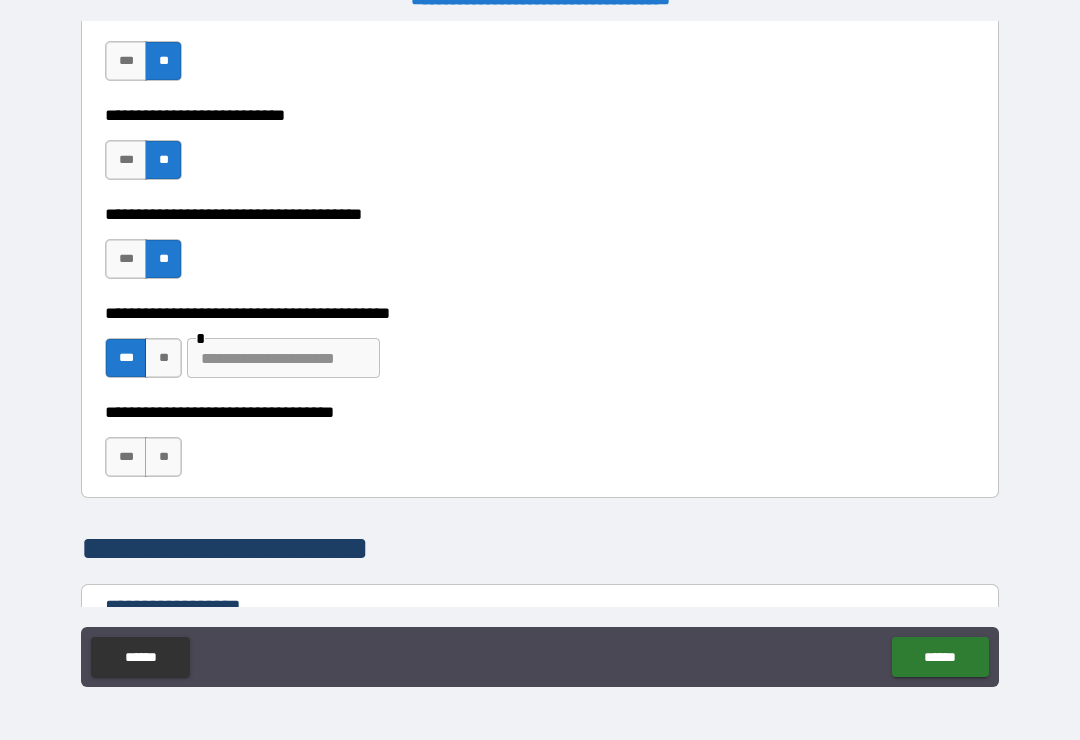 click on "**" at bounding box center (163, 457) 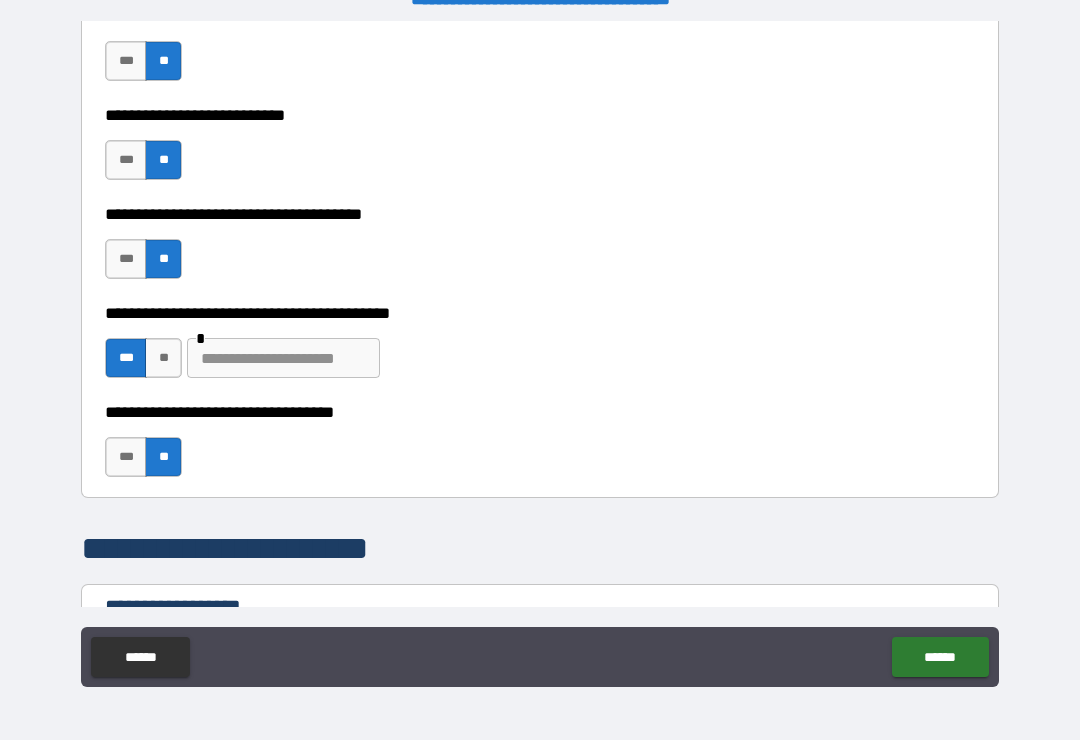 click at bounding box center (283, 358) 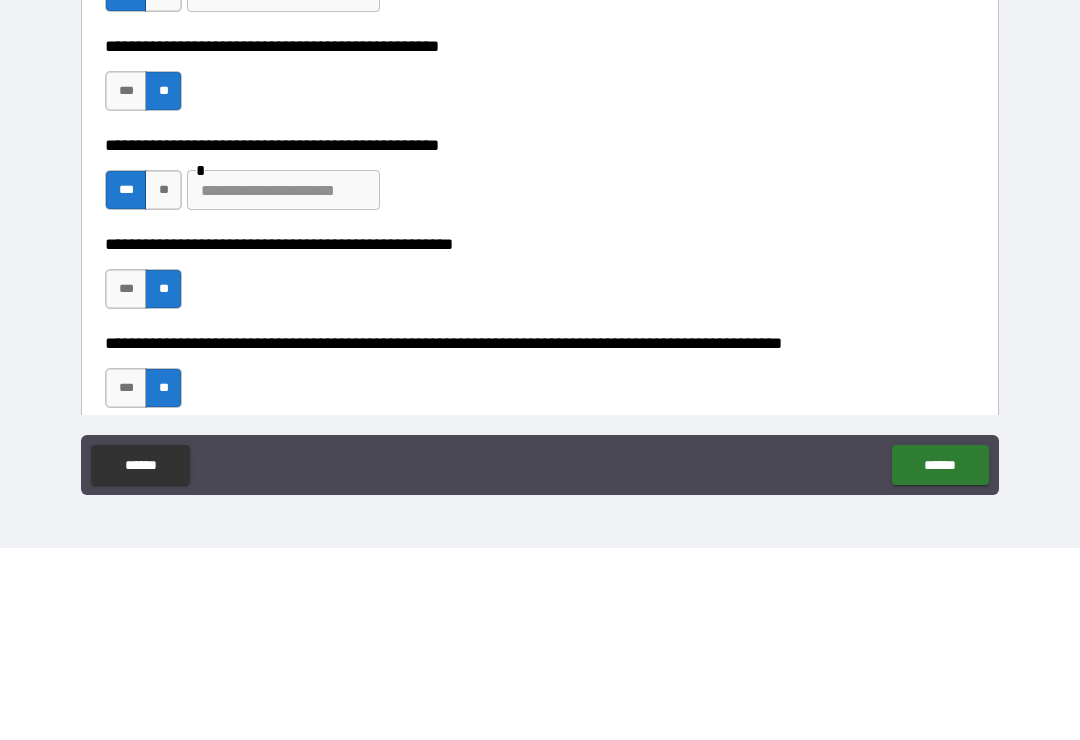 scroll, scrollTop: 469, scrollLeft: 0, axis: vertical 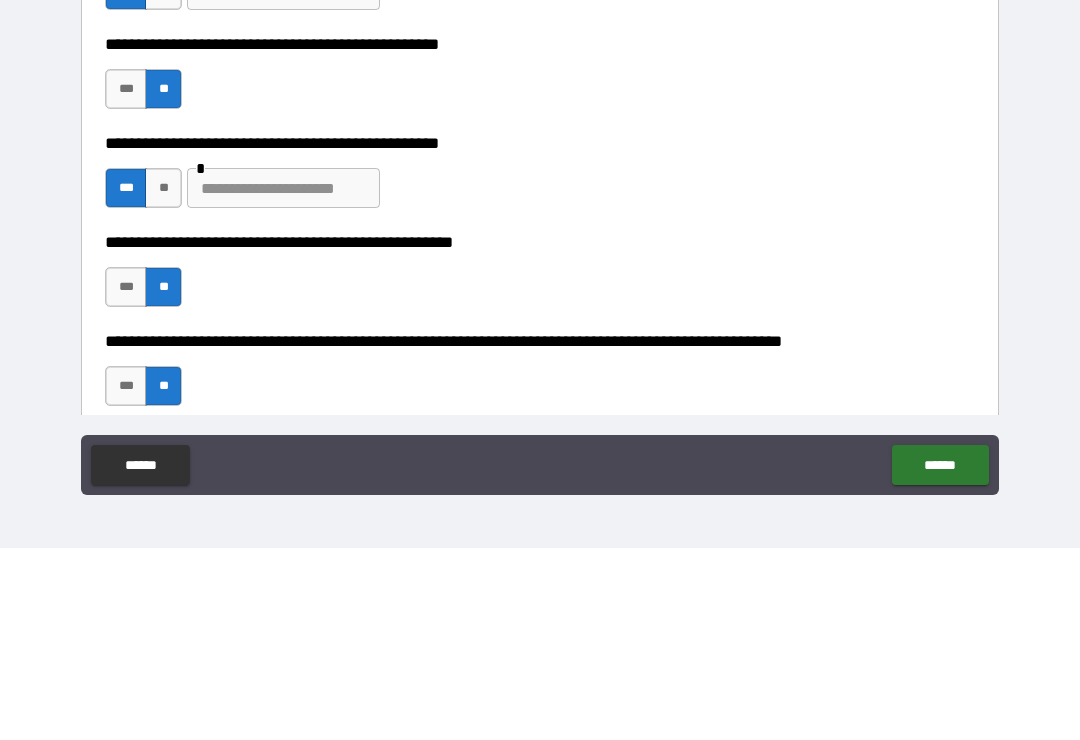 click at bounding box center [283, 380] 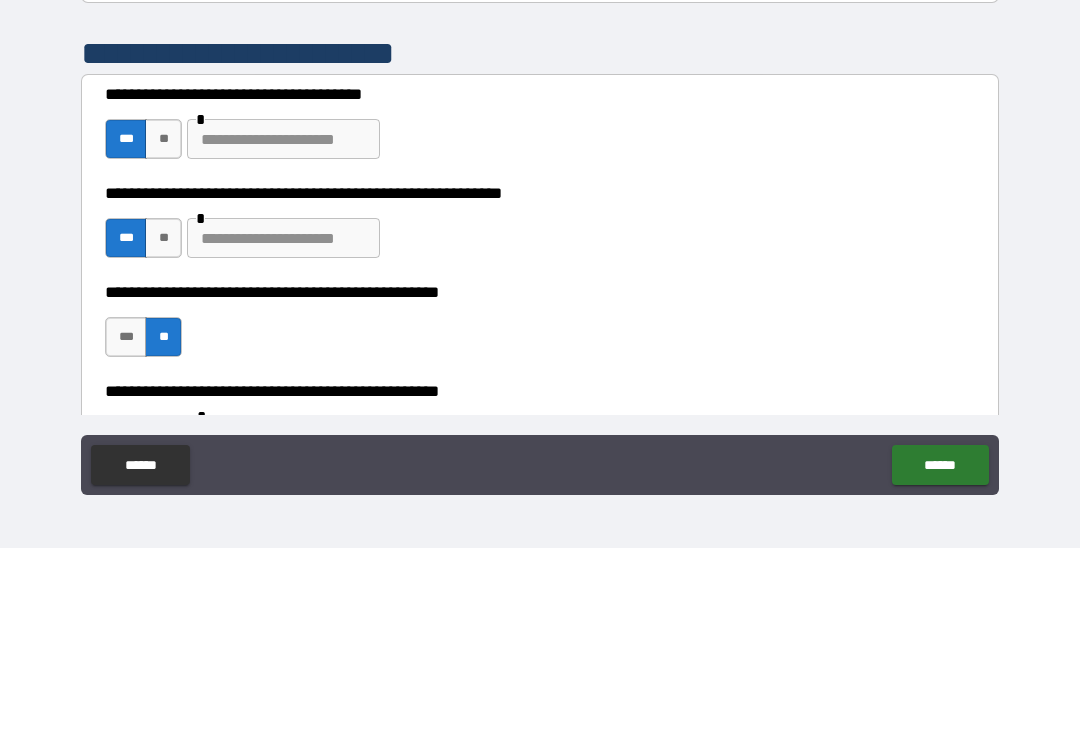 scroll, scrollTop: 223, scrollLeft: 0, axis: vertical 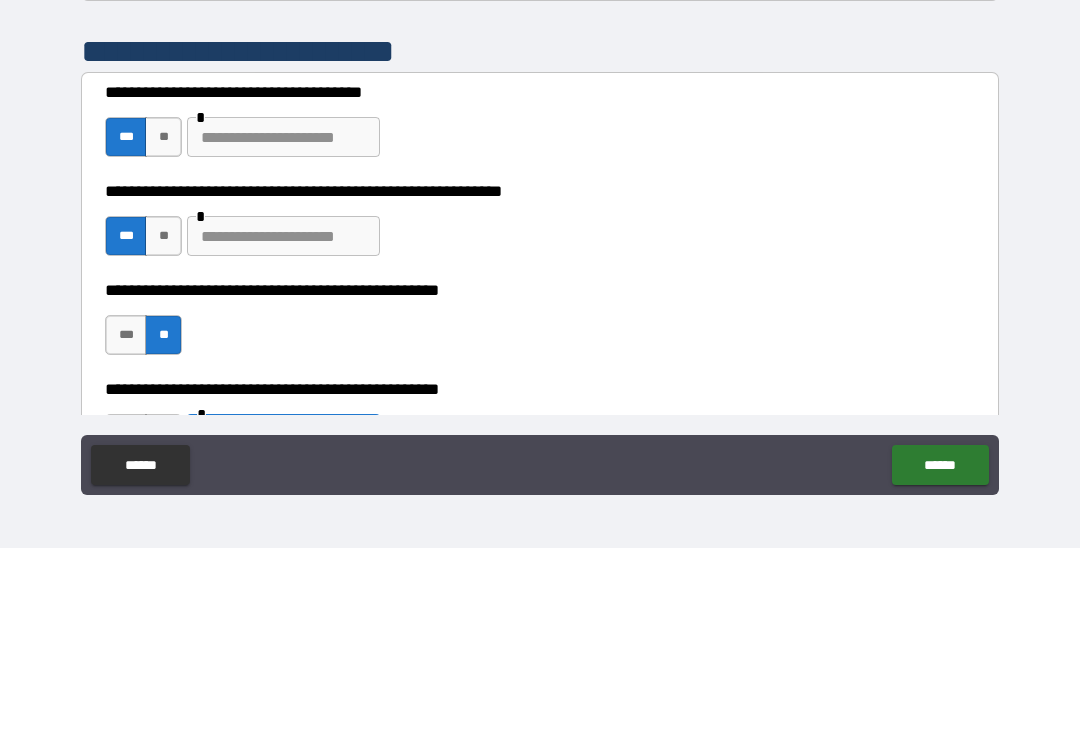 click at bounding box center (283, 428) 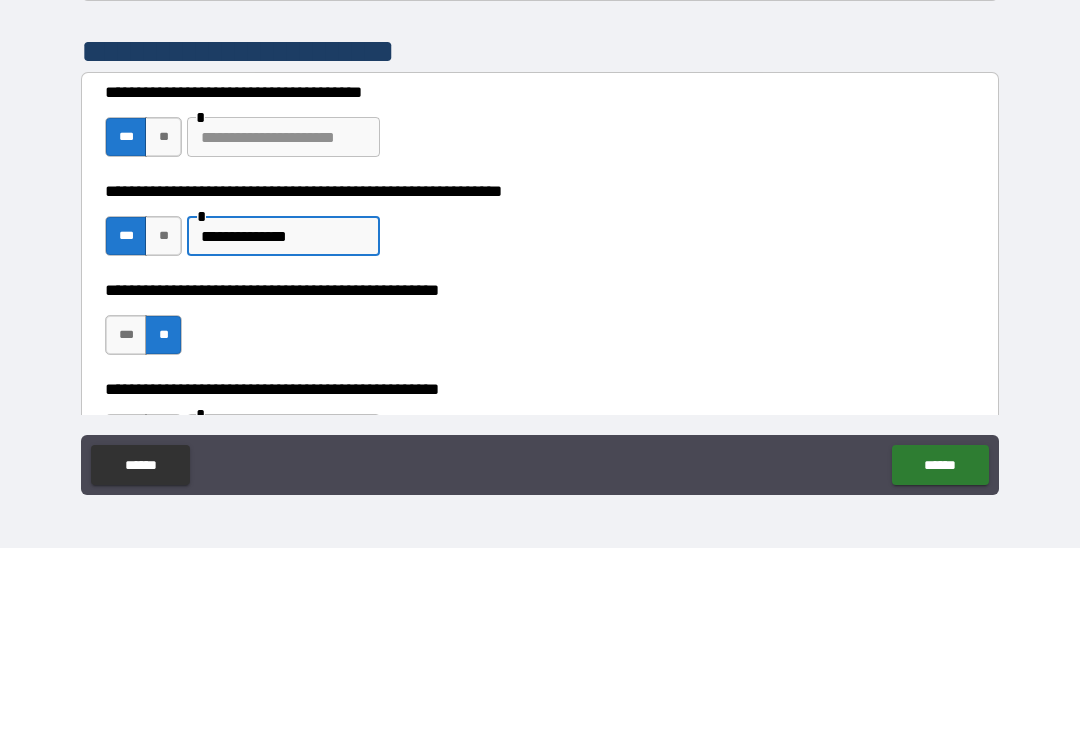 click at bounding box center [283, 329] 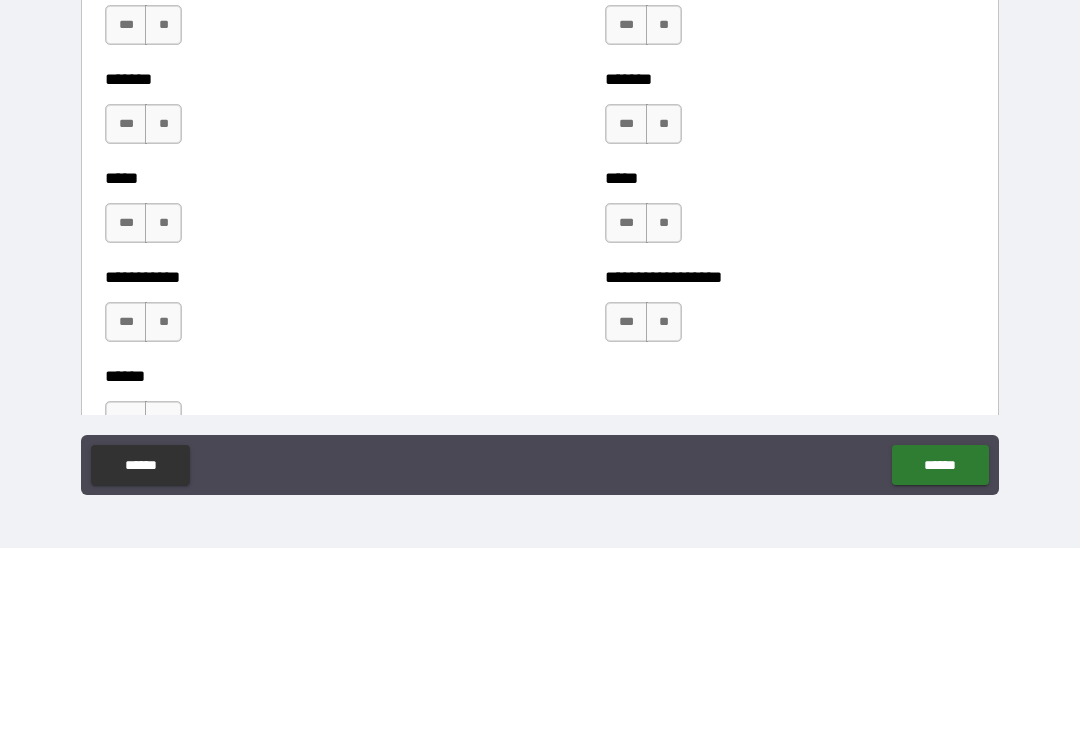 scroll, scrollTop: 1733, scrollLeft: 0, axis: vertical 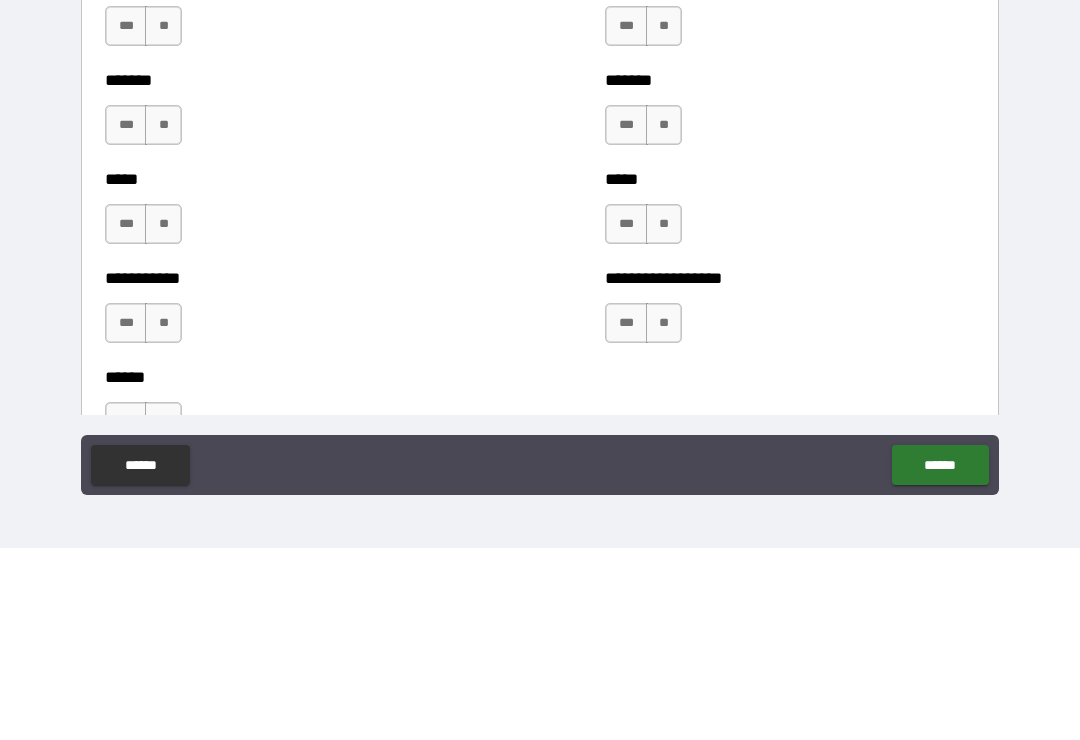 click on "**" at bounding box center (163, 317) 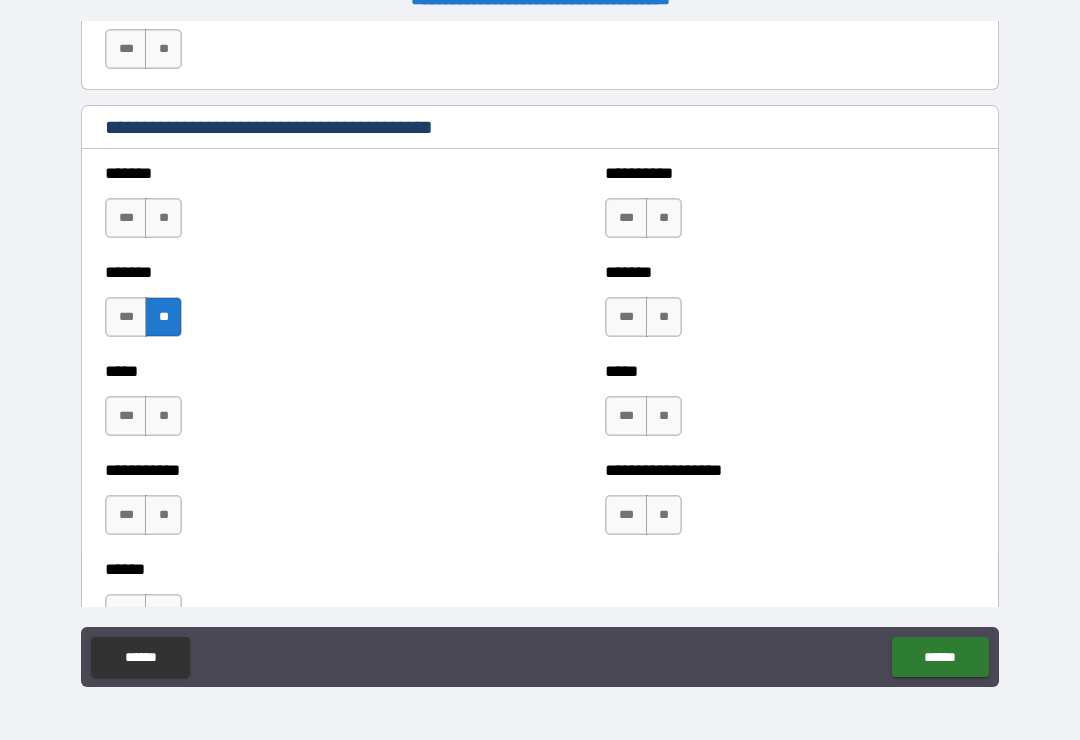 click on "**" at bounding box center (163, 218) 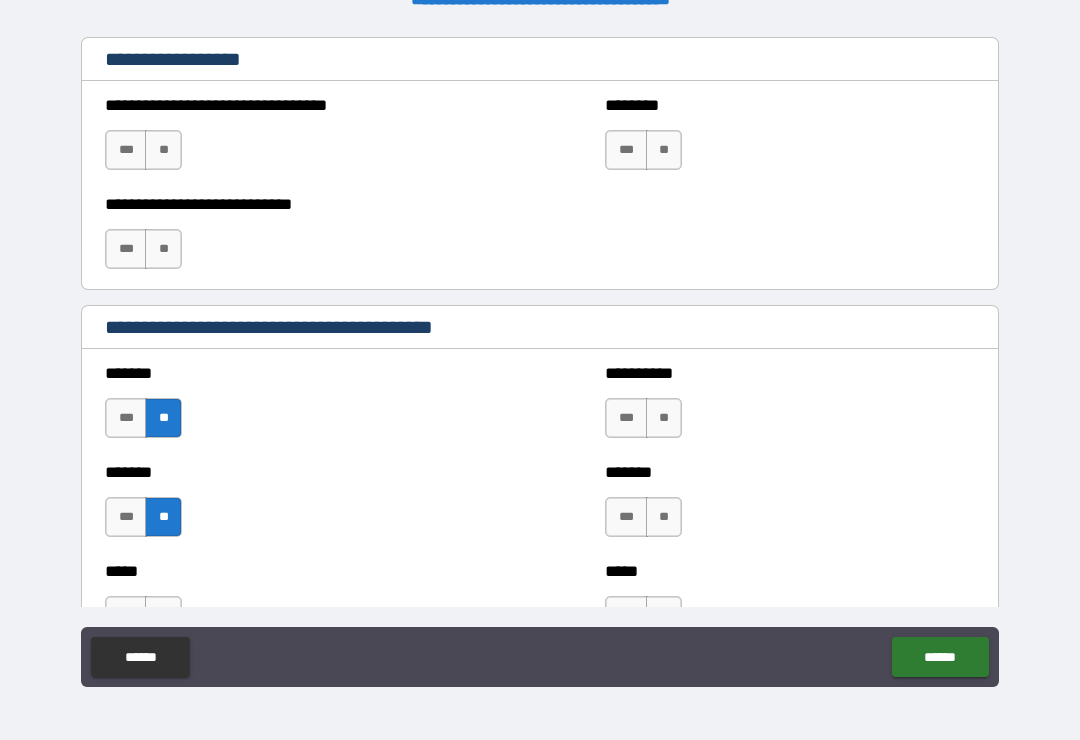 scroll, scrollTop: 1526, scrollLeft: 0, axis: vertical 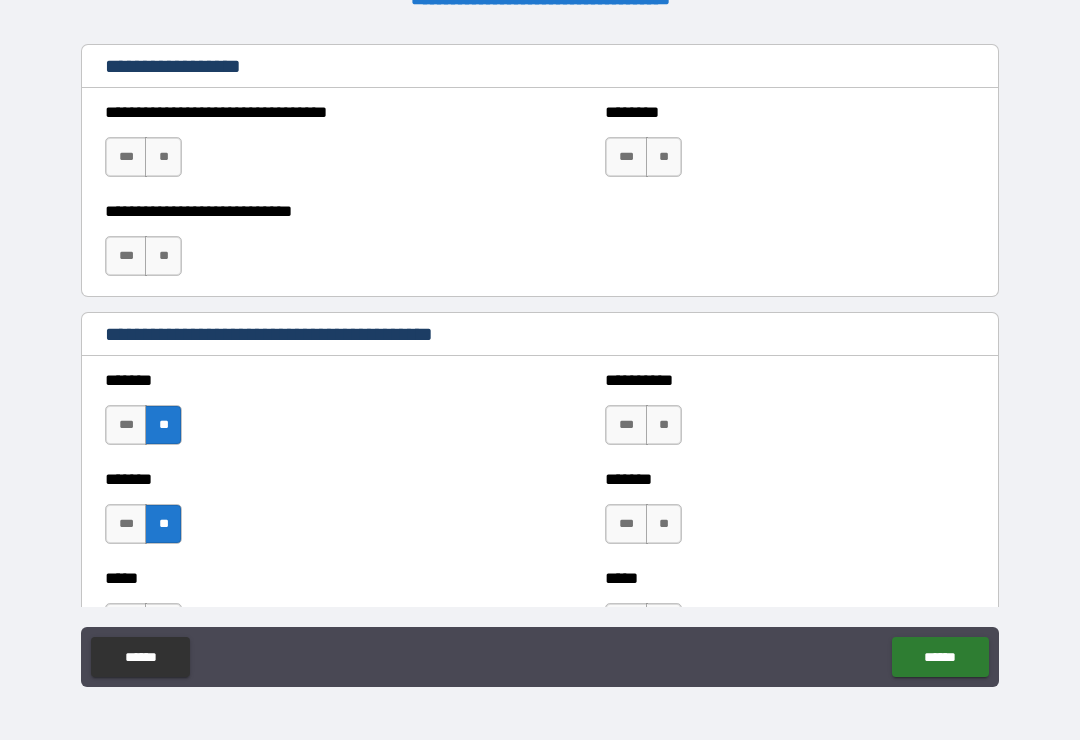 click on "**" at bounding box center (163, 157) 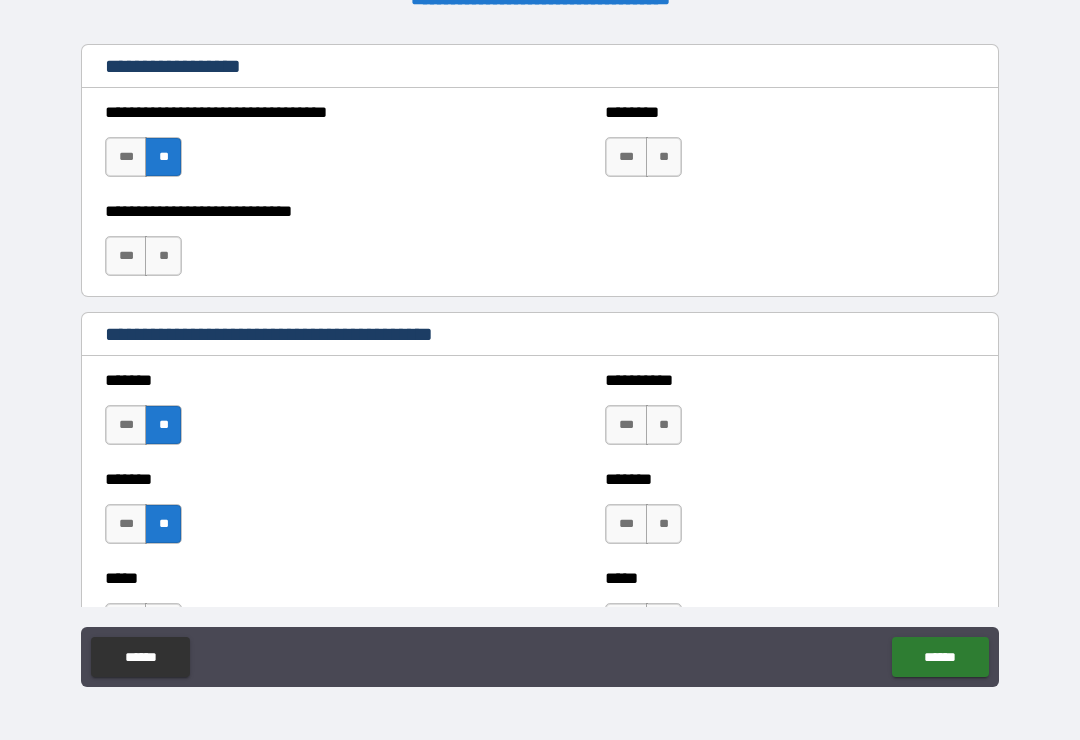 click on "**" at bounding box center [163, 256] 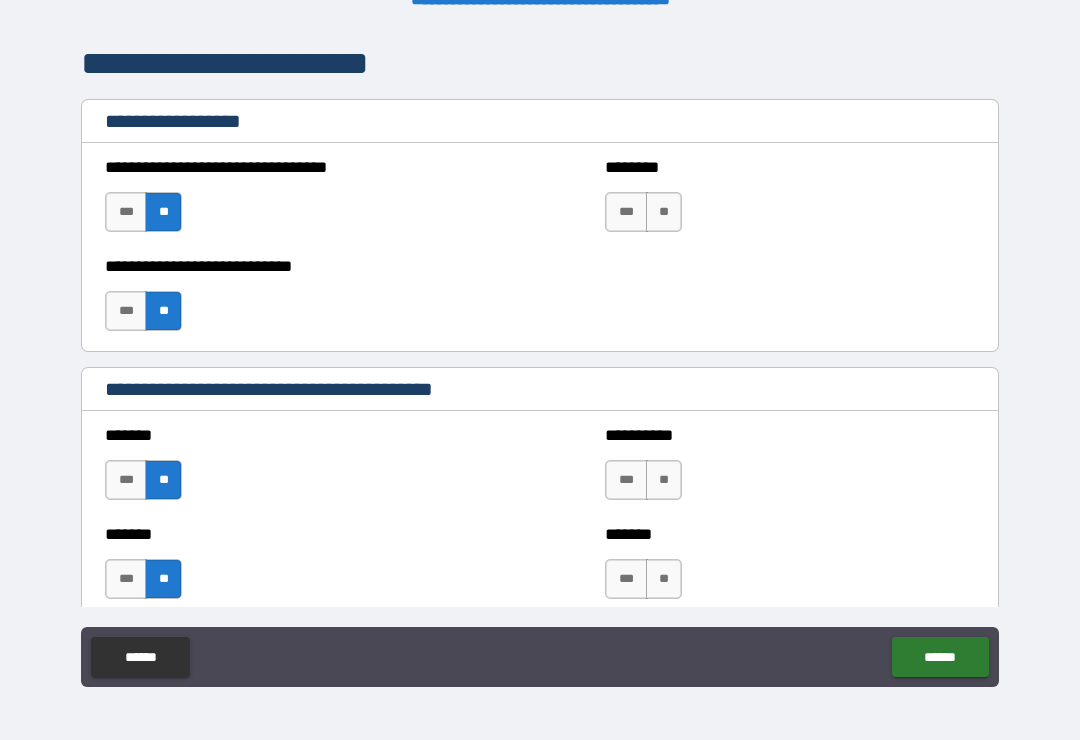 scroll, scrollTop: 1423, scrollLeft: 0, axis: vertical 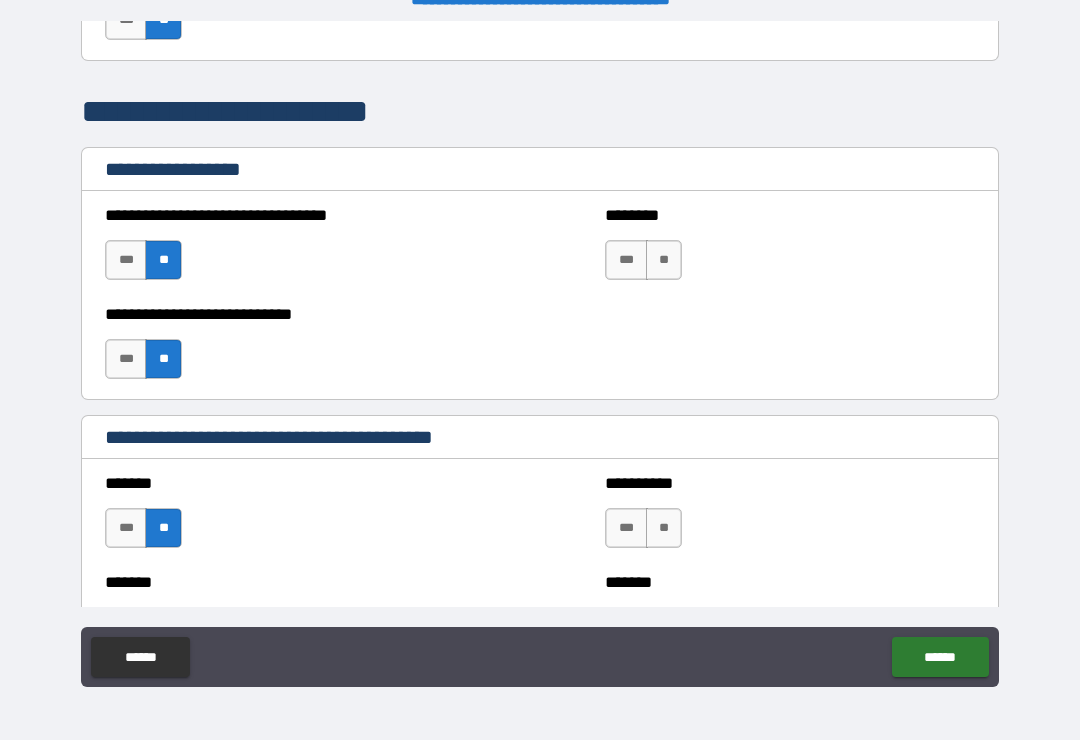 click on "**" at bounding box center [664, 260] 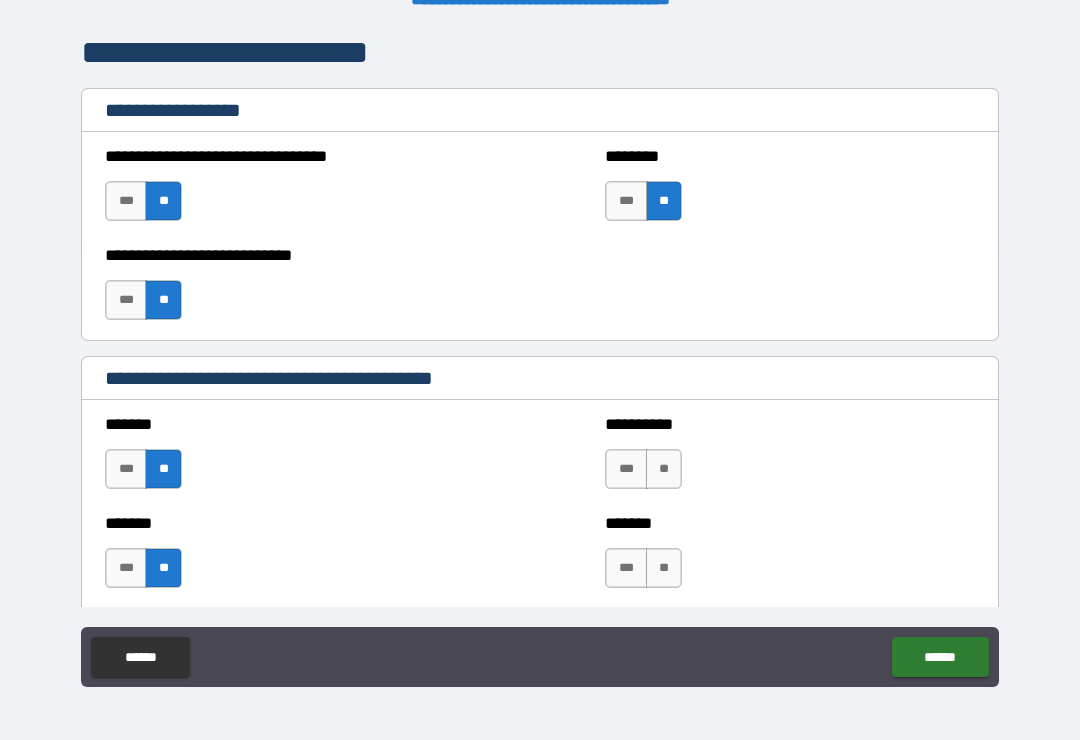scroll, scrollTop: 1490, scrollLeft: 0, axis: vertical 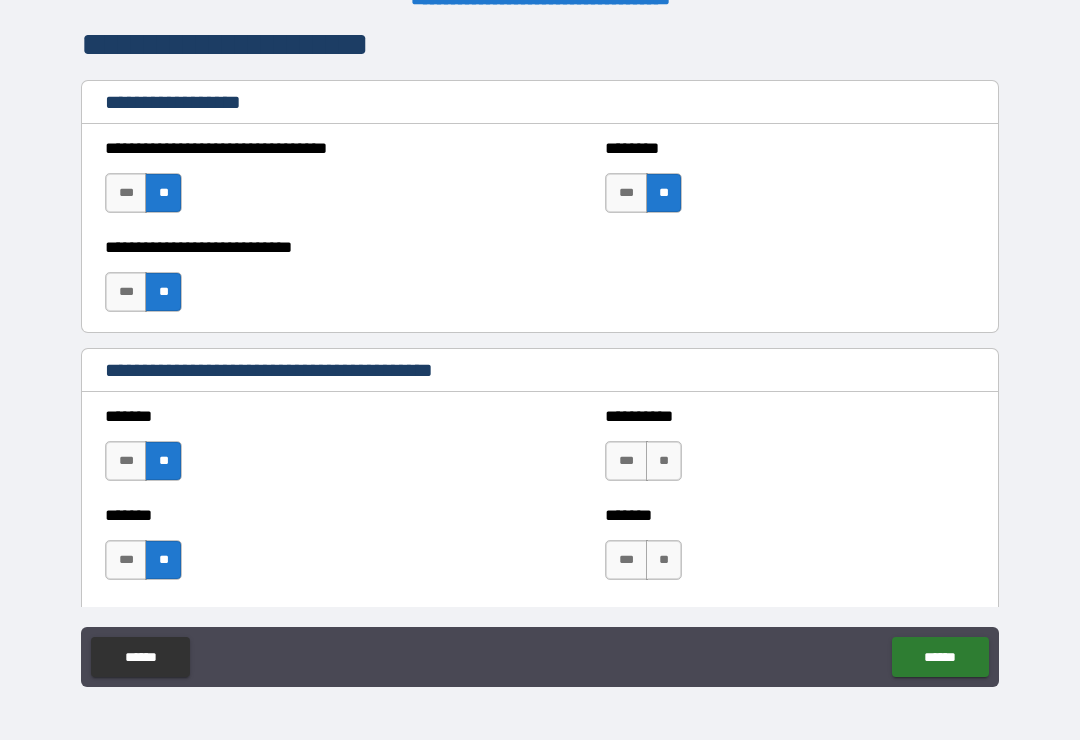 click on "**" at bounding box center [664, 461] 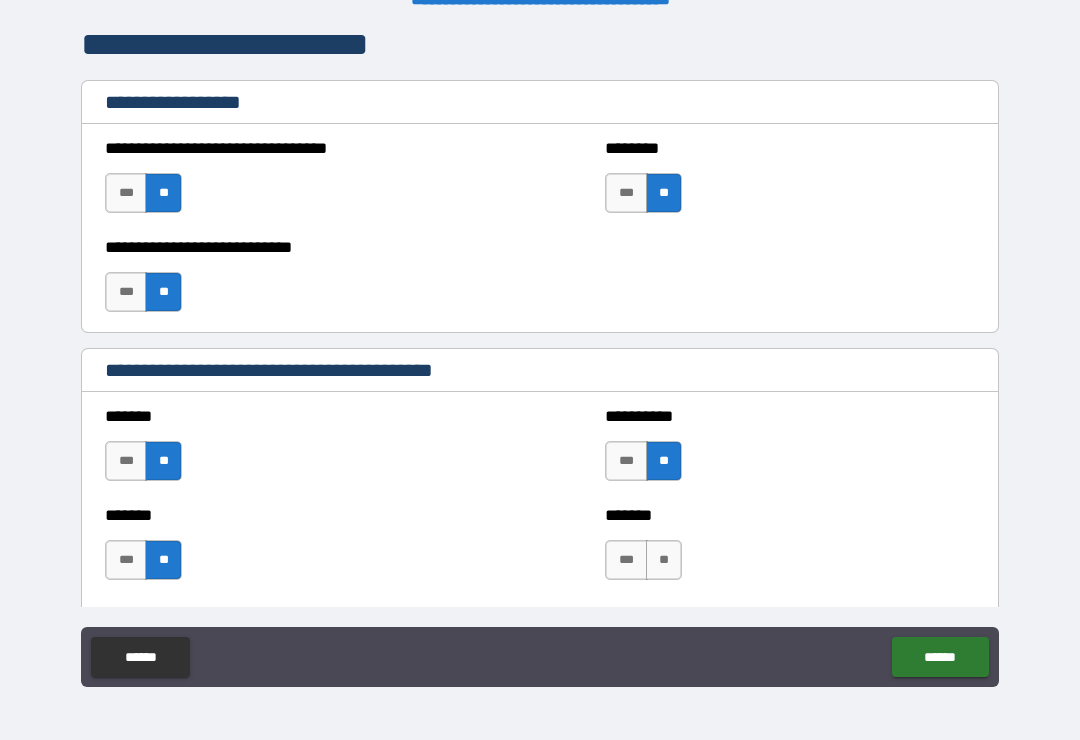 click on "**" at bounding box center (664, 560) 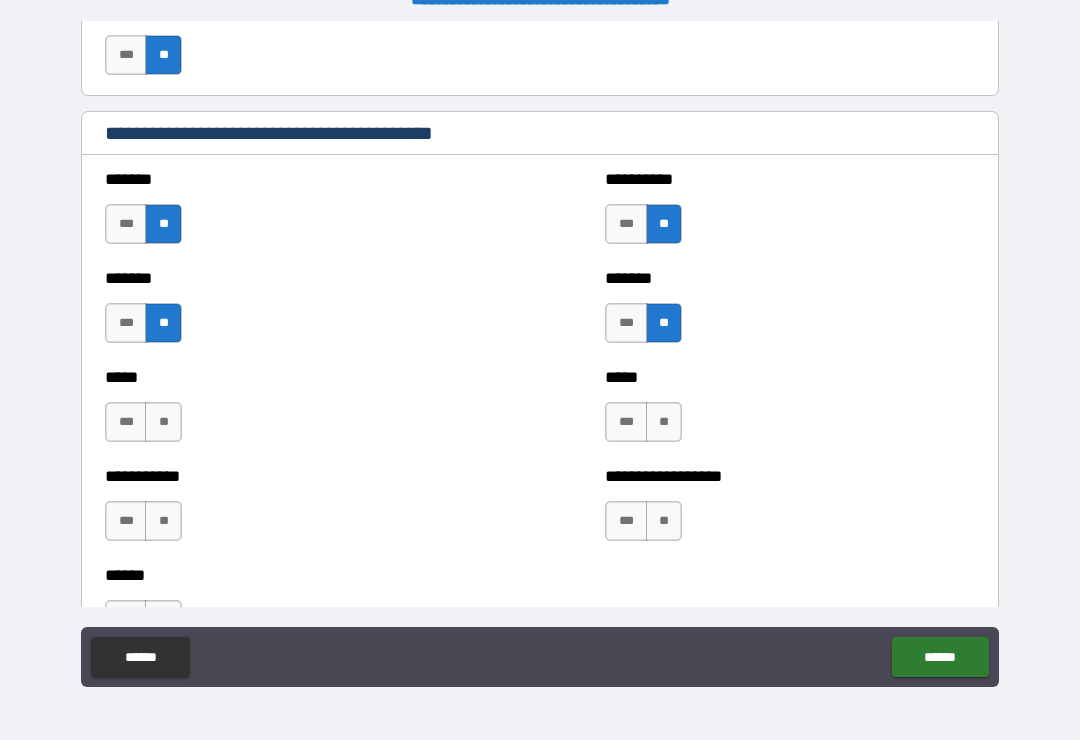 scroll, scrollTop: 1729, scrollLeft: 0, axis: vertical 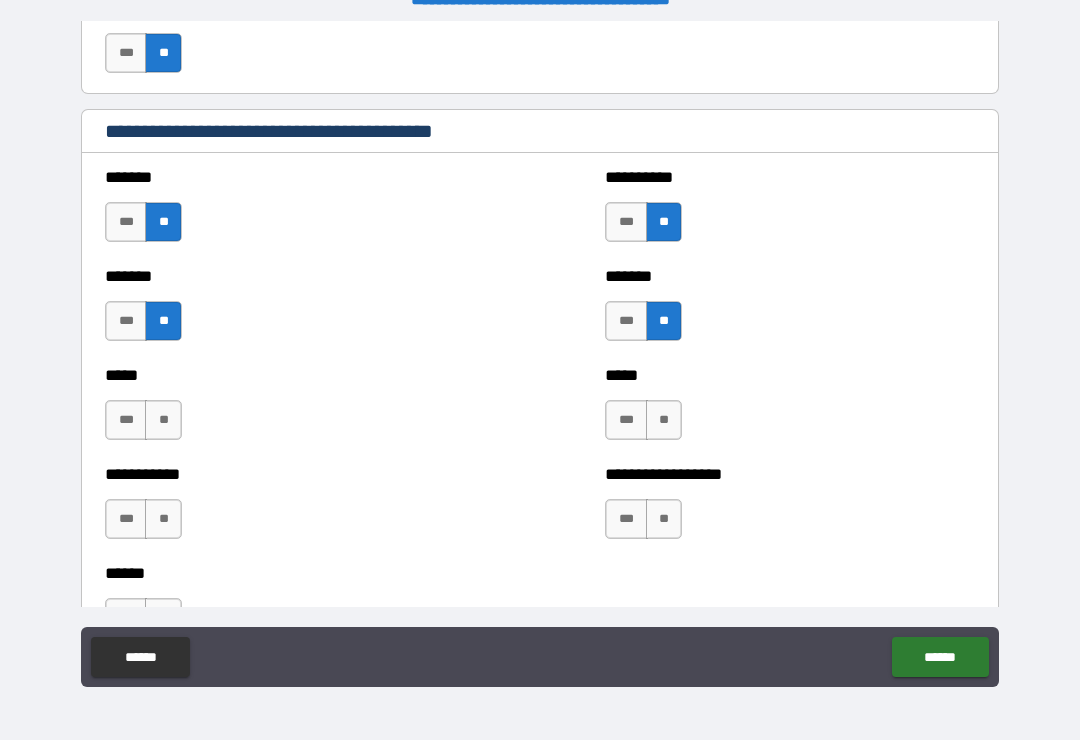 click on "**" at bounding box center [664, 420] 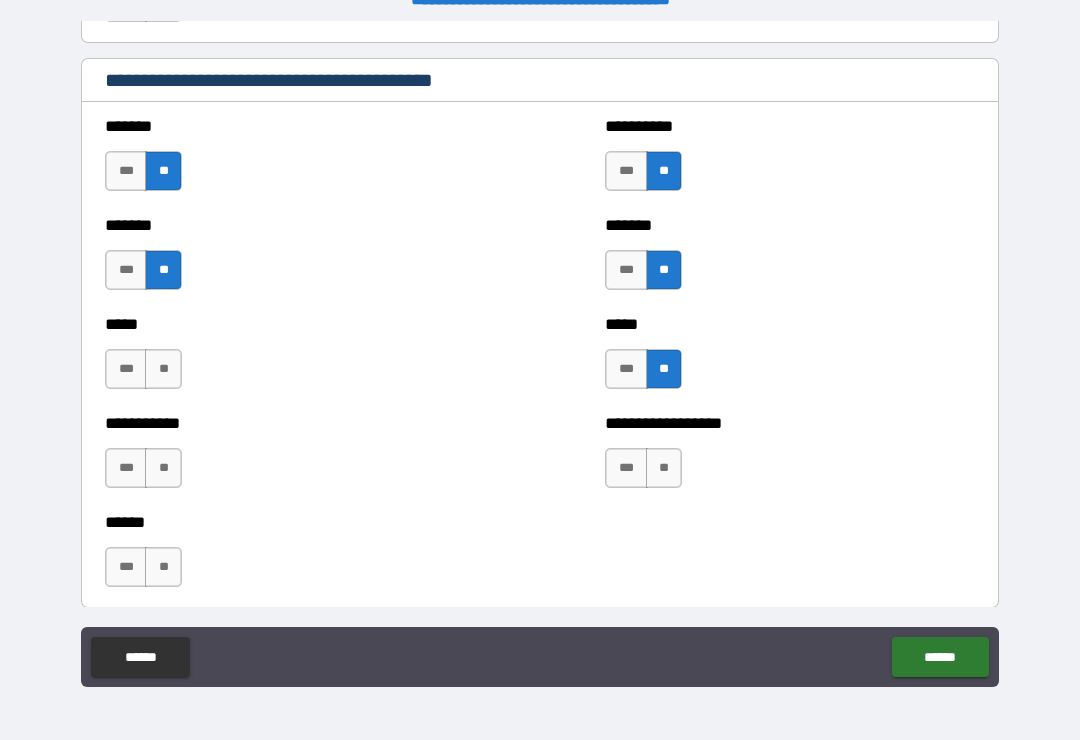 scroll, scrollTop: 1803, scrollLeft: 0, axis: vertical 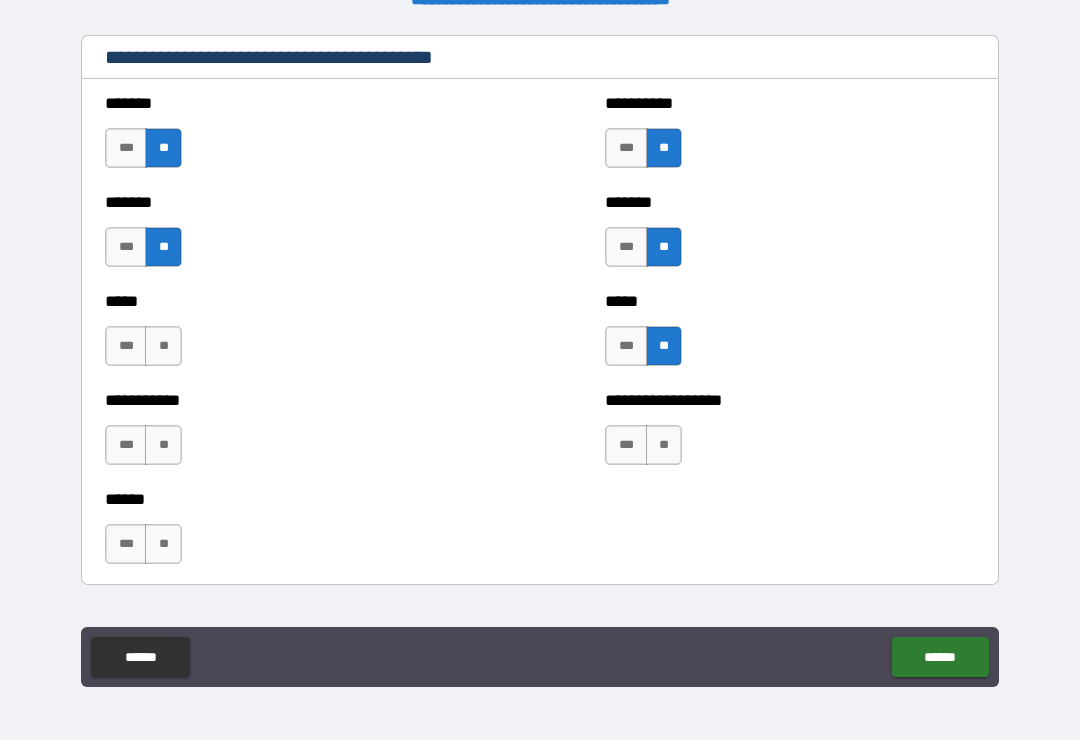 click on "**" at bounding box center [664, 445] 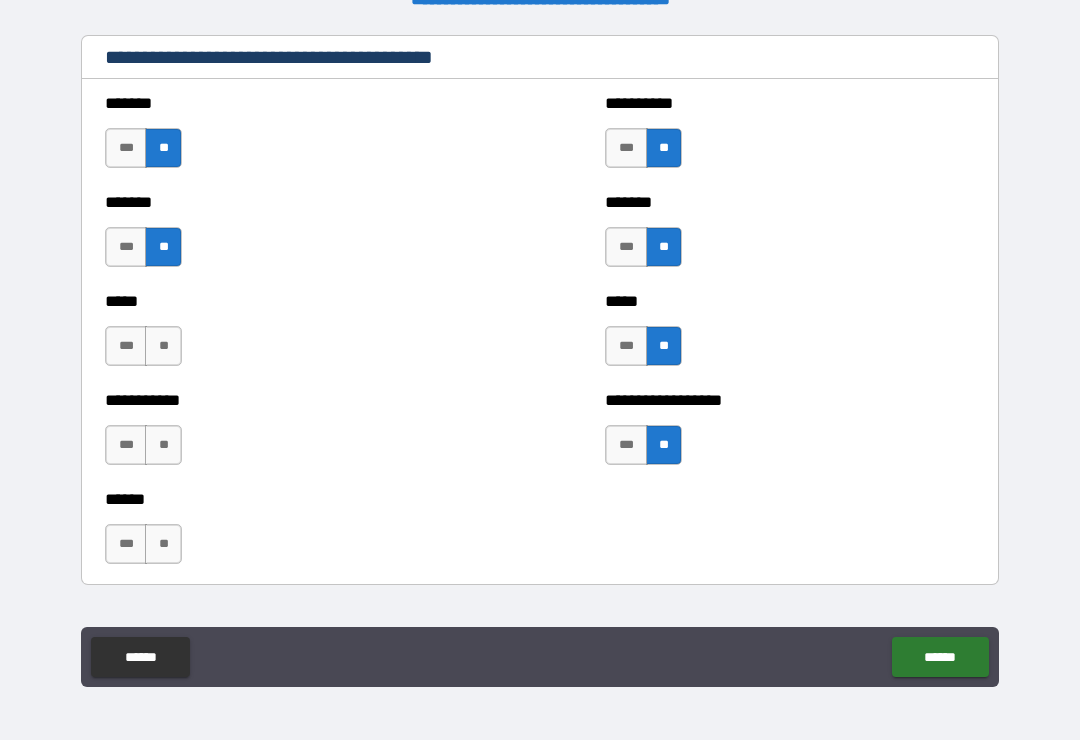 click on "**" at bounding box center [163, 445] 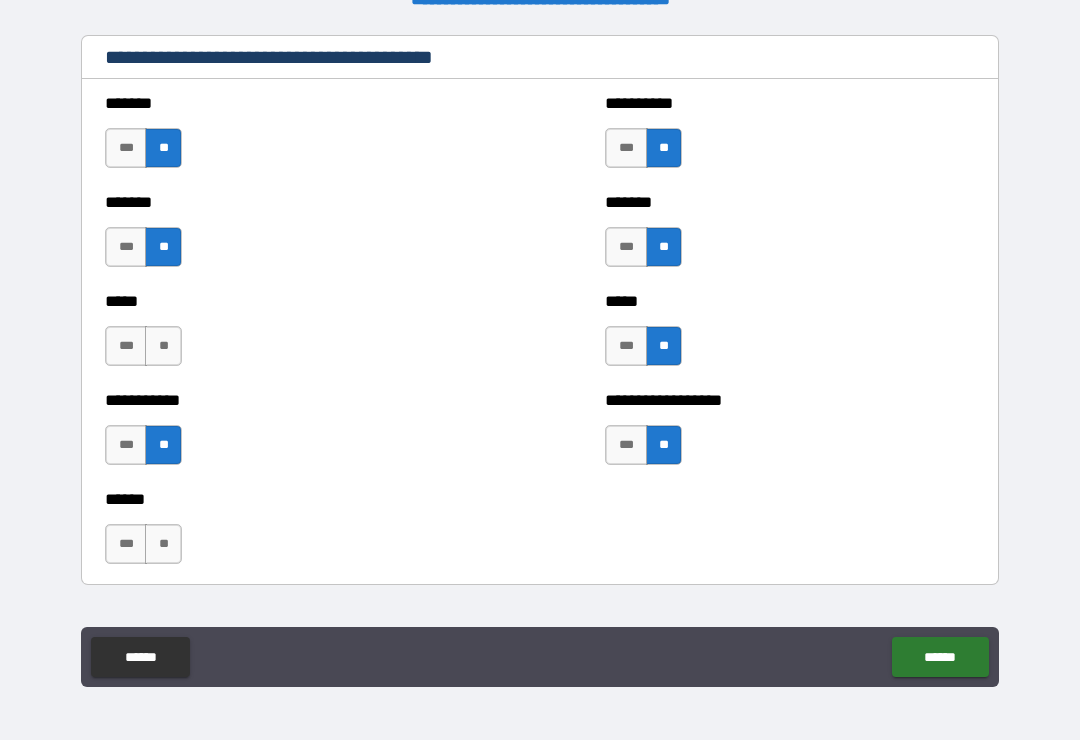 click on "**" at bounding box center [163, 346] 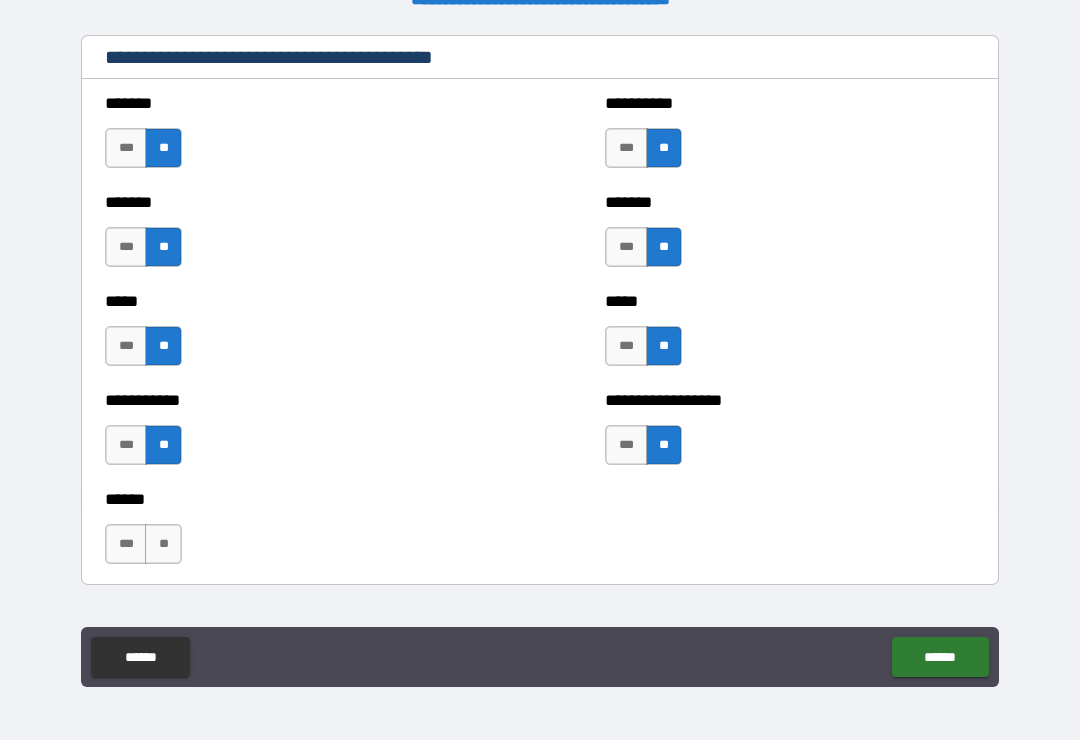 click on "**" at bounding box center [163, 544] 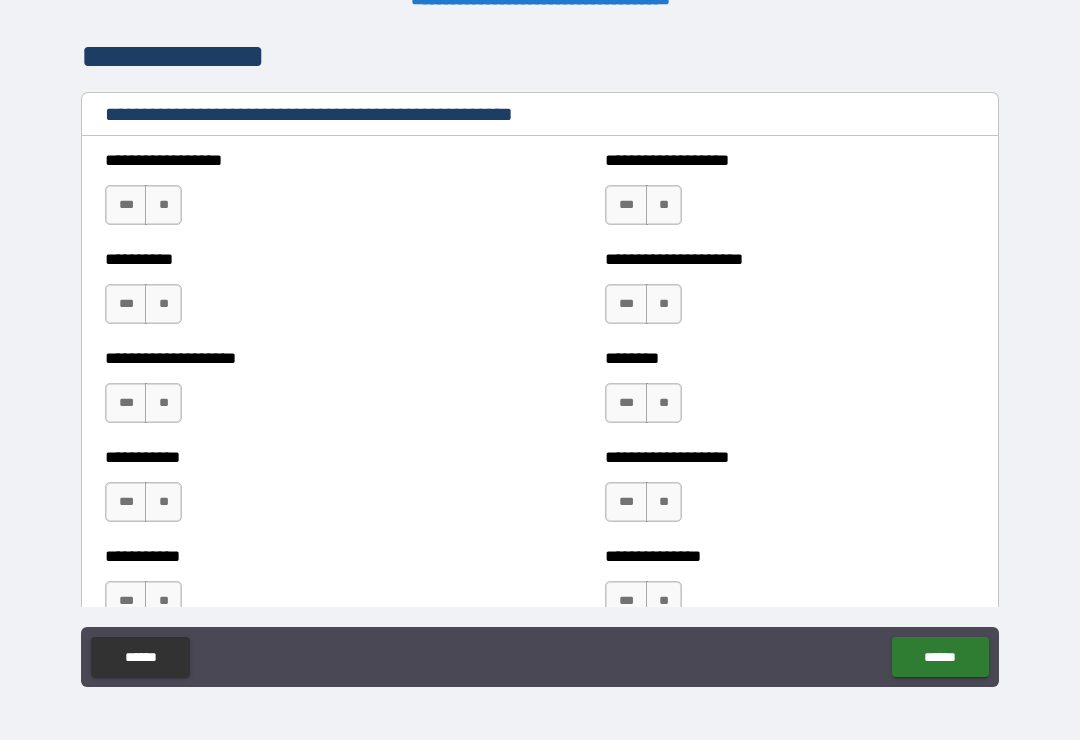 scroll, scrollTop: 2387, scrollLeft: 0, axis: vertical 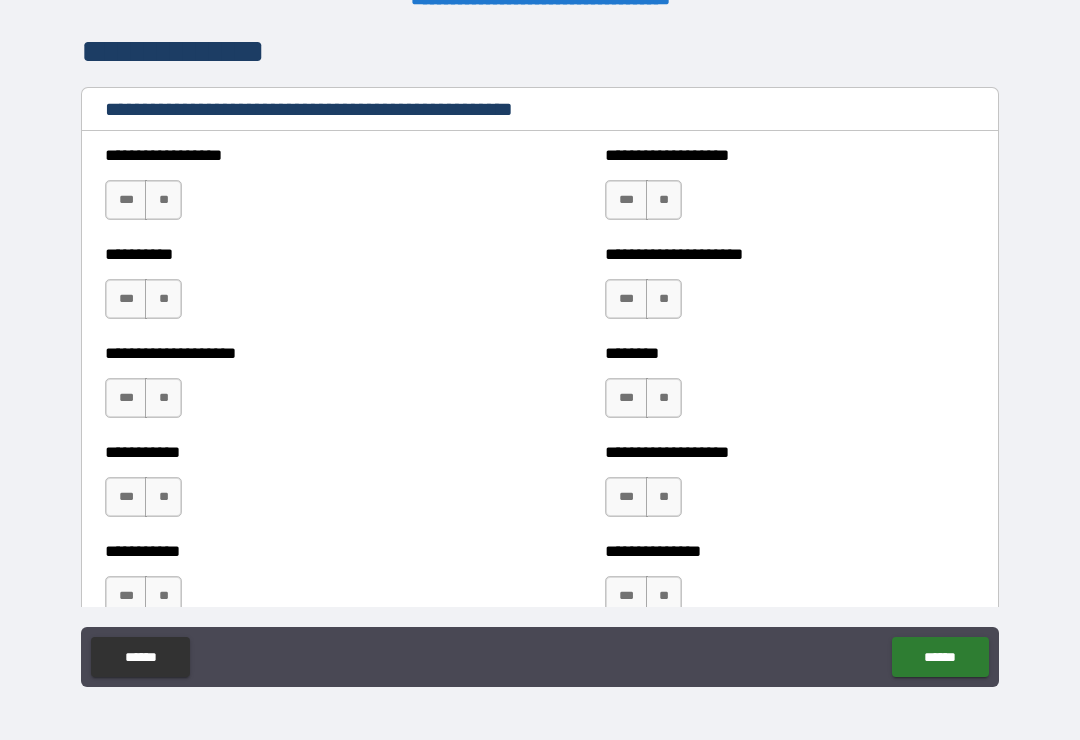 click on "**" at bounding box center (664, 200) 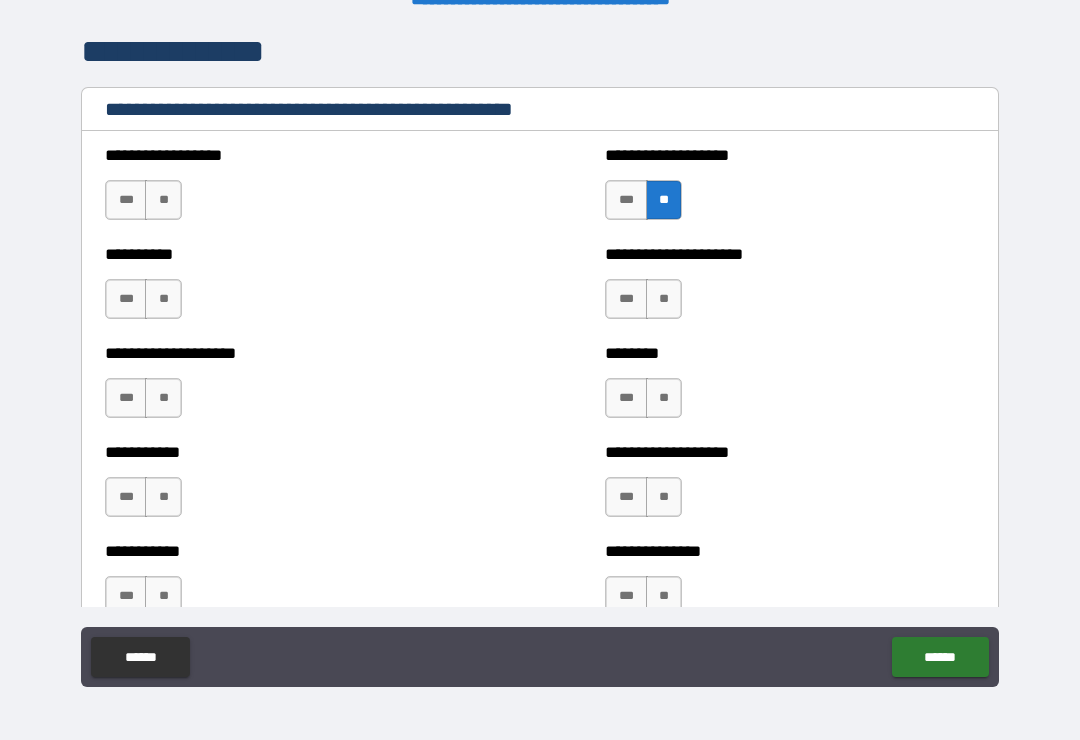 click on "**" at bounding box center (664, 299) 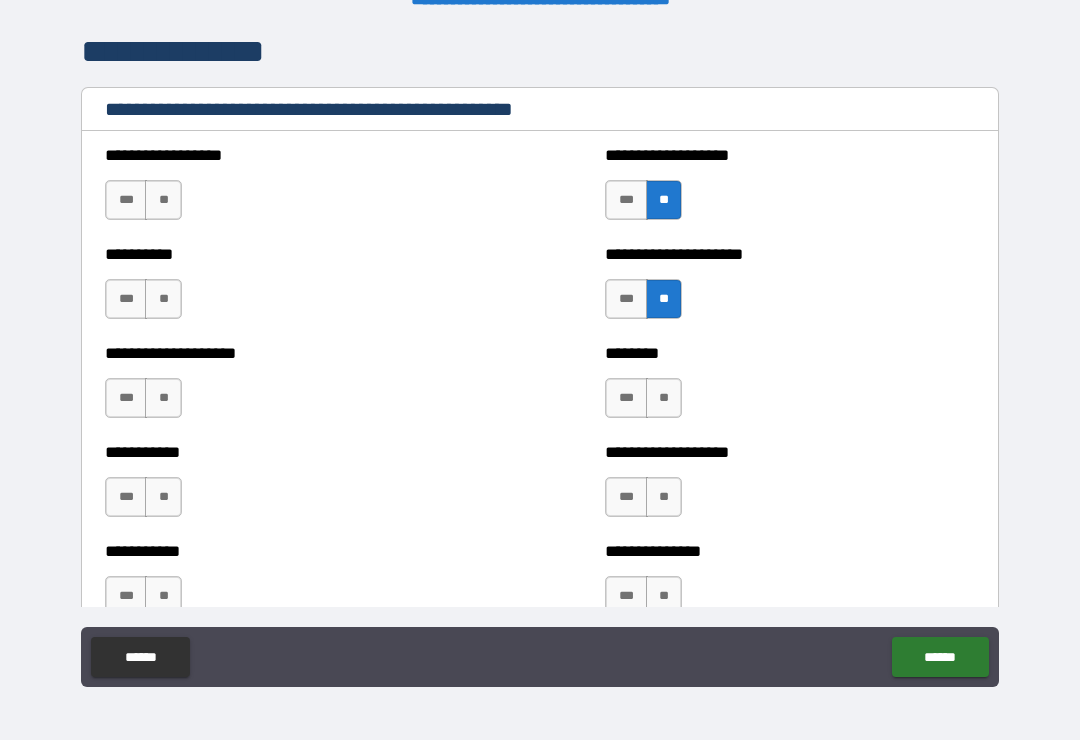 click on "**" at bounding box center (664, 398) 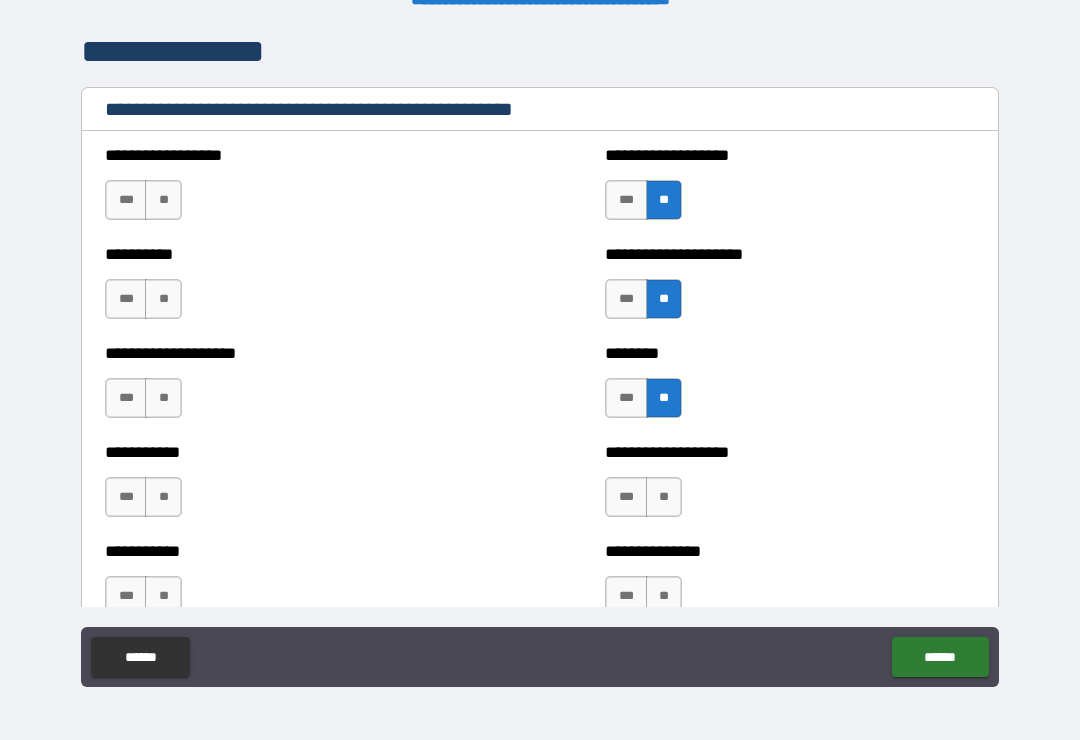 click on "**" at bounding box center [664, 497] 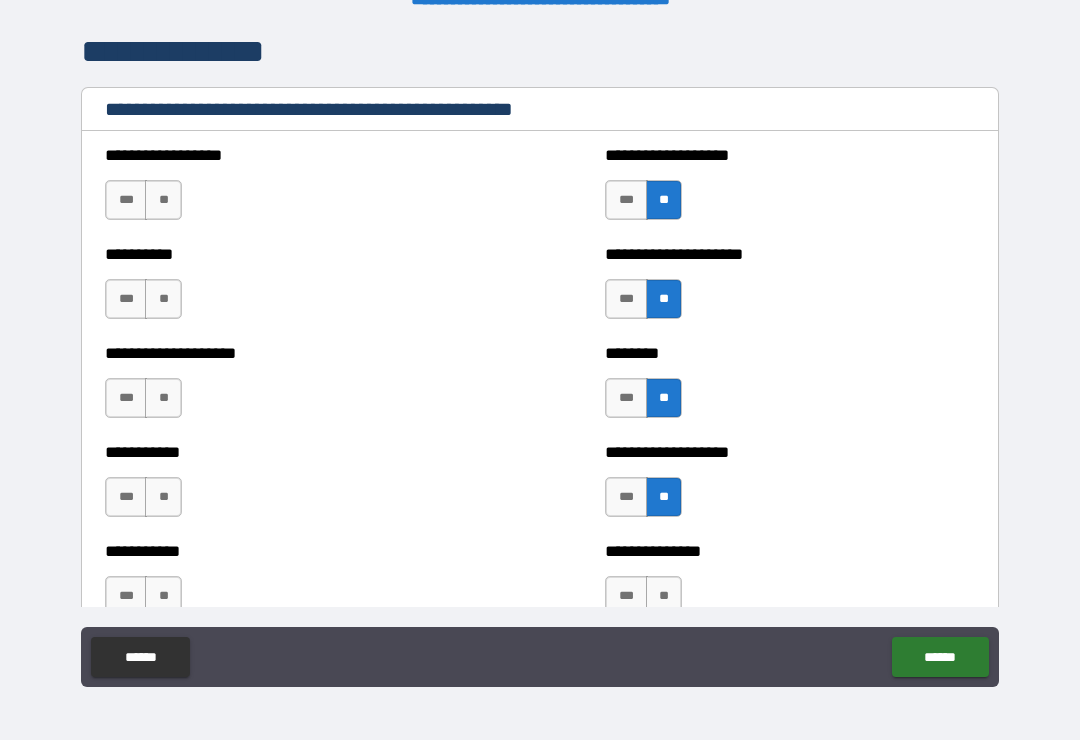click on "**" at bounding box center [664, 497] 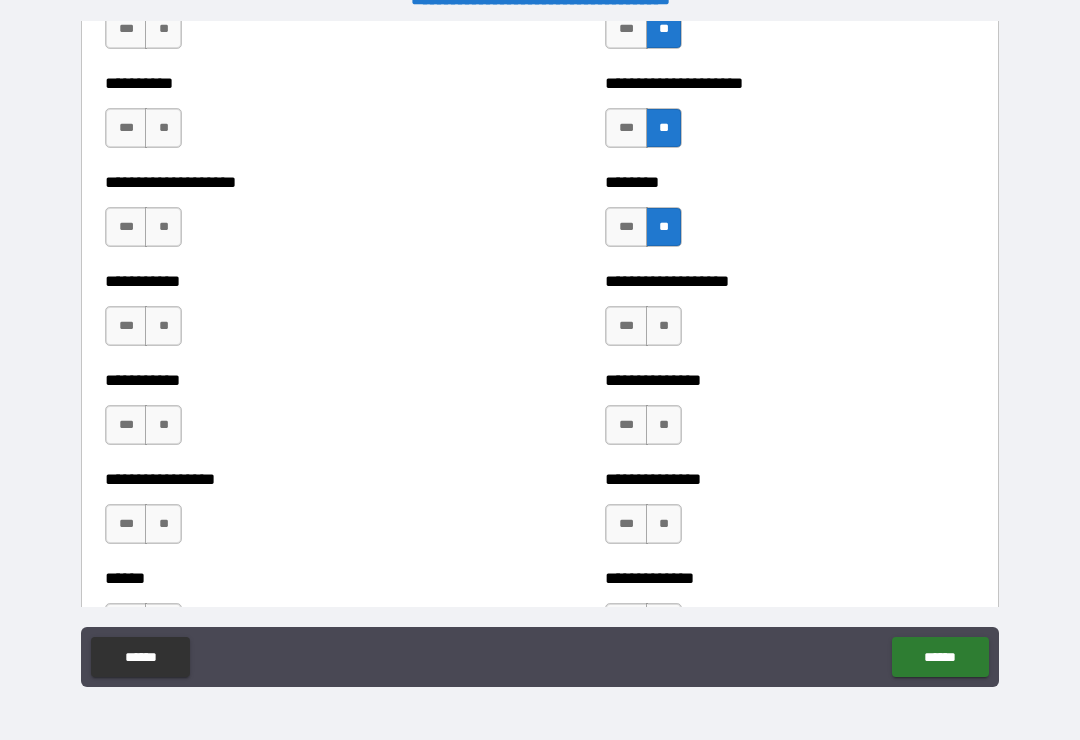 scroll, scrollTop: 2575, scrollLeft: 0, axis: vertical 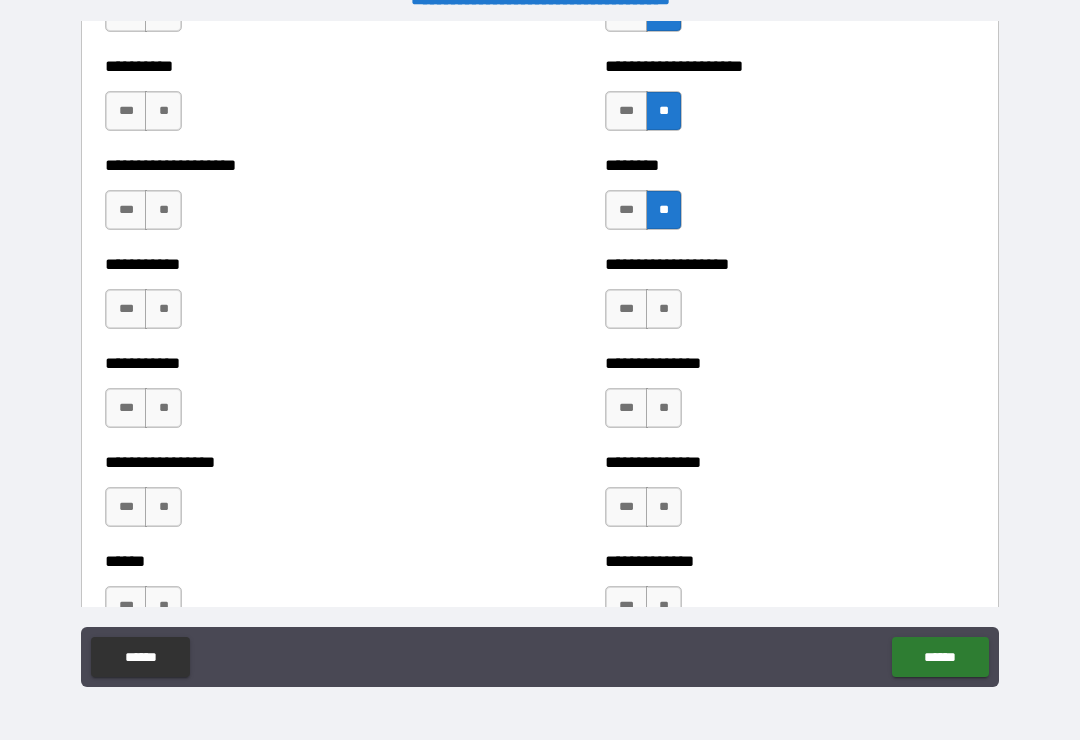 click on "**" at bounding box center [664, 408] 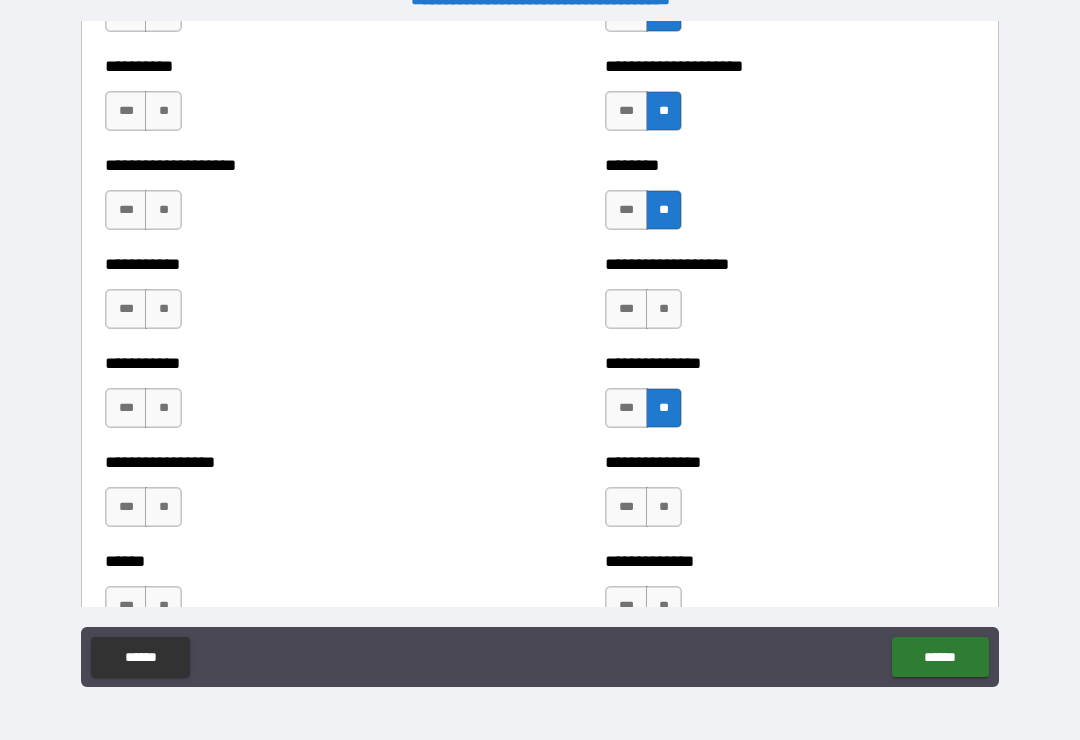 click on "**" at bounding box center [664, 309] 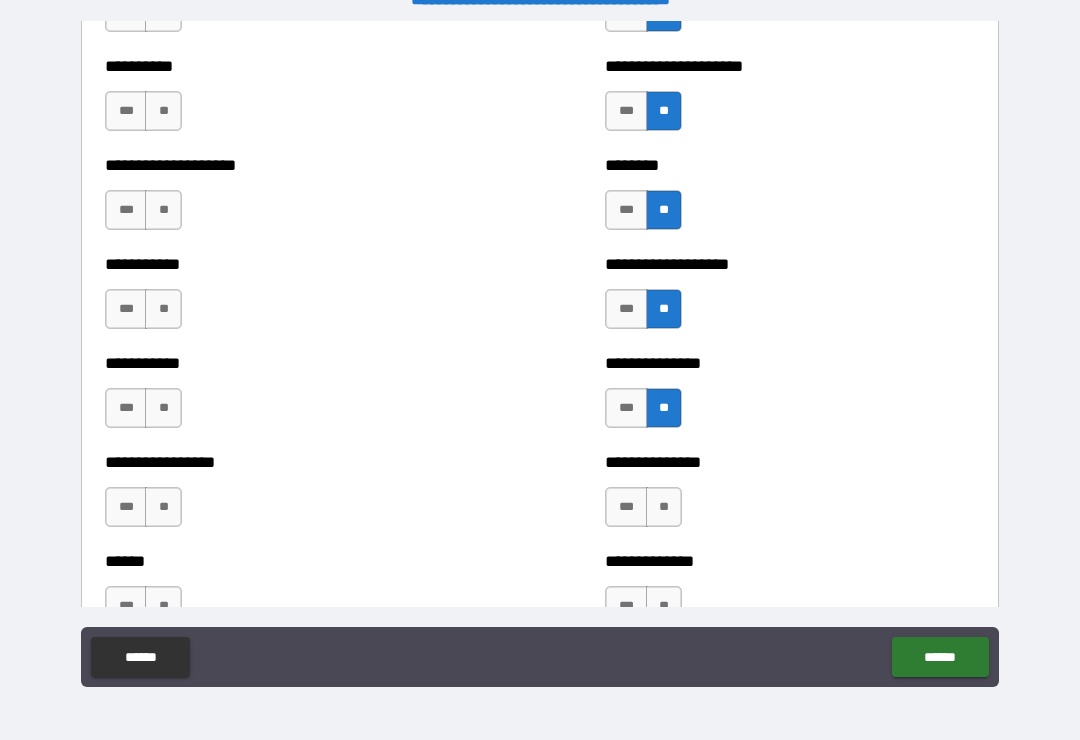click on "**" at bounding box center (664, 507) 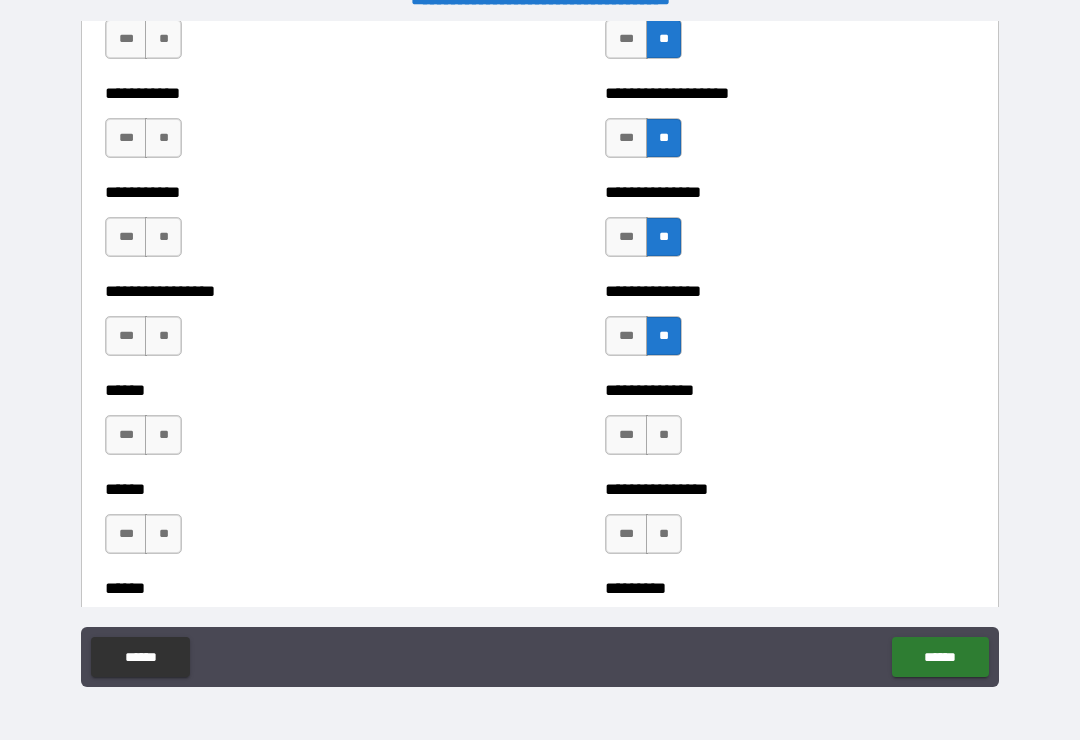scroll, scrollTop: 2805, scrollLeft: 0, axis: vertical 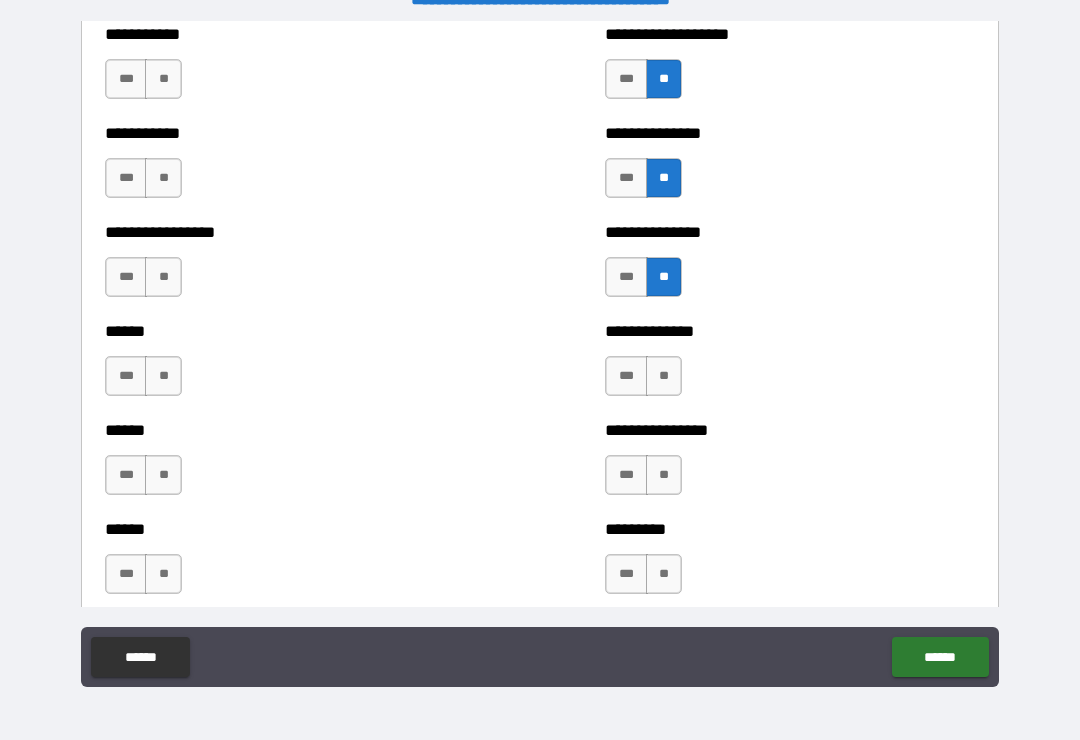 click on "**" at bounding box center [664, 376] 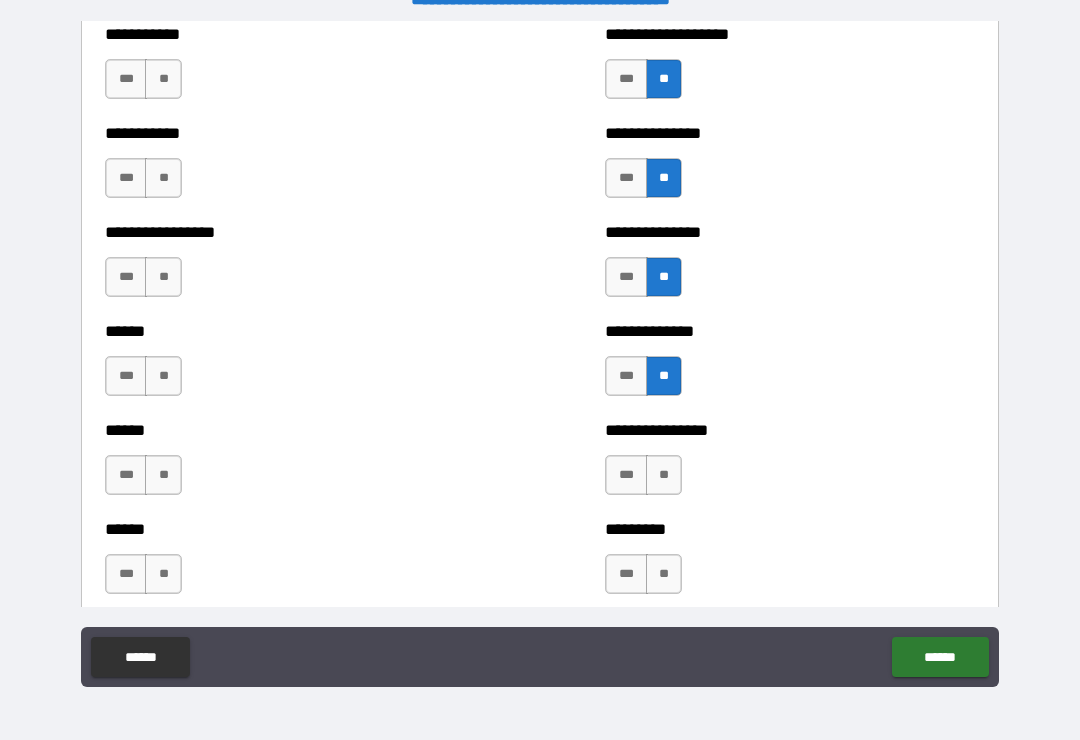 click on "**" at bounding box center (664, 475) 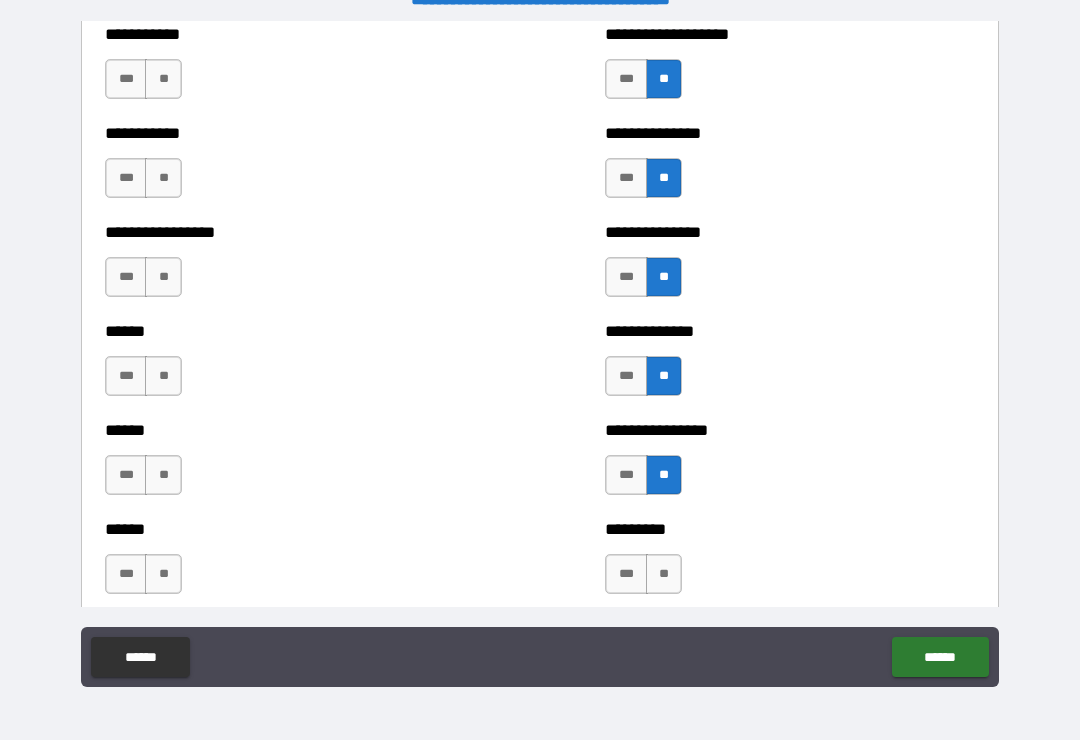 click on "**" at bounding box center (664, 574) 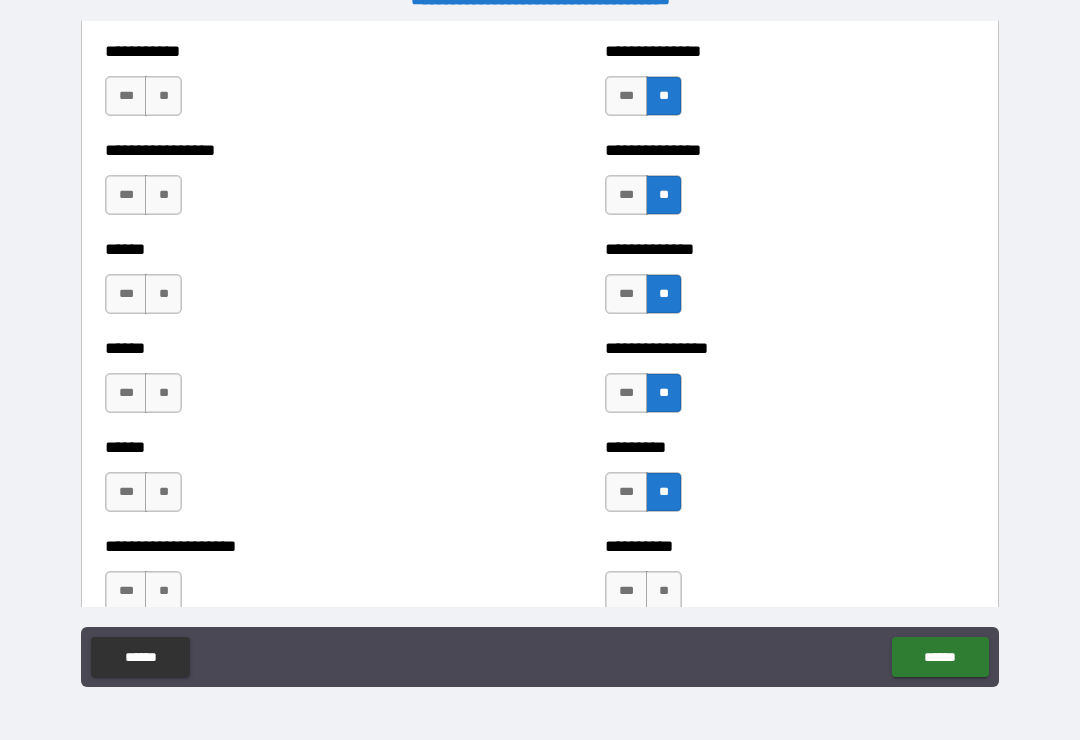 scroll, scrollTop: 2958, scrollLeft: 0, axis: vertical 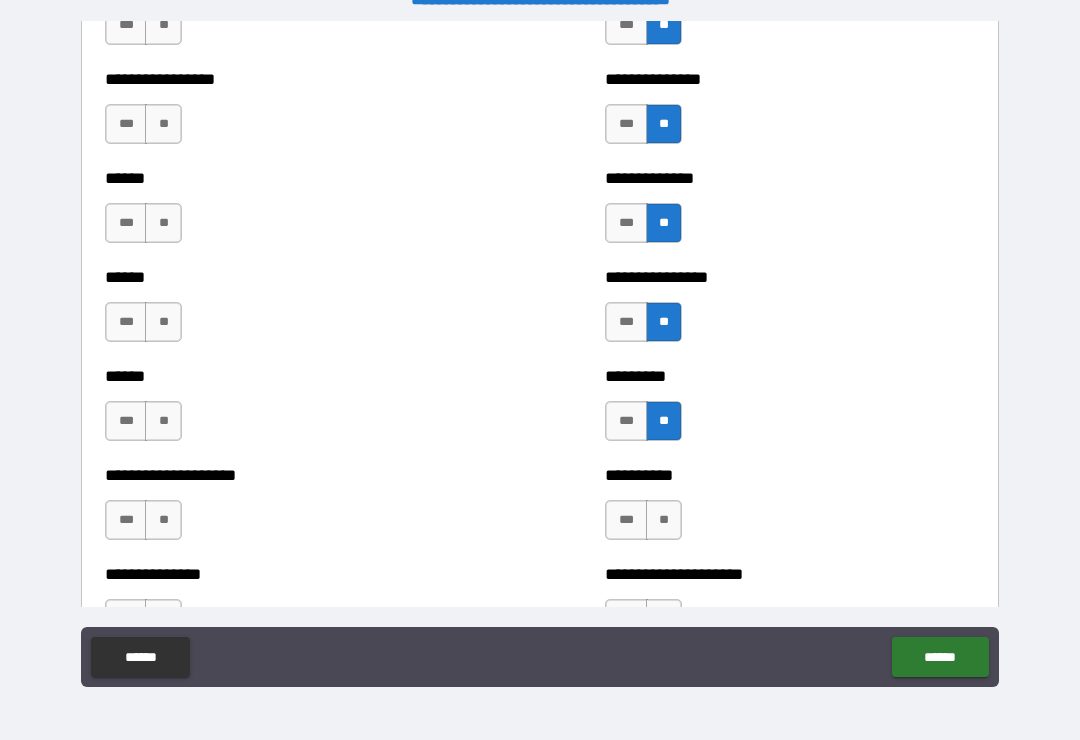 click on "**" at bounding box center [664, 520] 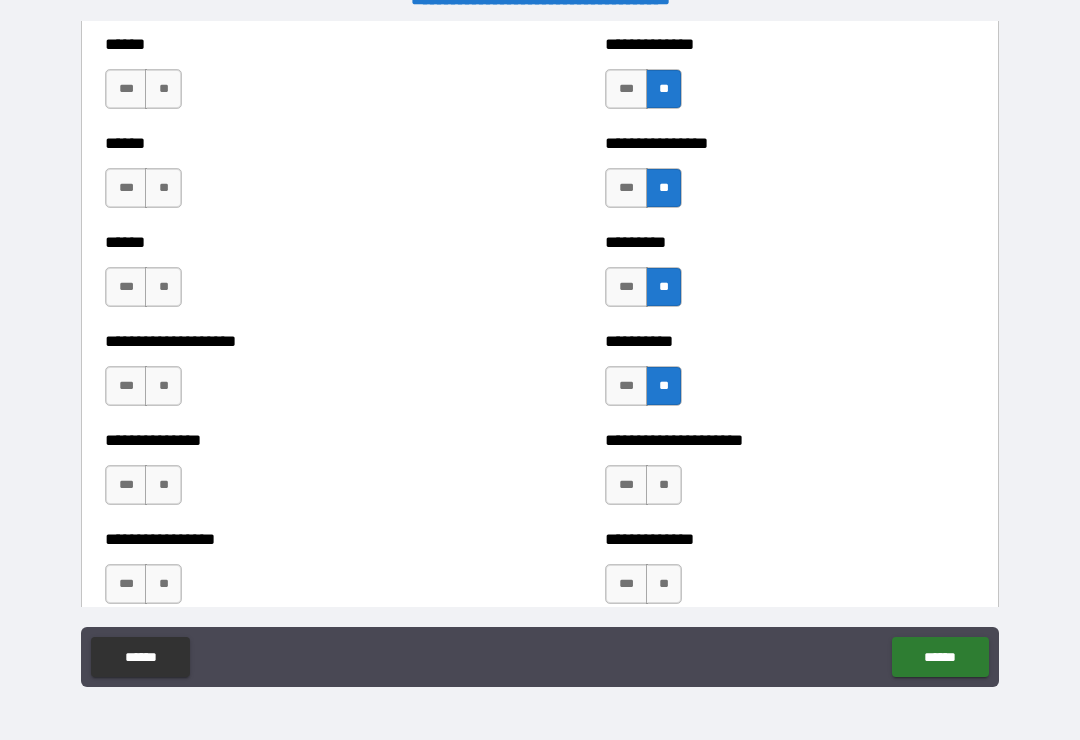 scroll, scrollTop: 3109, scrollLeft: 0, axis: vertical 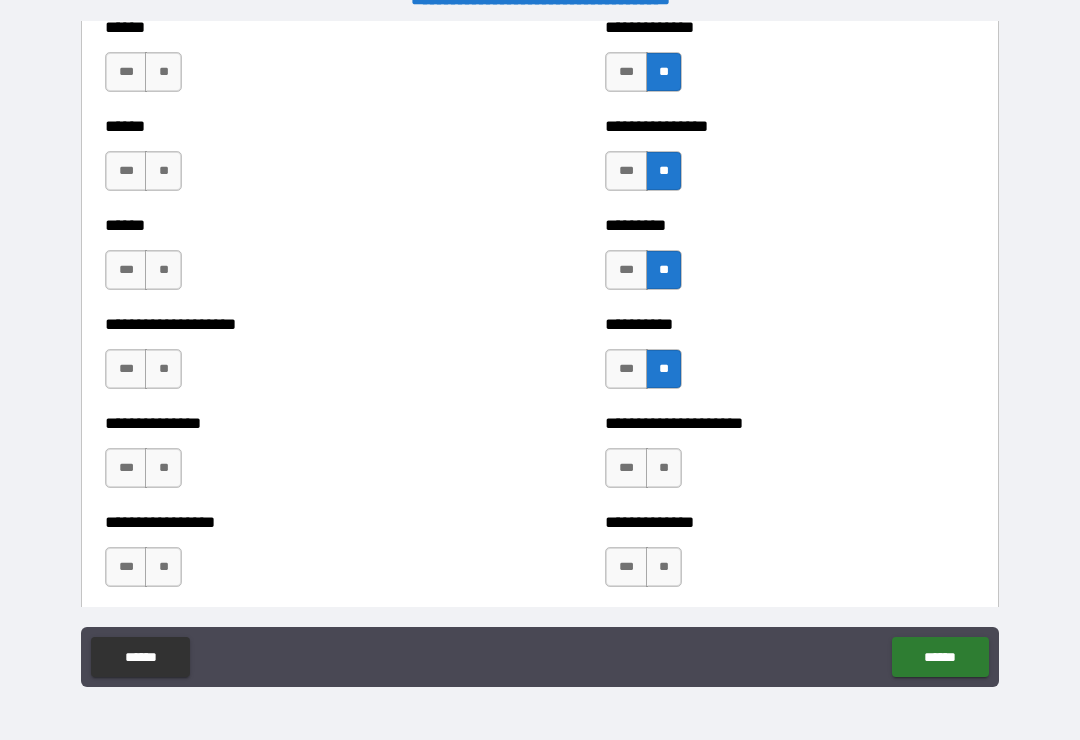 click on "**" at bounding box center [664, 468] 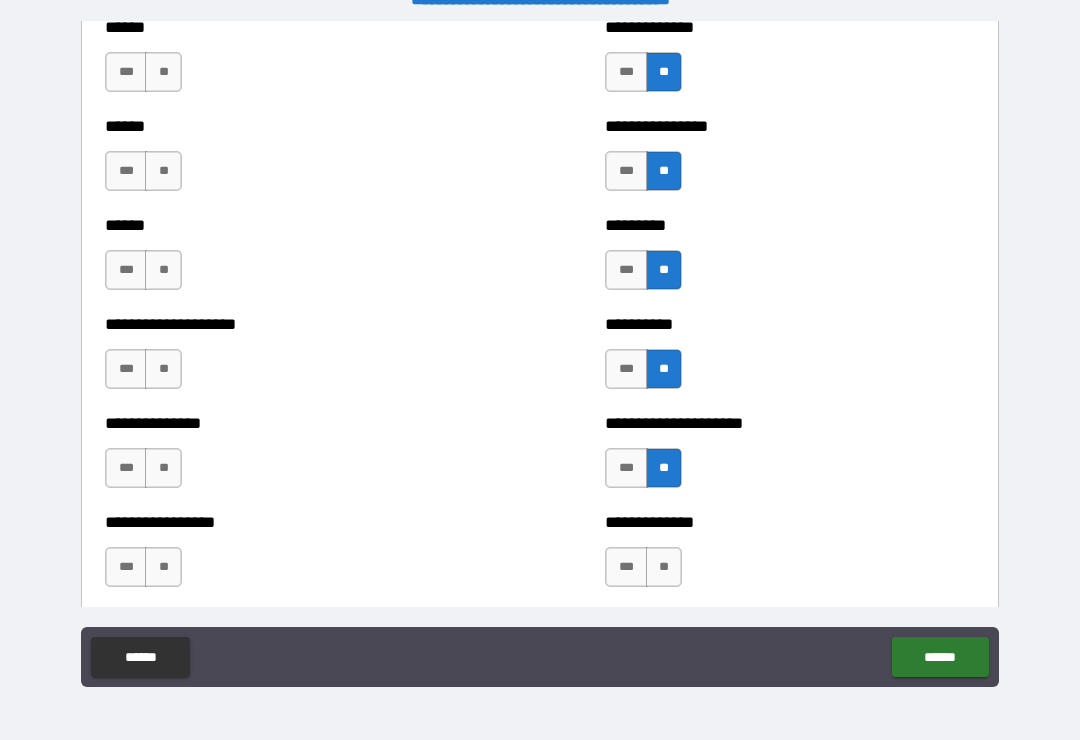 click on "**" at bounding box center (664, 567) 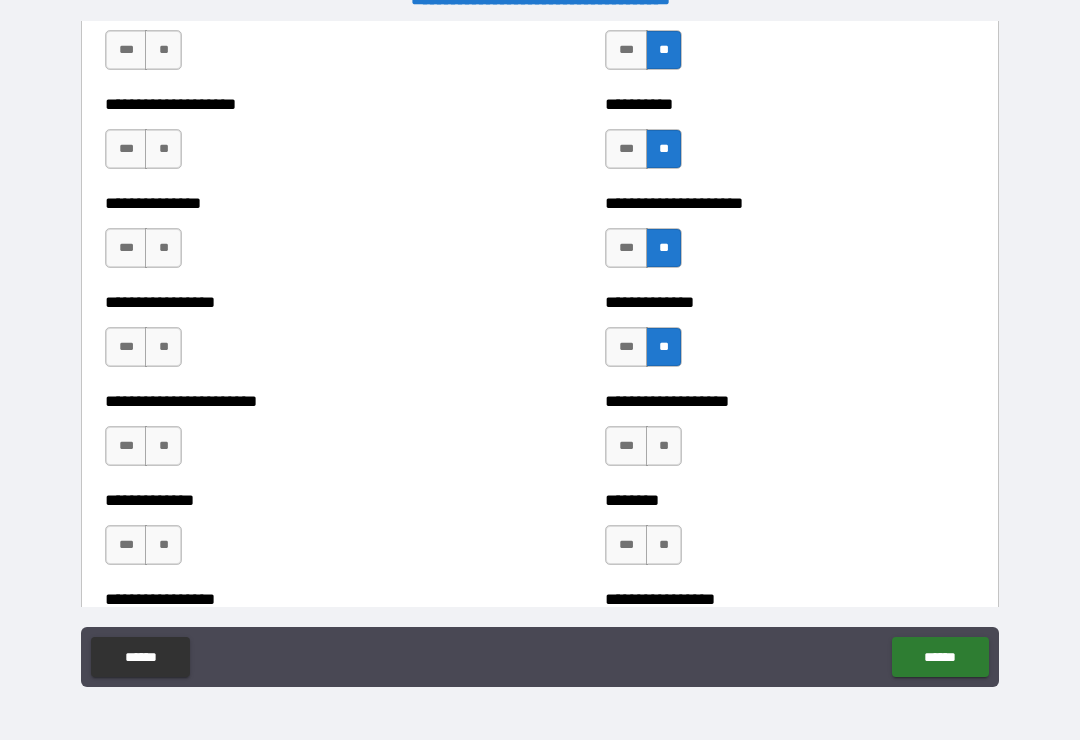 scroll, scrollTop: 3374, scrollLeft: 0, axis: vertical 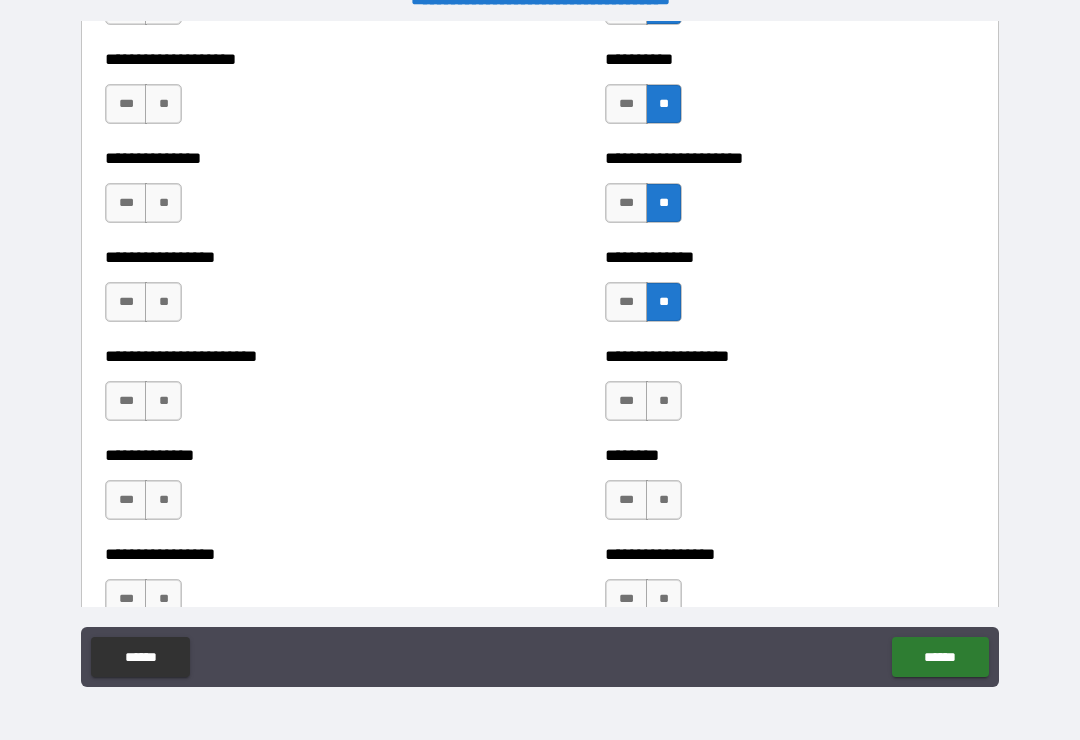 click on "**" at bounding box center (664, 401) 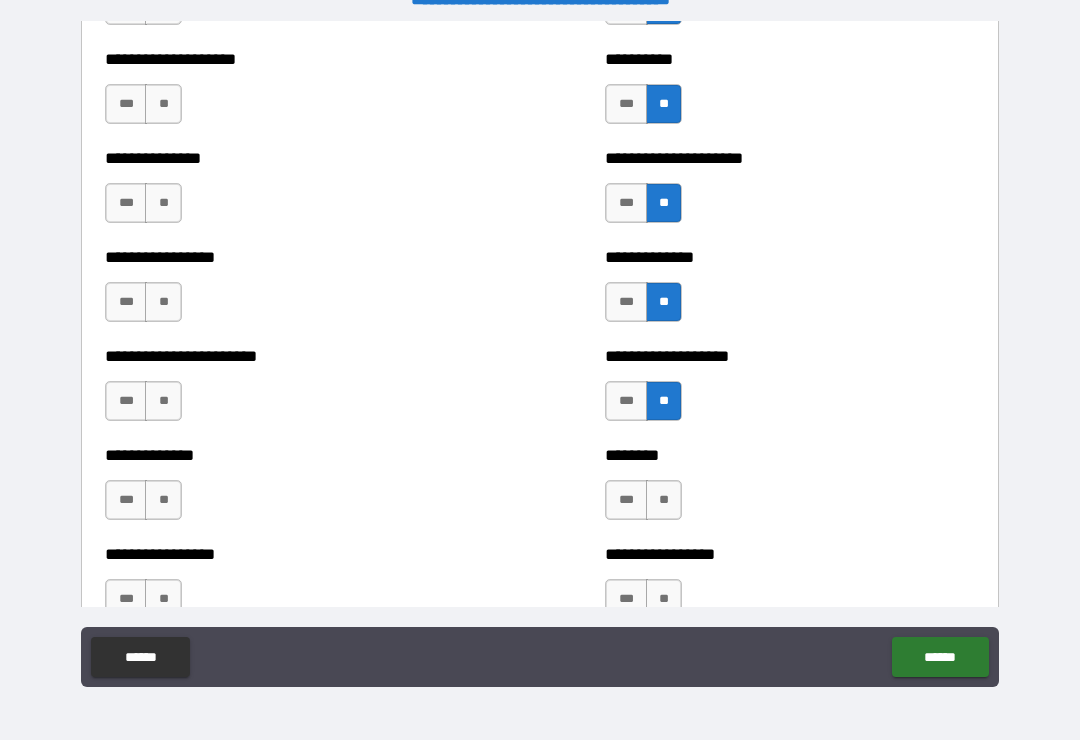 click on "**" at bounding box center [664, 500] 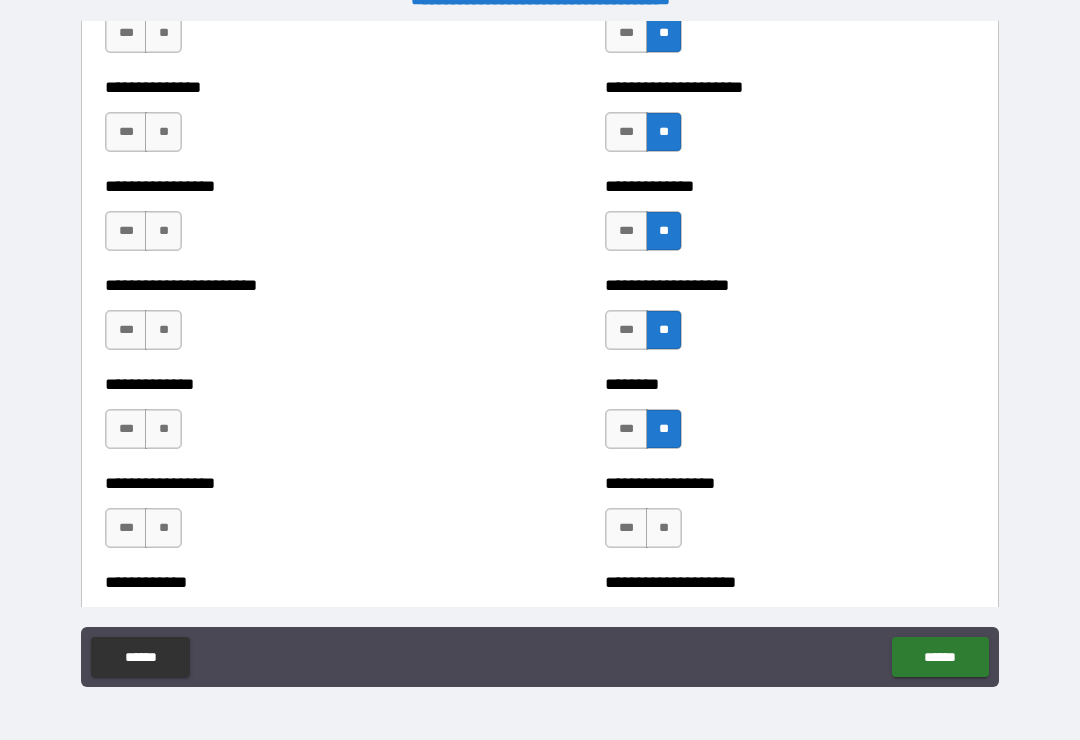 scroll, scrollTop: 3460, scrollLeft: 0, axis: vertical 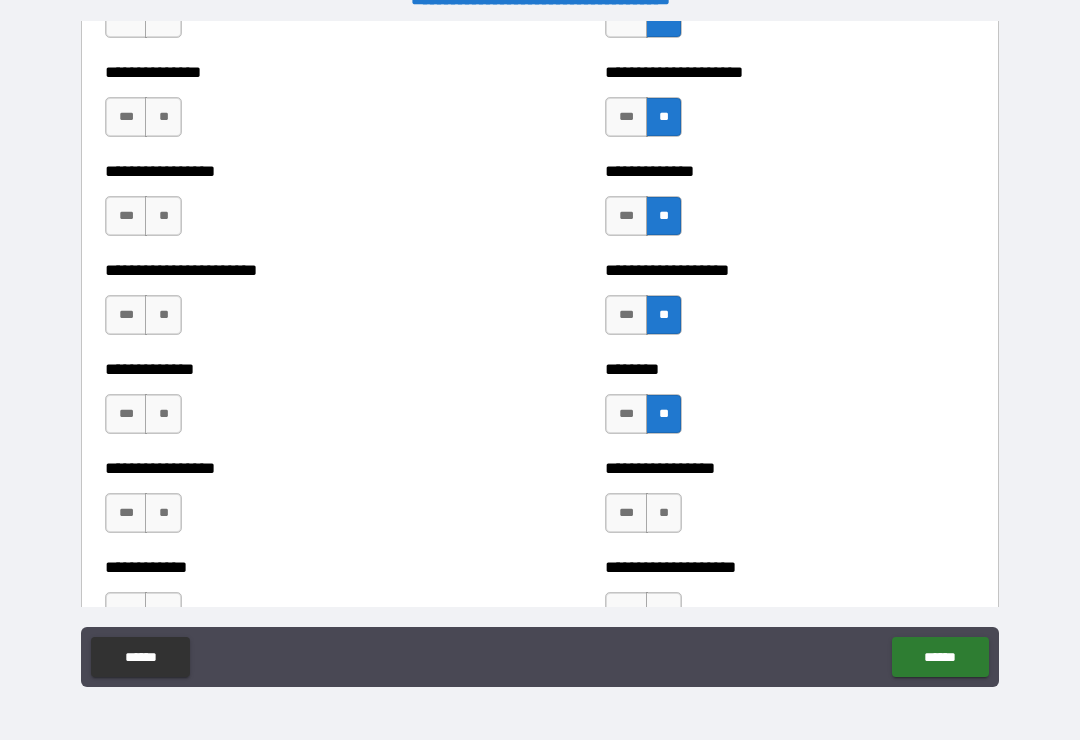 click on "**" at bounding box center (664, 513) 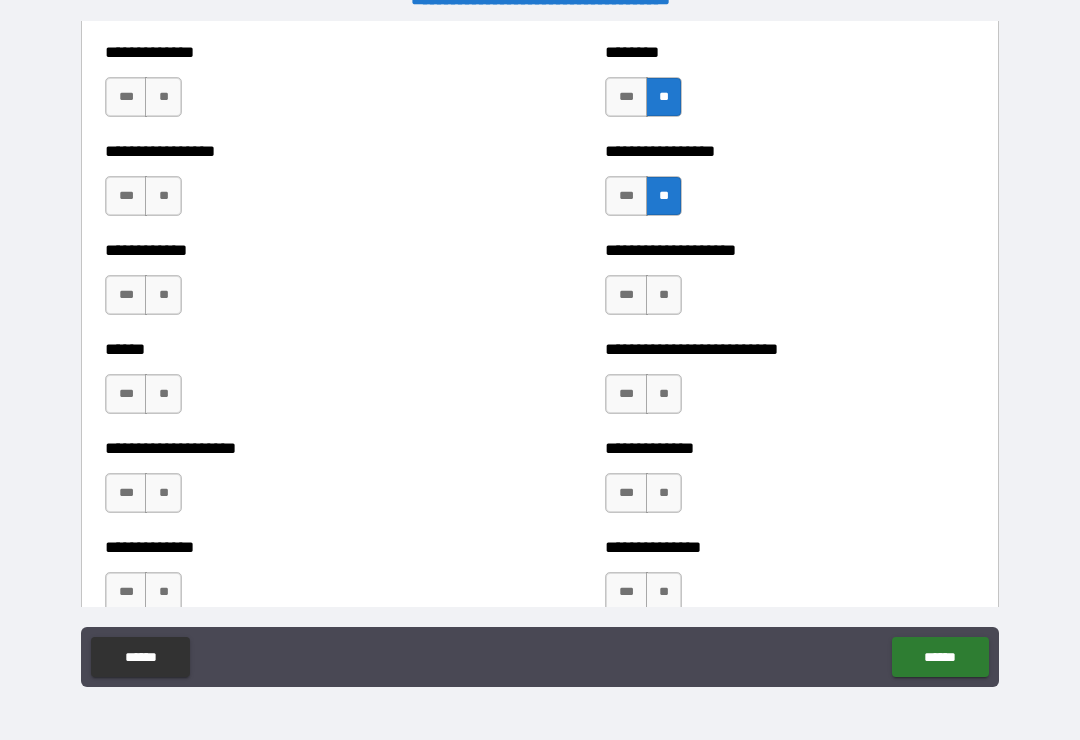 scroll, scrollTop: 3810, scrollLeft: 0, axis: vertical 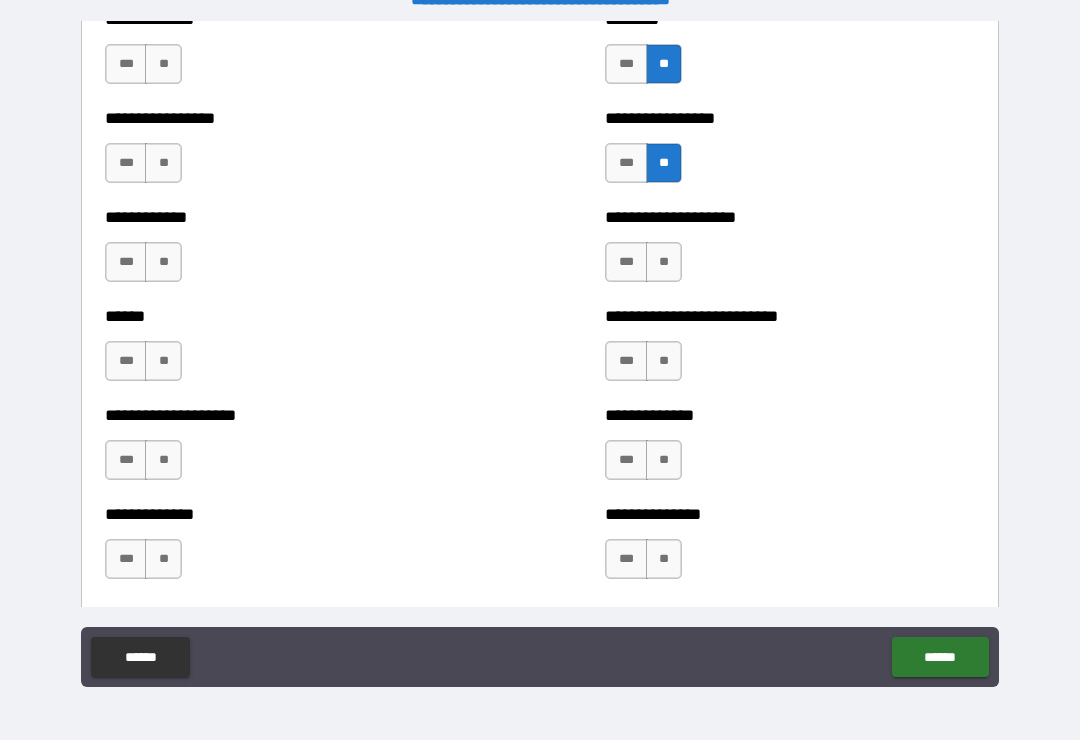click on "**" at bounding box center [664, 262] 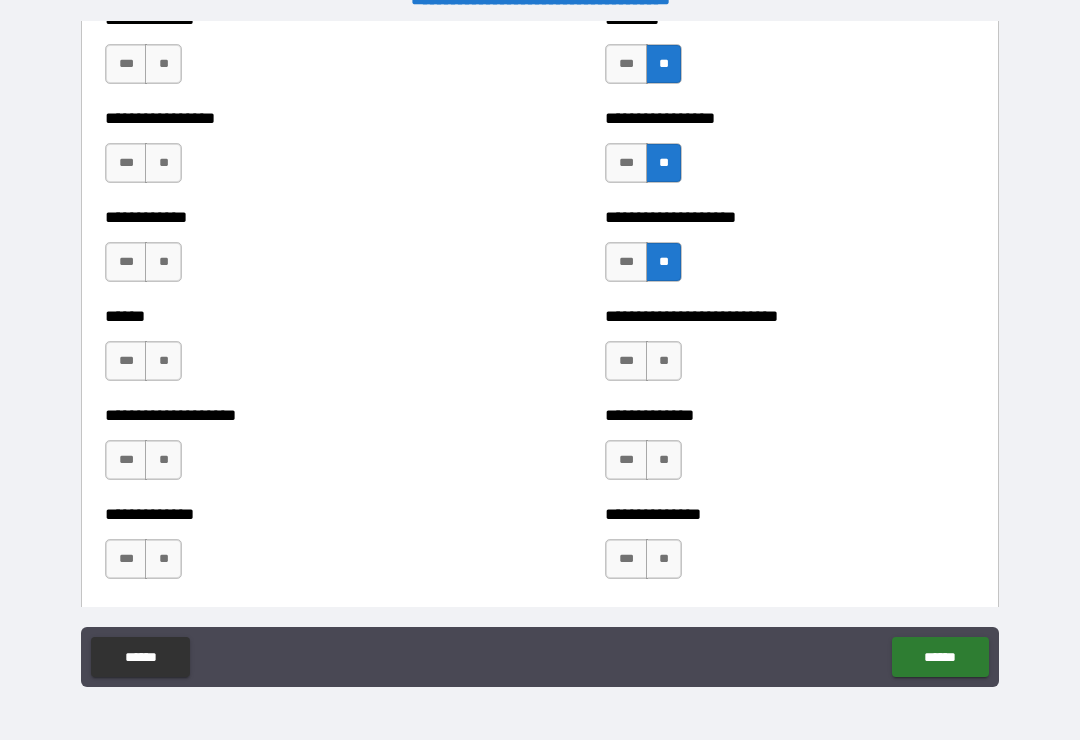 click on "**" at bounding box center [664, 361] 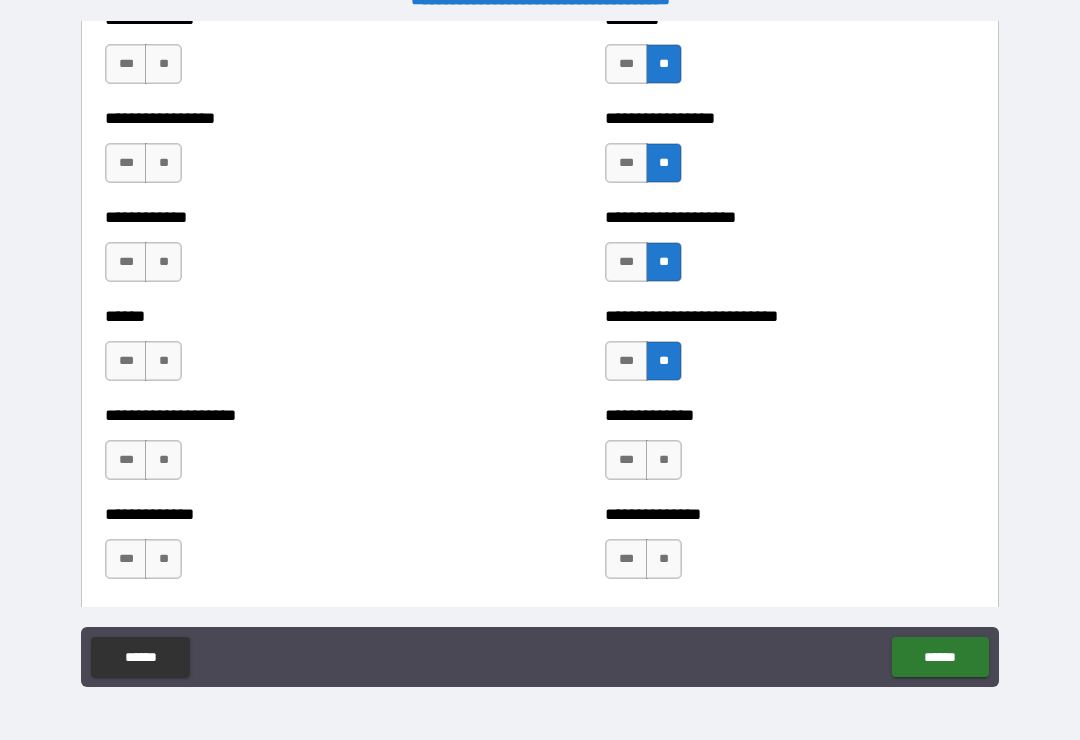 click on "**" at bounding box center [664, 460] 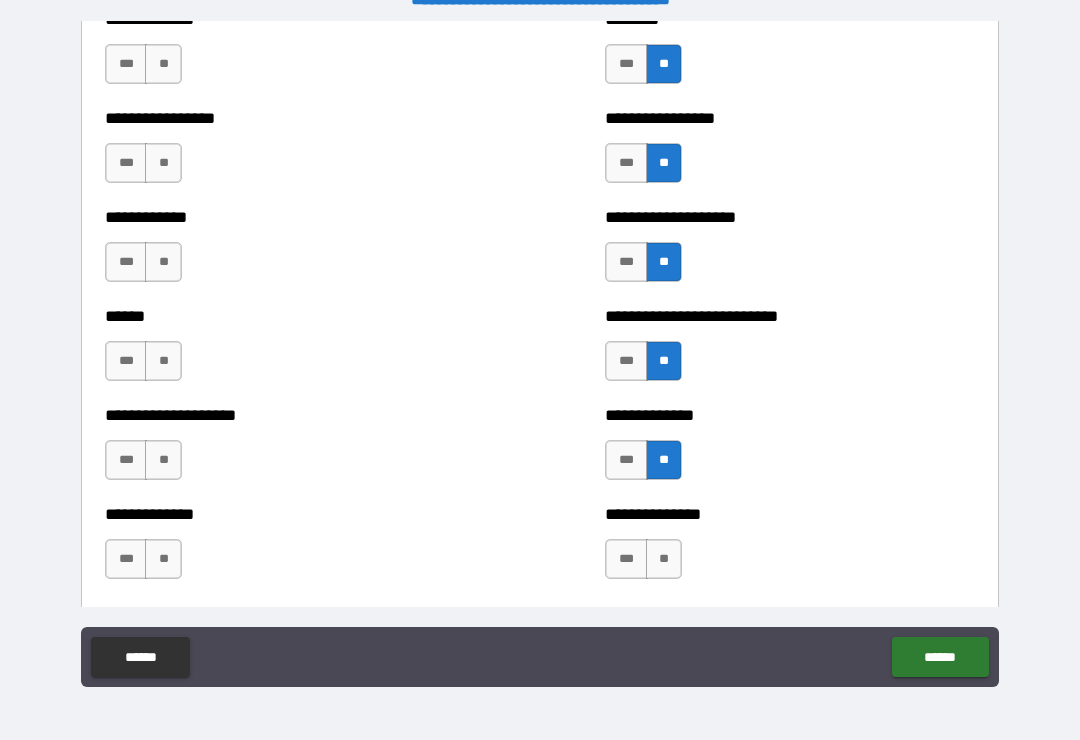 click on "**" at bounding box center (664, 559) 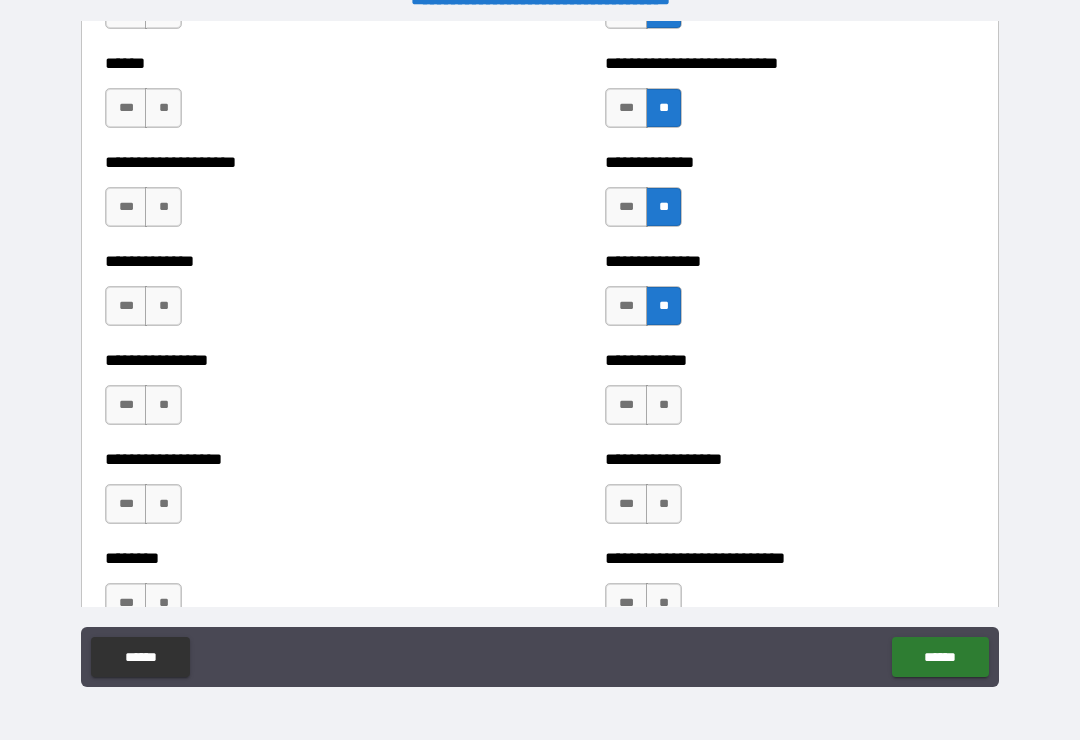 scroll, scrollTop: 4063, scrollLeft: 0, axis: vertical 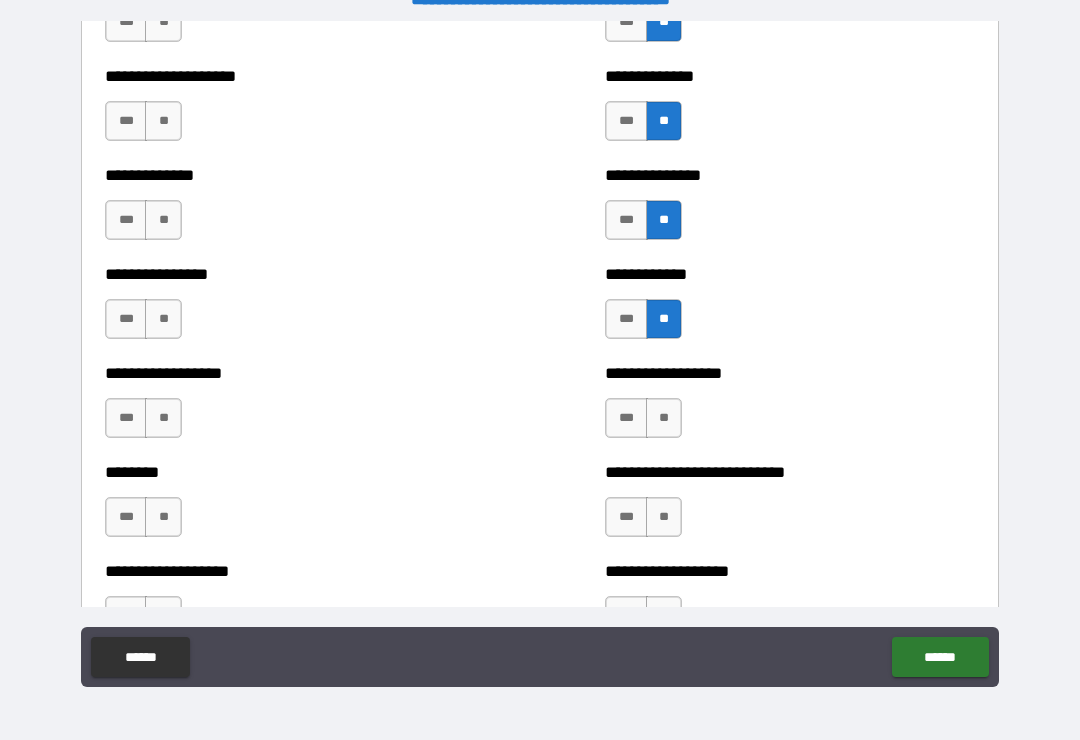 click on "**" at bounding box center [664, 418] 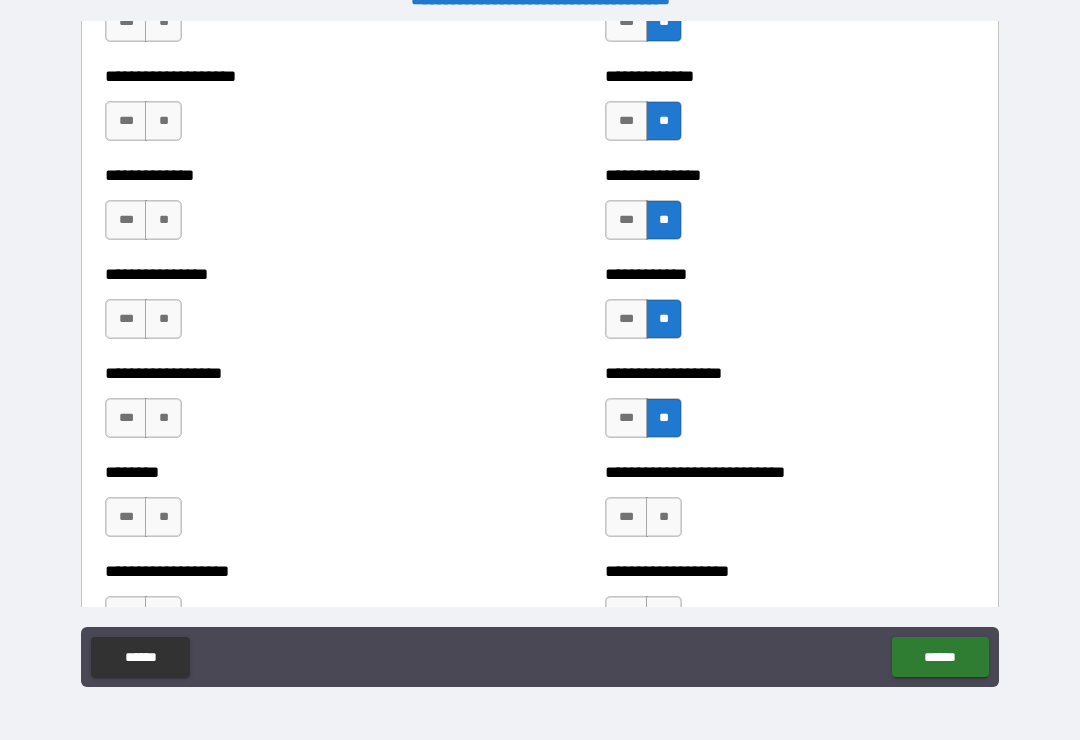 click on "**" at bounding box center (664, 517) 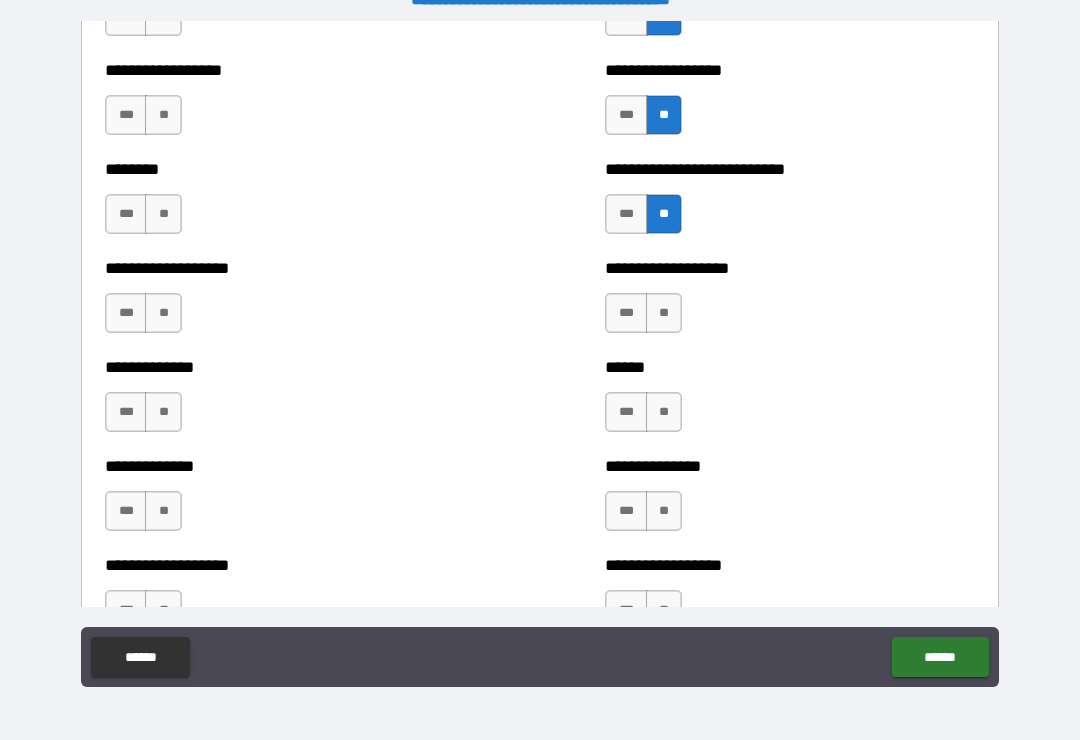 scroll, scrollTop: 4469, scrollLeft: 0, axis: vertical 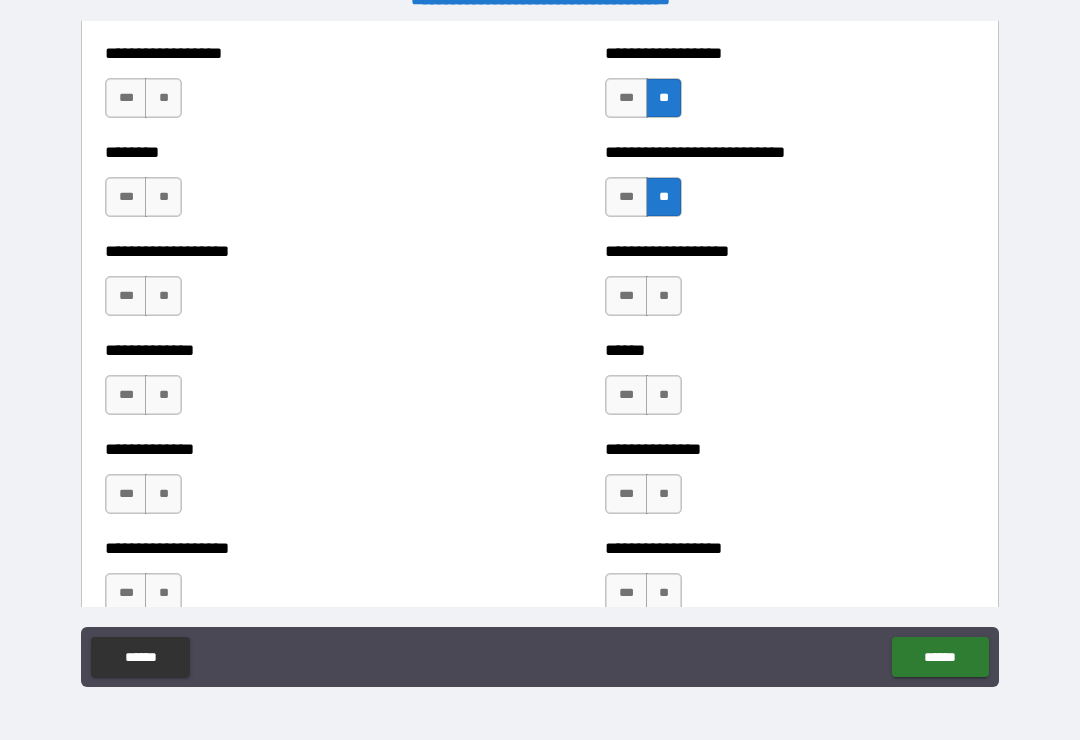 click on "**" at bounding box center [664, 395] 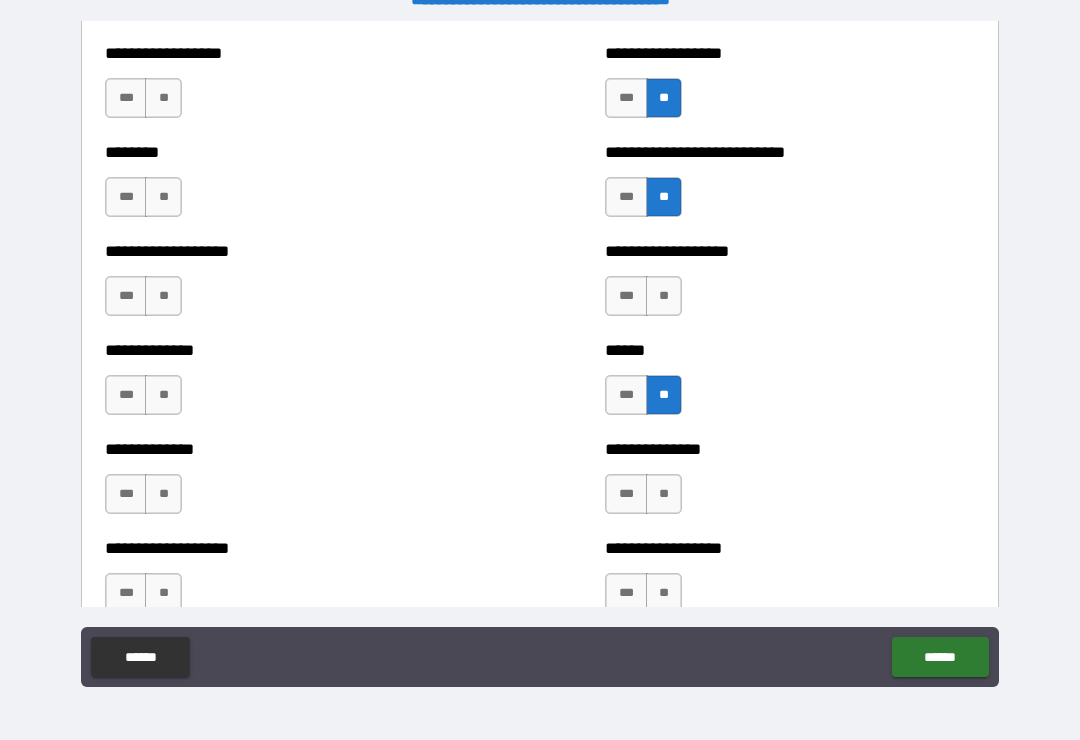 click on "**" at bounding box center [664, 296] 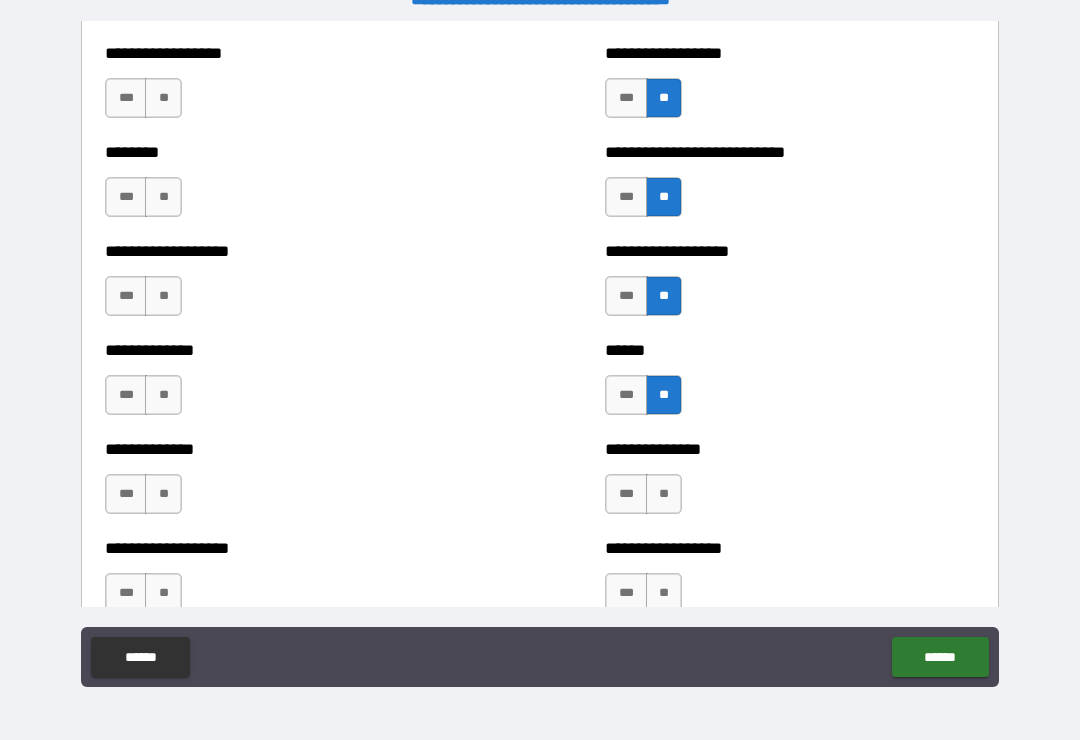 click on "***" at bounding box center [626, 296] 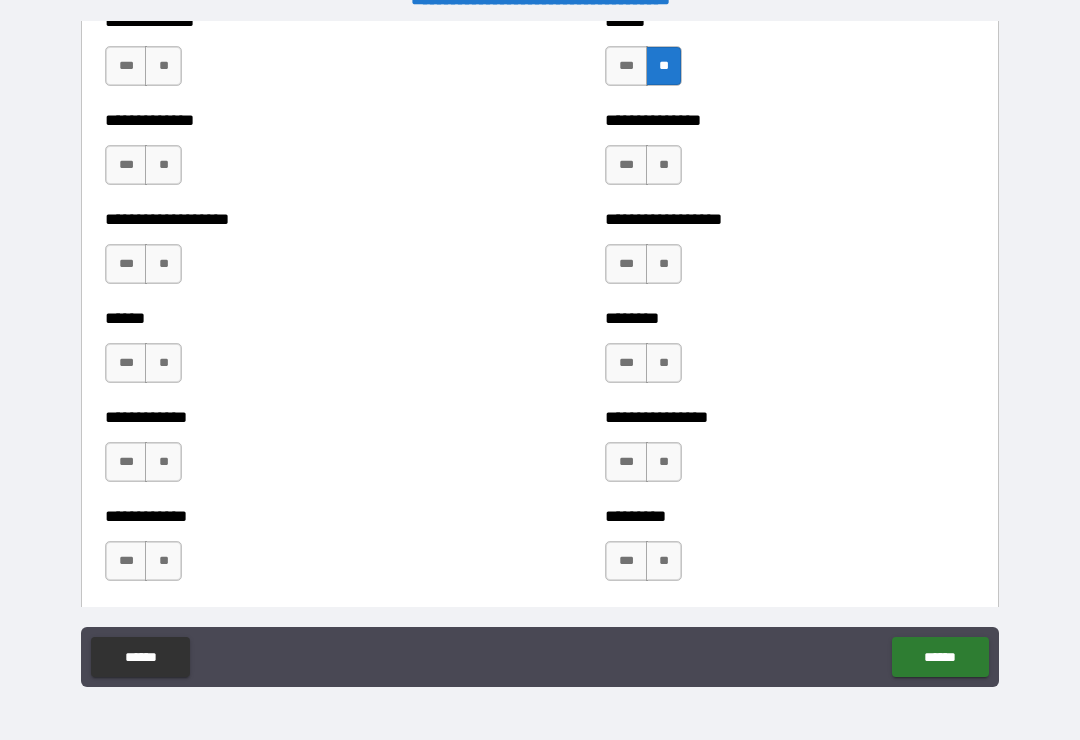 scroll, scrollTop: 4799, scrollLeft: 0, axis: vertical 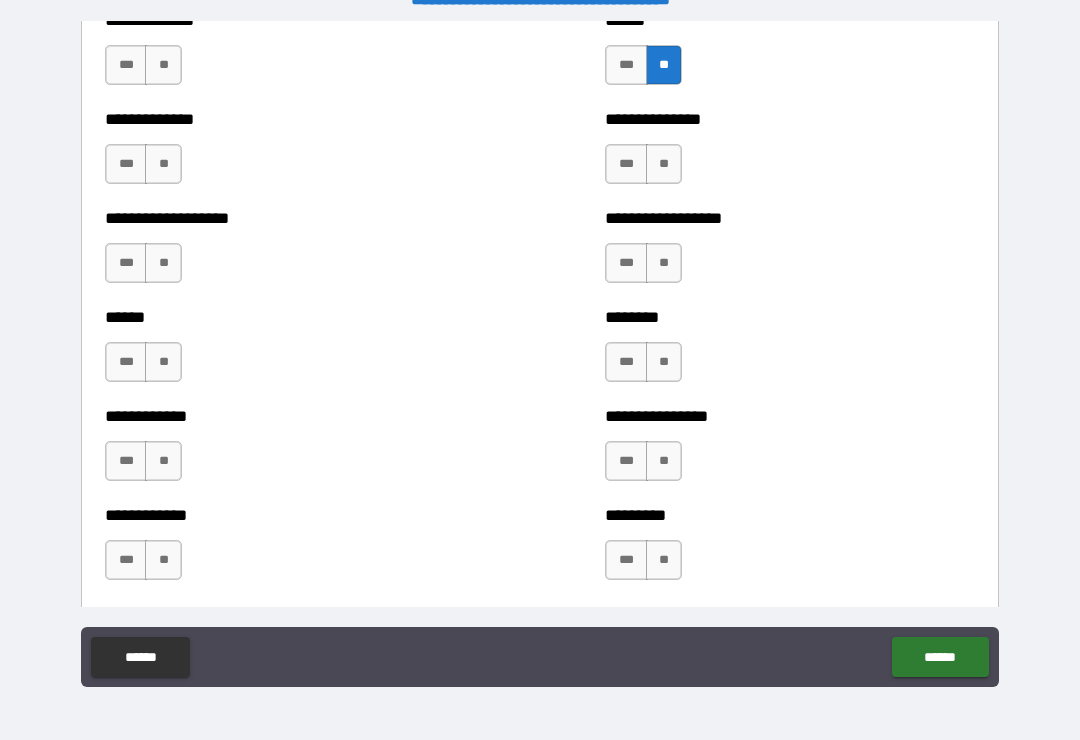click on "**" at bounding box center (664, 164) 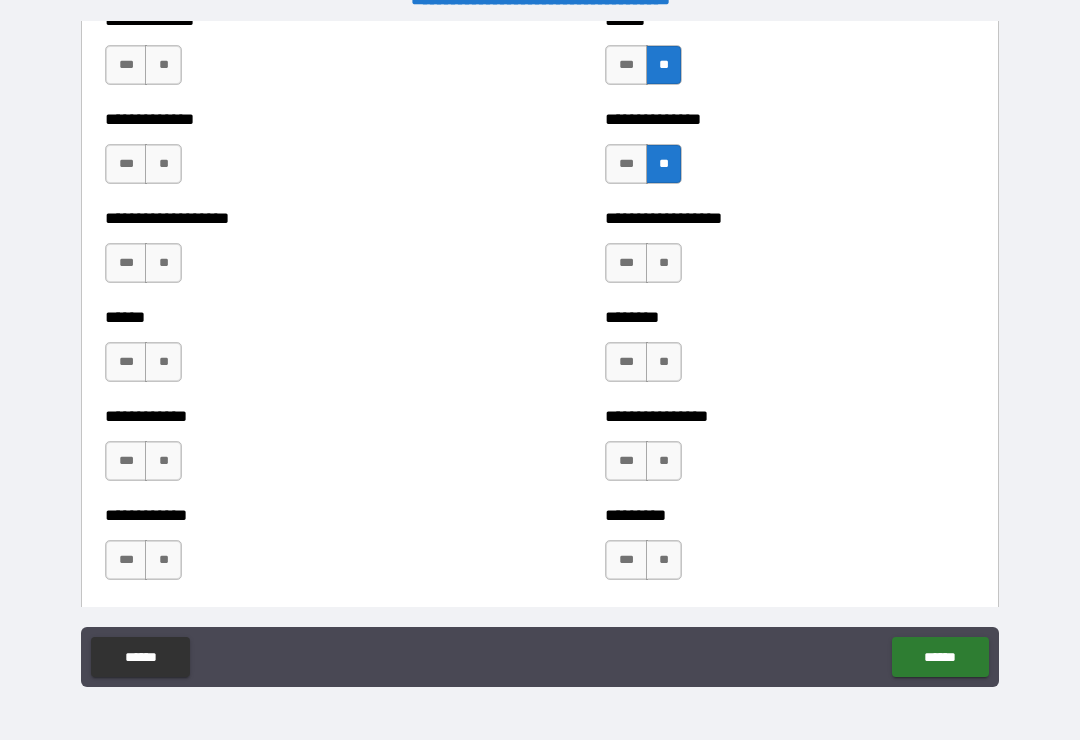 click on "**" at bounding box center (664, 263) 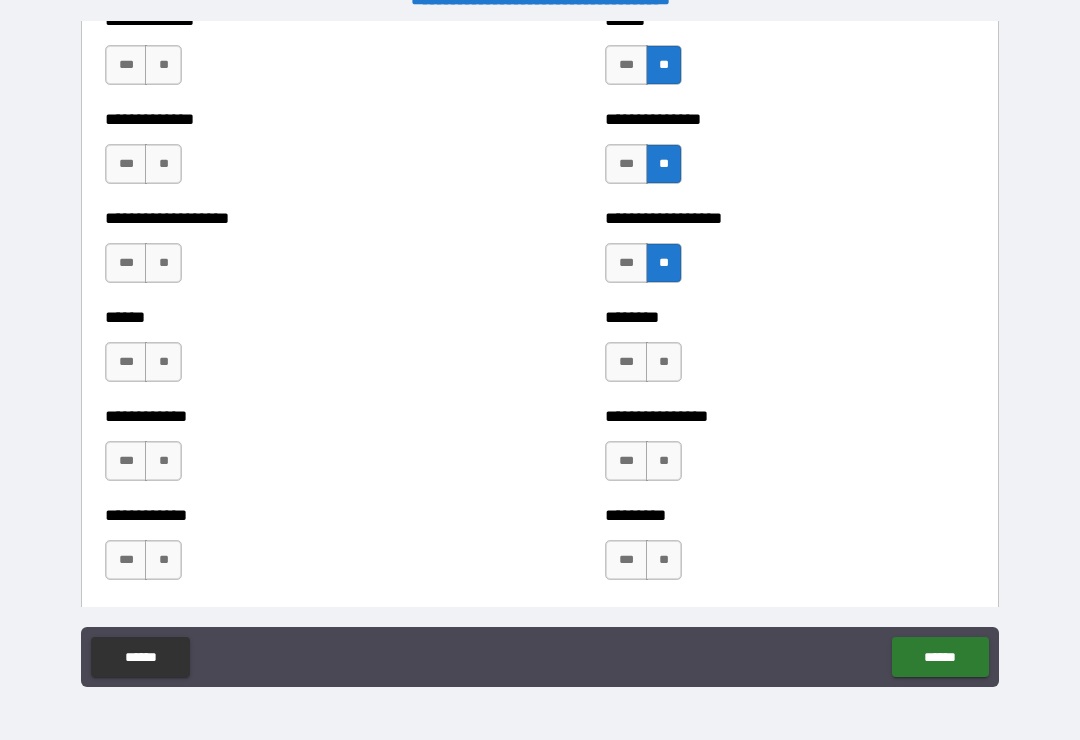 click on "**" at bounding box center [664, 362] 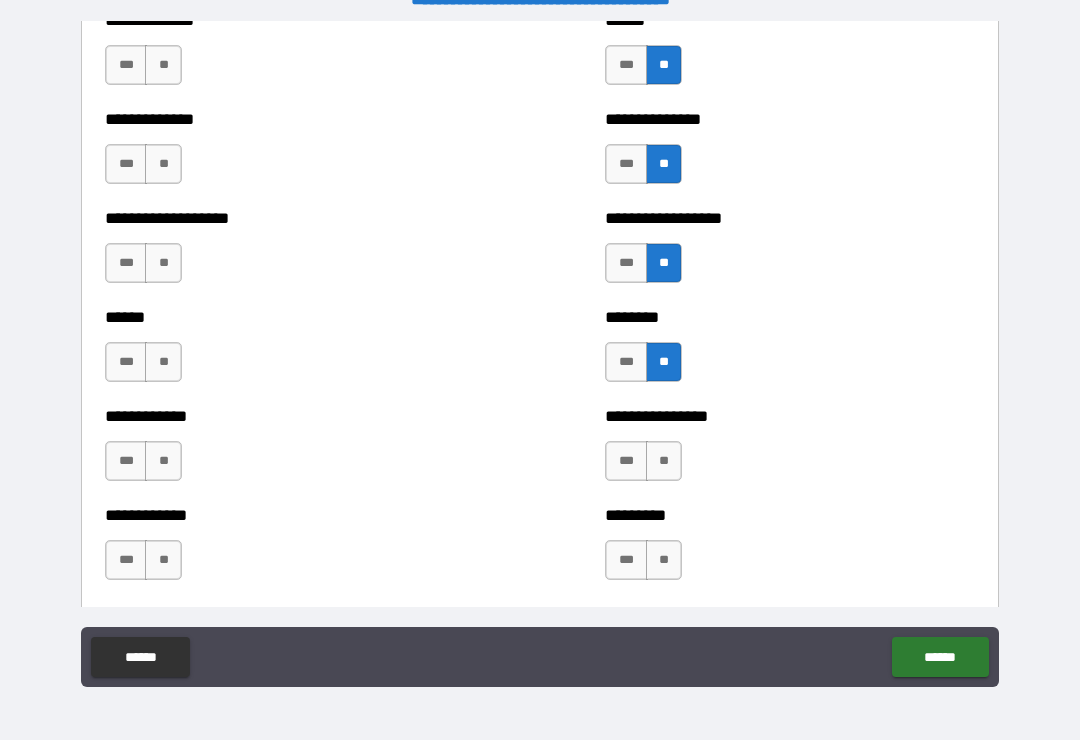 click on "**" at bounding box center [664, 461] 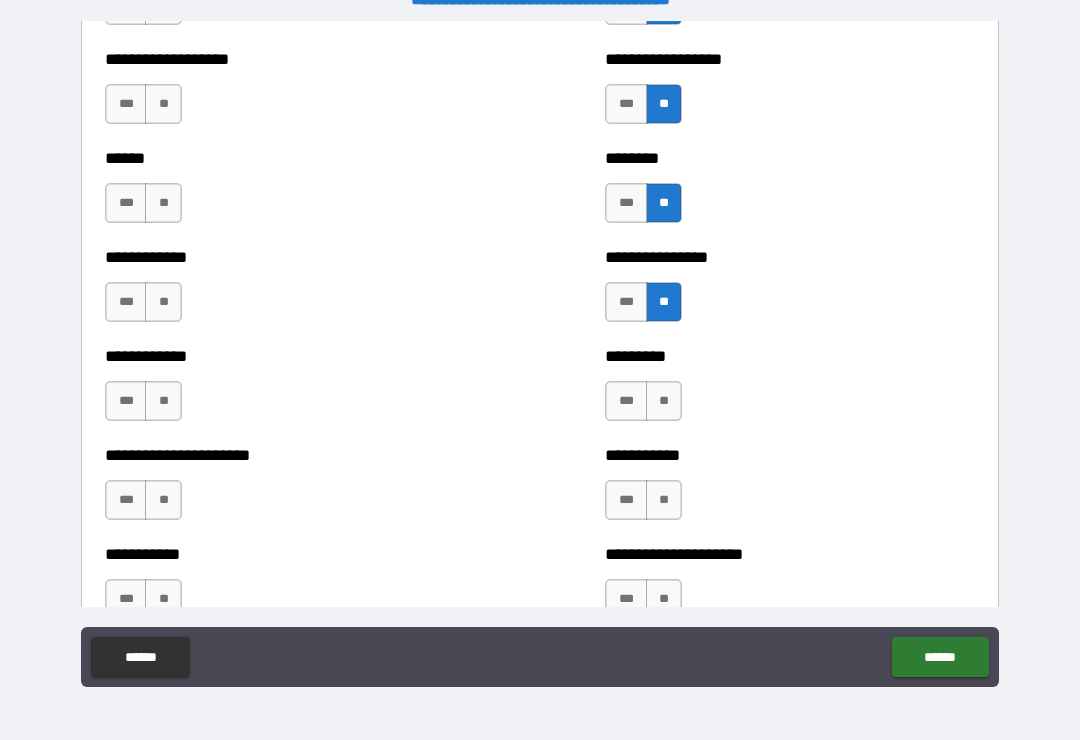 scroll, scrollTop: 4979, scrollLeft: 0, axis: vertical 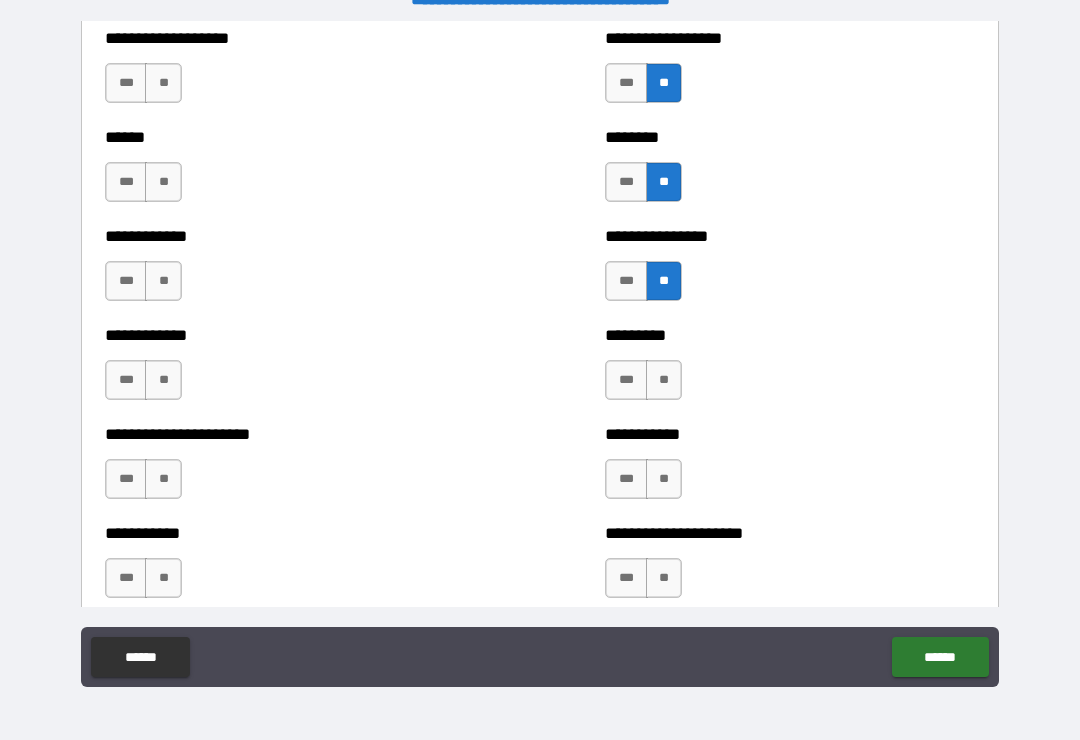 click on "**" at bounding box center (664, 380) 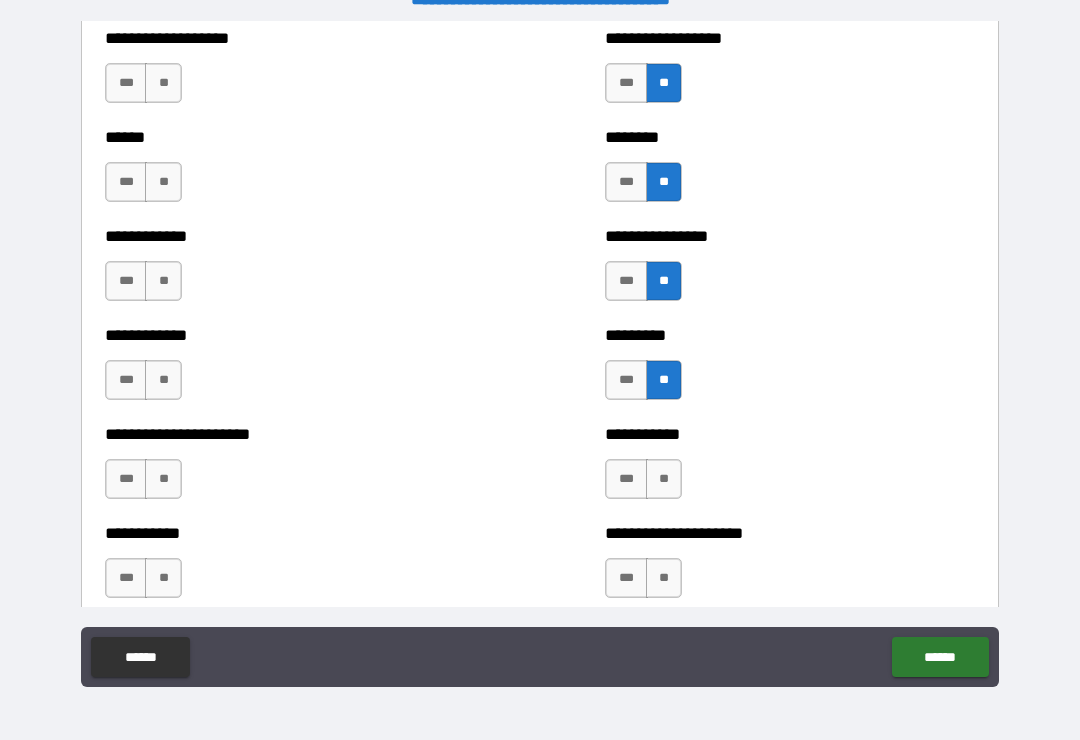 click on "**" at bounding box center [664, 479] 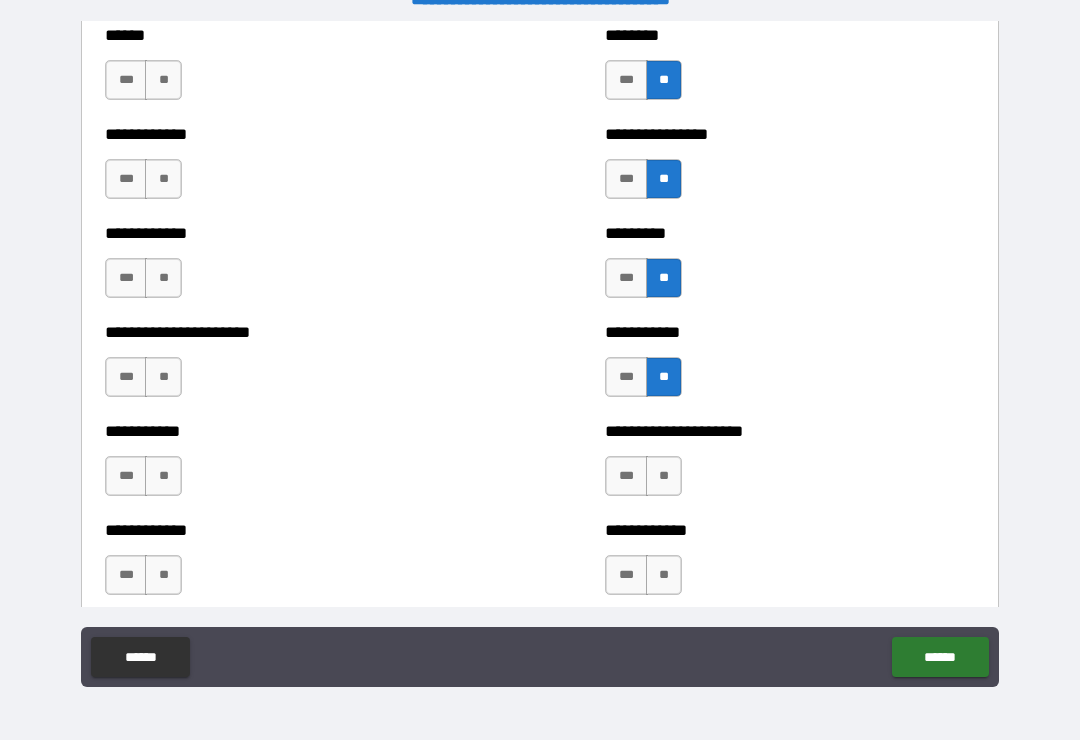 scroll, scrollTop: 5099, scrollLeft: 0, axis: vertical 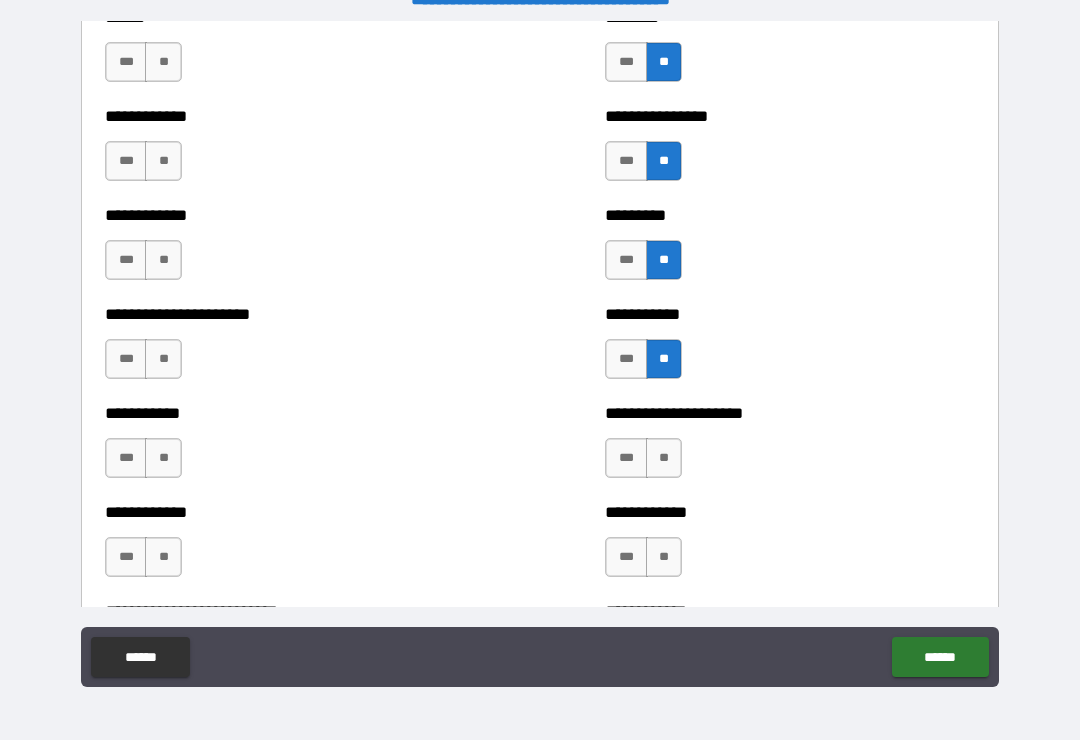 click on "**" at bounding box center [664, 458] 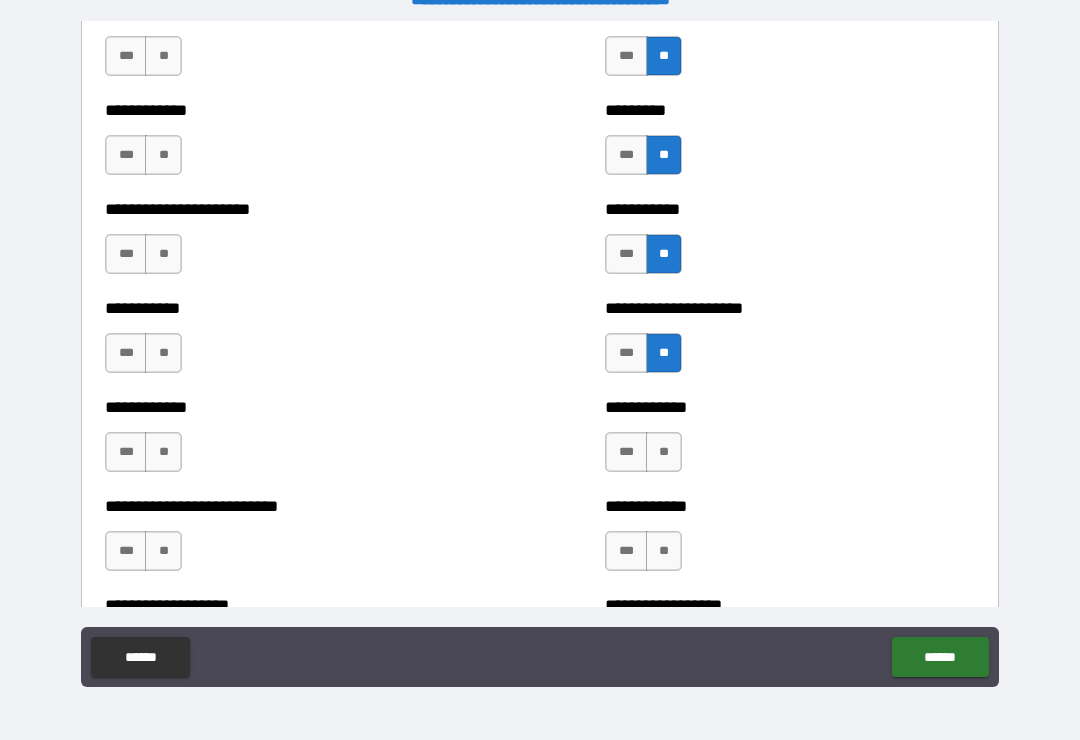 scroll, scrollTop: 5207, scrollLeft: 0, axis: vertical 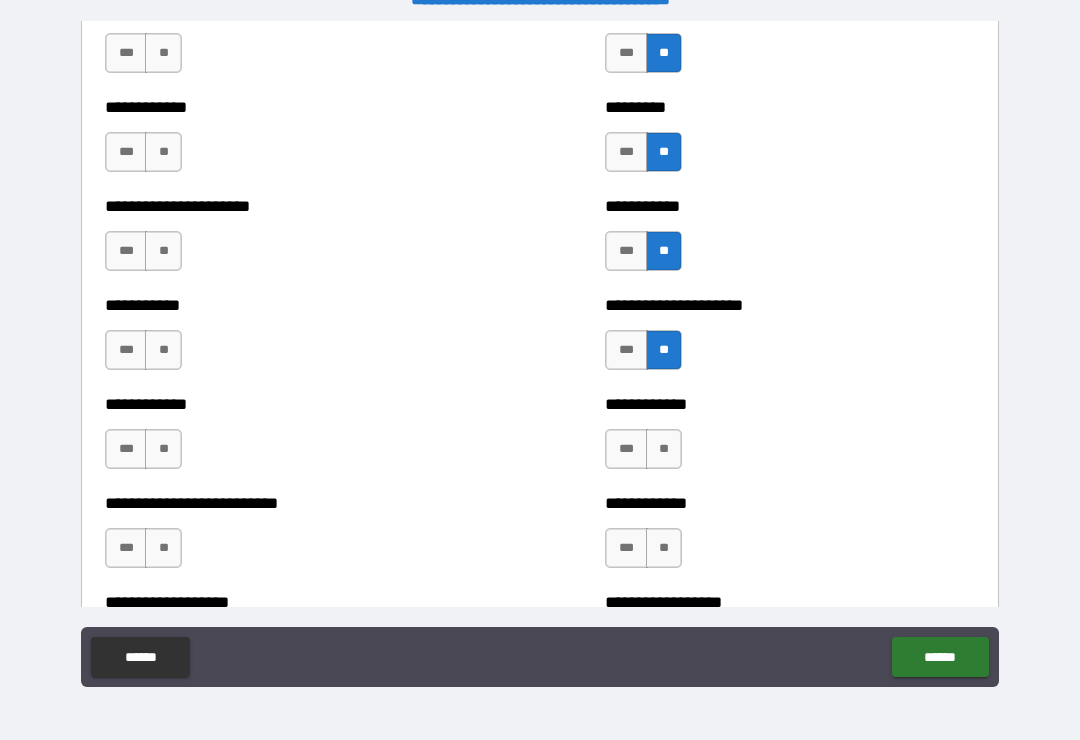 click on "**" at bounding box center [664, 449] 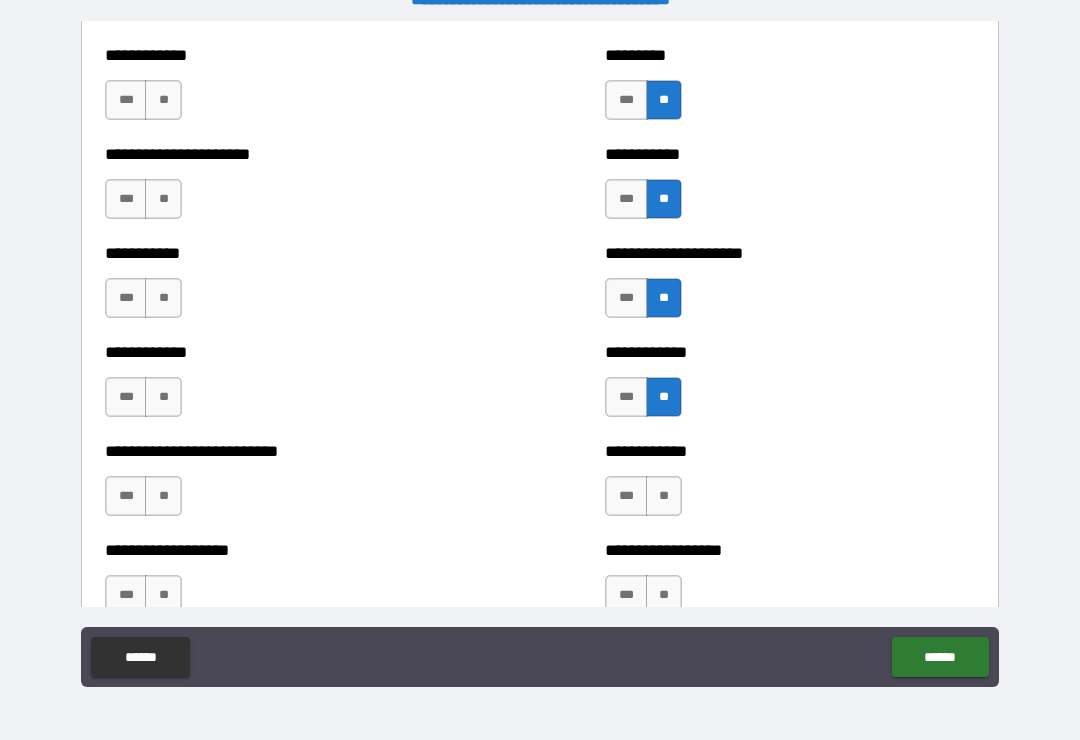 scroll, scrollTop: 5313, scrollLeft: 0, axis: vertical 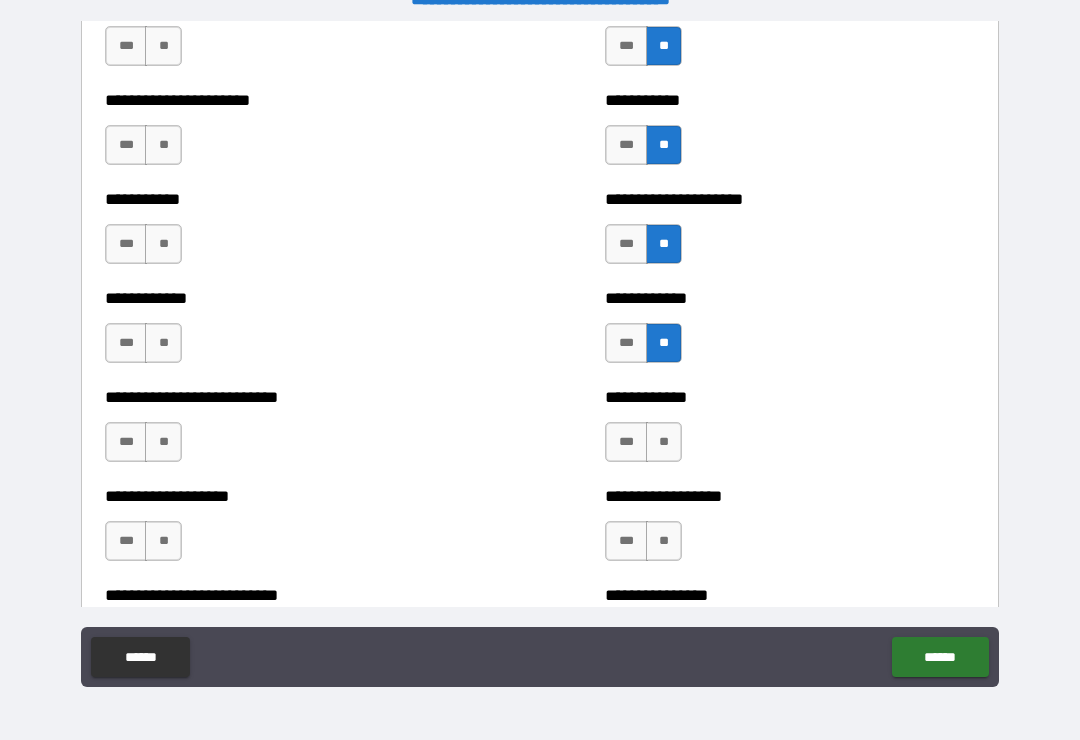 click on "**" at bounding box center [664, 442] 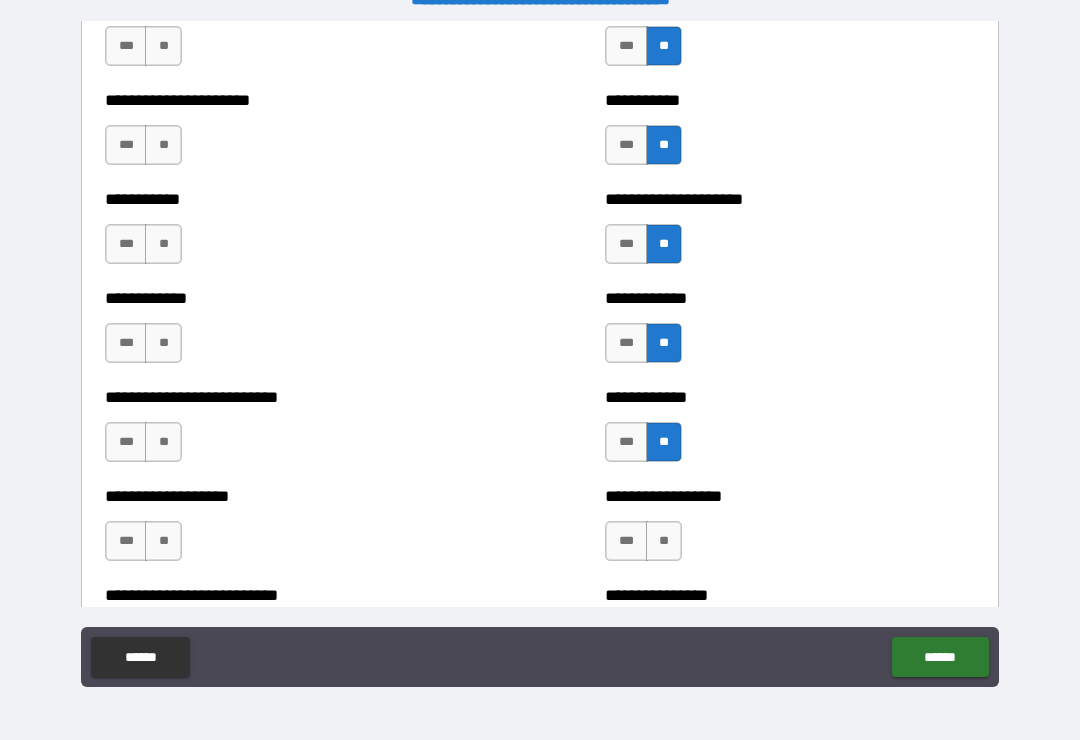 click on "**" at bounding box center (664, 541) 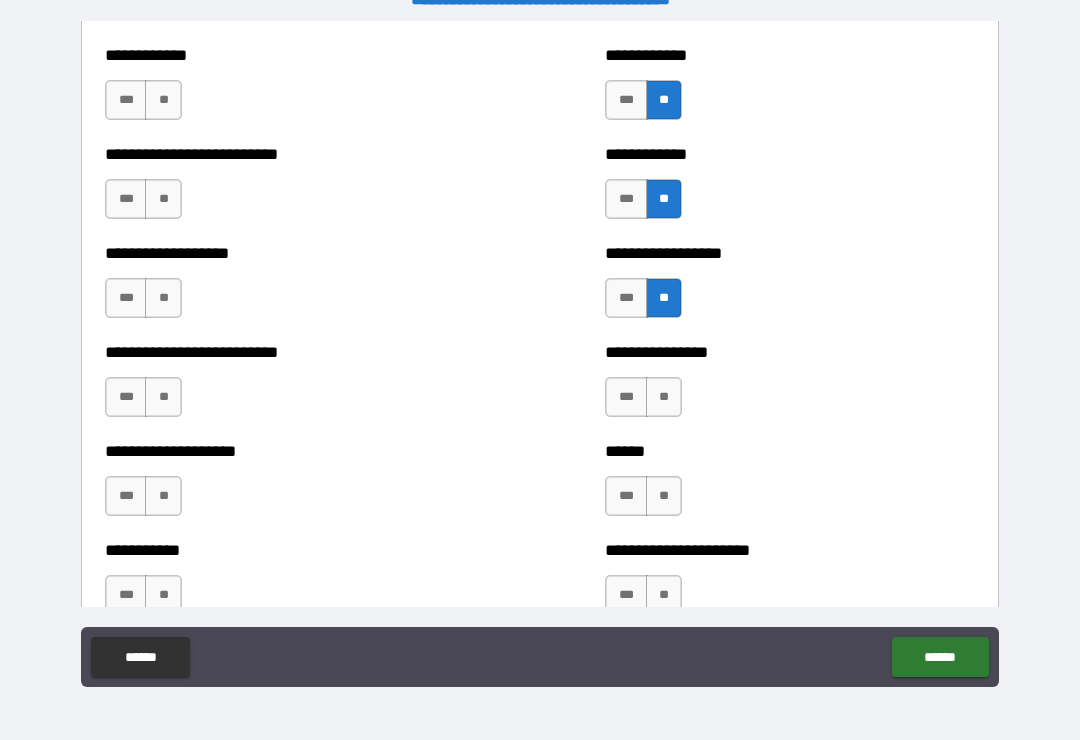 scroll, scrollTop: 5626, scrollLeft: 0, axis: vertical 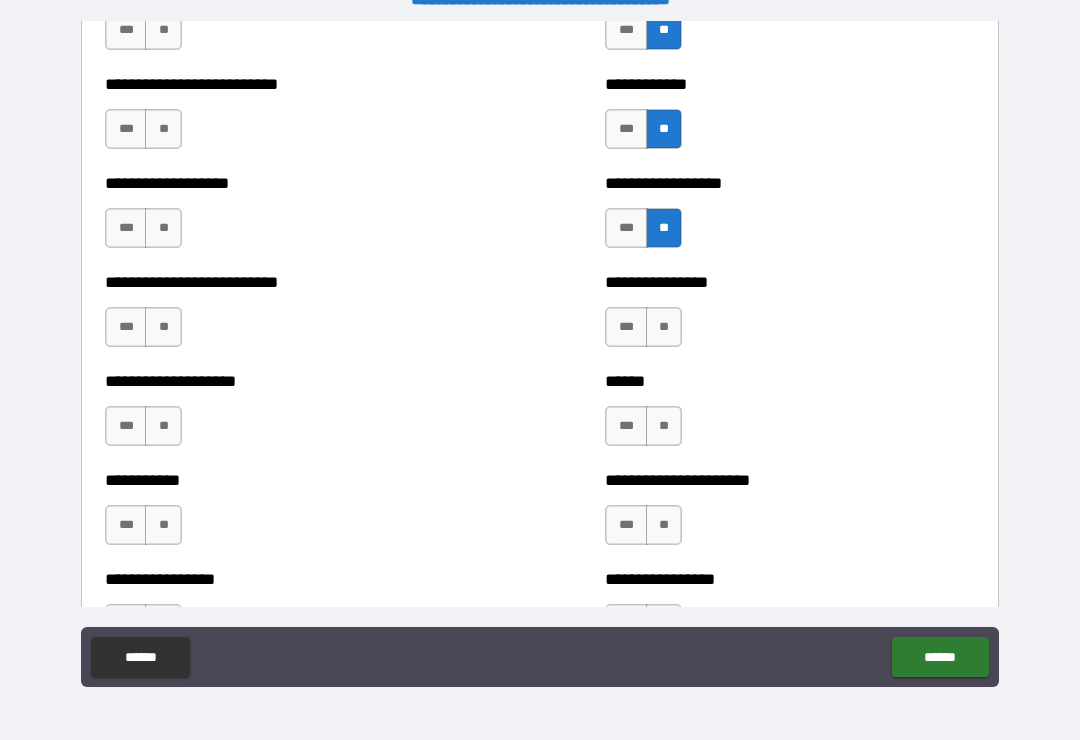 click on "**" at bounding box center [664, 327] 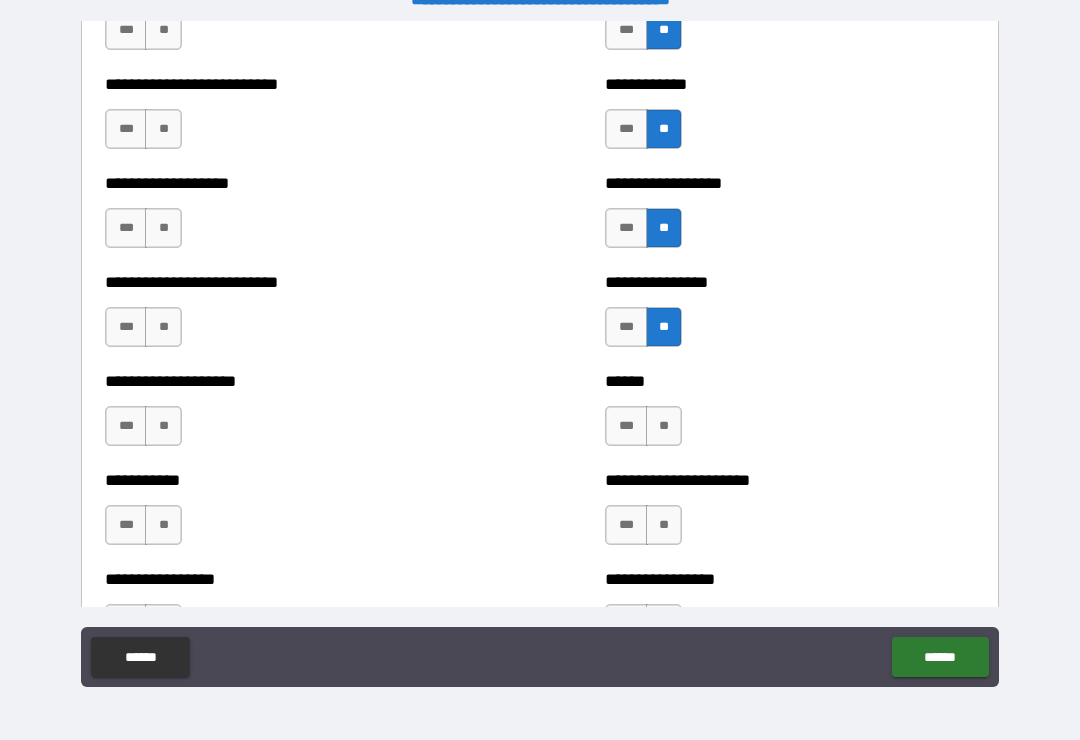 click on "**" at bounding box center [664, 426] 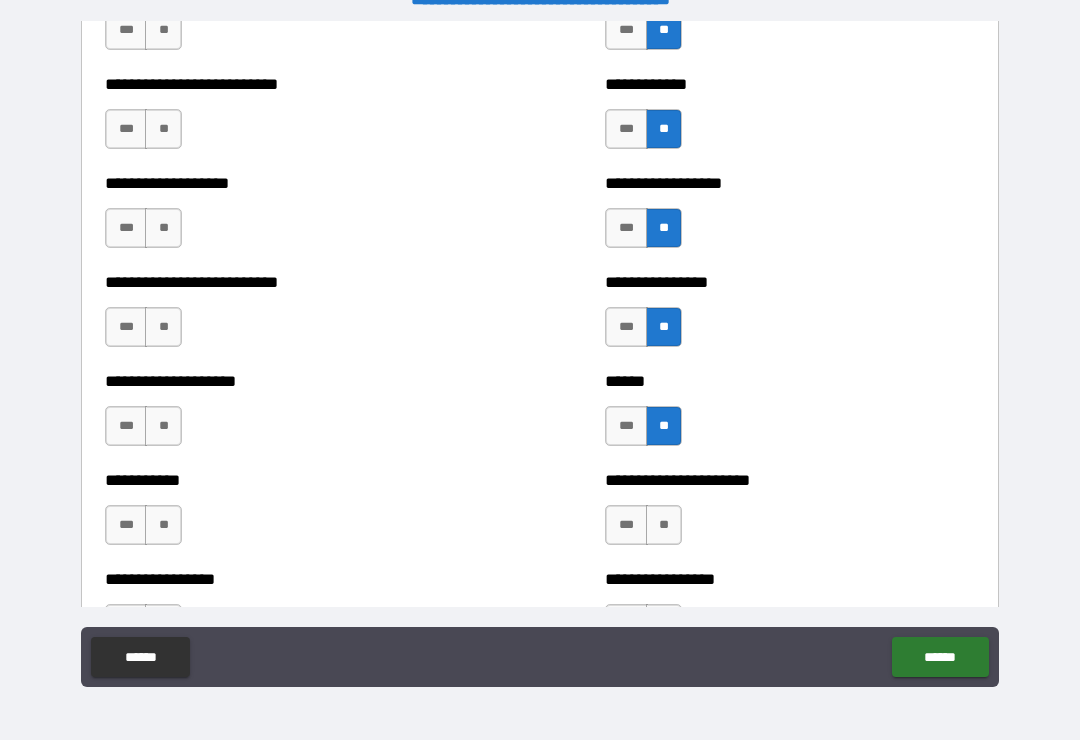 click on "**" at bounding box center (664, 525) 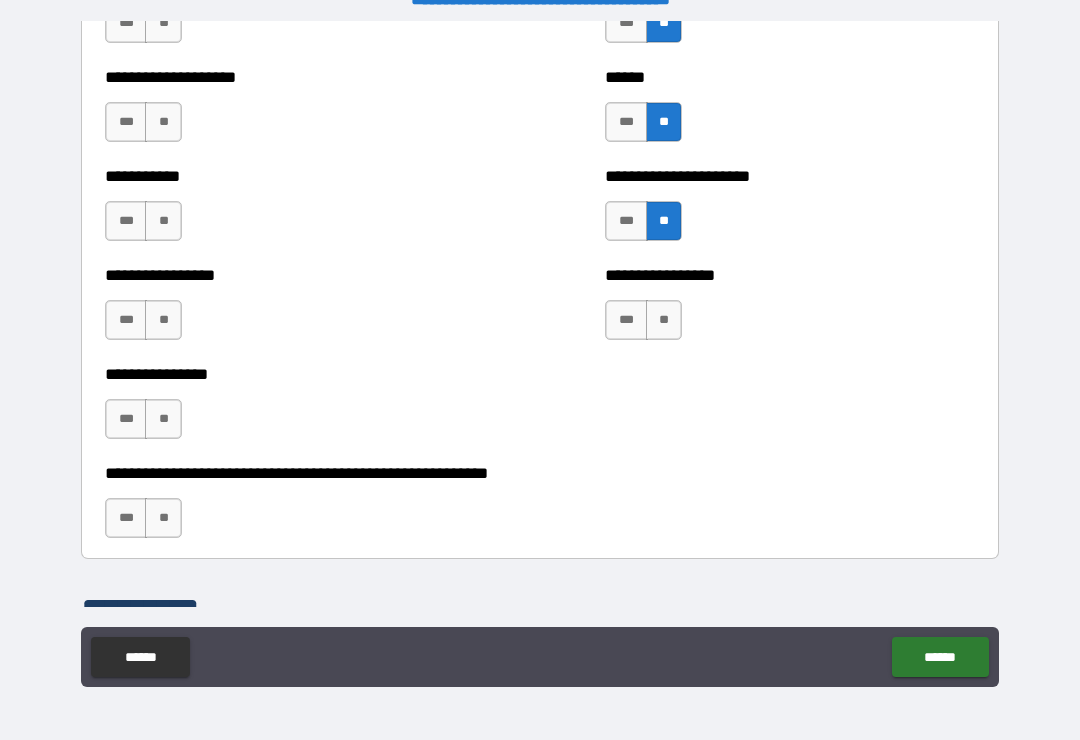 scroll, scrollTop: 5932, scrollLeft: 0, axis: vertical 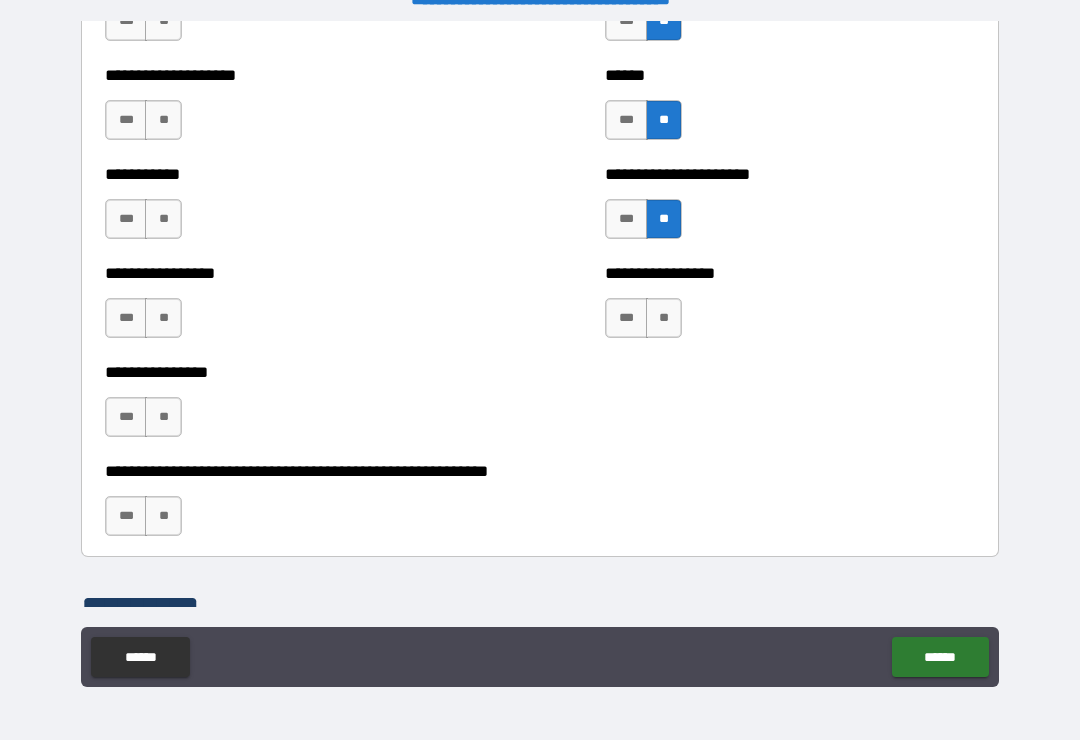 click on "***" at bounding box center (626, 318) 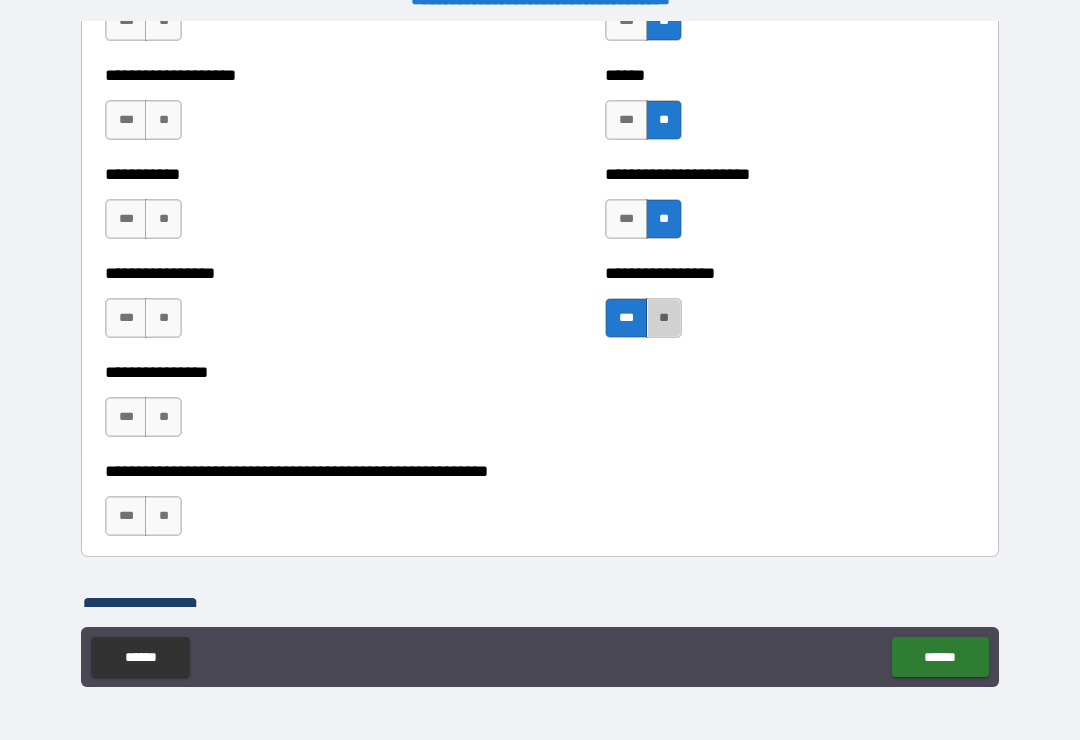 click on "**" at bounding box center [664, 318] 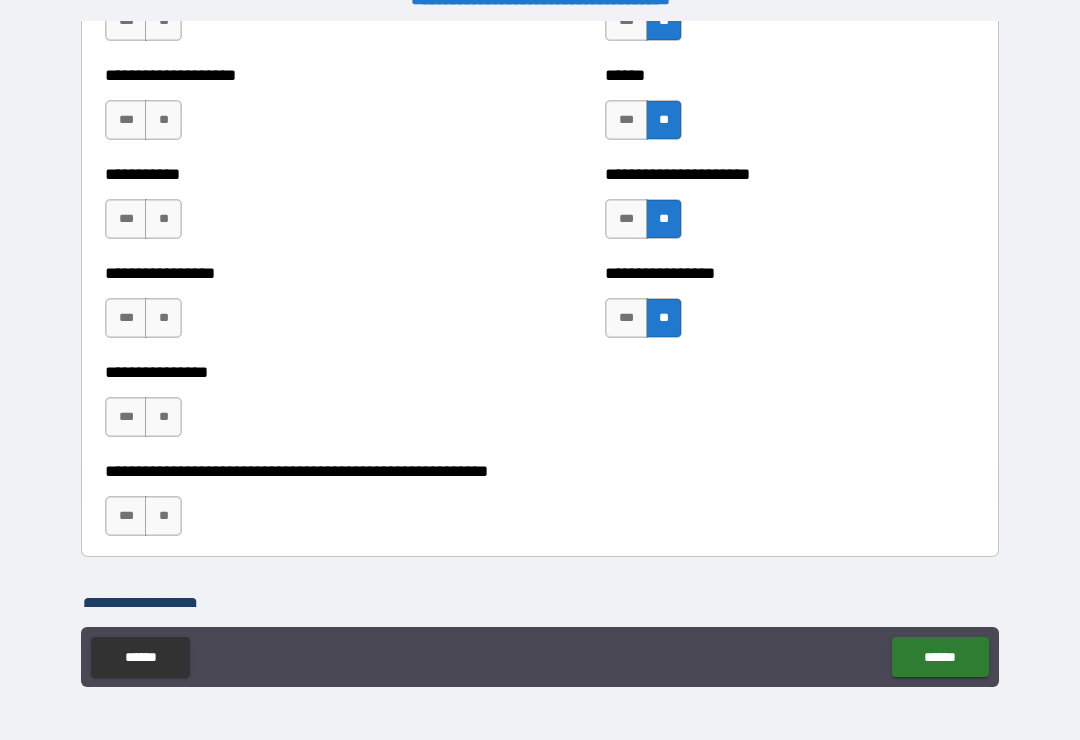 click on "**" at bounding box center [163, 516] 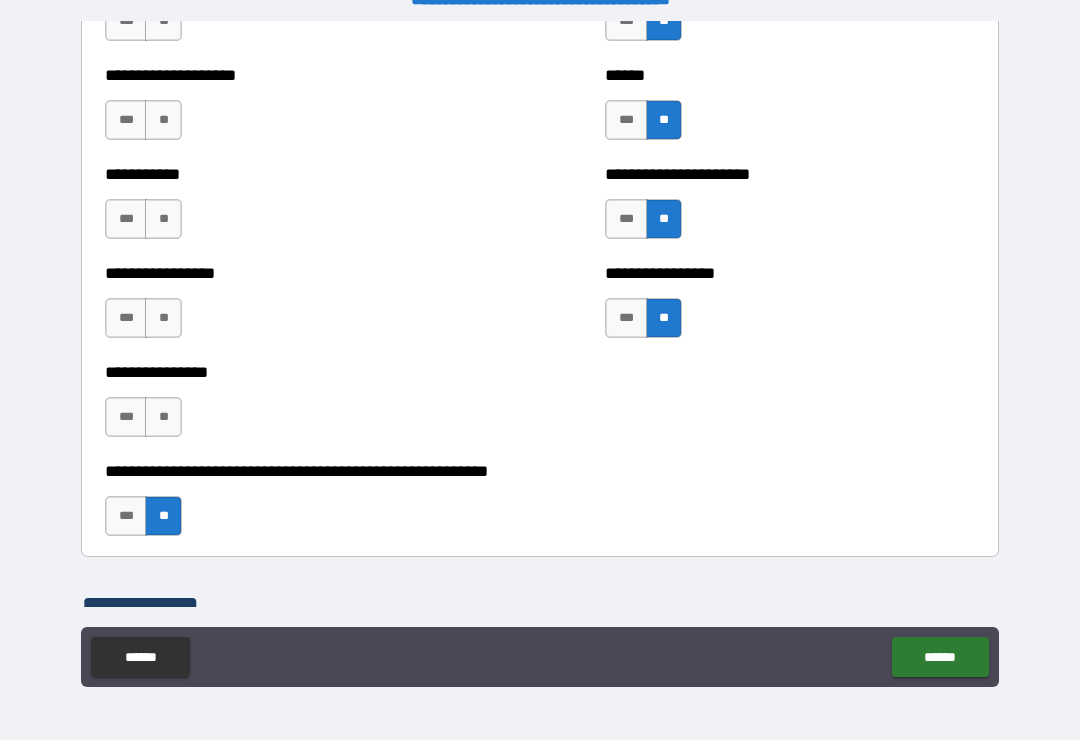 click on "**" at bounding box center [163, 417] 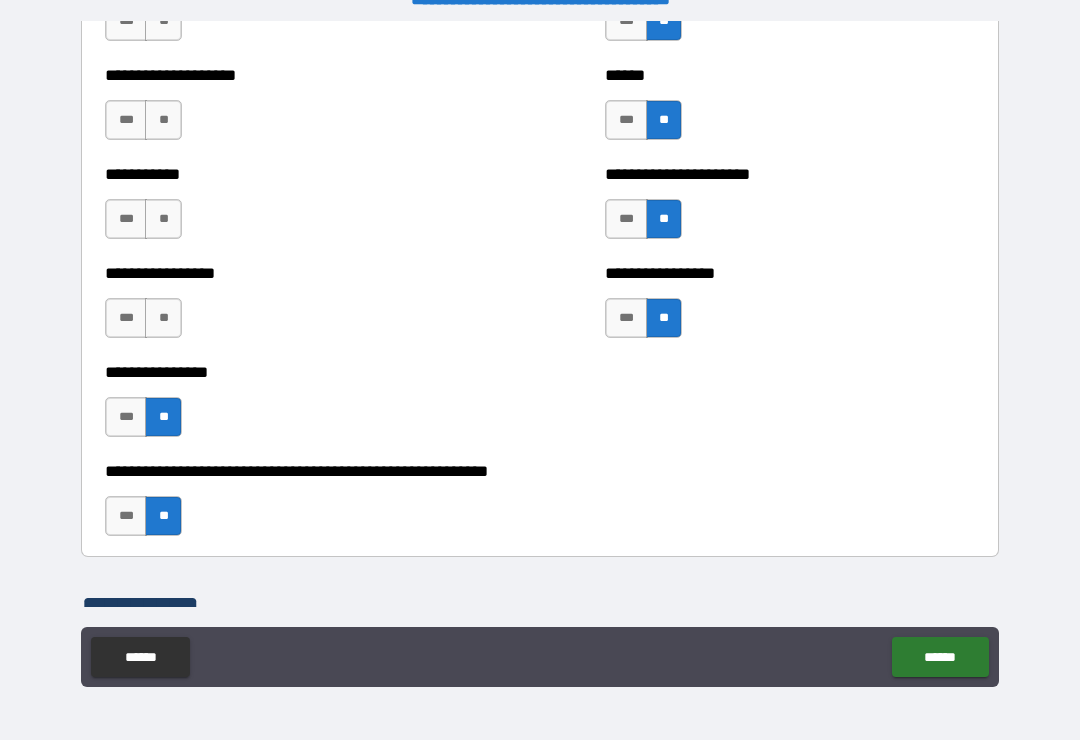 click on "**" at bounding box center [163, 318] 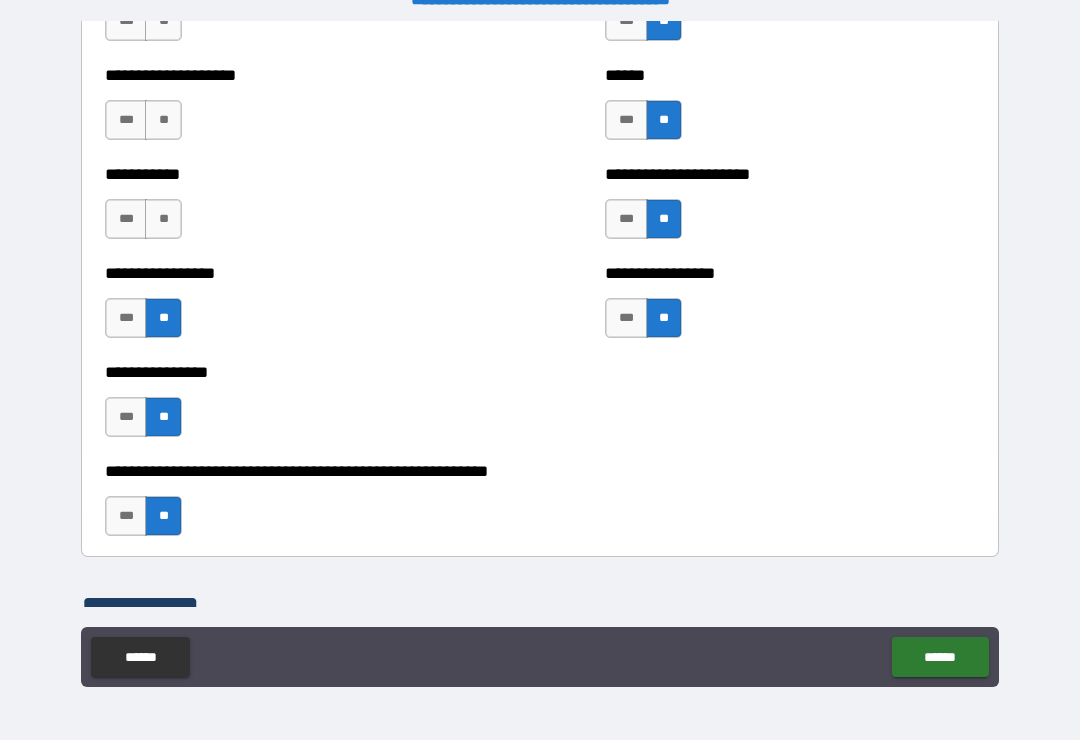click on "**" at bounding box center [163, 219] 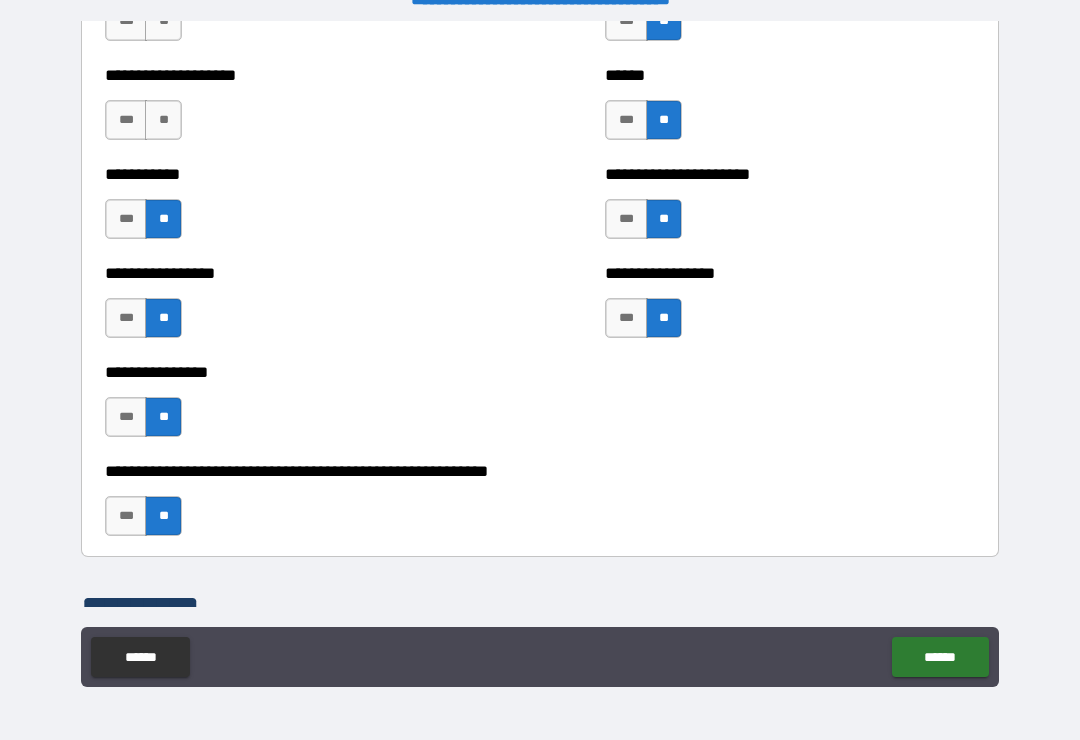 click on "**" at bounding box center [163, 120] 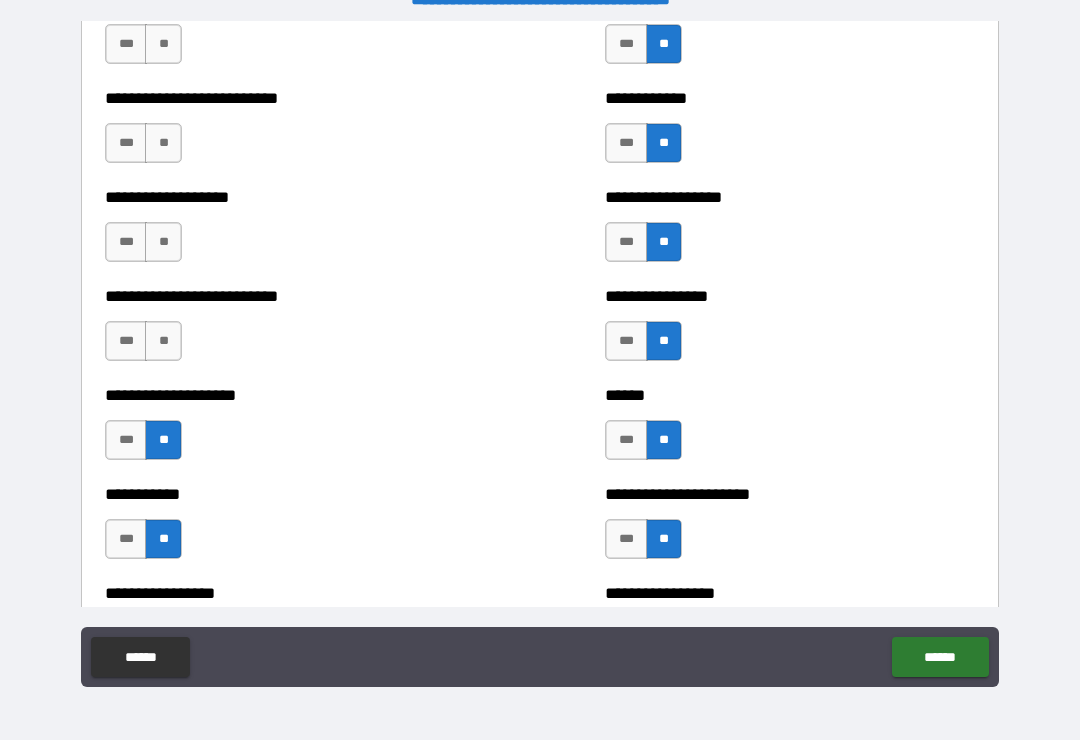 scroll, scrollTop: 5605, scrollLeft: 0, axis: vertical 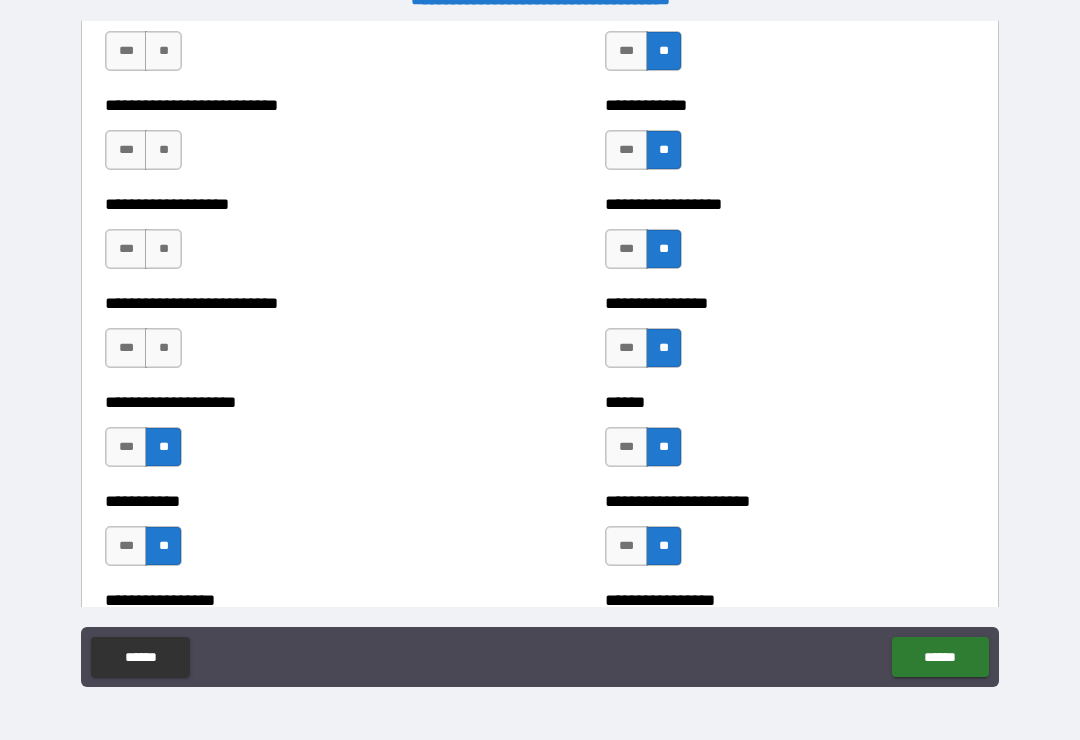click on "**" at bounding box center (163, 348) 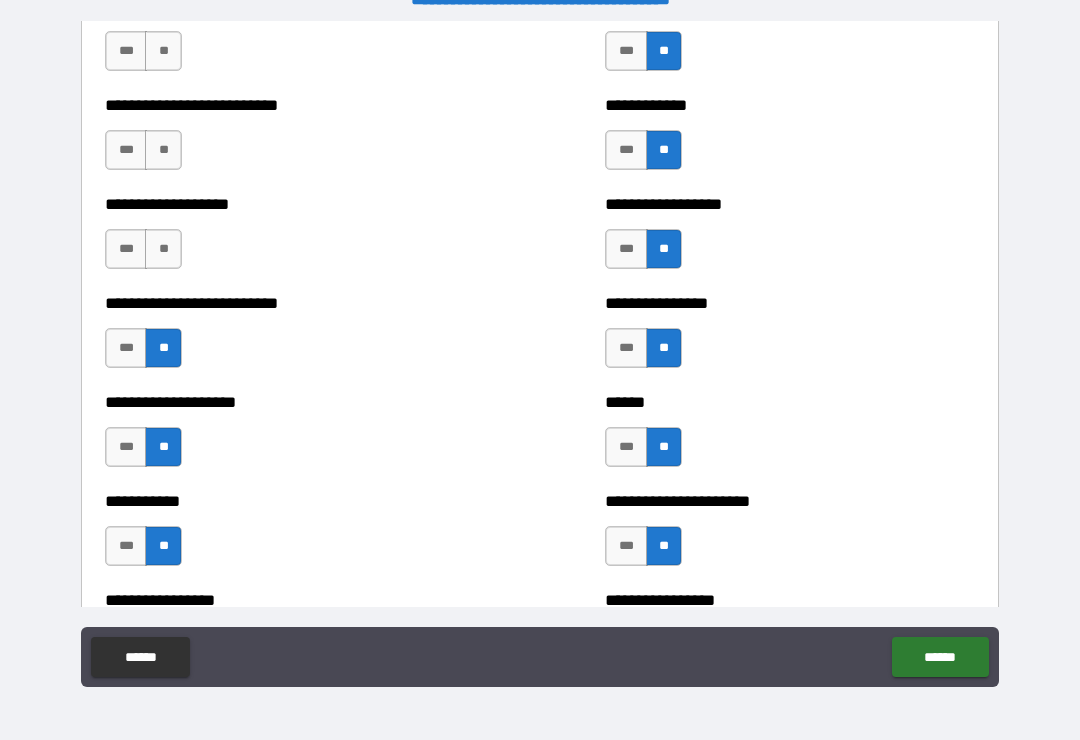 click on "**" at bounding box center [163, 249] 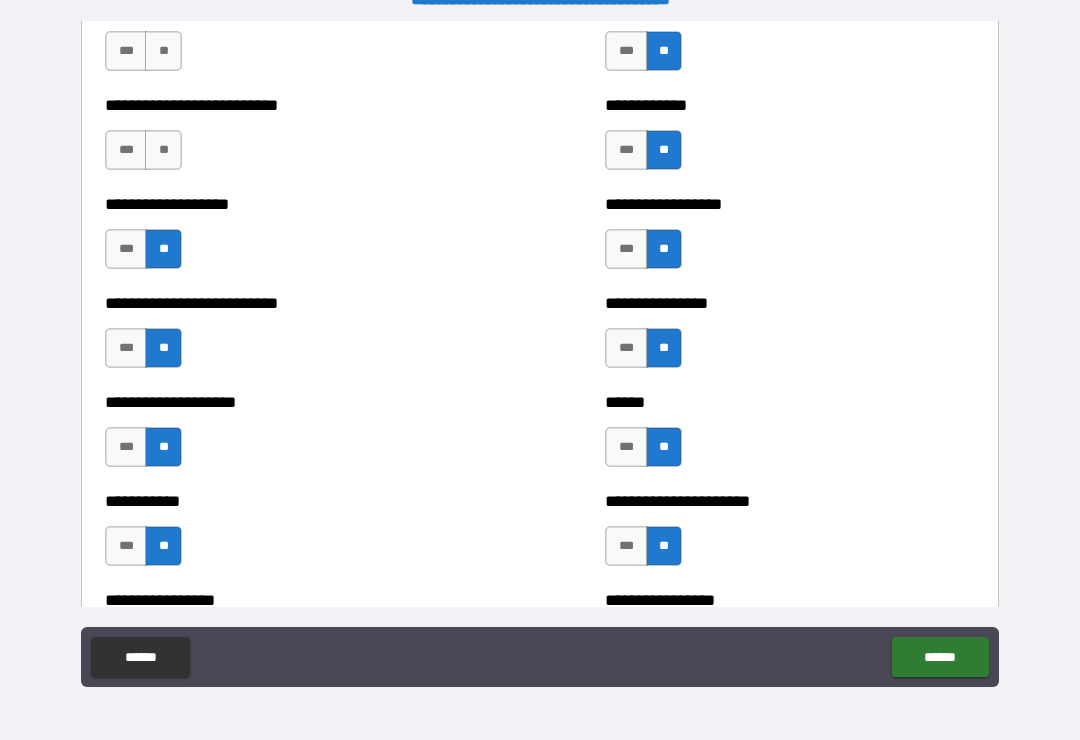 click on "**" at bounding box center (163, 150) 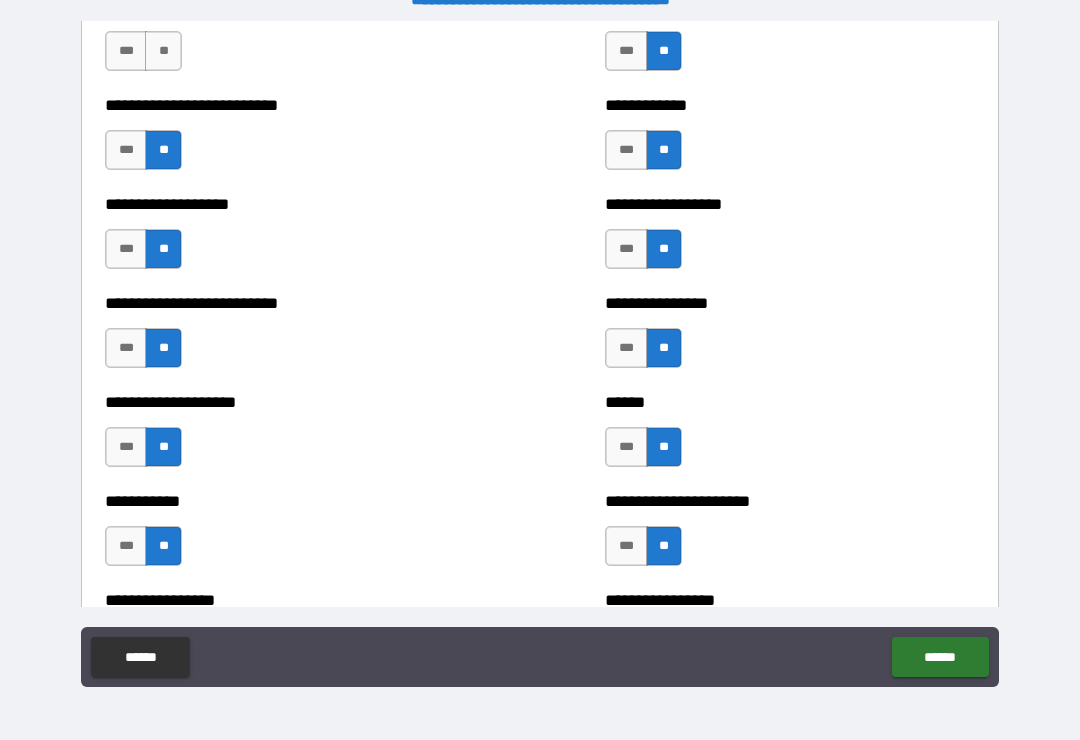 click on "**" at bounding box center [163, 51] 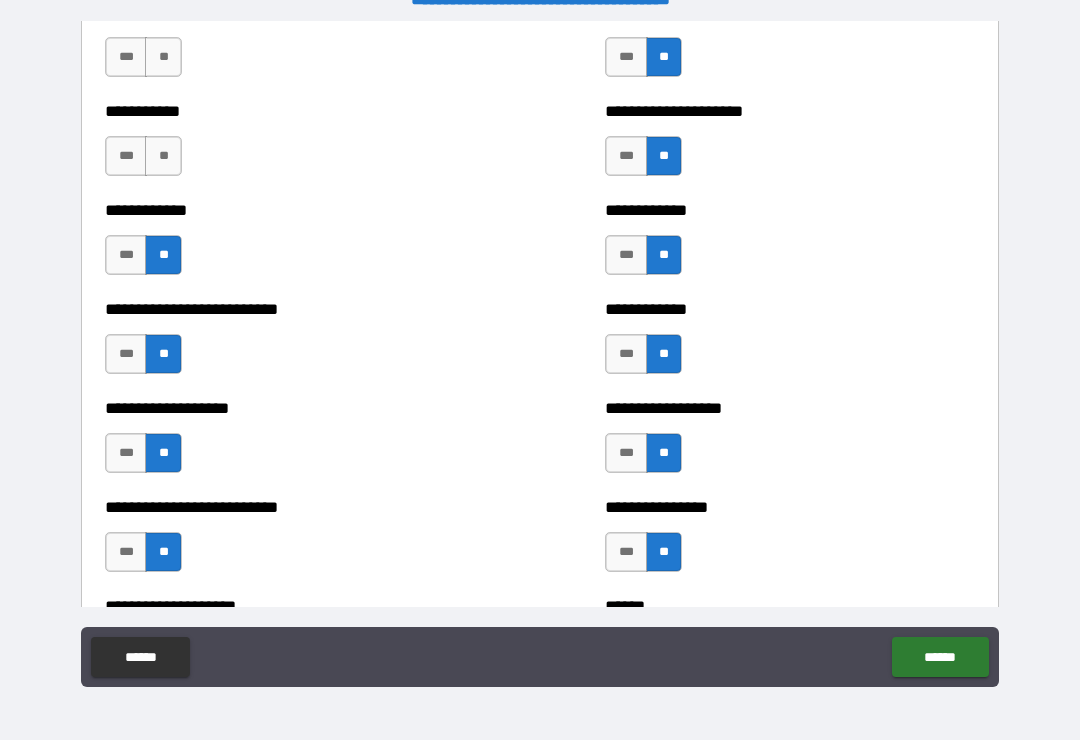 scroll, scrollTop: 5385, scrollLeft: 0, axis: vertical 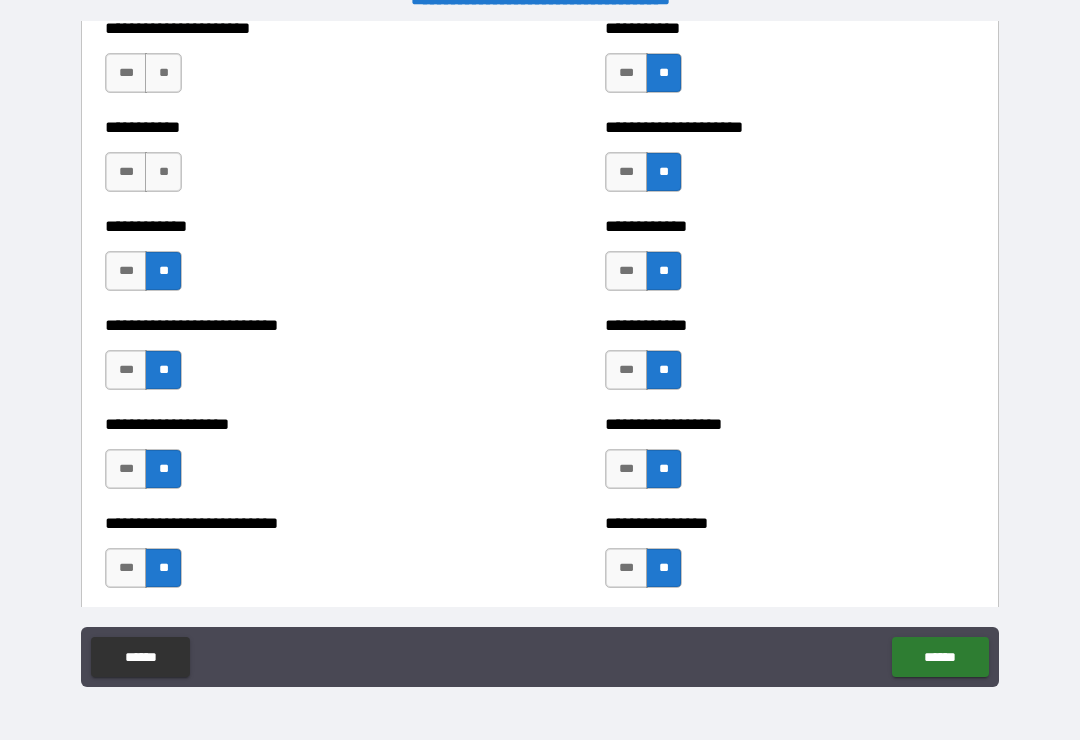 click on "**" at bounding box center [163, 172] 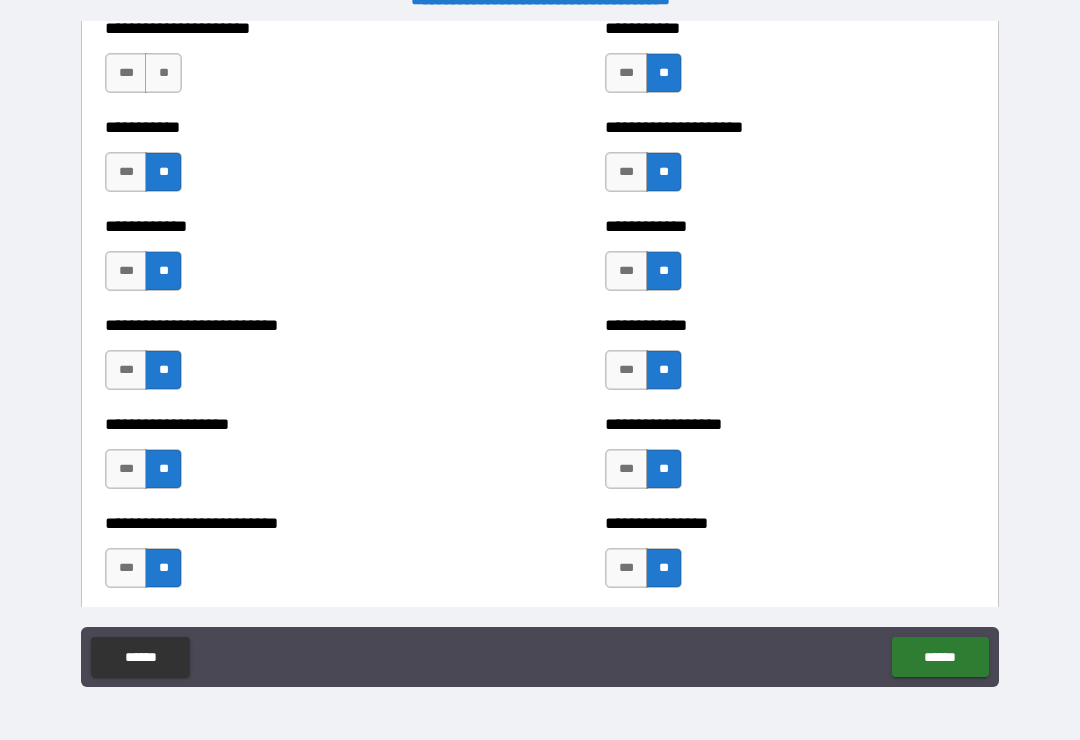 click on "**" at bounding box center [163, 73] 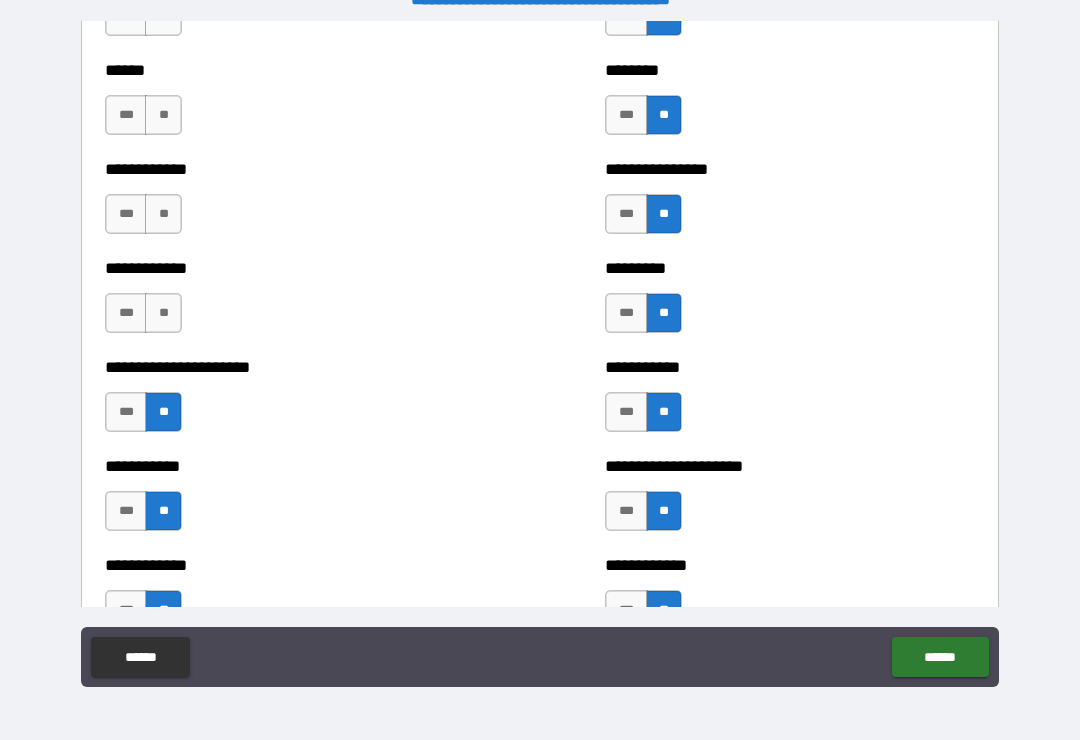 scroll, scrollTop: 5039, scrollLeft: 0, axis: vertical 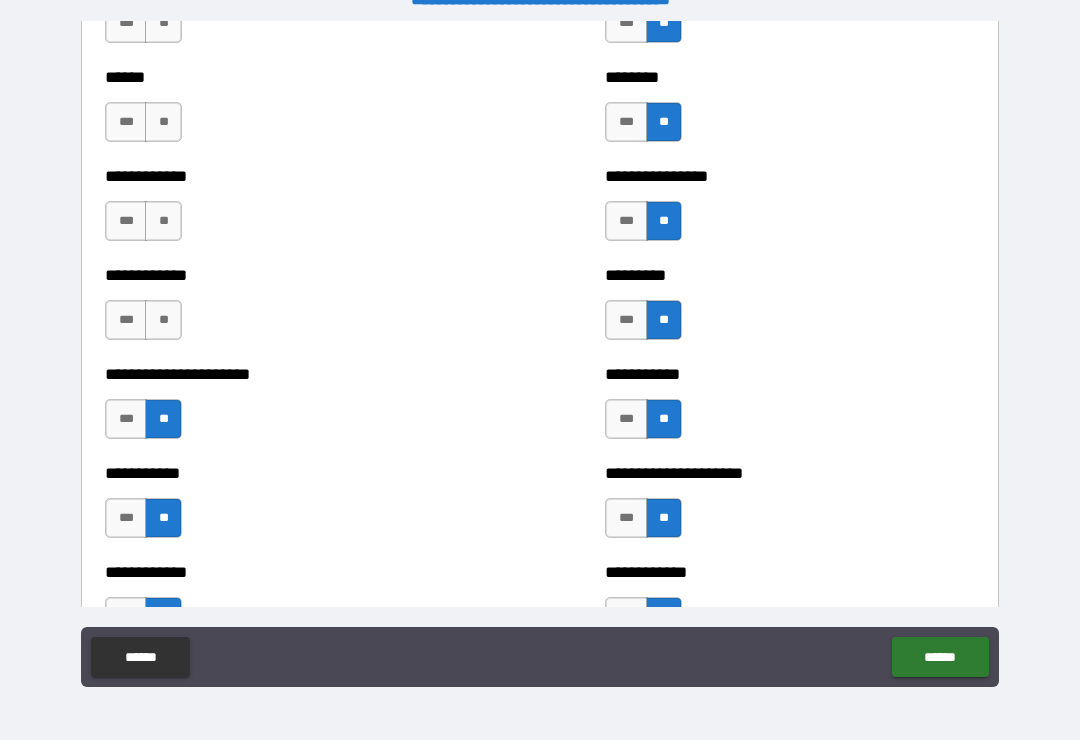 click on "**" at bounding box center (163, 320) 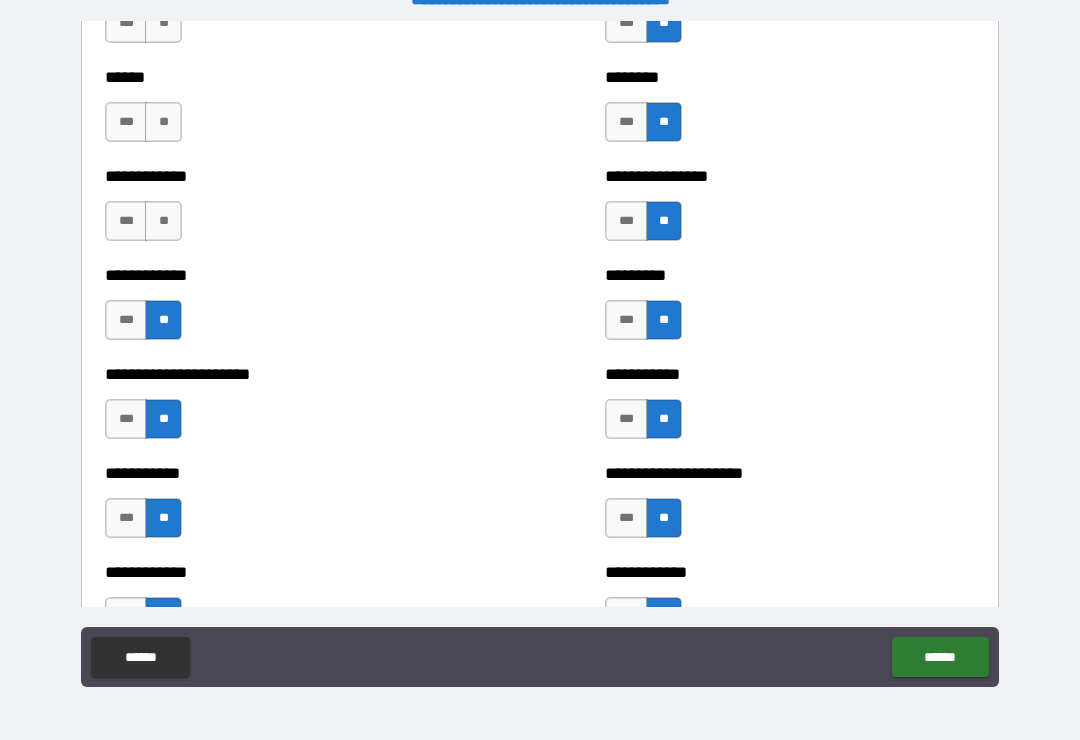 click on "**" at bounding box center [163, 221] 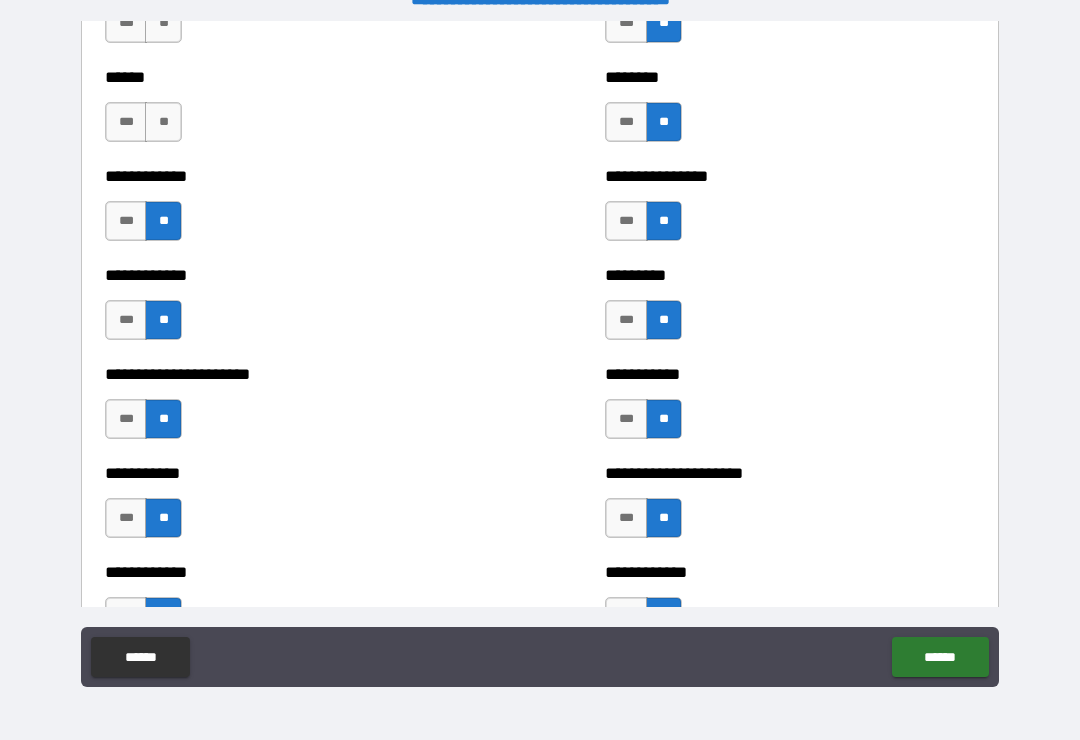 click on "**" at bounding box center (163, 122) 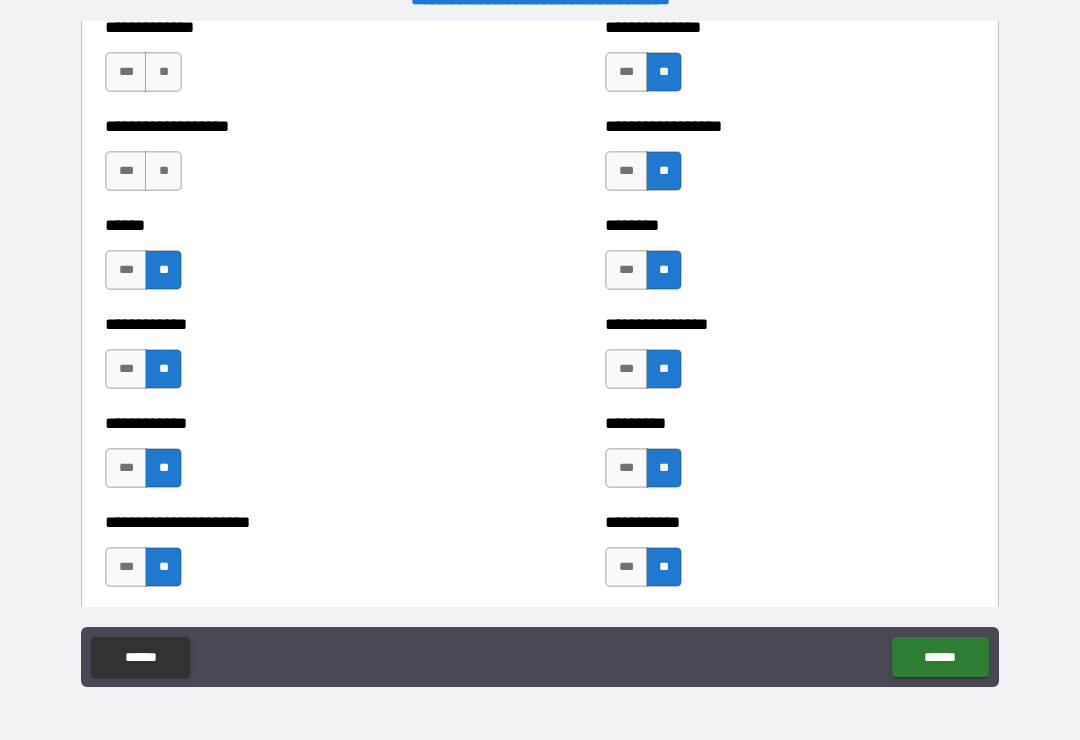 scroll, scrollTop: 4864, scrollLeft: 0, axis: vertical 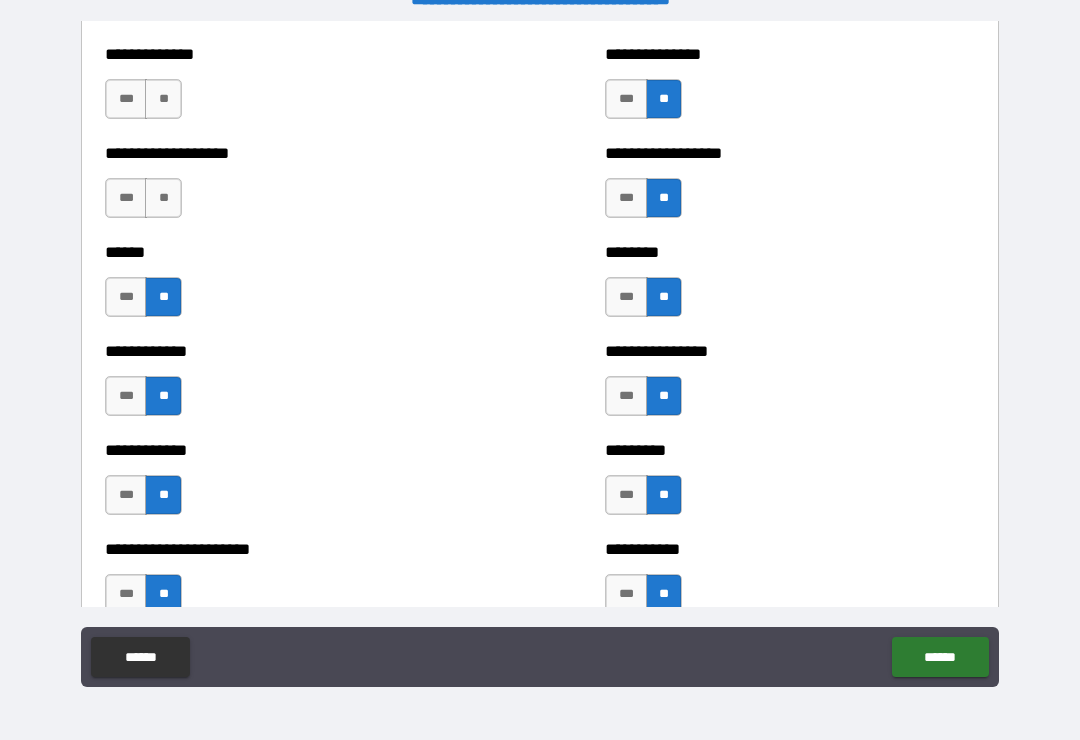 click on "**" at bounding box center [163, 198] 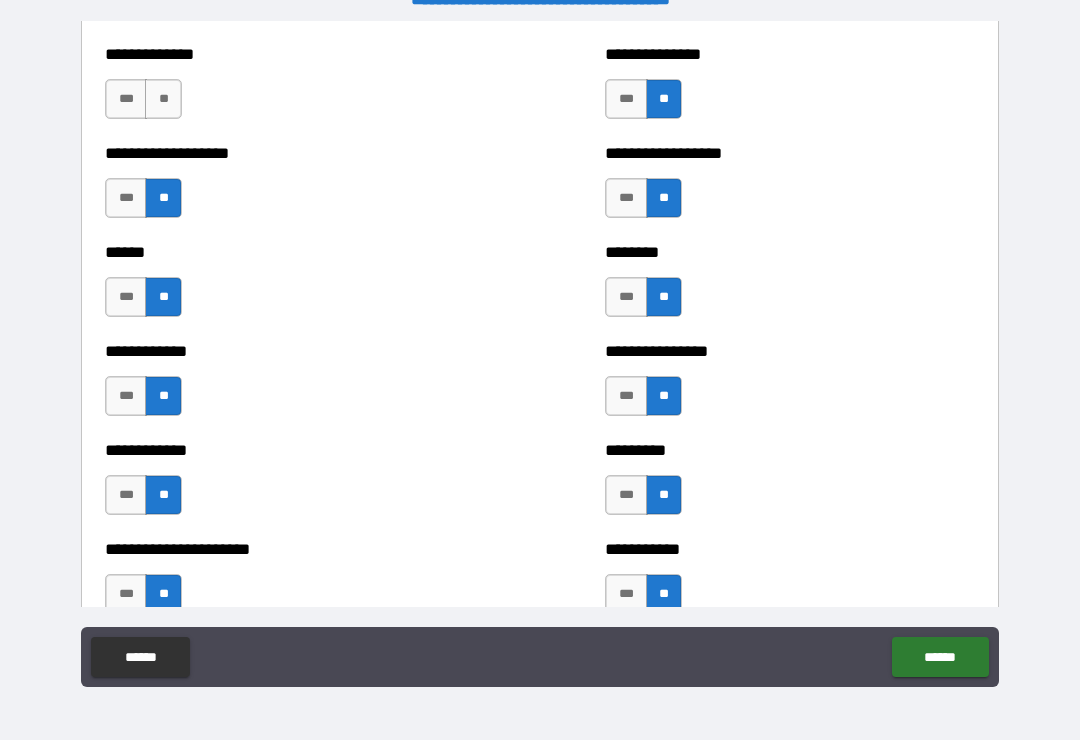 click on "**" at bounding box center [163, 99] 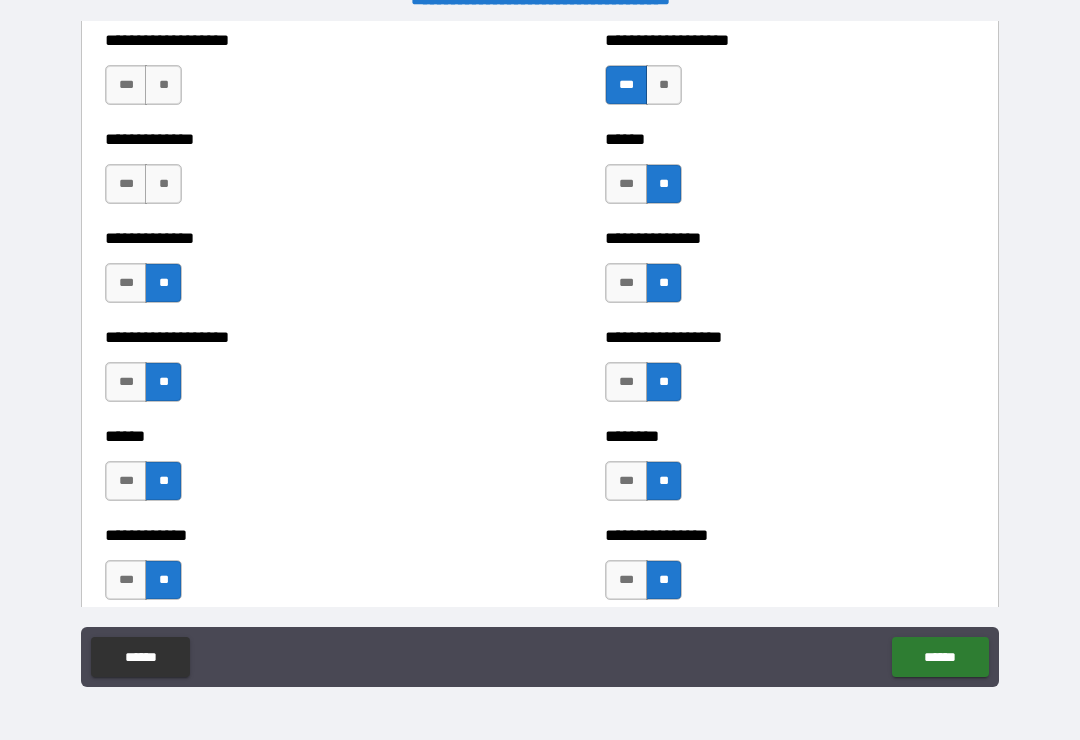 scroll, scrollTop: 4675, scrollLeft: 0, axis: vertical 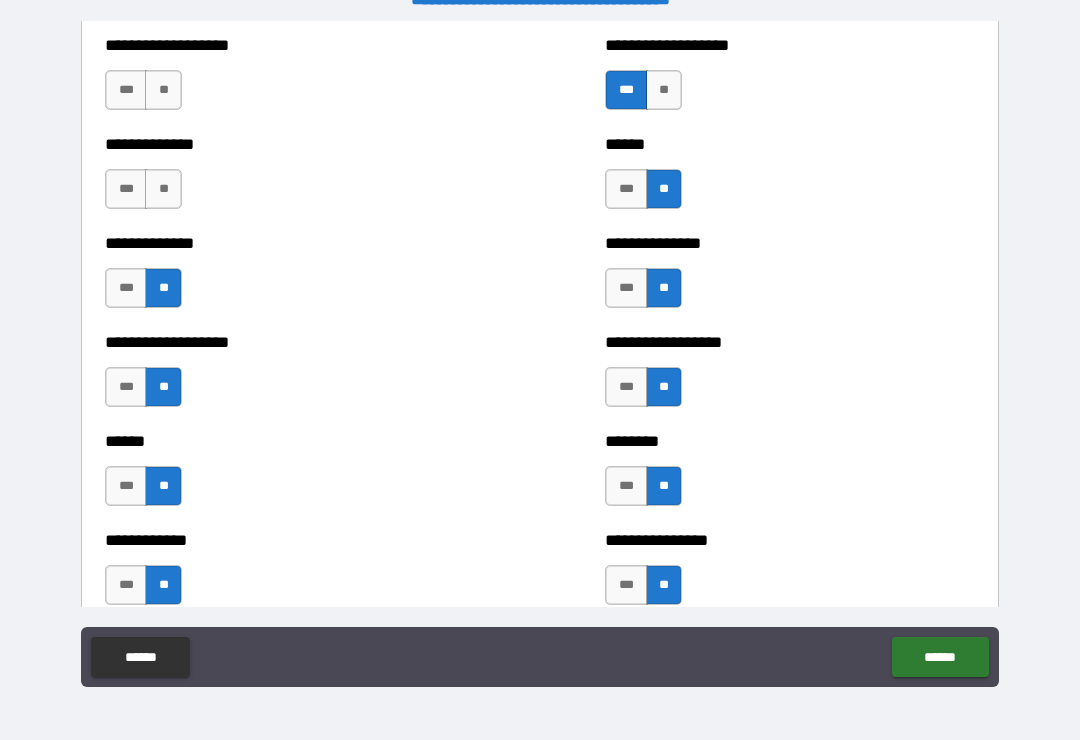 click on "**" at bounding box center [163, 189] 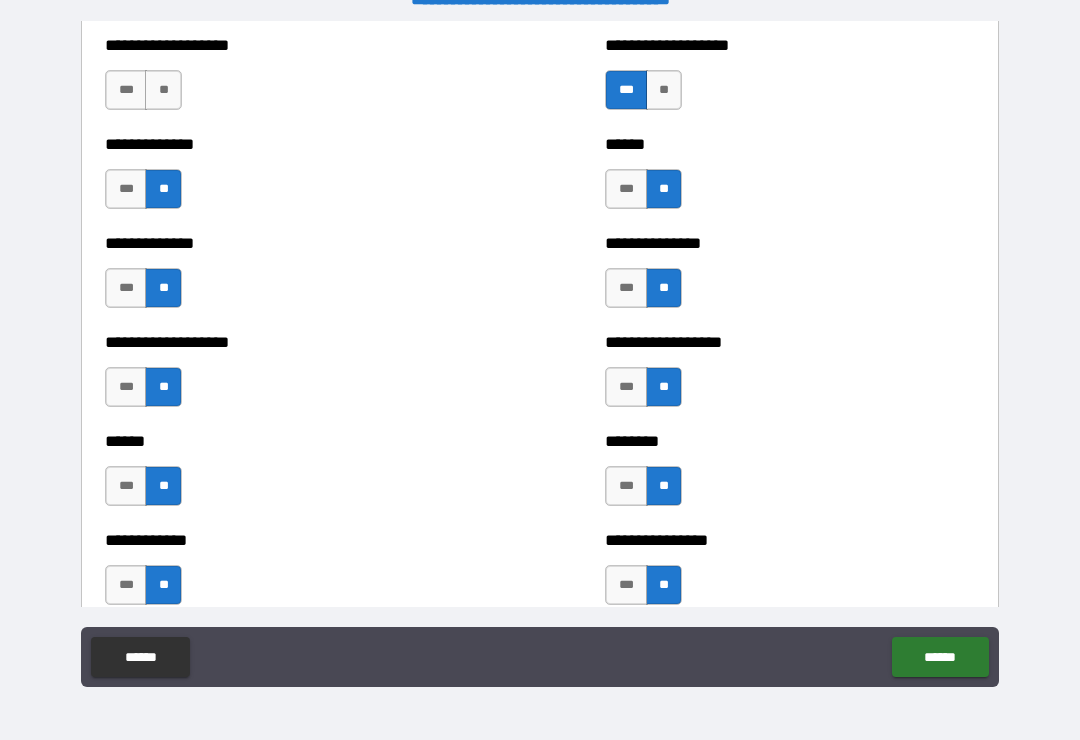 click on "**" at bounding box center [163, 90] 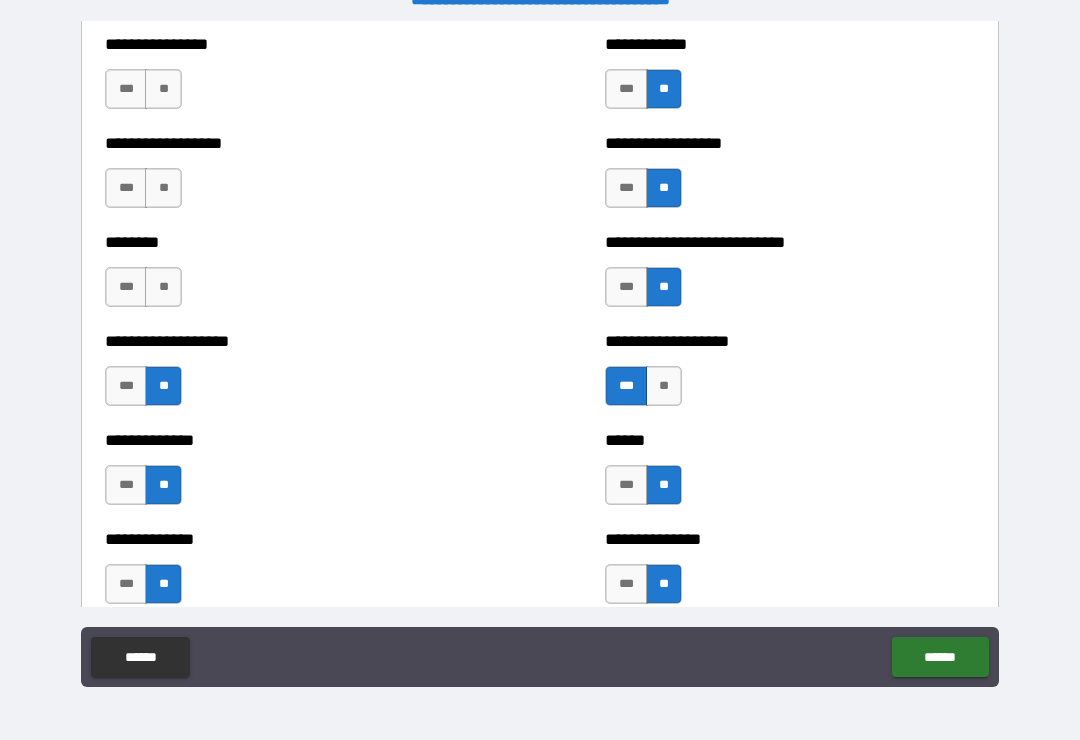 scroll, scrollTop: 4365, scrollLeft: 0, axis: vertical 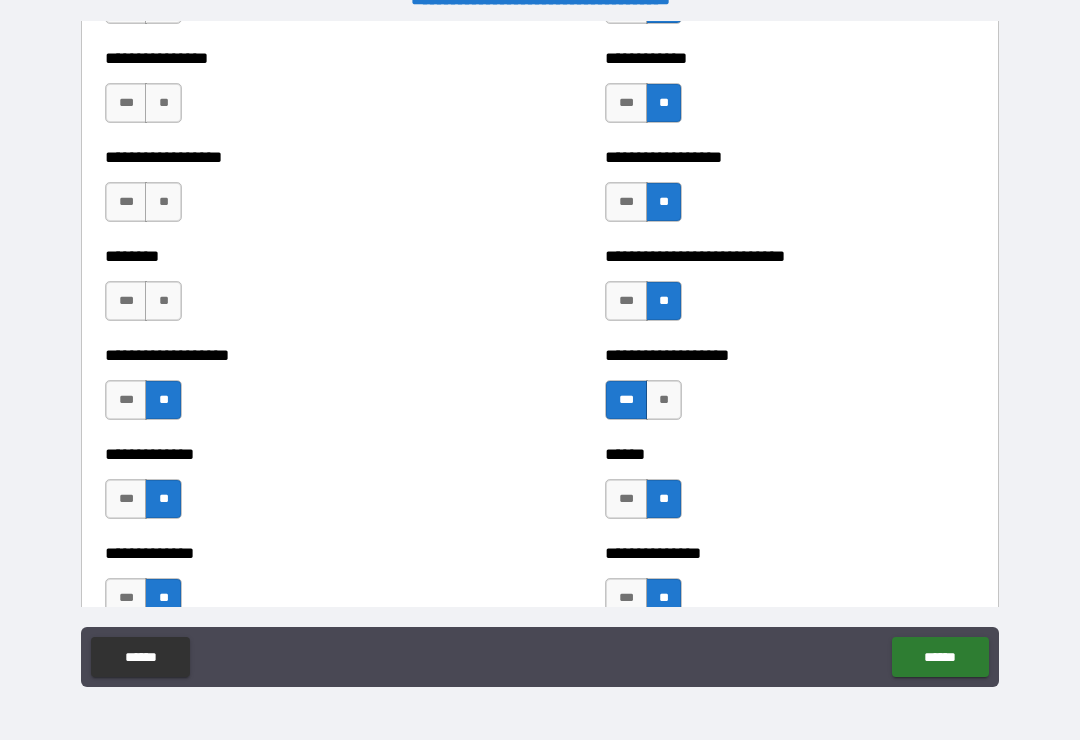 click on "**" at bounding box center (163, 202) 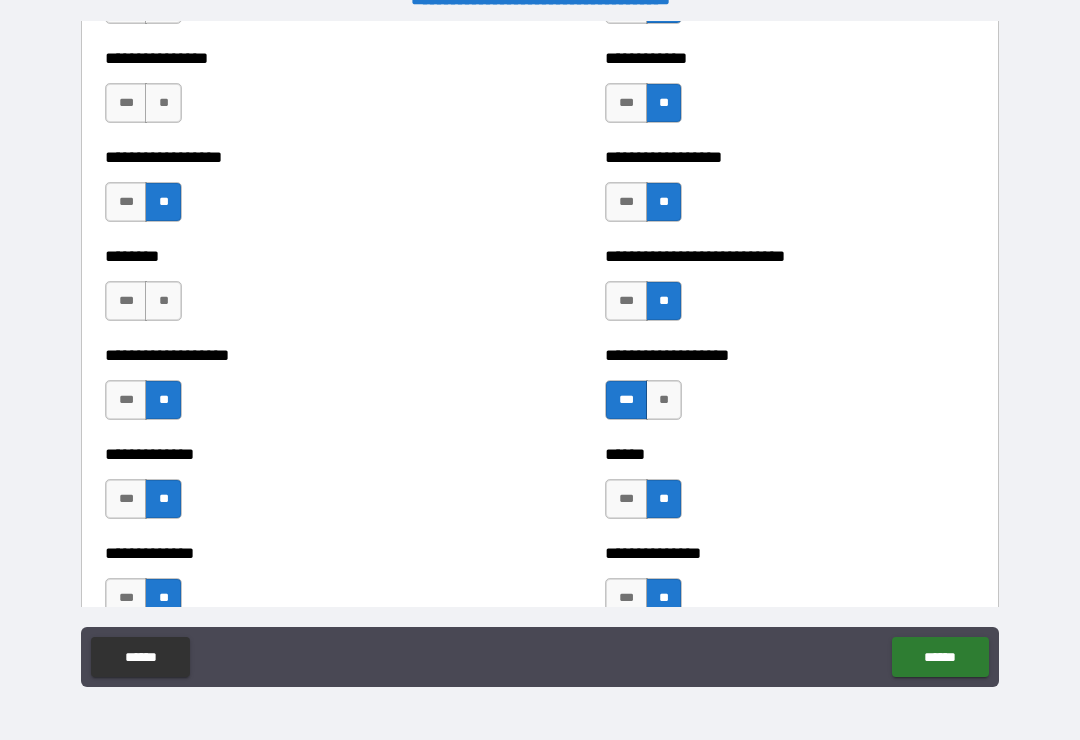 click on "**" at bounding box center (163, 301) 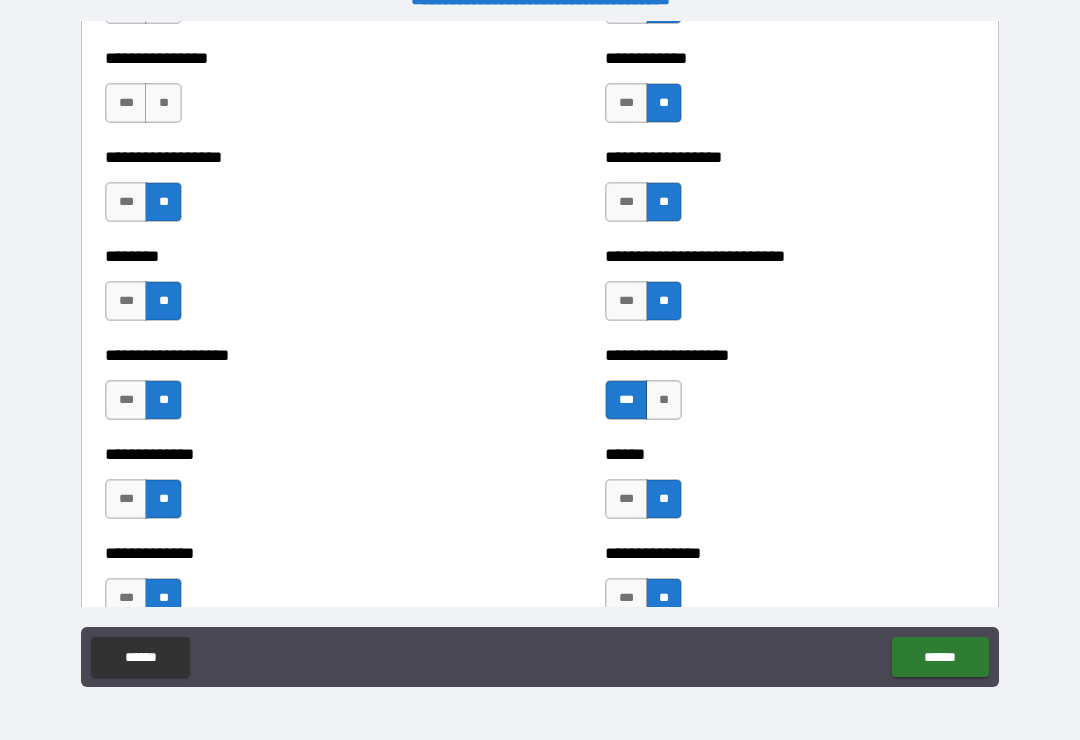 click on "**" at bounding box center (163, 103) 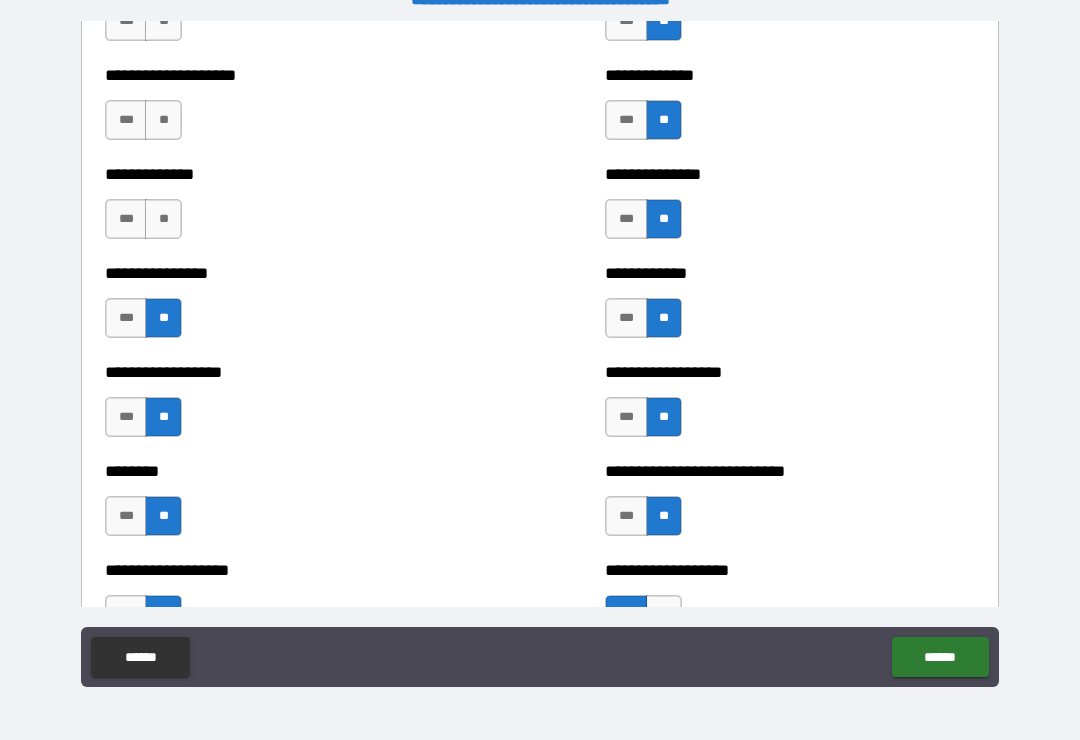 scroll, scrollTop: 4142, scrollLeft: 0, axis: vertical 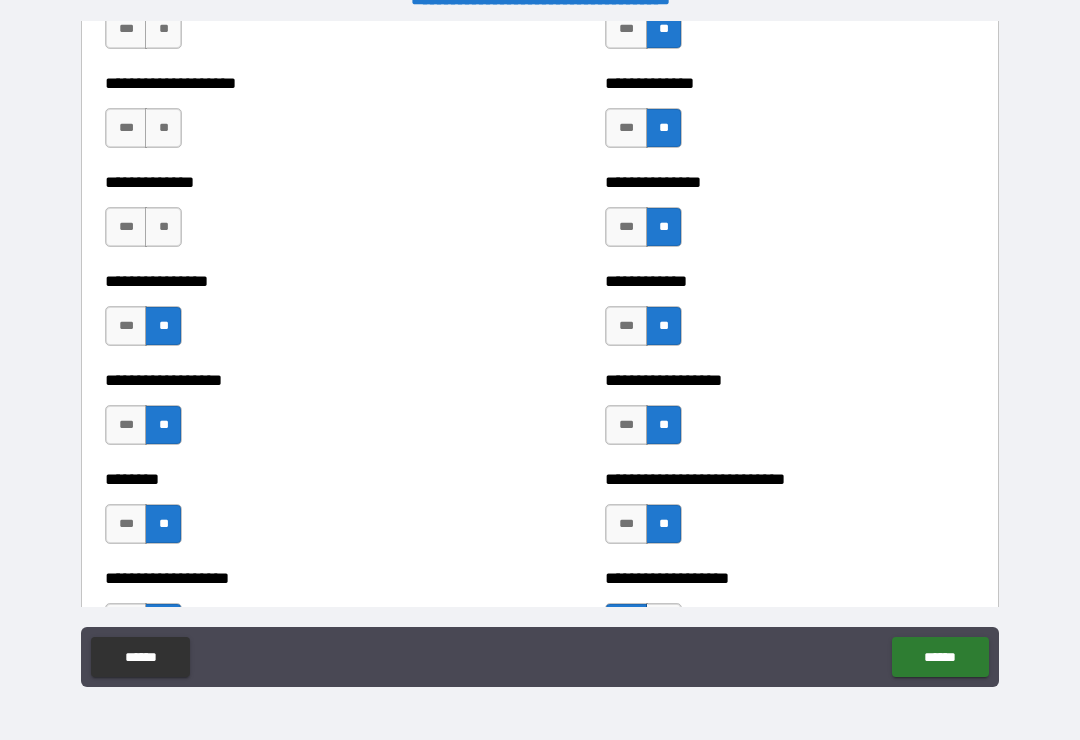 click on "**" at bounding box center [163, 227] 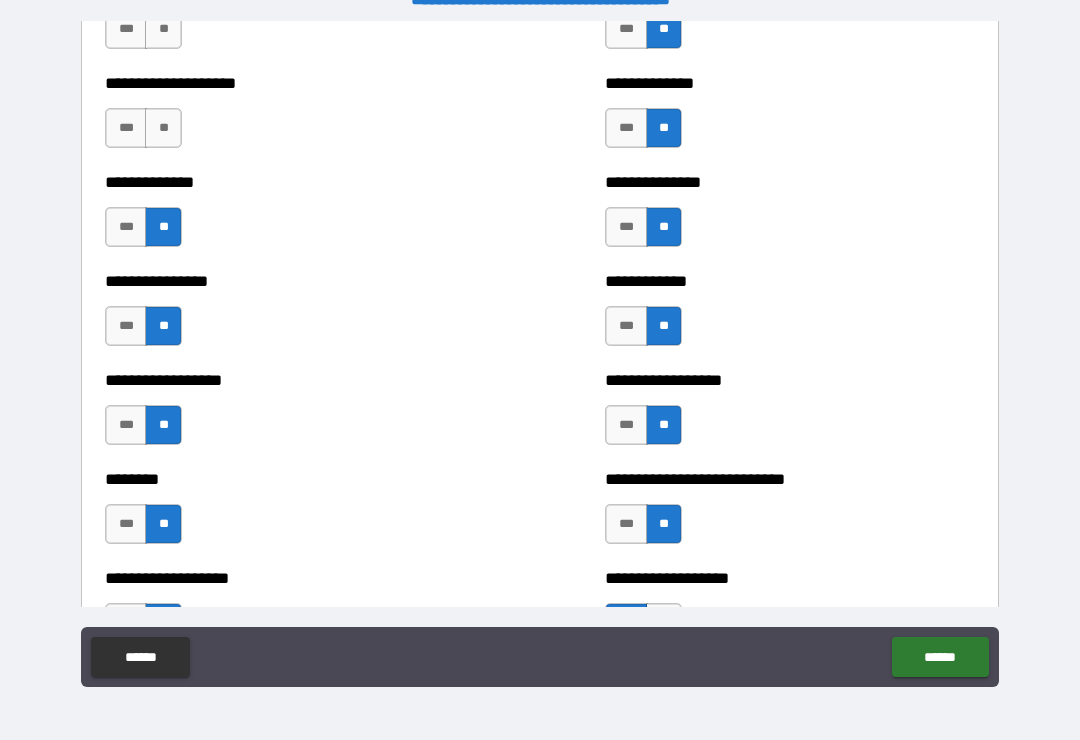 click on "**" at bounding box center (163, 128) 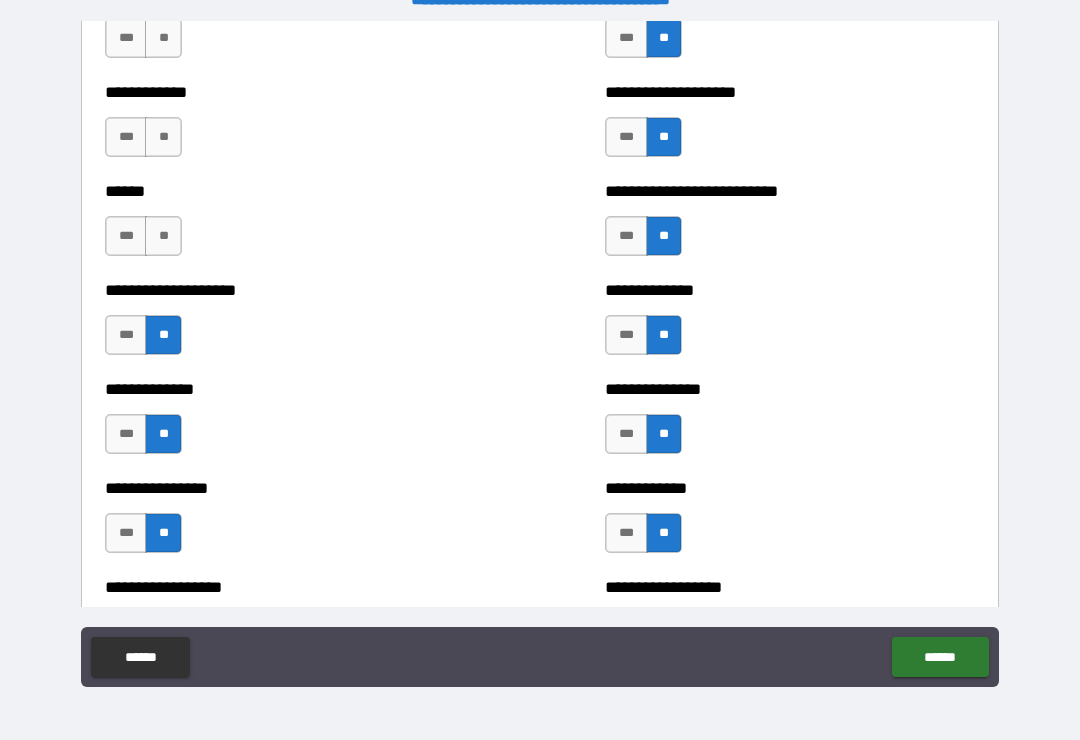 scroll, scrollTop: 3926, scrollLeft: 0, axis: vertical 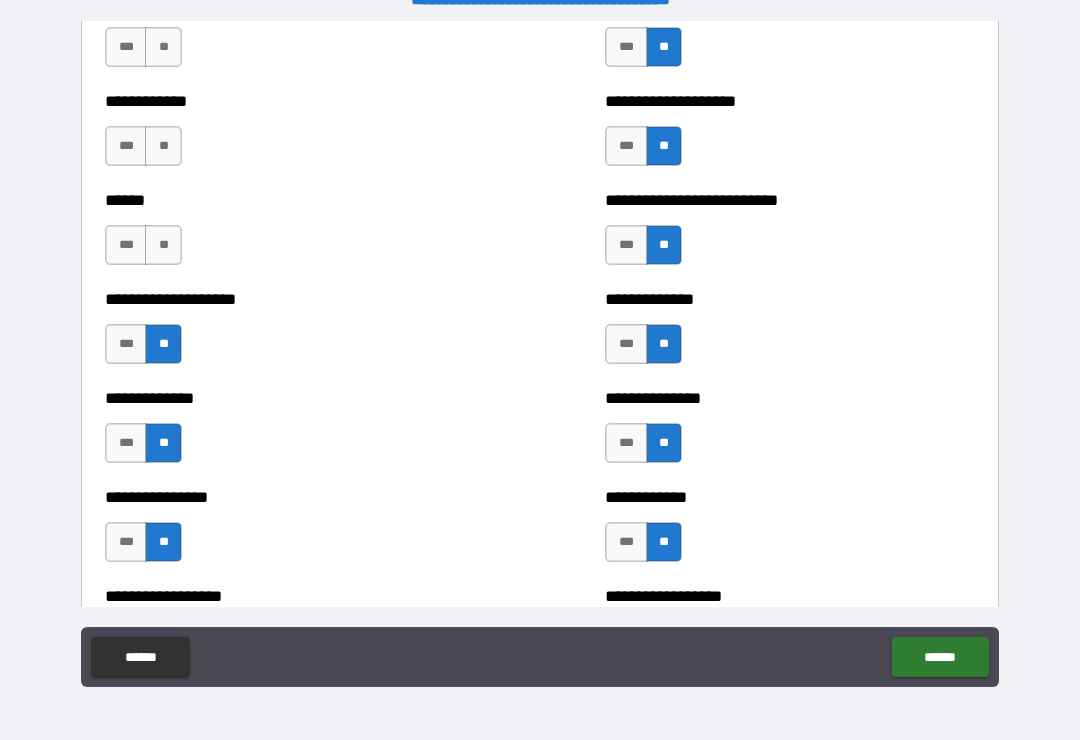 click on "**" at bounding box center (163, 245) 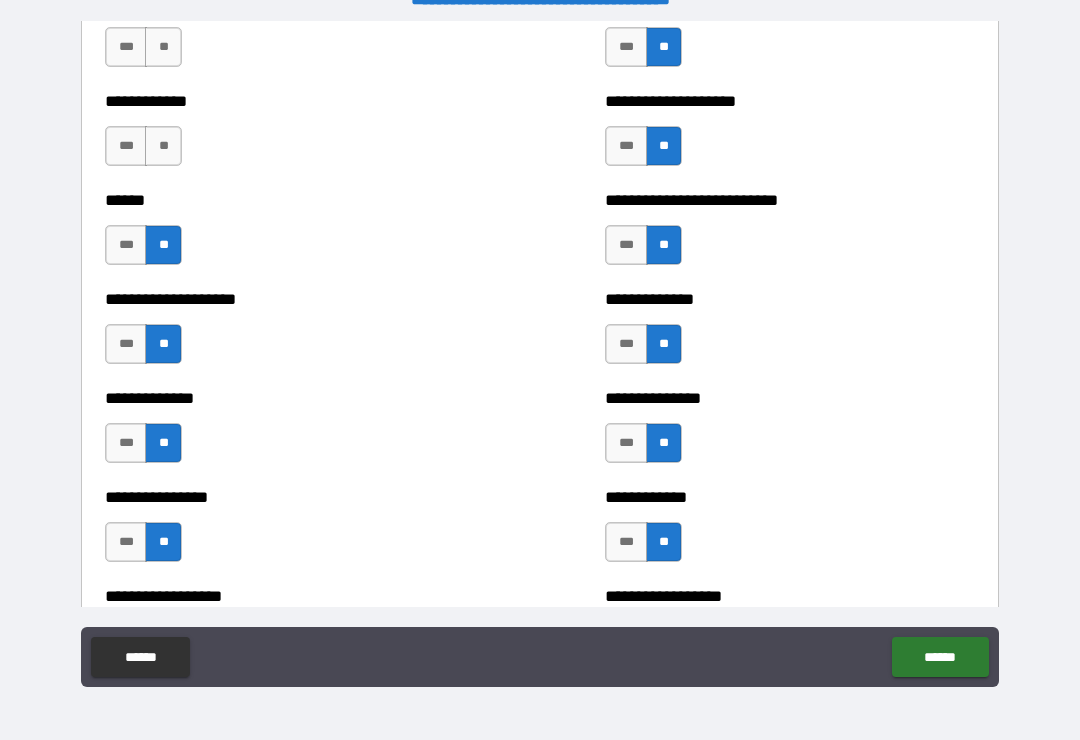 click on "**" at bounding box center (163, 146) 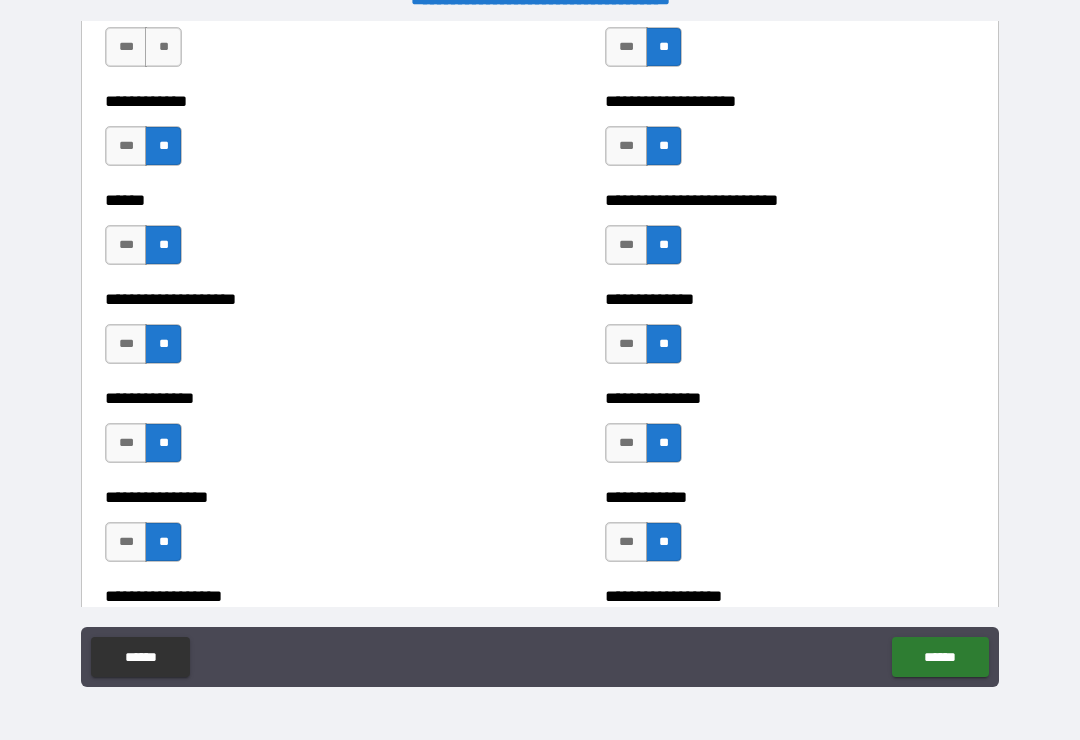 click on "**" at bounding box center (163, 47) 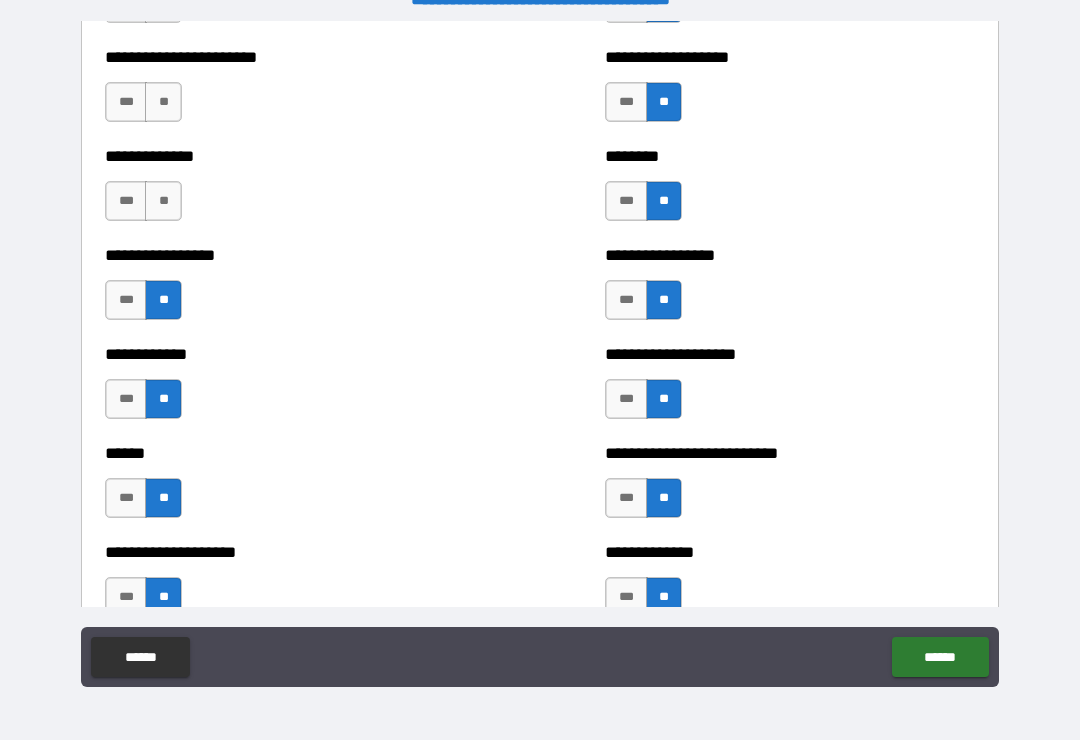 scroll, scrollTop: 3665, scrollLeft: 0, axis: vertical 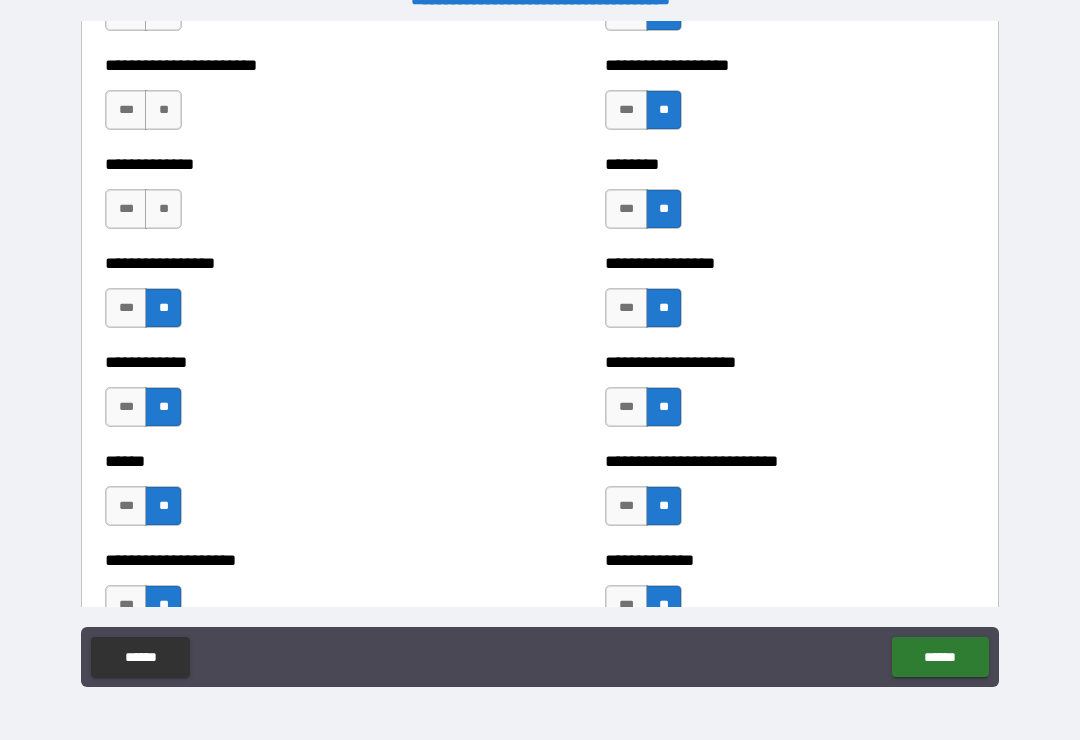 click on "**" at bounding box center [163, 209] 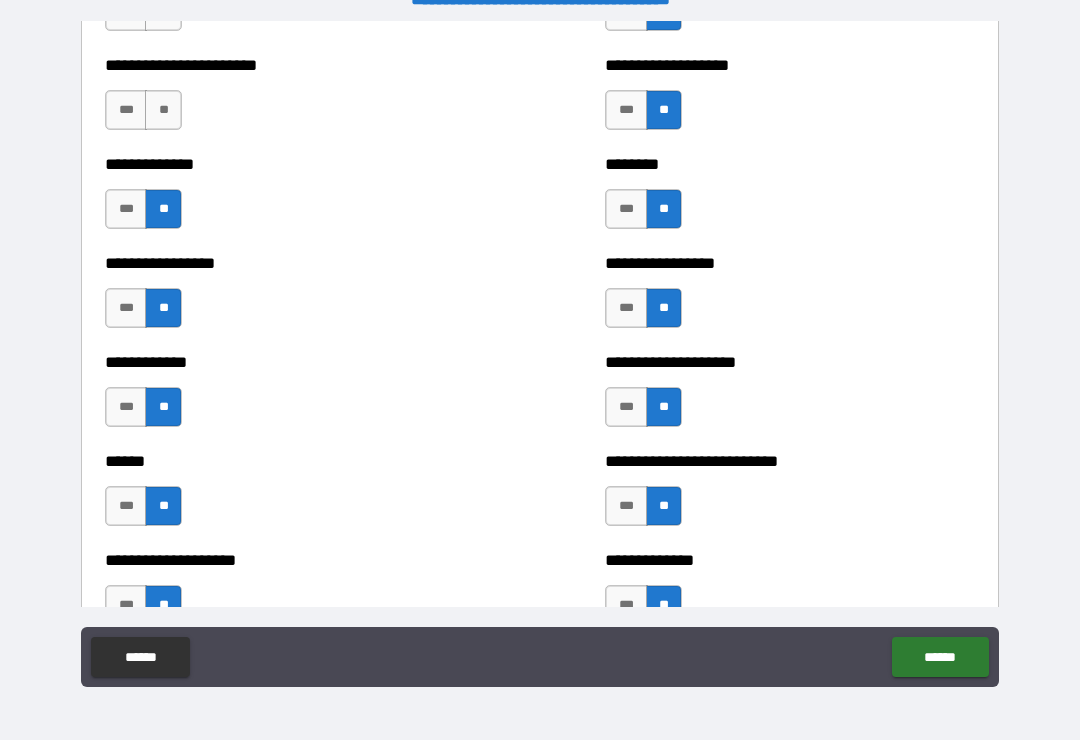 click on "**" at bounding box center [163, 110] 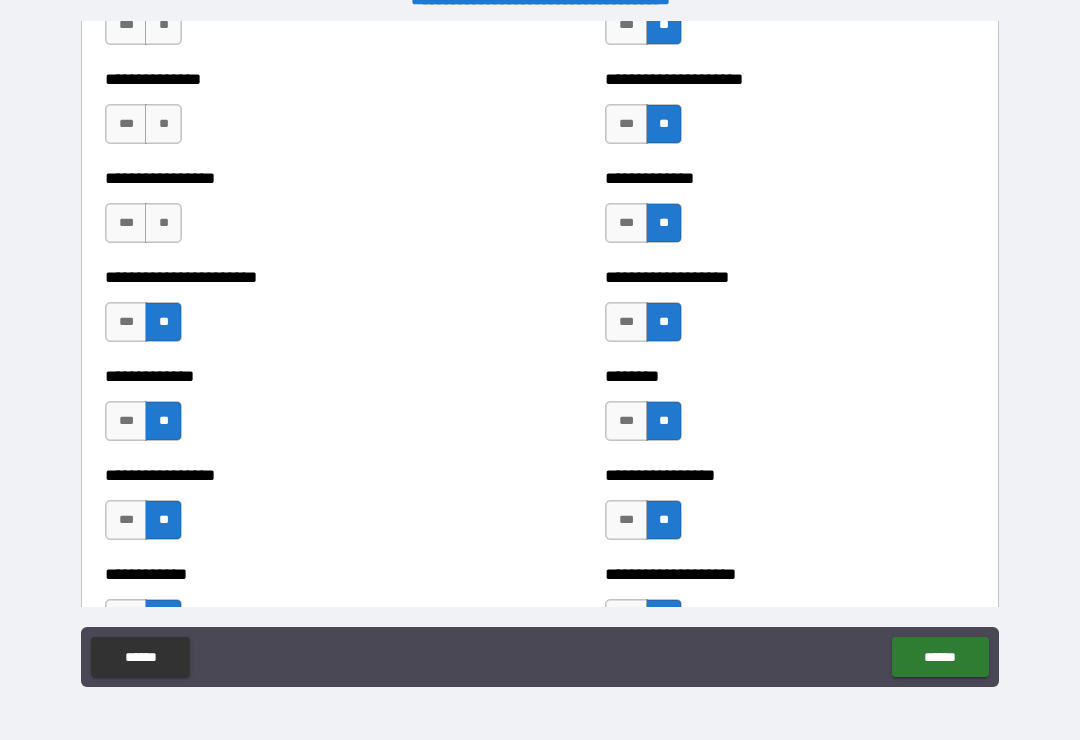 scroll, scrollTop: 3436, scrollLeft: 0, axis: vertical 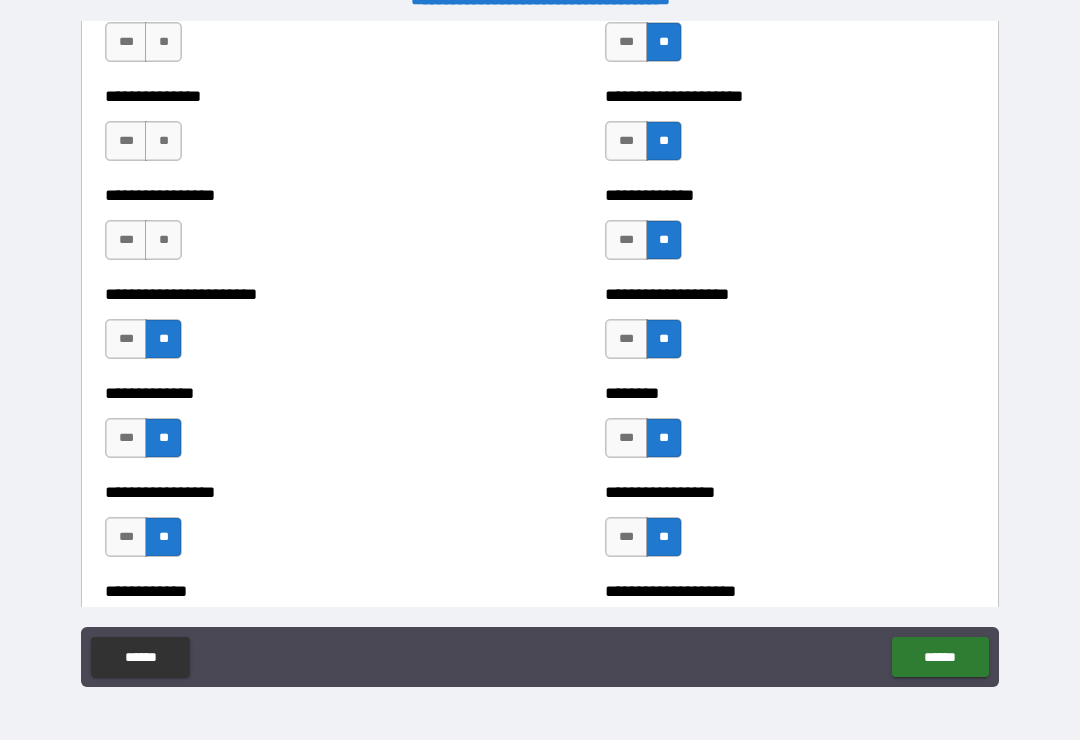 click on "**" at bounding box center [163, 240] 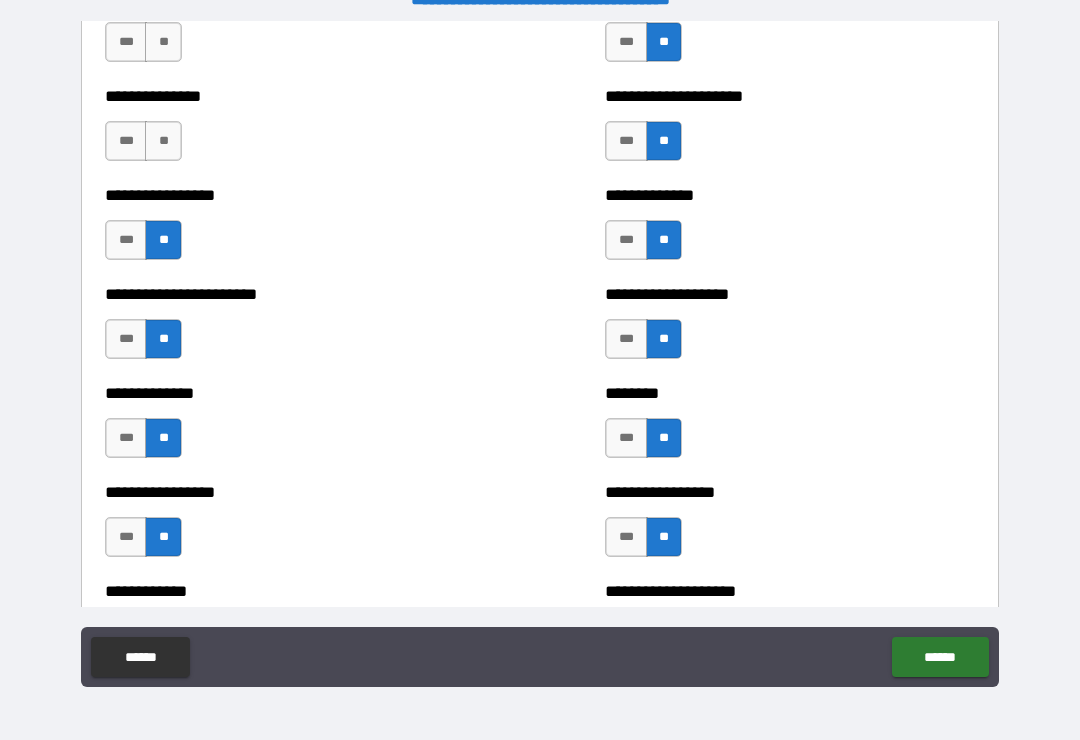 click on "**" at bounding box center (163, 141) 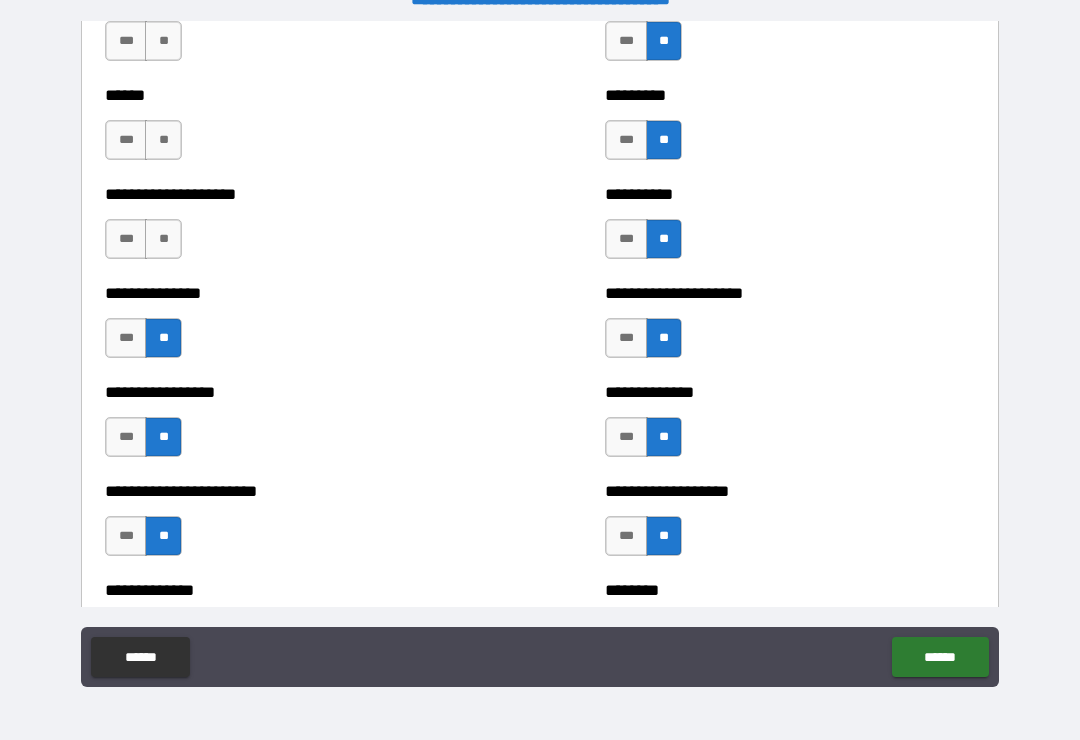 scroll, scrollTop: 3222, scrollLeft: 0, axis: vertical 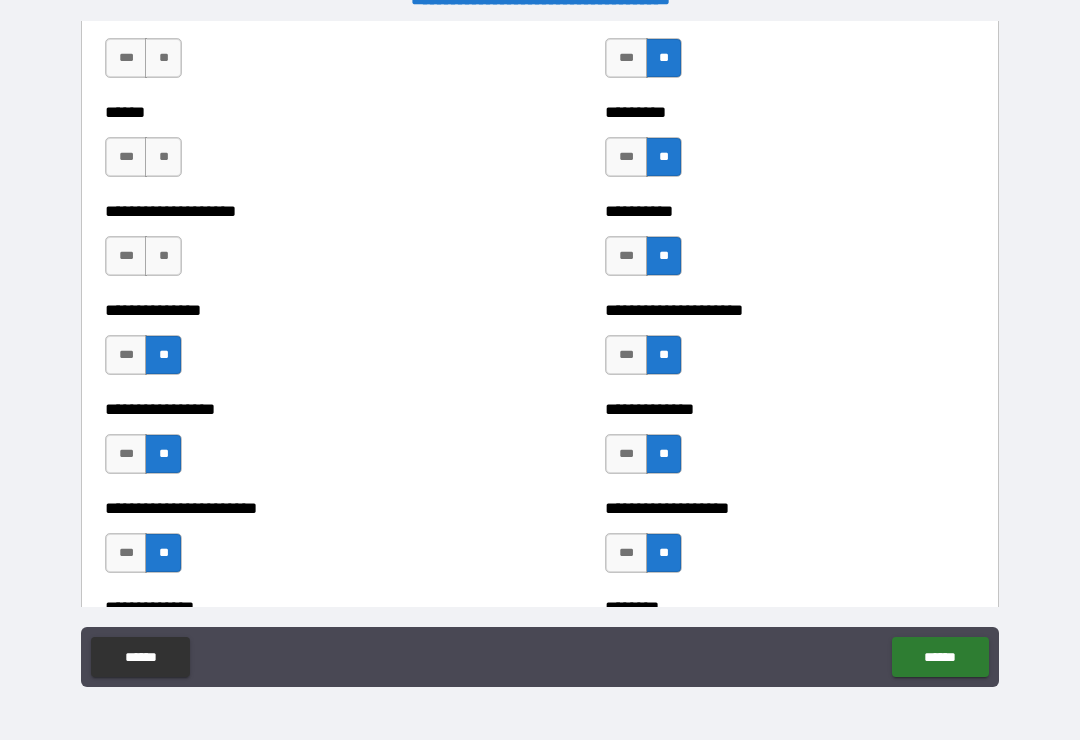 click on "***" at bounding box center [126, 256] 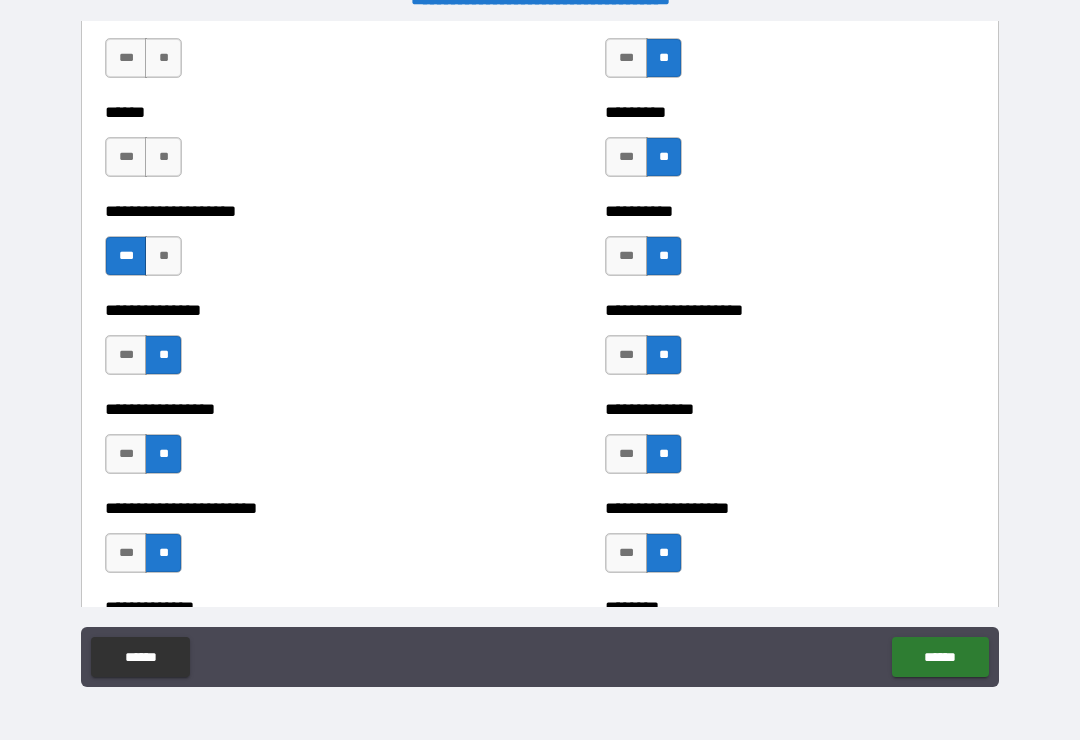 click on "**" at bounding box center (163, 157) 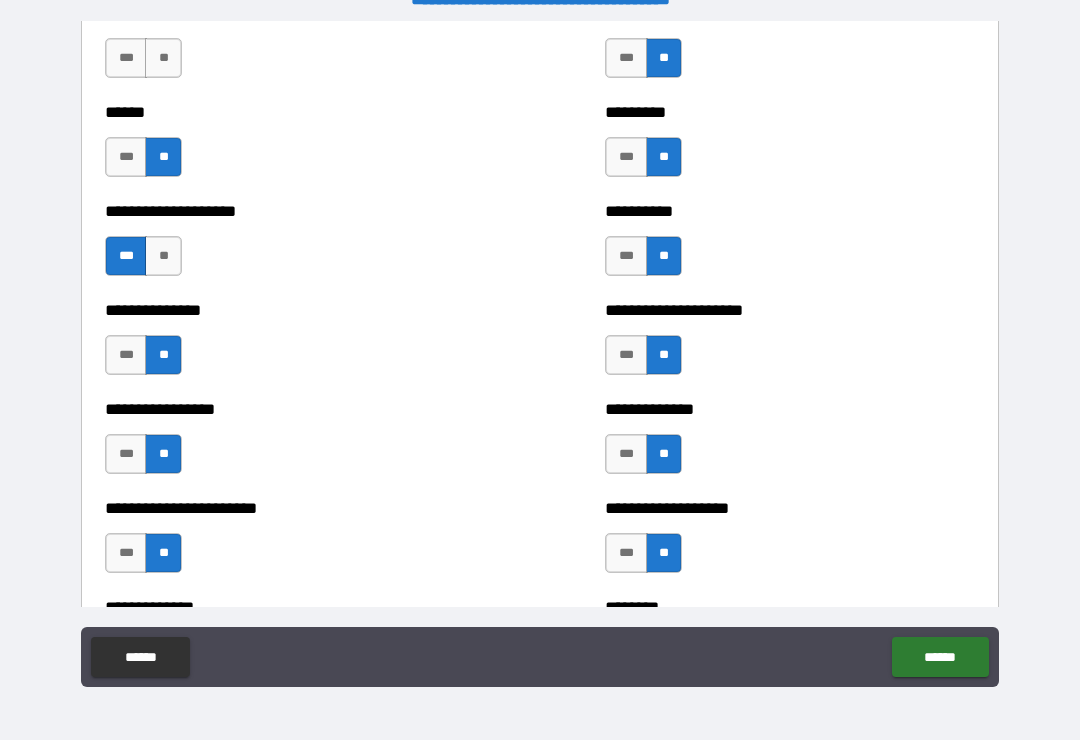 click on "**" at bounding box center [163, 58] 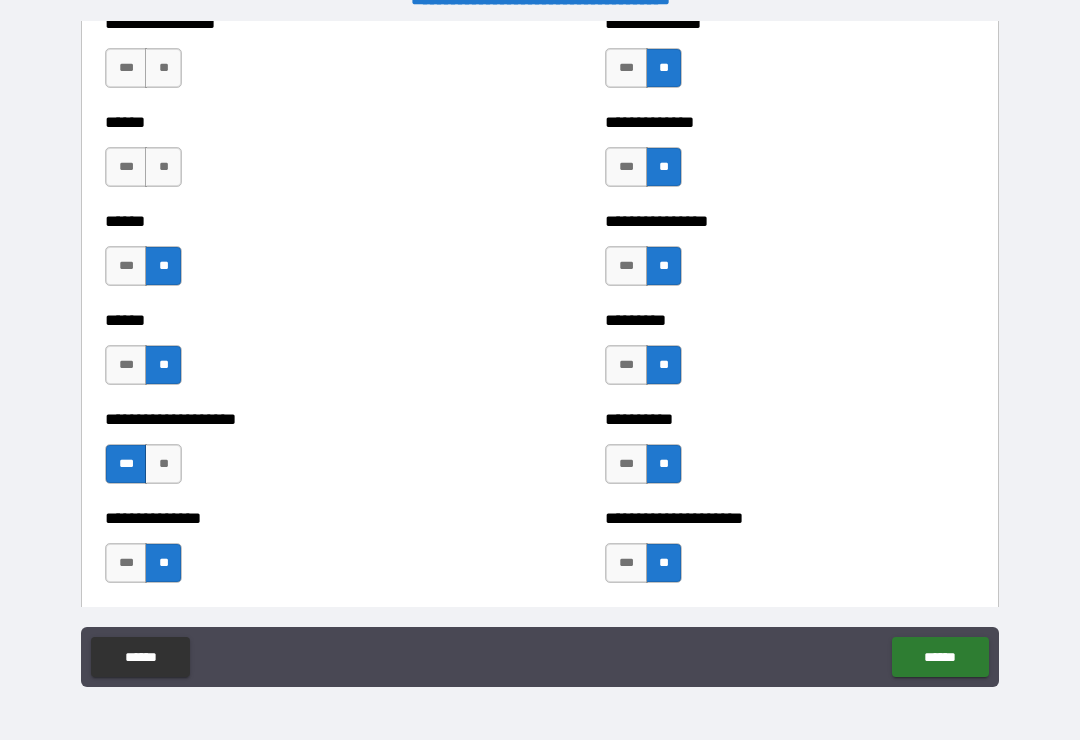 scroll, scrollTop: 3007, scrollLeft: 0, axis: vertical 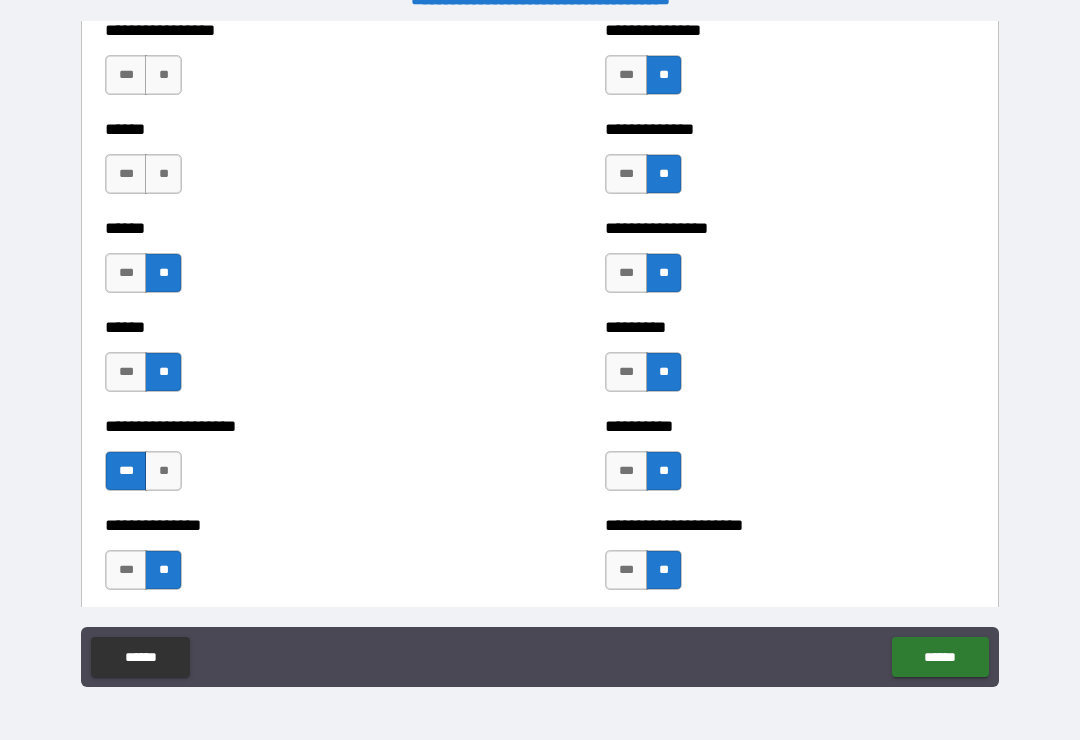 click on "**" at bounding box center (163, 174) 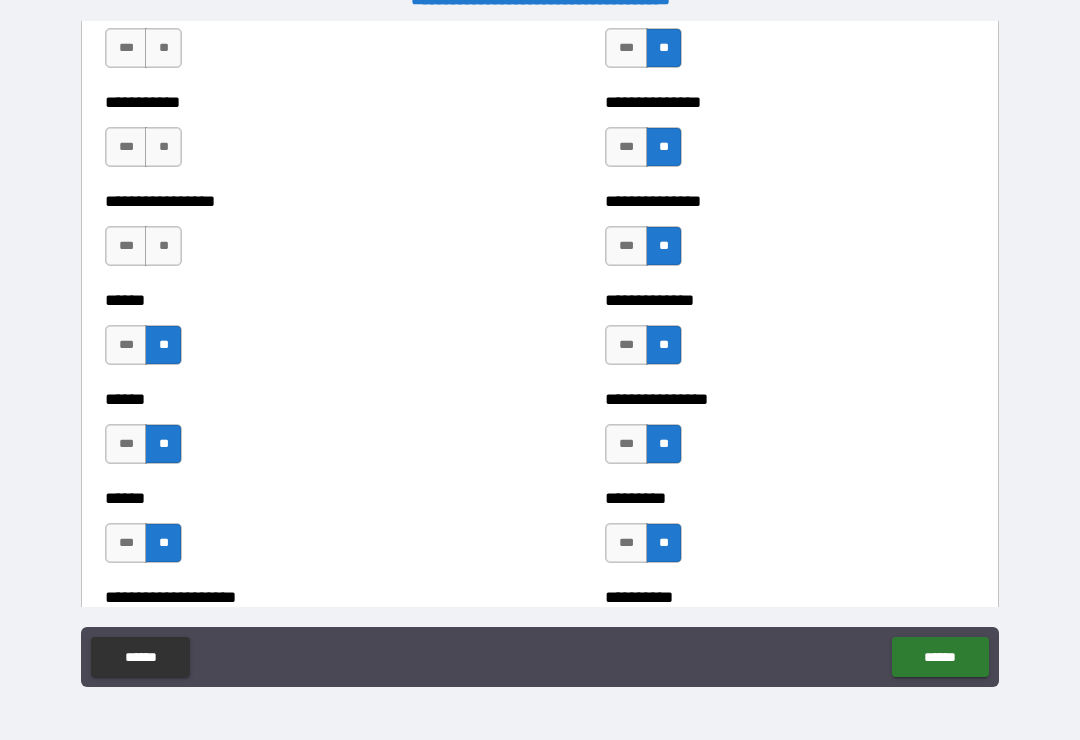 scroll, scrollTop: 2830, scrollLeft: 0, axis: vertical 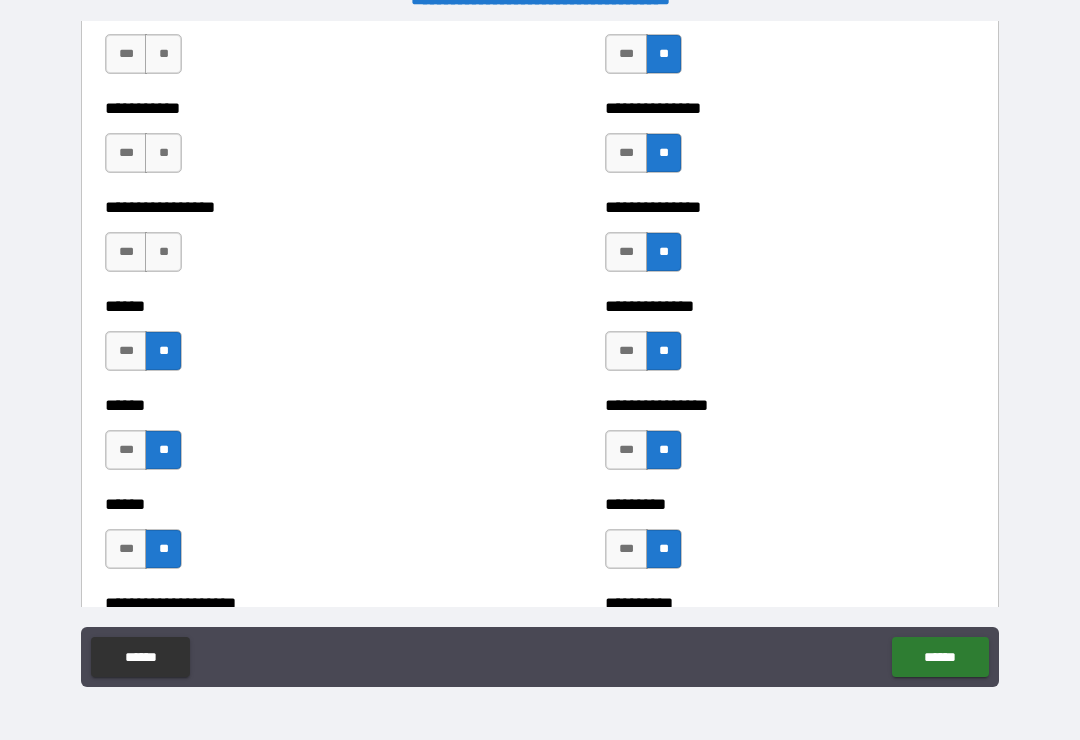 click on "**" at bounding box center (163, 252) 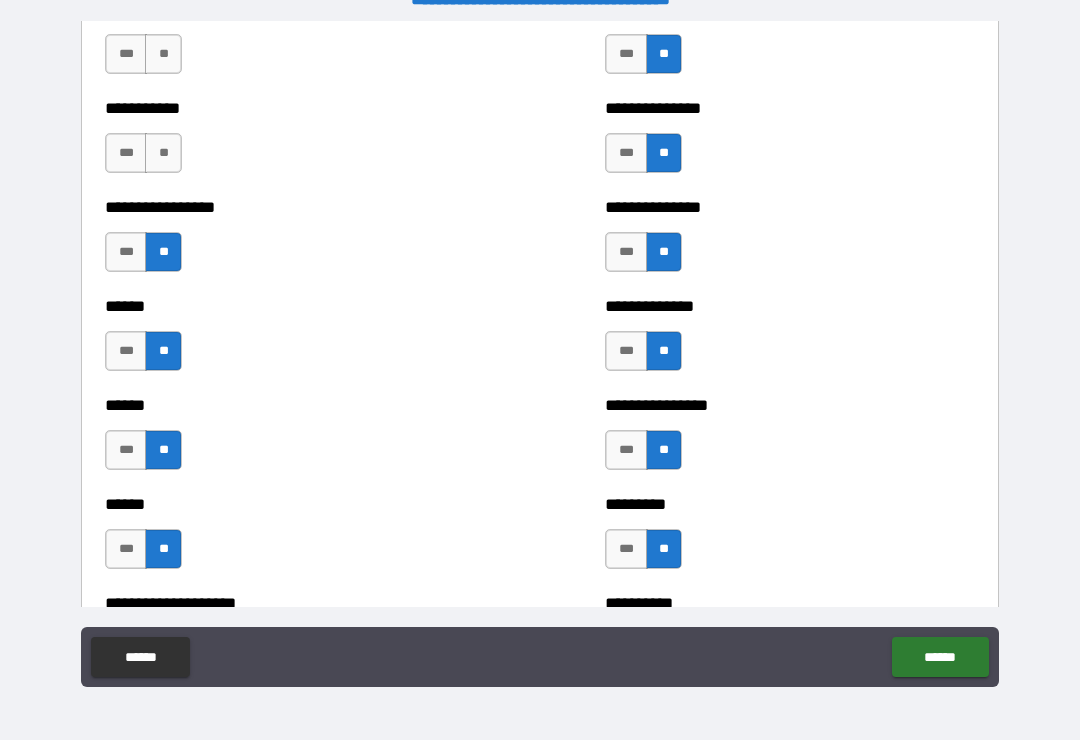 click on "**" at bounding box center (163, 153) 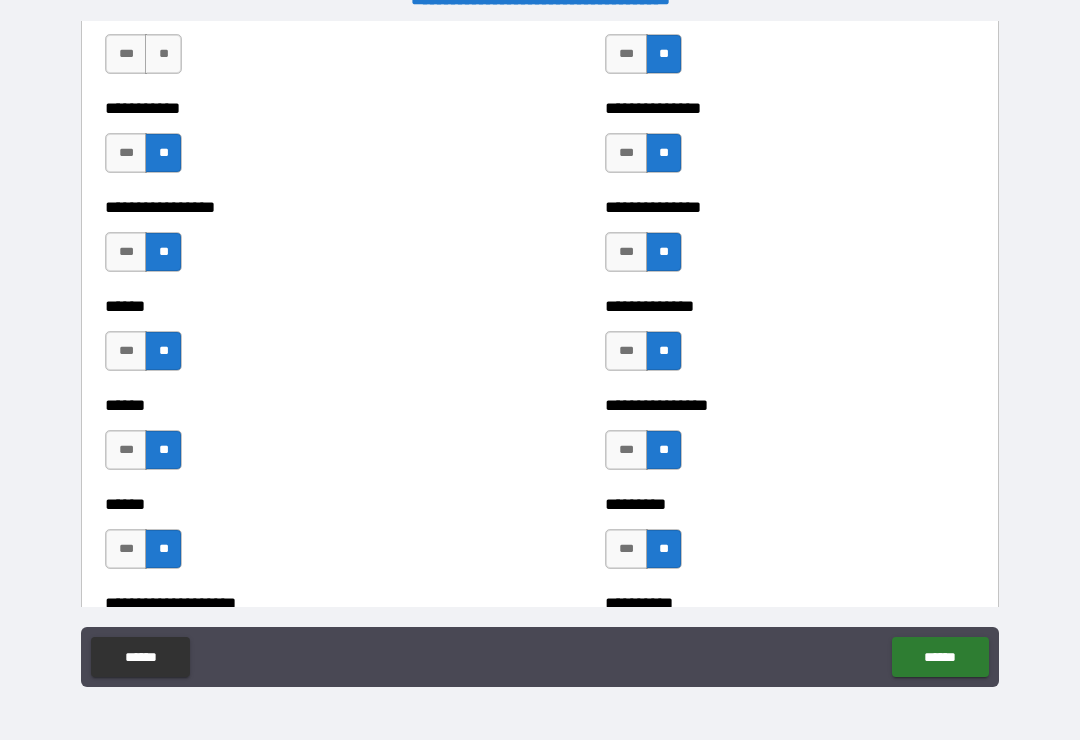 click on "**" at bounding box center (163, 54) 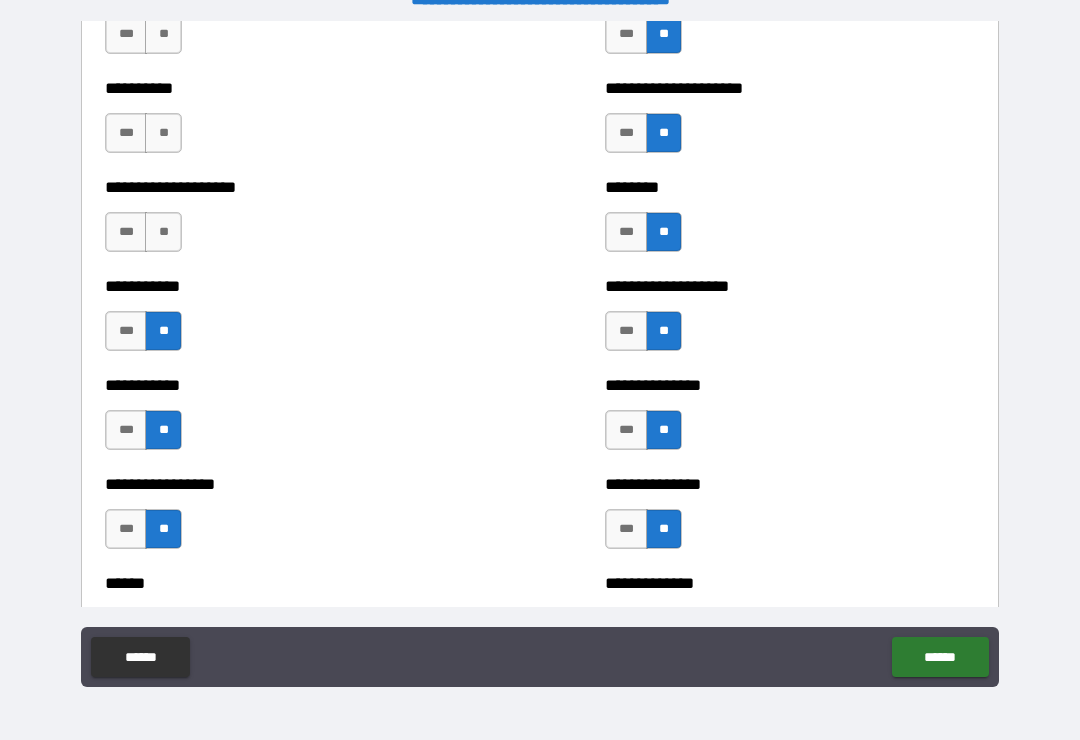 scroll, scrollTop: 2550, scrollLeft: 0, axis: vertical 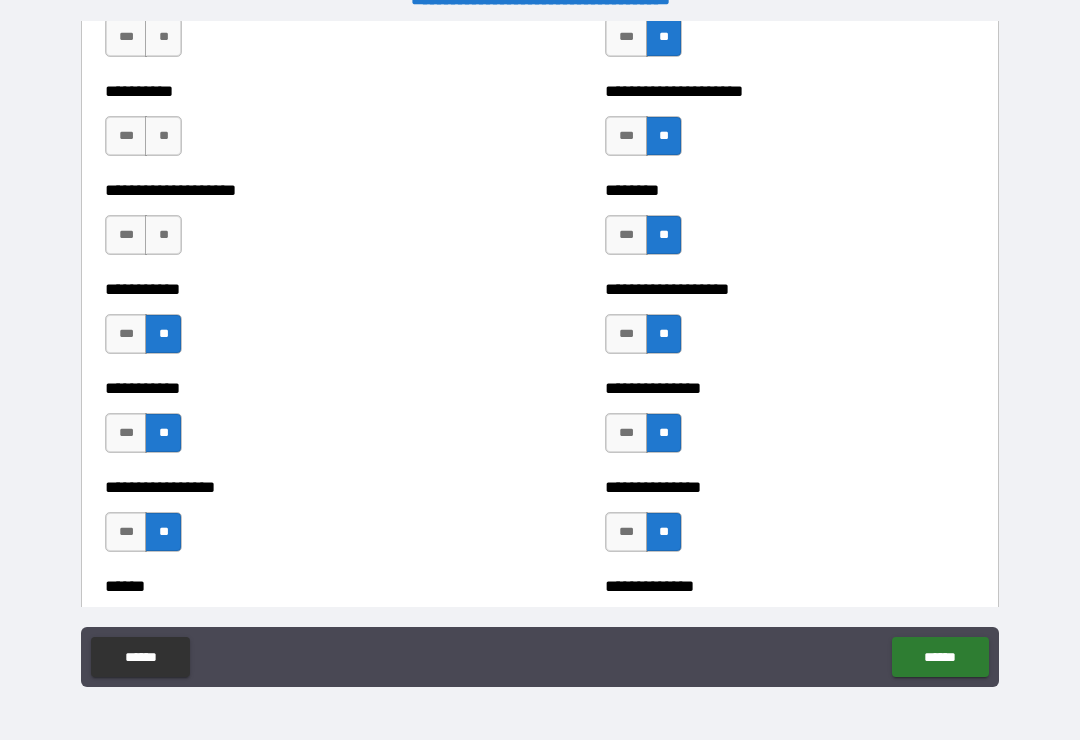 click on "**" at bounding box center (163, 235) 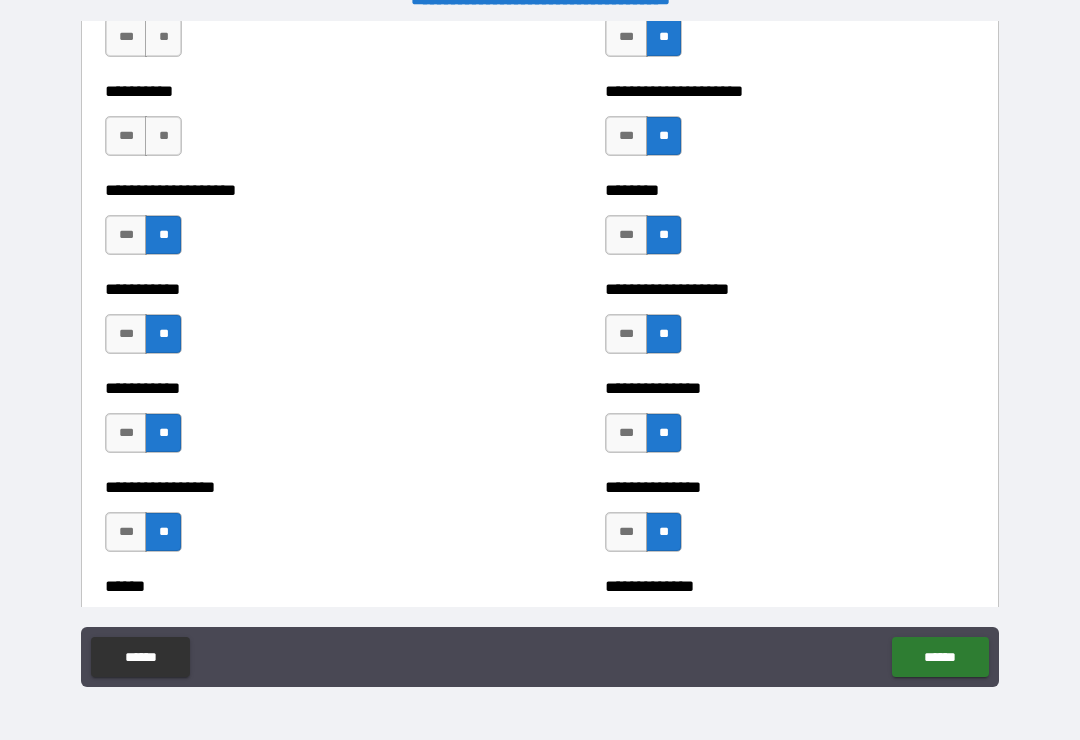 click on "**" at bounding box center (163, 136) 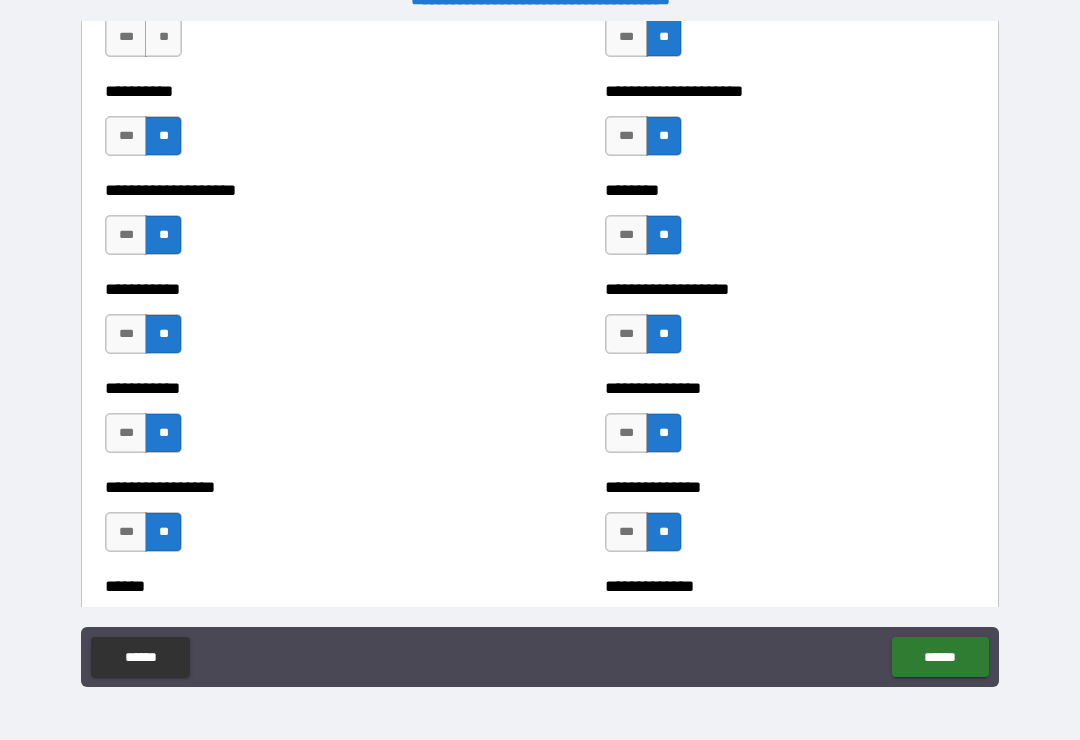 click on "**" at bounding box center [163, 37] 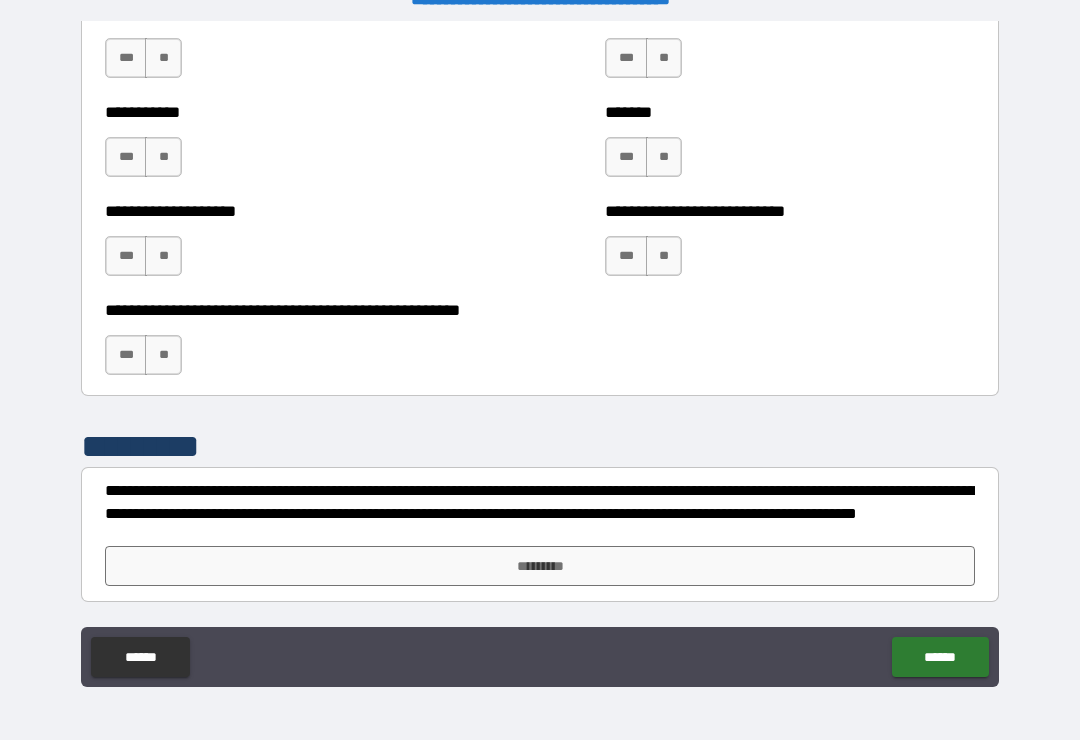 scroll, scrollTop: 7996, scrollLeft: 0, axis: vertical 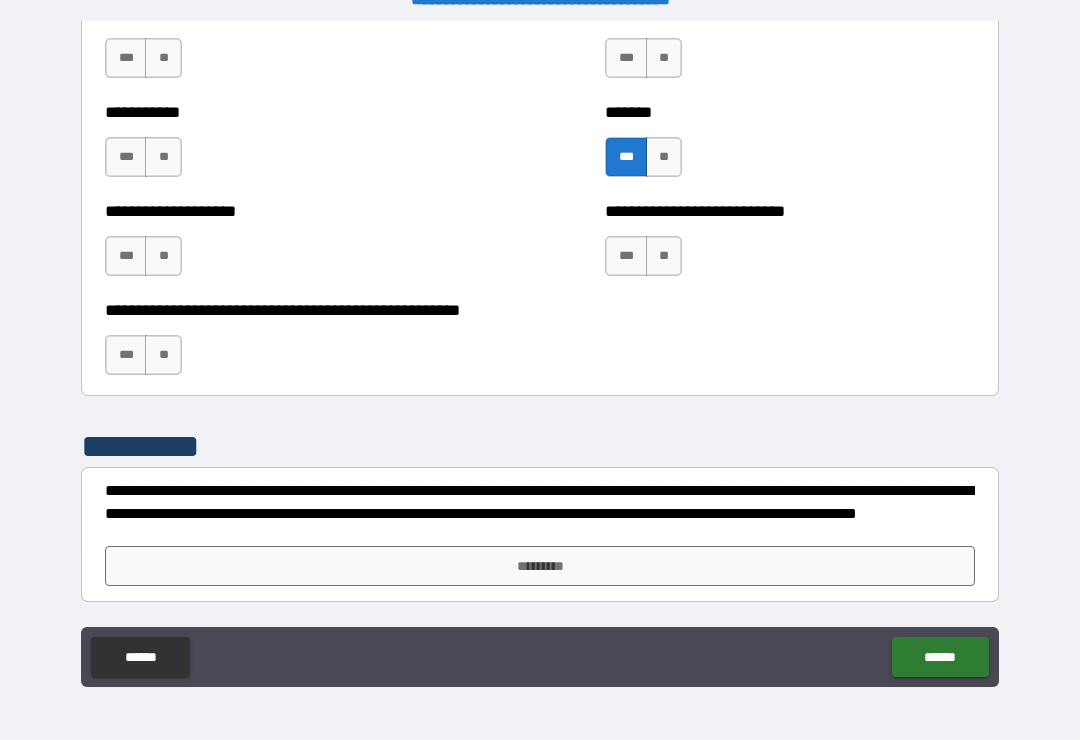 click on "**" at bounding box center (664, 256) 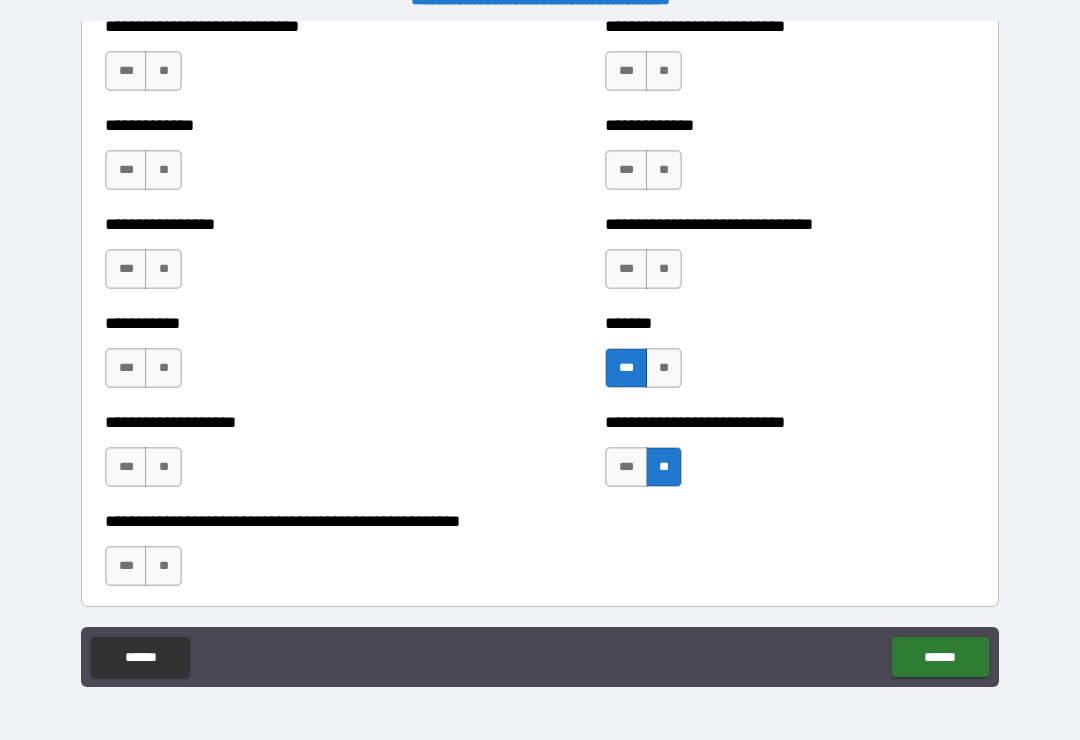 scroll, scrollTop: 7781, scrollLeft: 0, axis: vertical 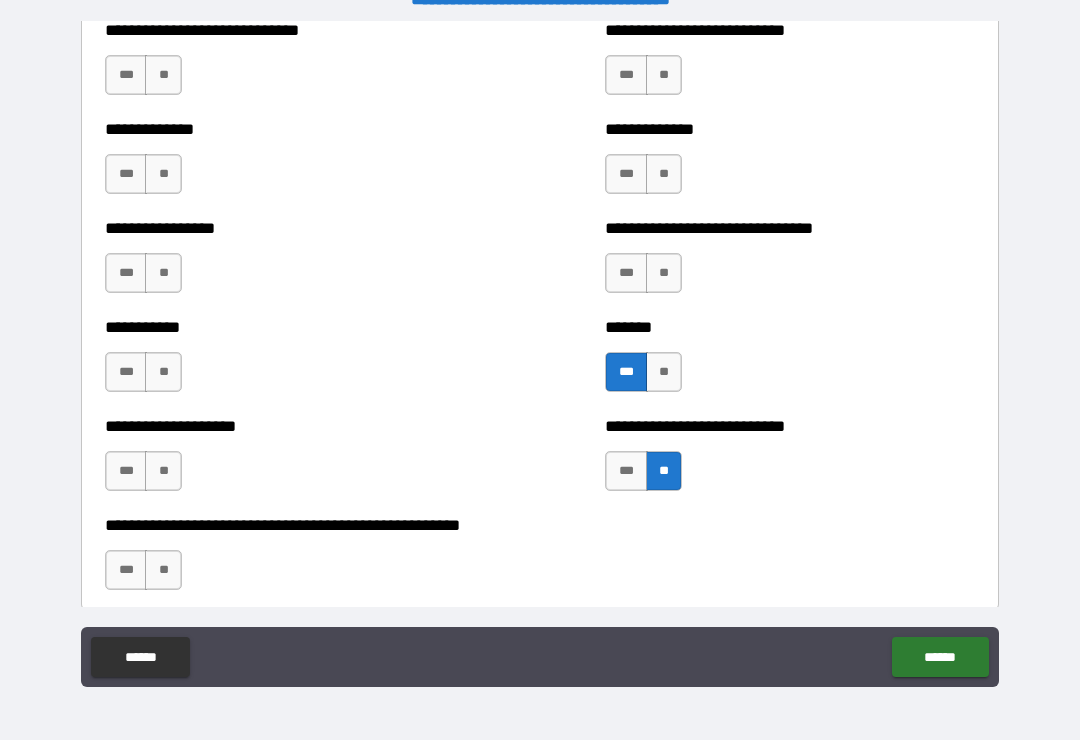 click on "**" at bounding box center [664, 273] 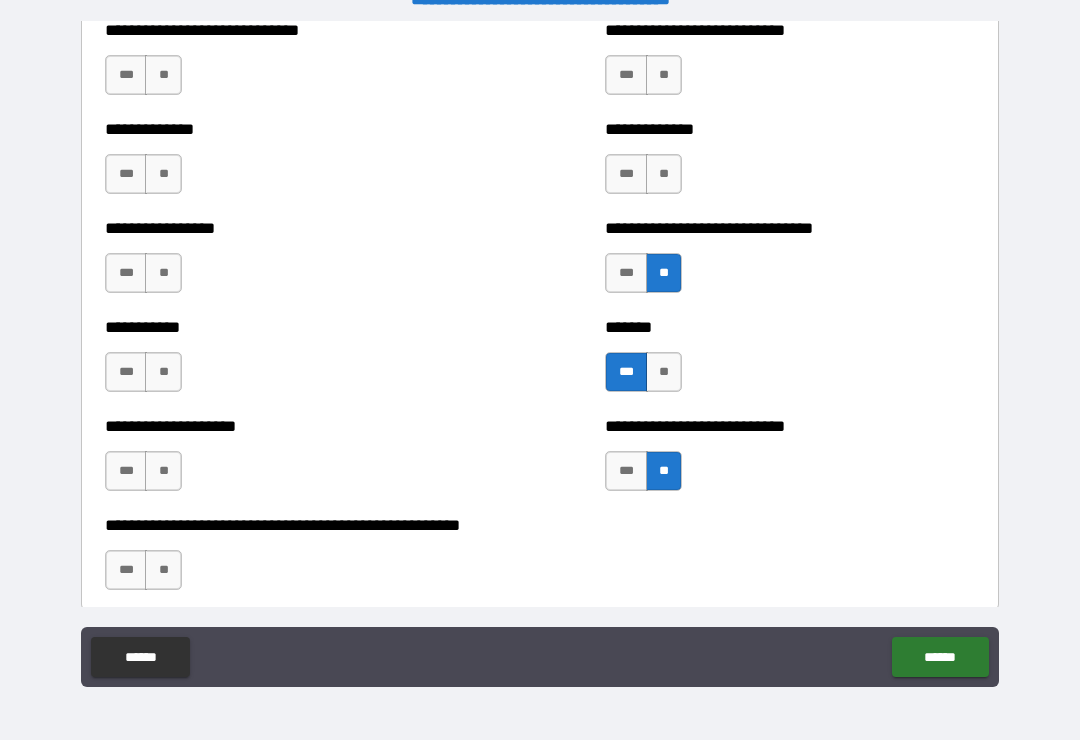 click on "**" at bounding box center [664, 174] 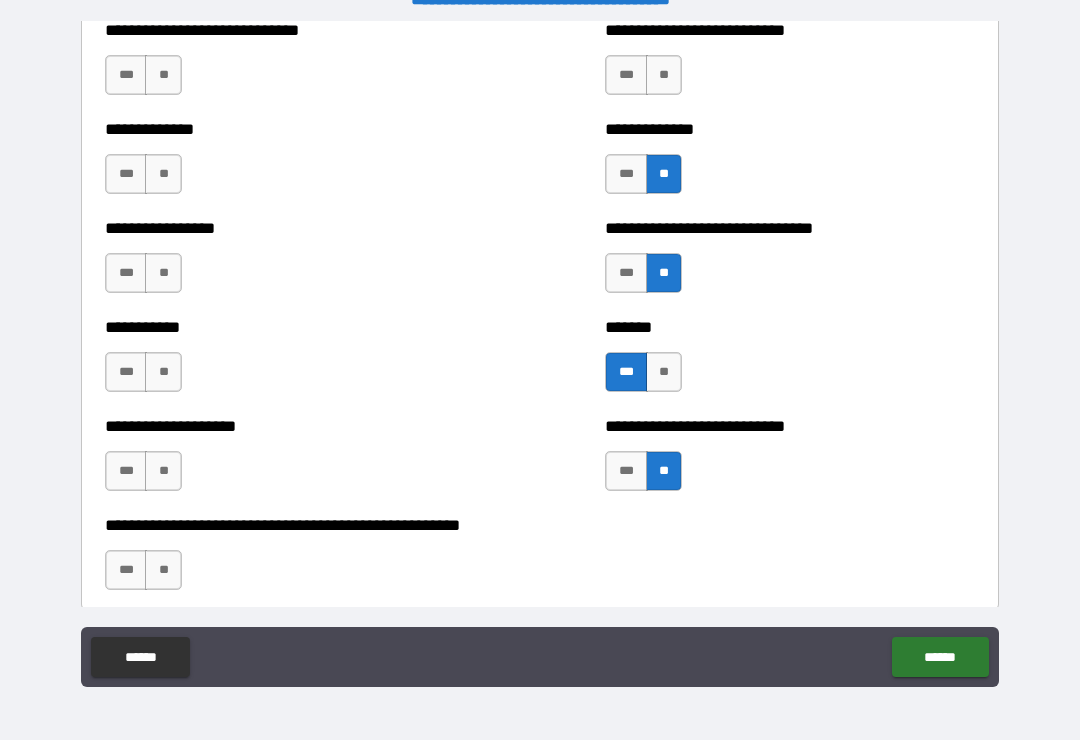 click on "**" at bounding box center (664, 75) 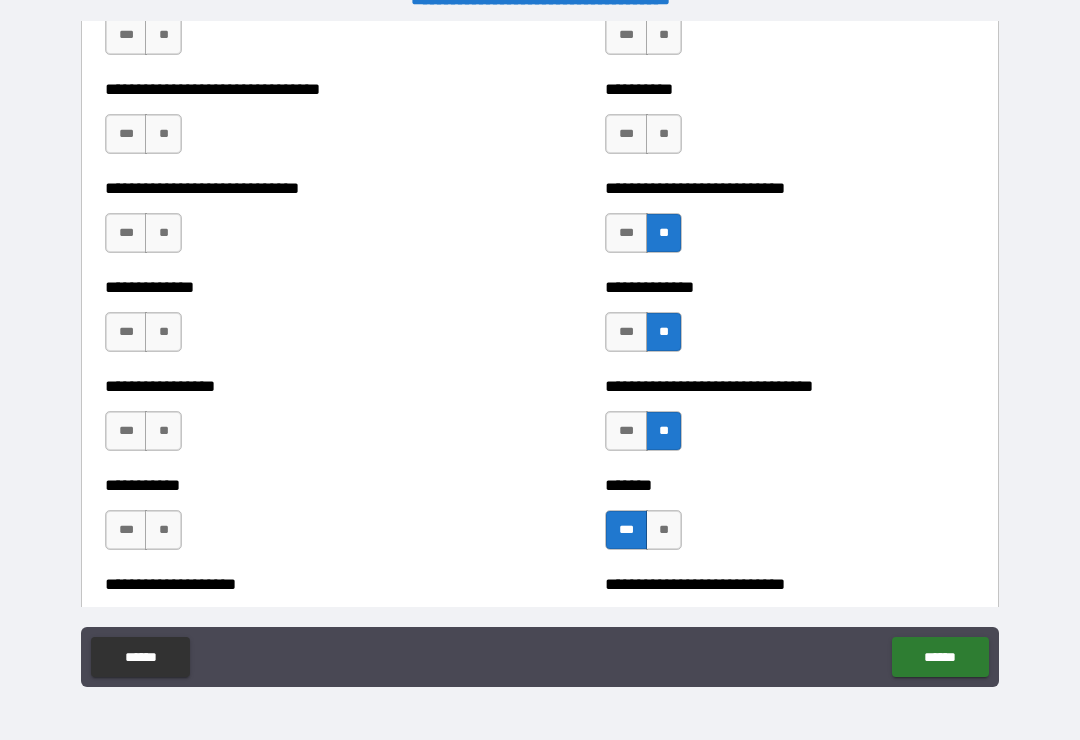 scroll, scrollTop: 7591, scrollLeft: 0, axis: vertical 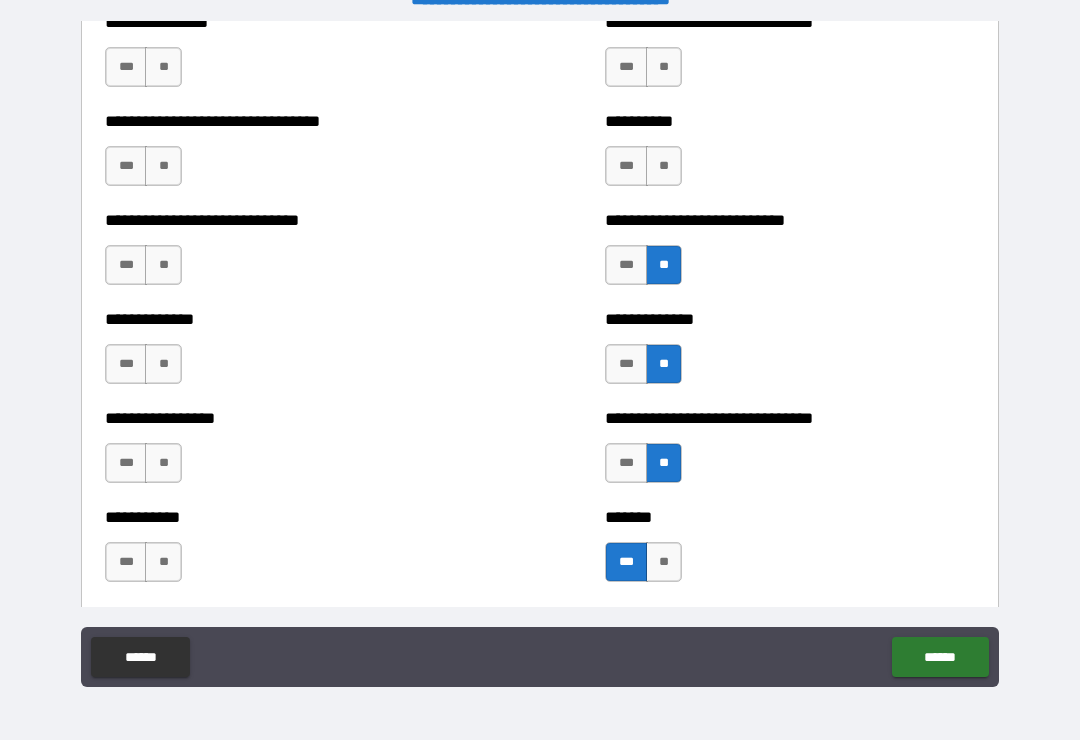 click on "**" at bounding box center (664, 166) 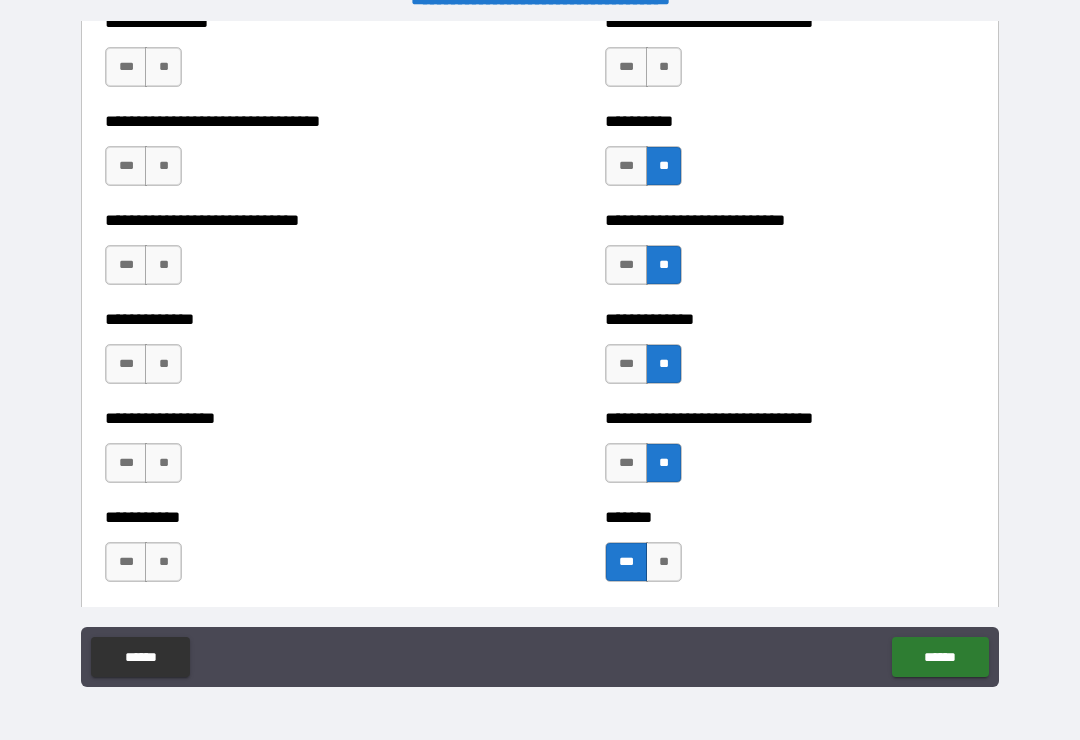 click on "**" at bounding box center [664, 67] 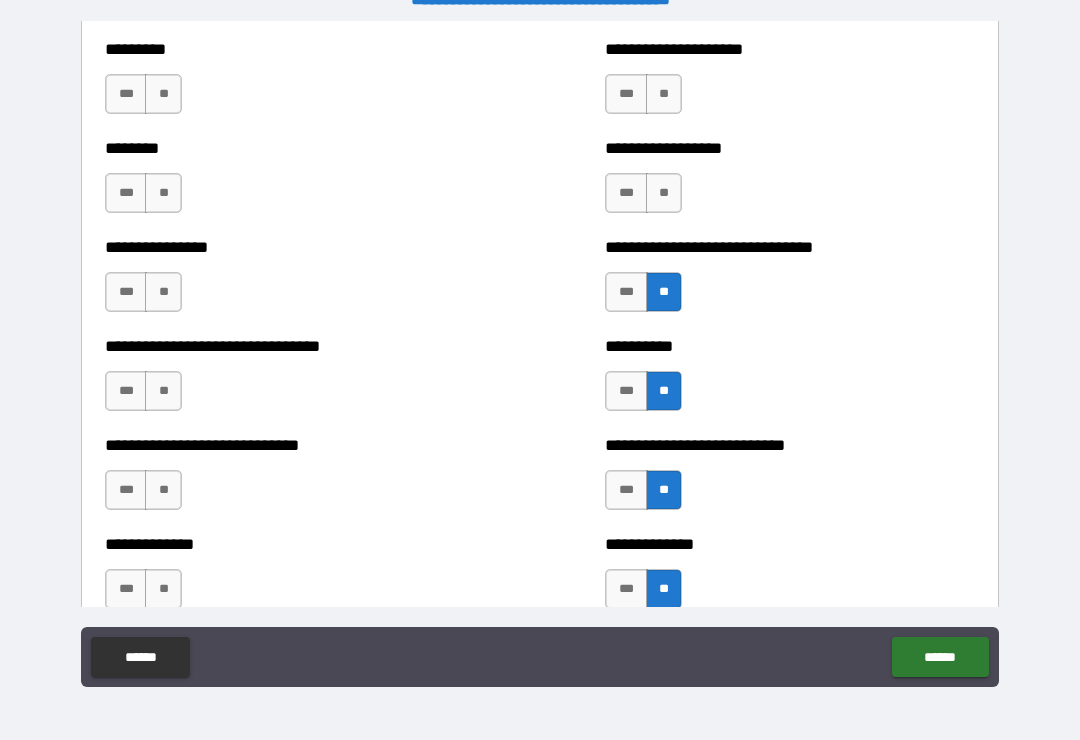 scroll, scrollTop: 7360, scrollLeft: 0, axis: vertical 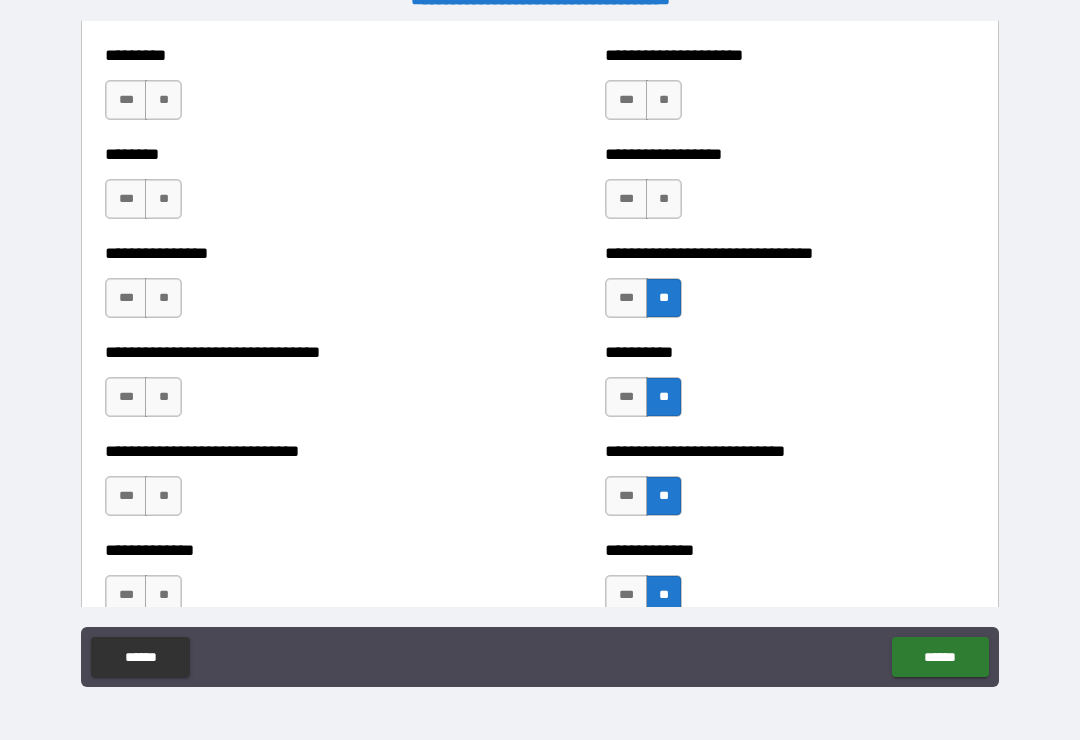click on "**" at bounding box center [664, 199] 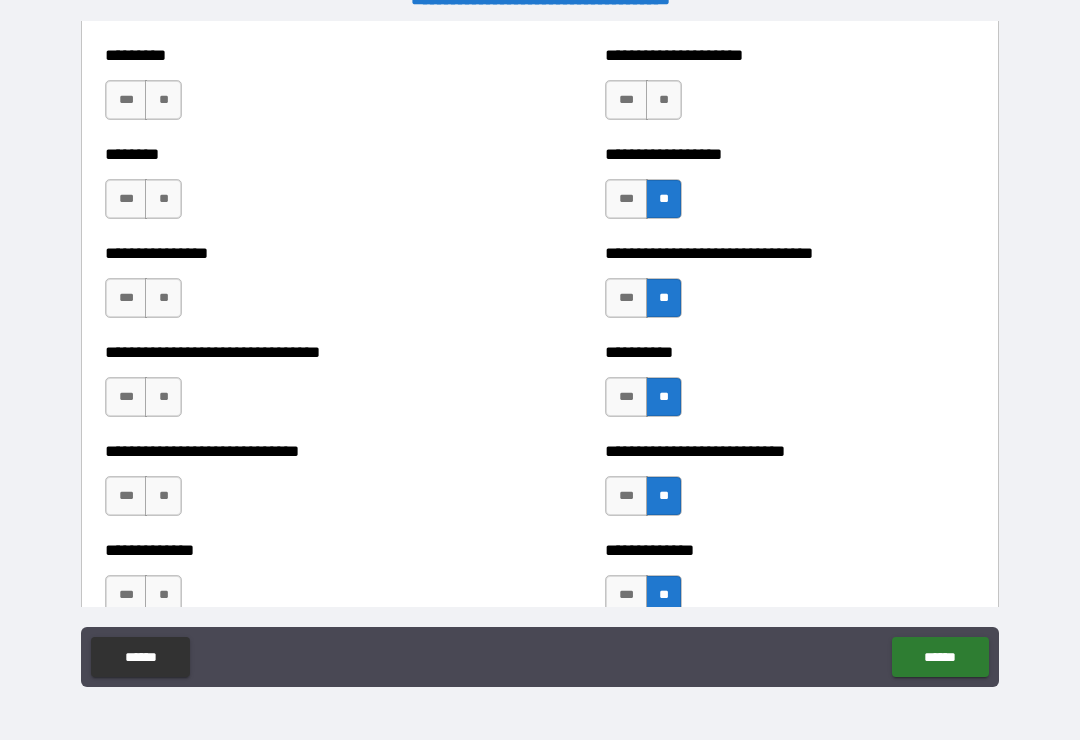 click on "**" at bounding box center [664, 100] 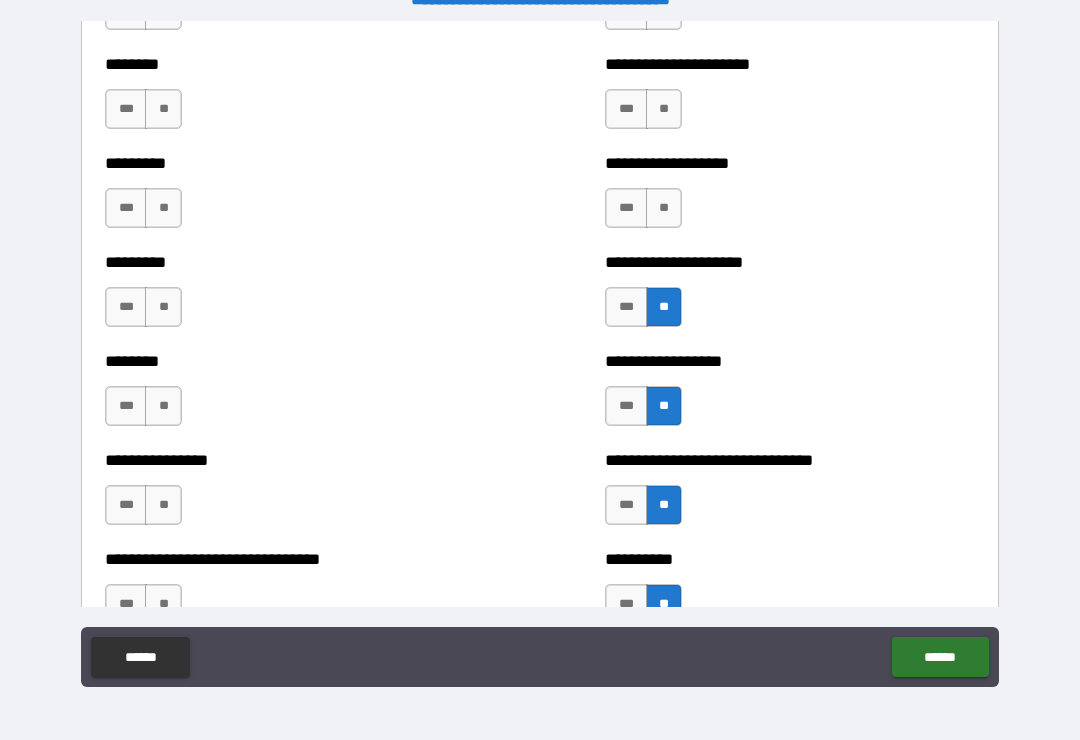 scroll, scrollTop: 7134, scrollLeft: 0, axis: vertical 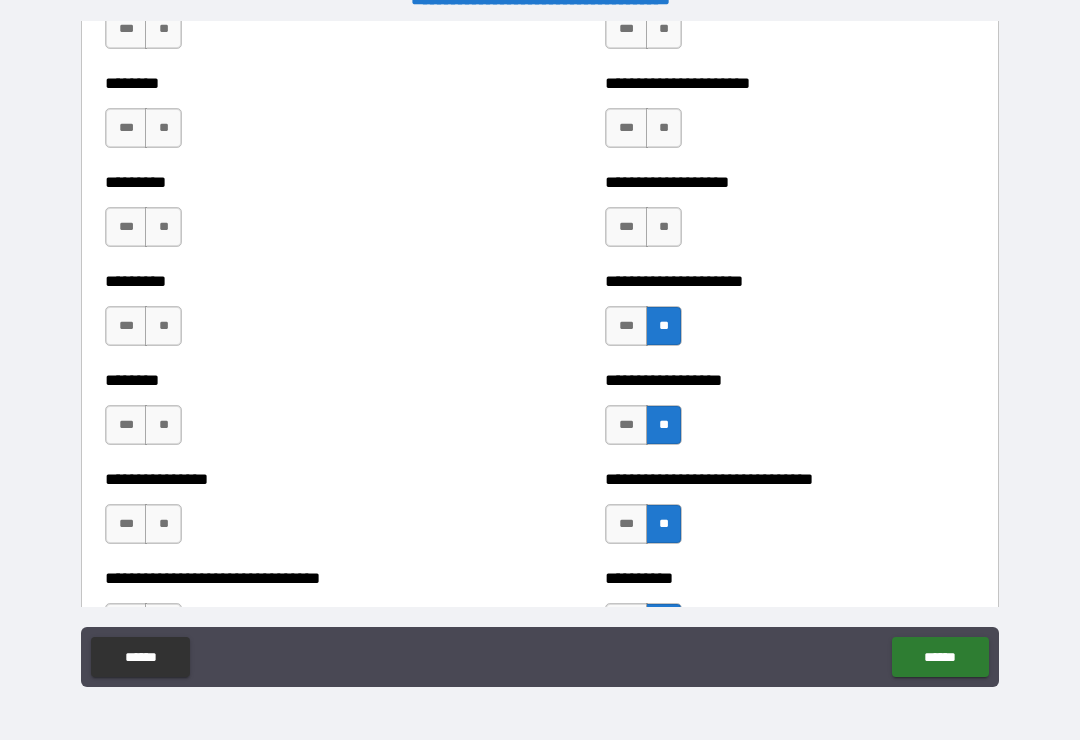 click on "***" at bounding box center [626, 227] 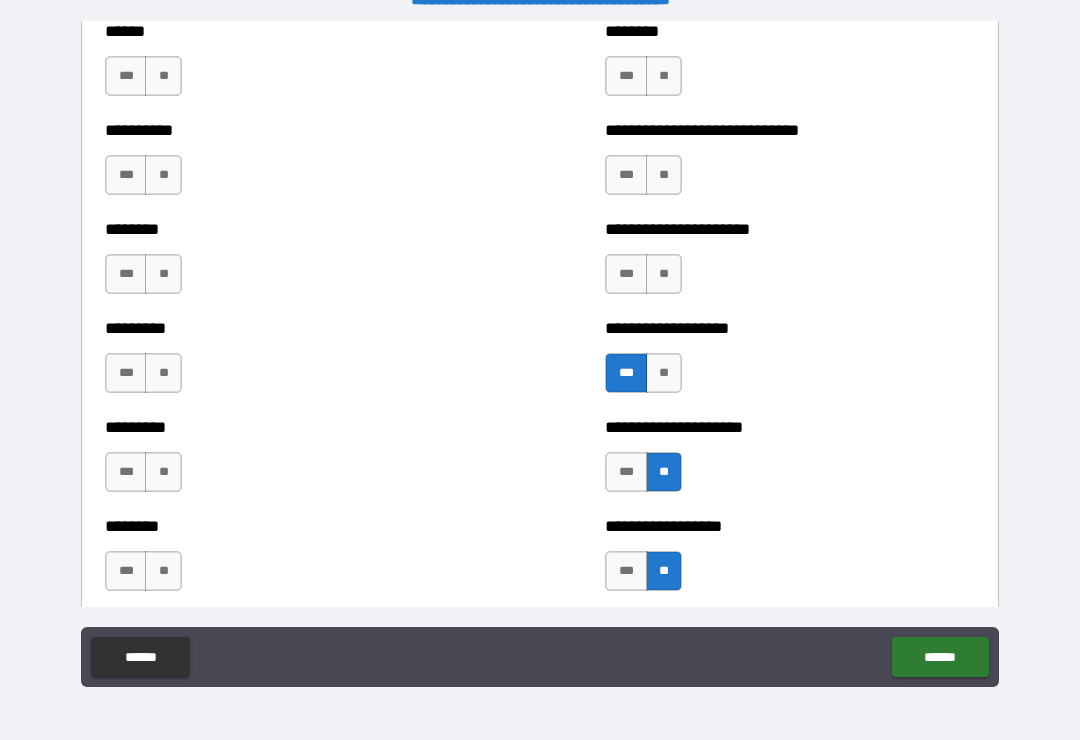 scroll, scrollTop: 6974, scrollLeft: 0, axis: vertical 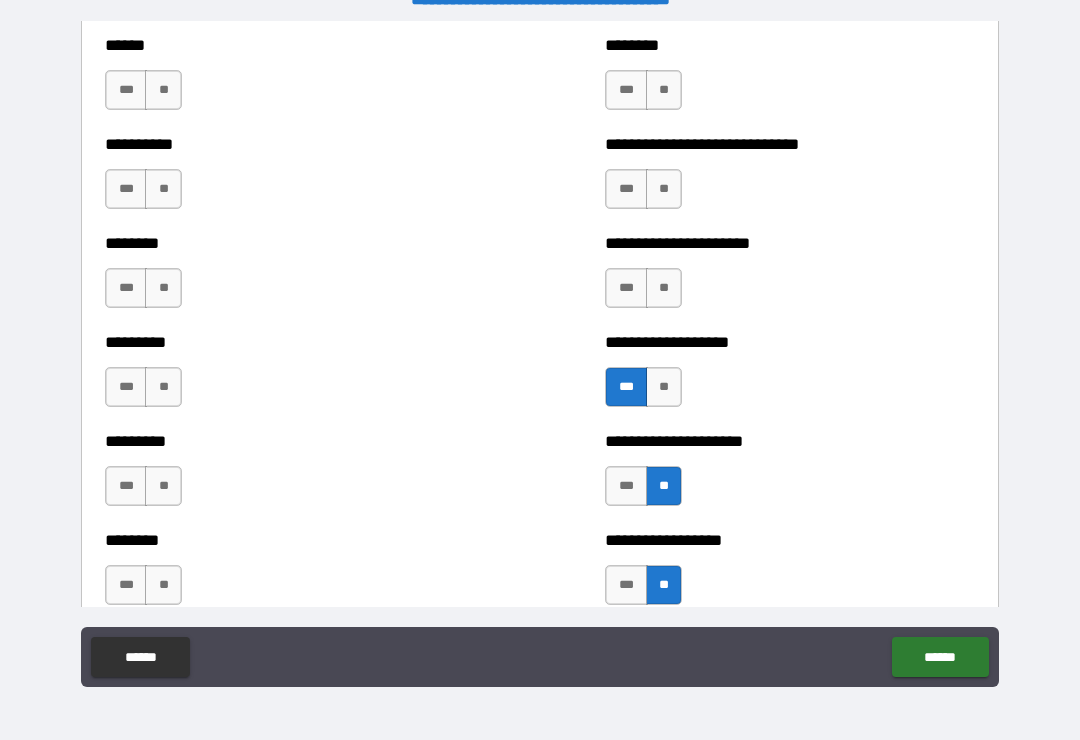 click on "***" at bounding box center (626, 288) 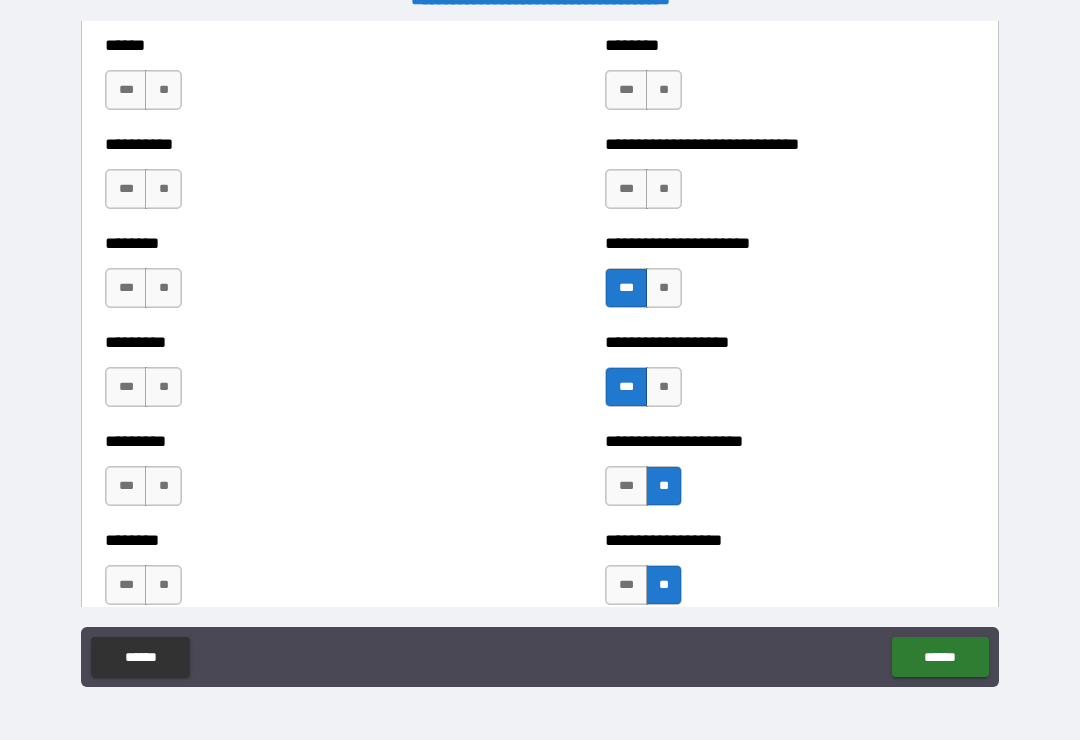 click on "***" at bounding box center (626, 189) 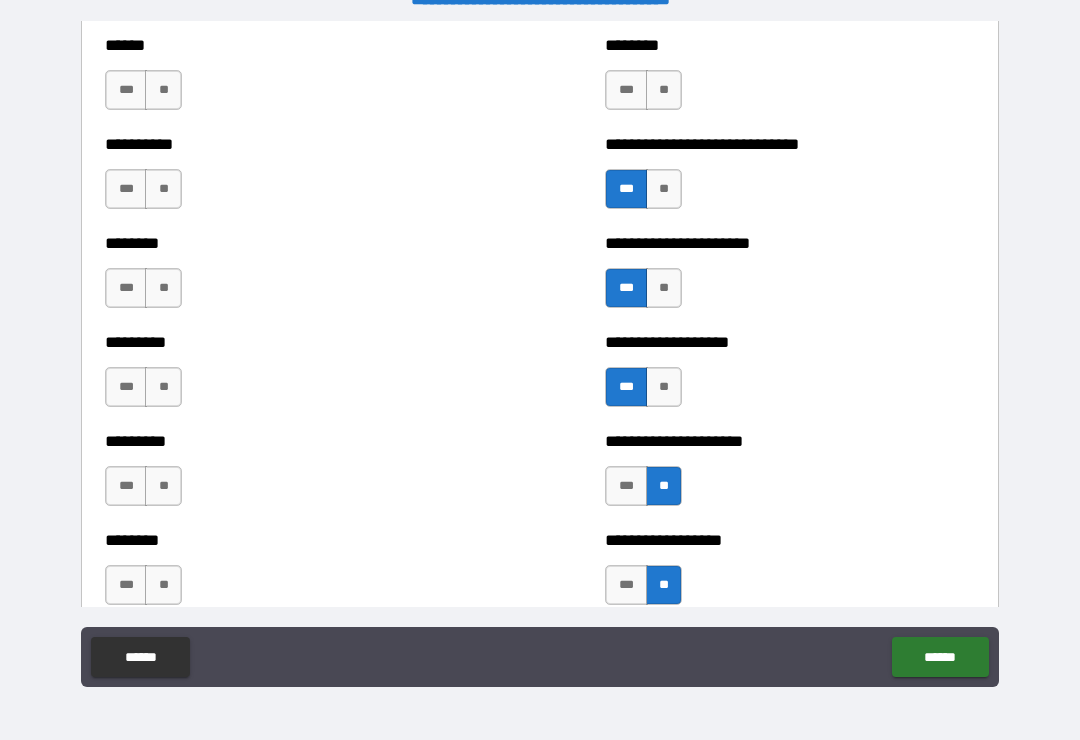 click on "**" at bounding box center (664, 90) 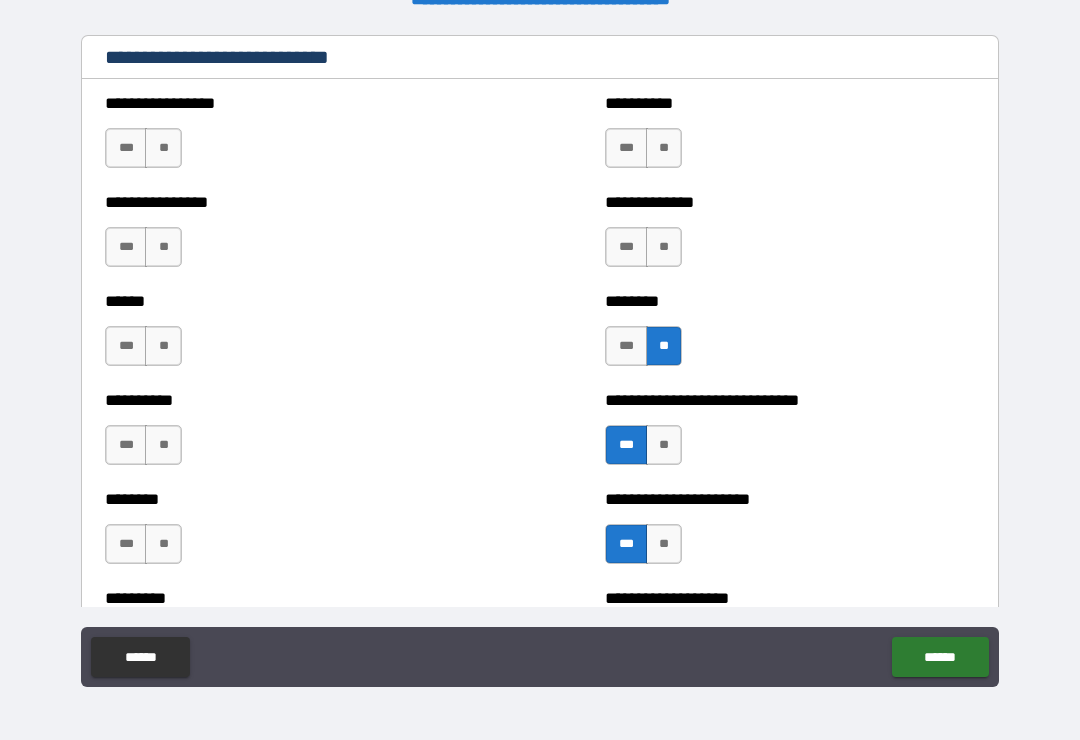 scroll, scrollTop: 6714, scrollLeft: 0, axis: vertical 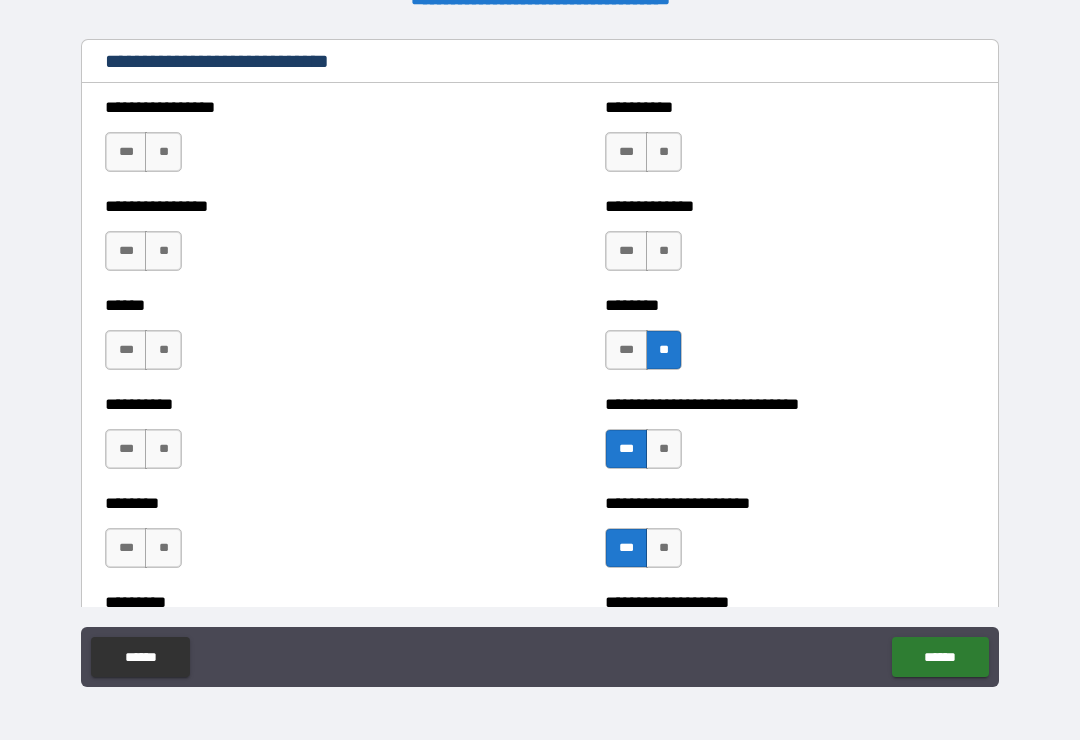 click on "**" at bounding box center (664, 251) 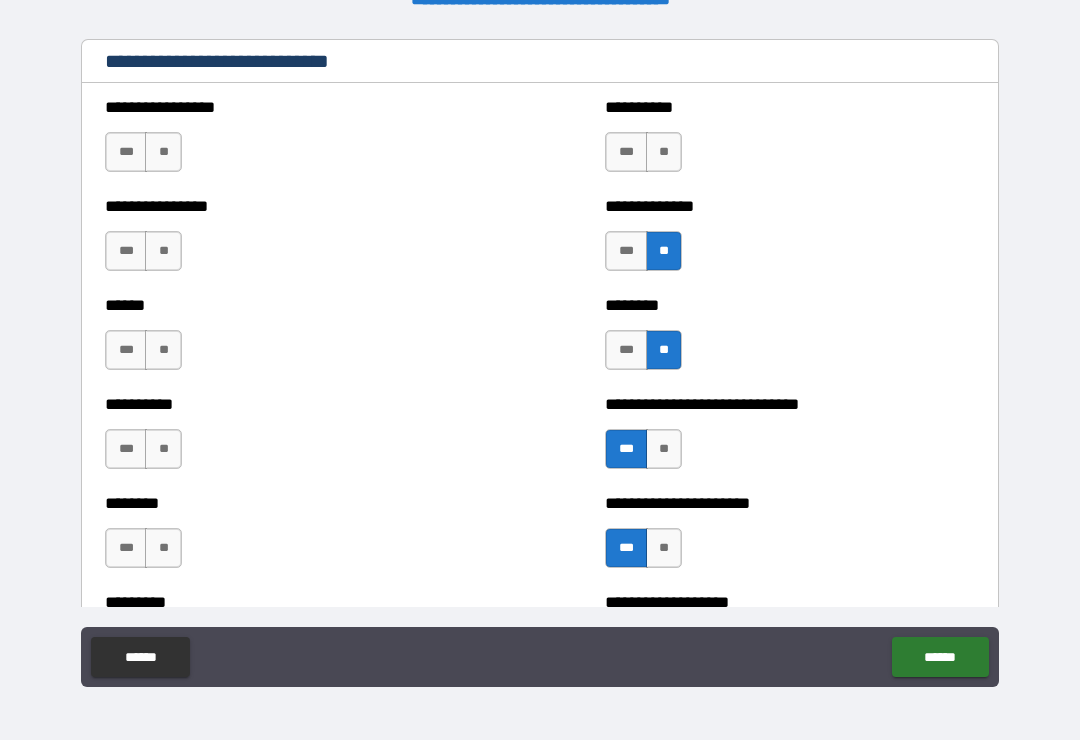 click on "**" at bounding box center (664, 152) 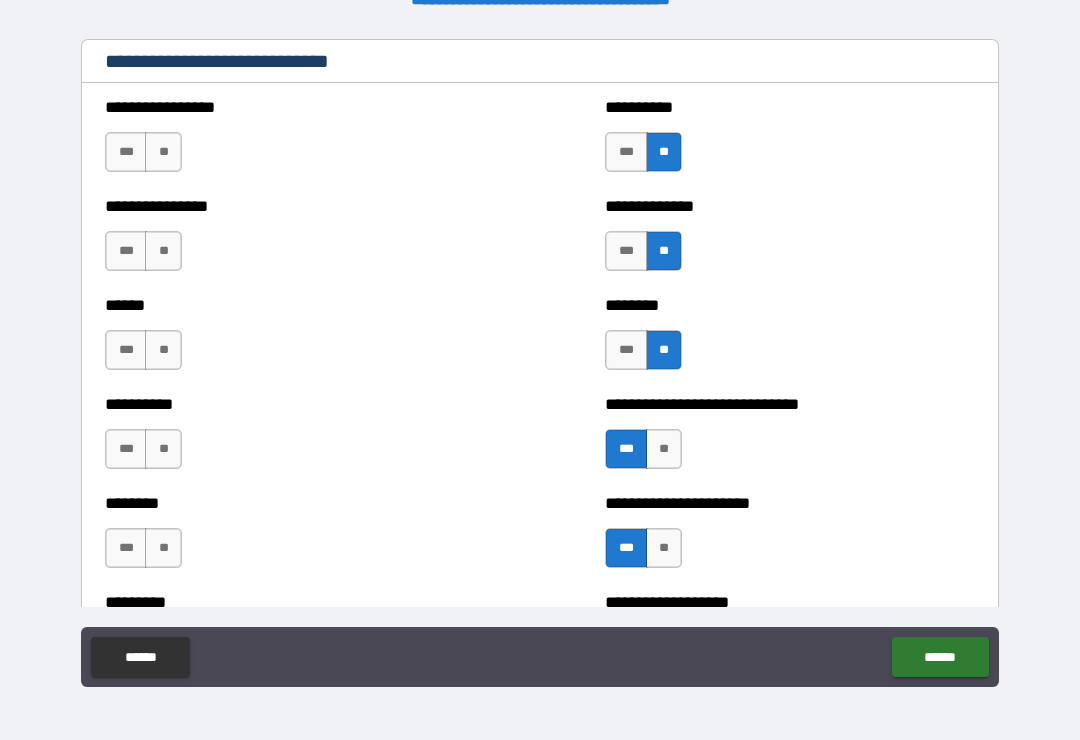 click on "**" at bounding box center [163, 152] 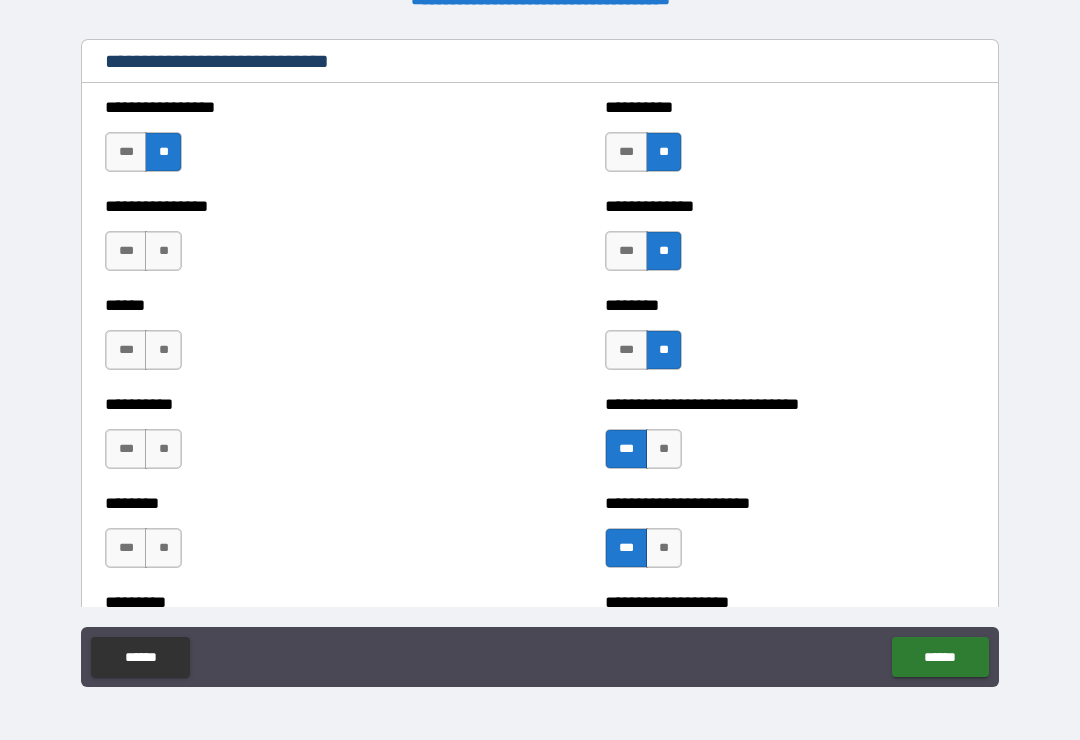 click on "**" at bounding box center [163, 251] 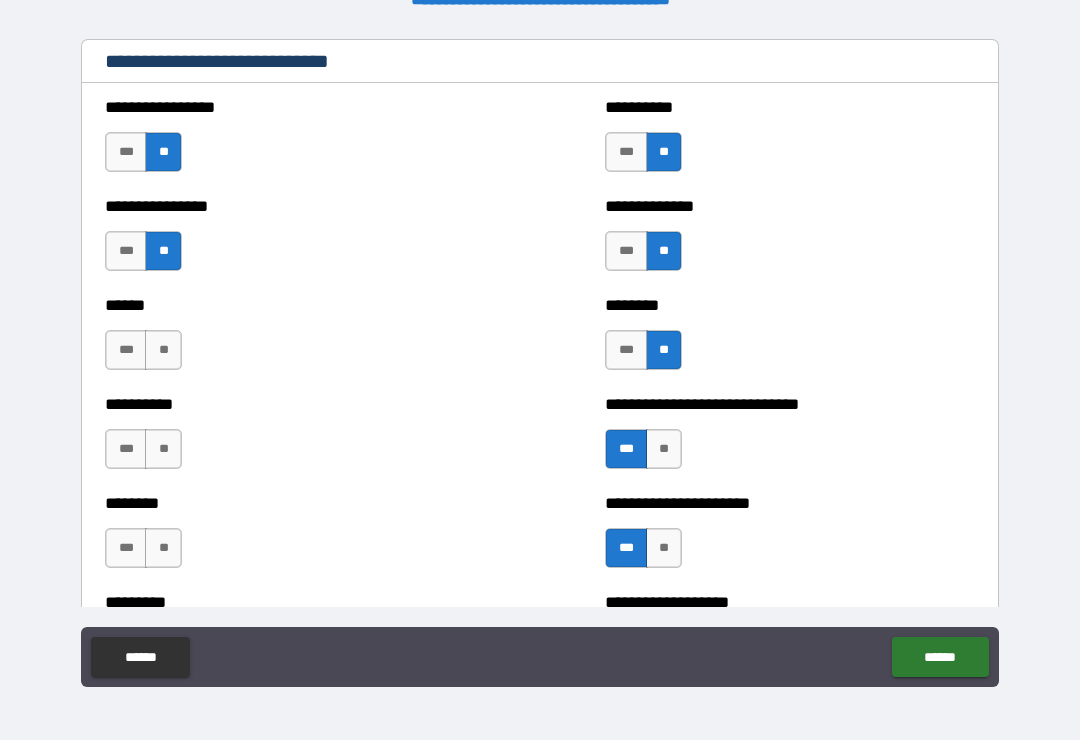click on "**" at bounding box center (163, 350) 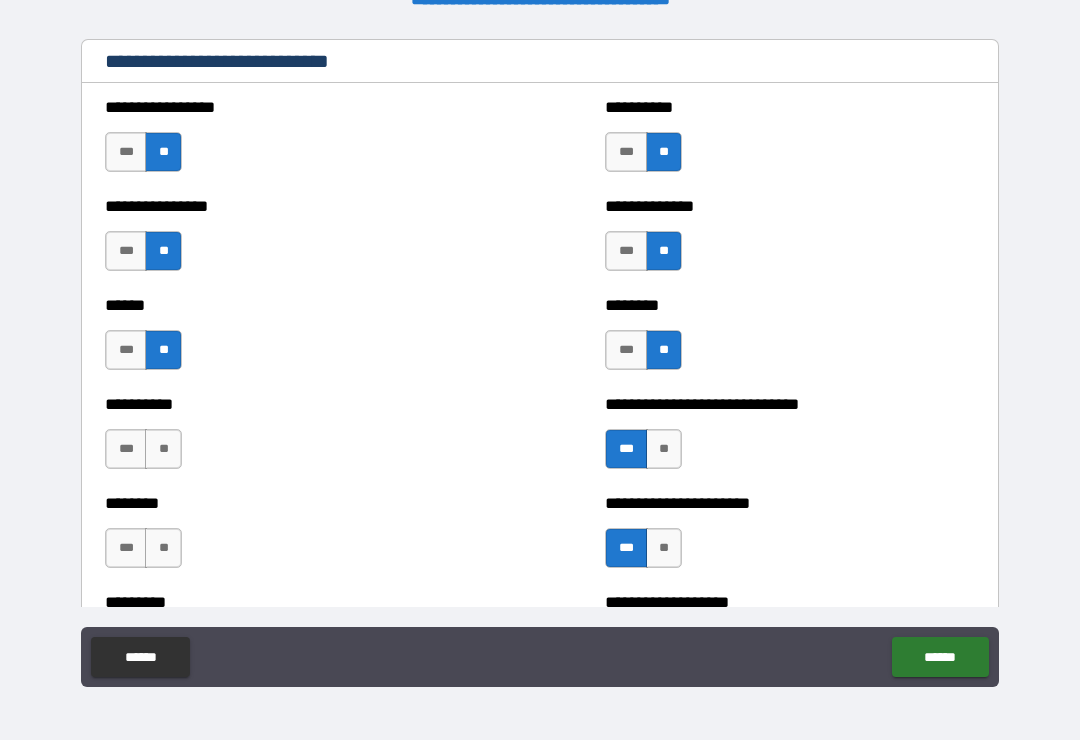 click on "**" at bounding box center (163, 449) 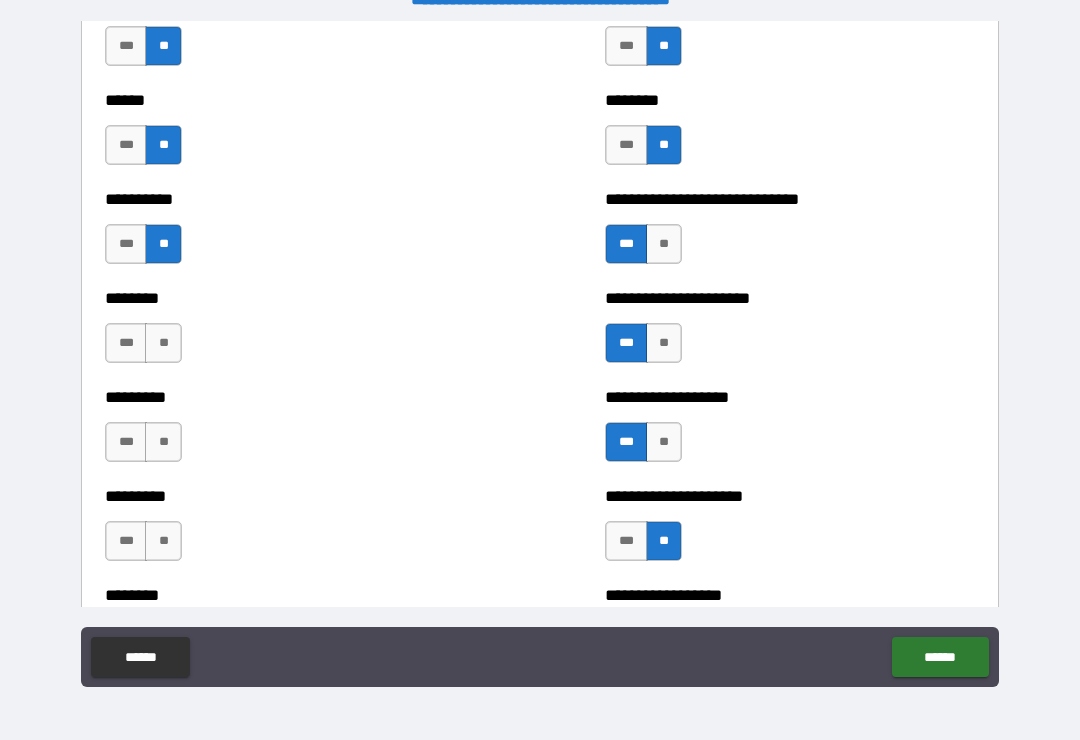 scroll, scrollTop: 6923, scrollLeft: 0, axis: vertical 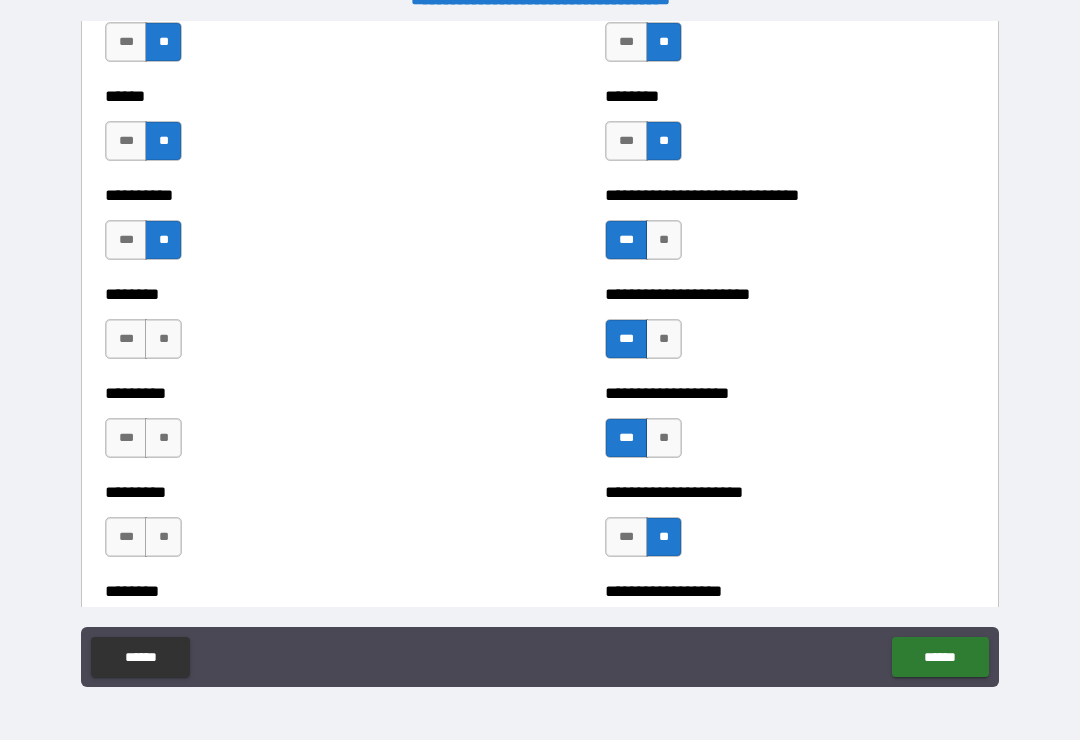click on "**" at bounding box center (163, 339) 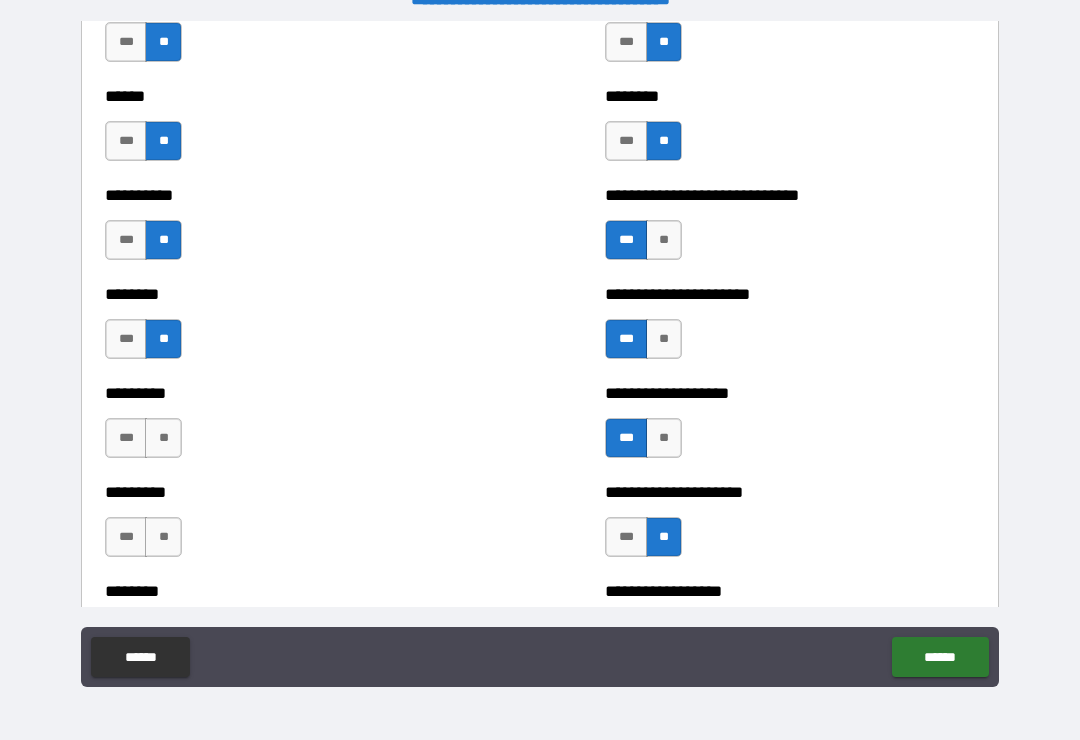 click on "**" at bounding box center (163, 438) 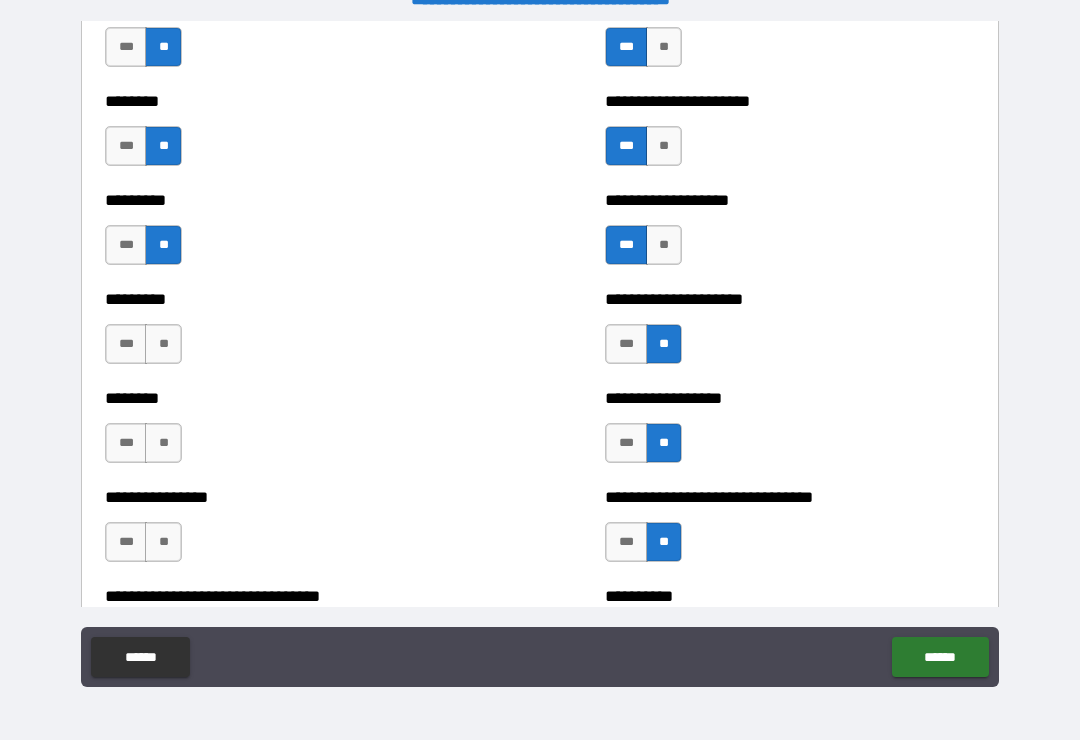 scroll, scrollTop: 7122, scrollLeft: 0, axis: vertical 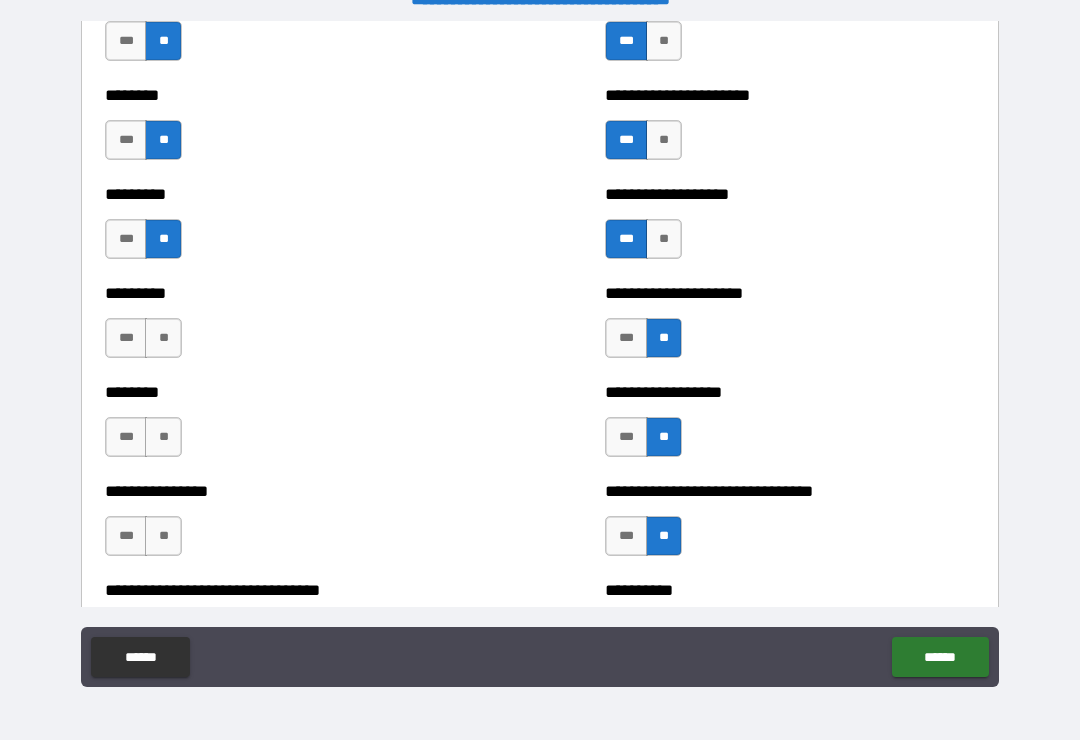 click on "***" at bounding box center [126, 338] 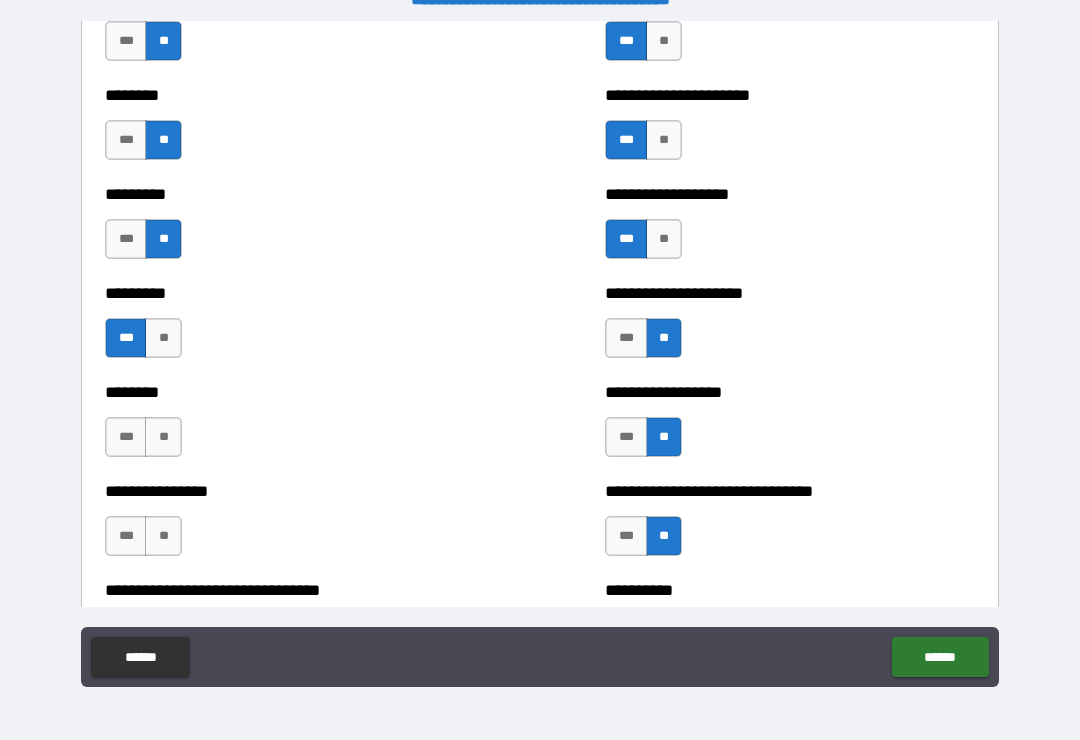 click on "**" at bounding box center (163, 437) 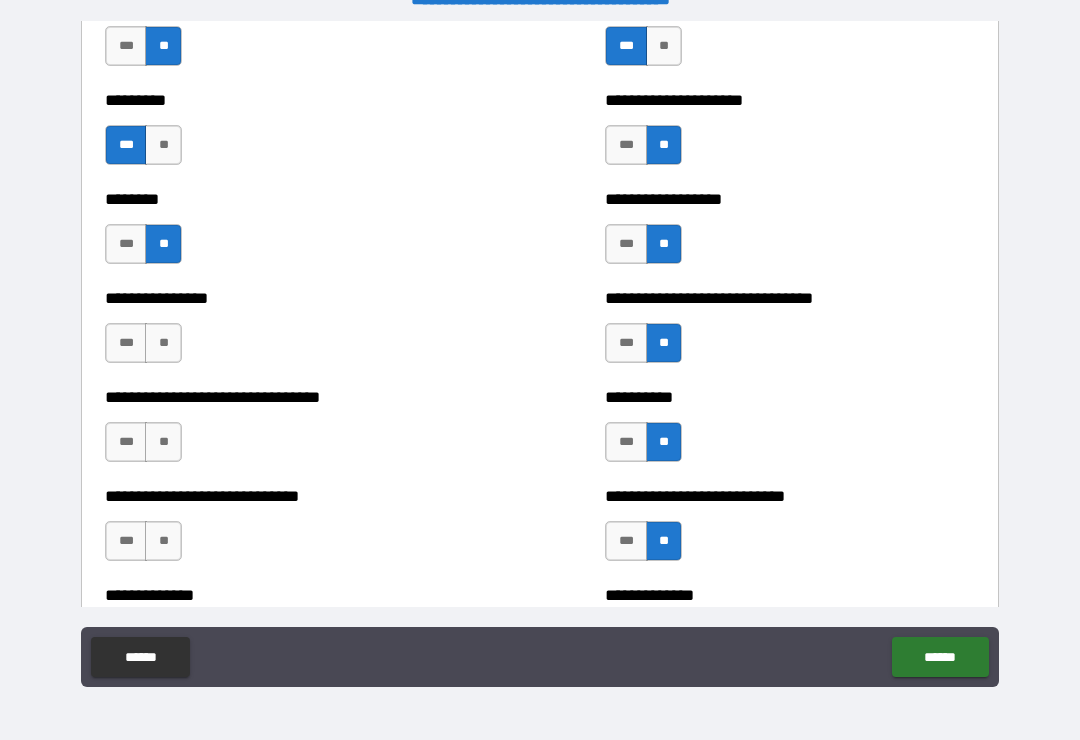 scroll, scrollTop: 7320, scrollLeft: 0, axis: vertical 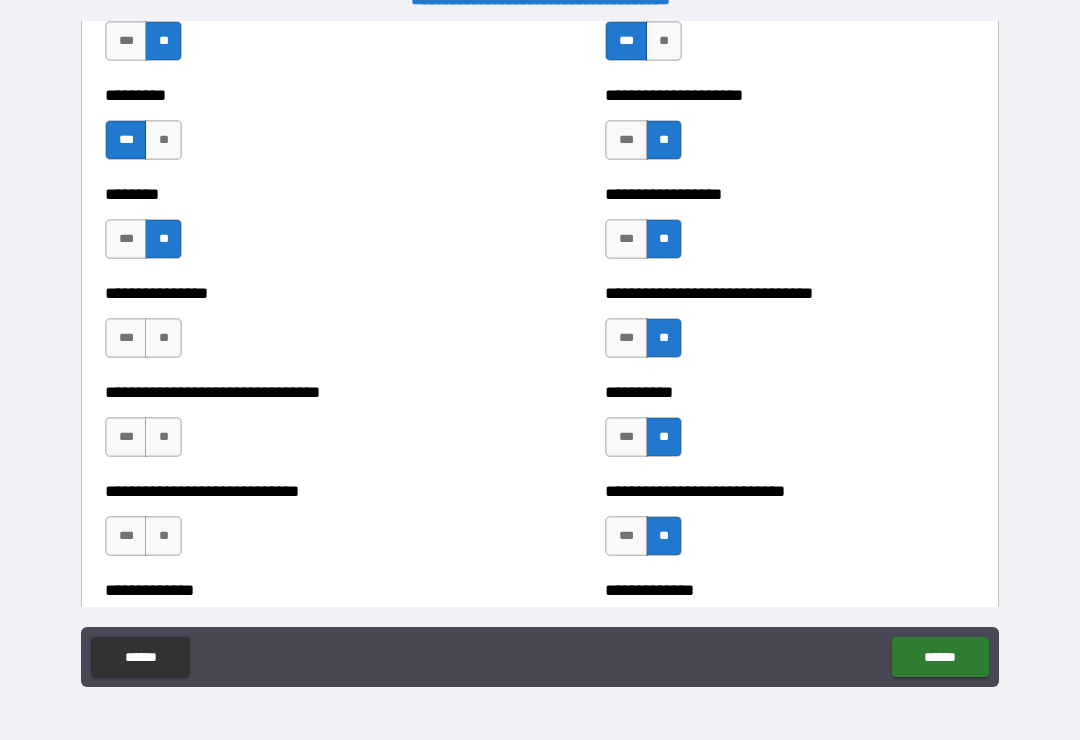 click on "**" at bounding box center [163, 338] 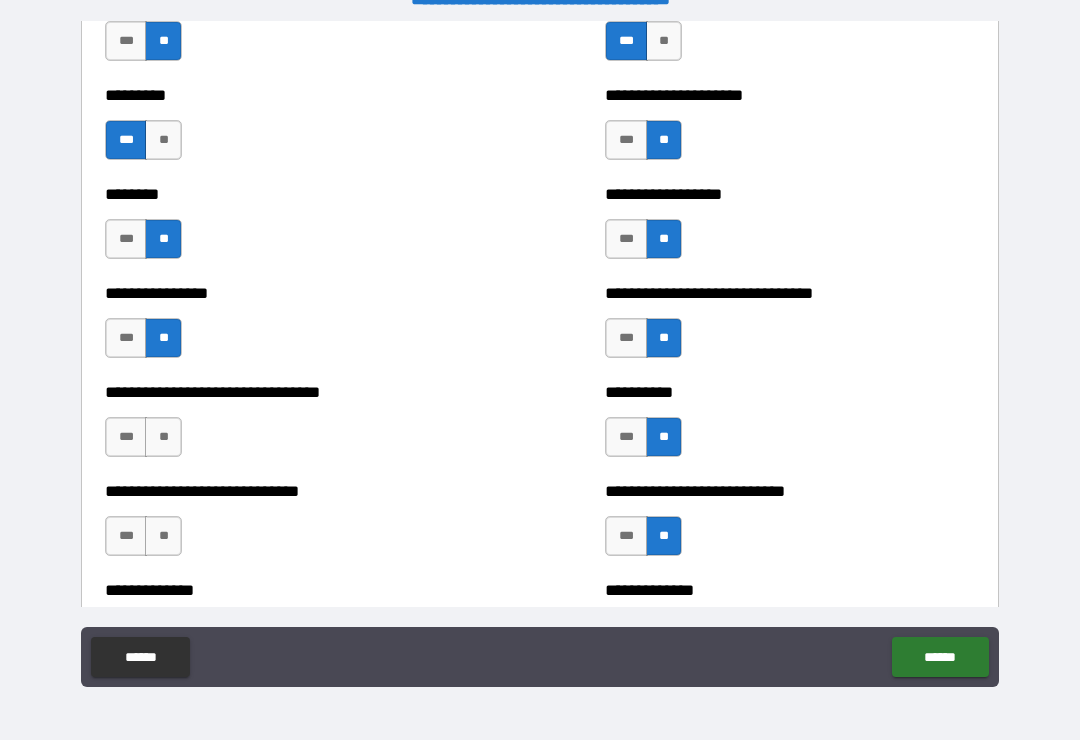 click on "**" at bounding box center (163, 437) 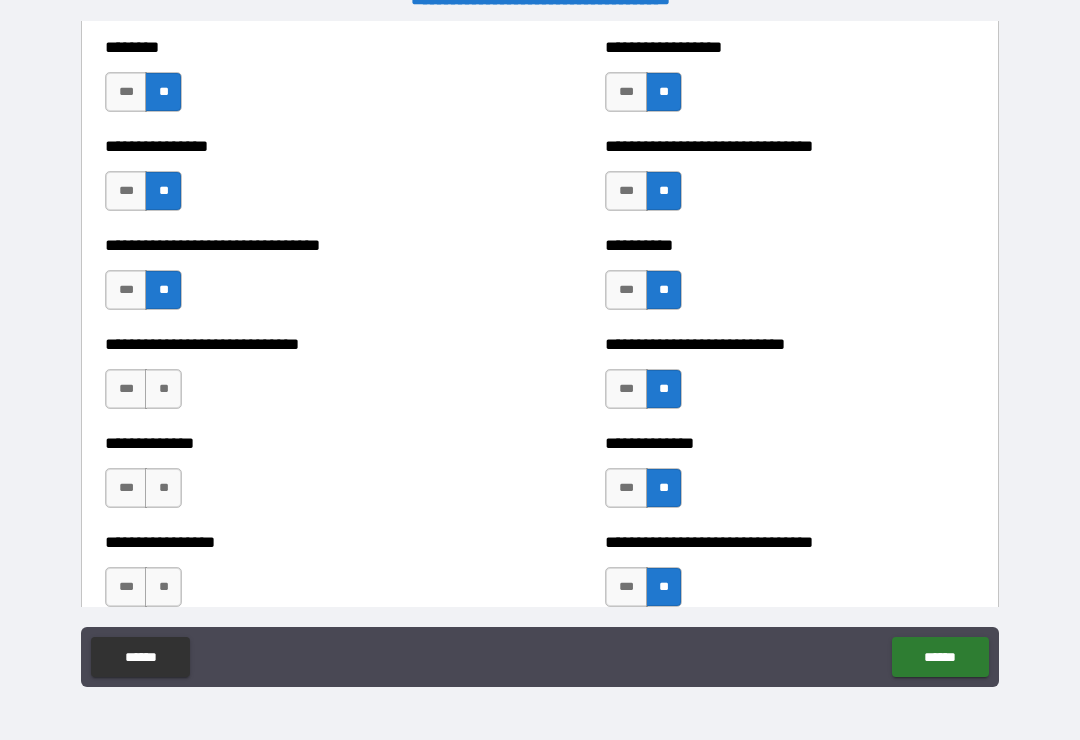 scroll, scrollTop: 7486, scrollLeft: 0, axis: vertical 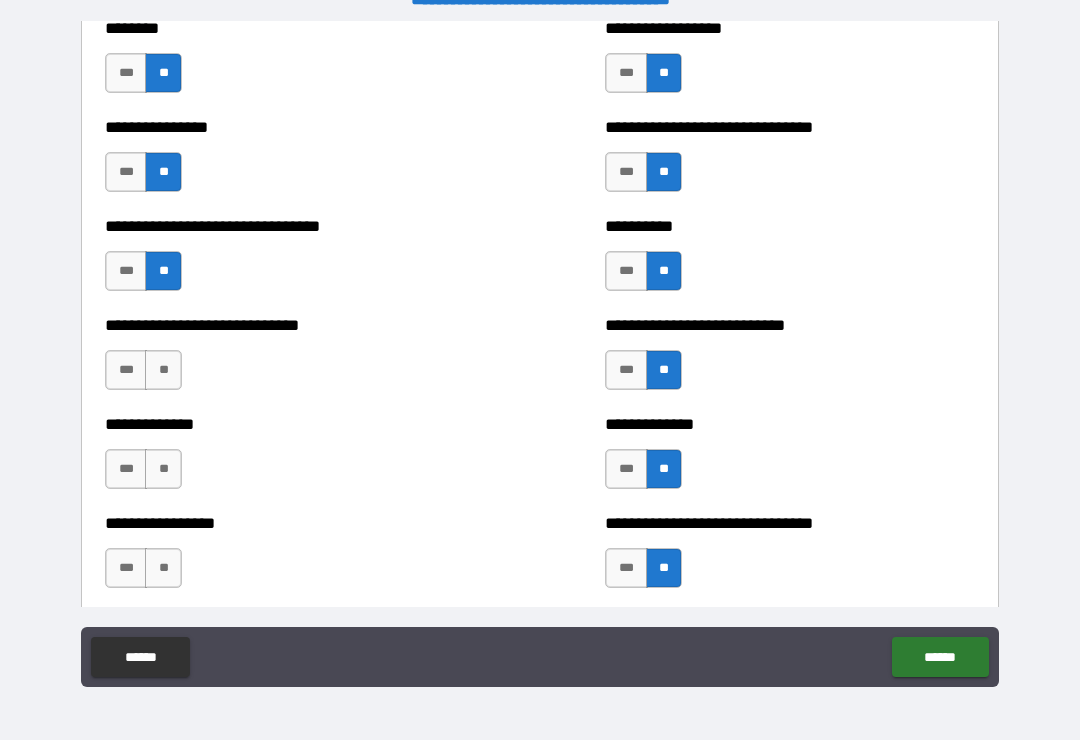click on "**" at bounding box center (163, 370) 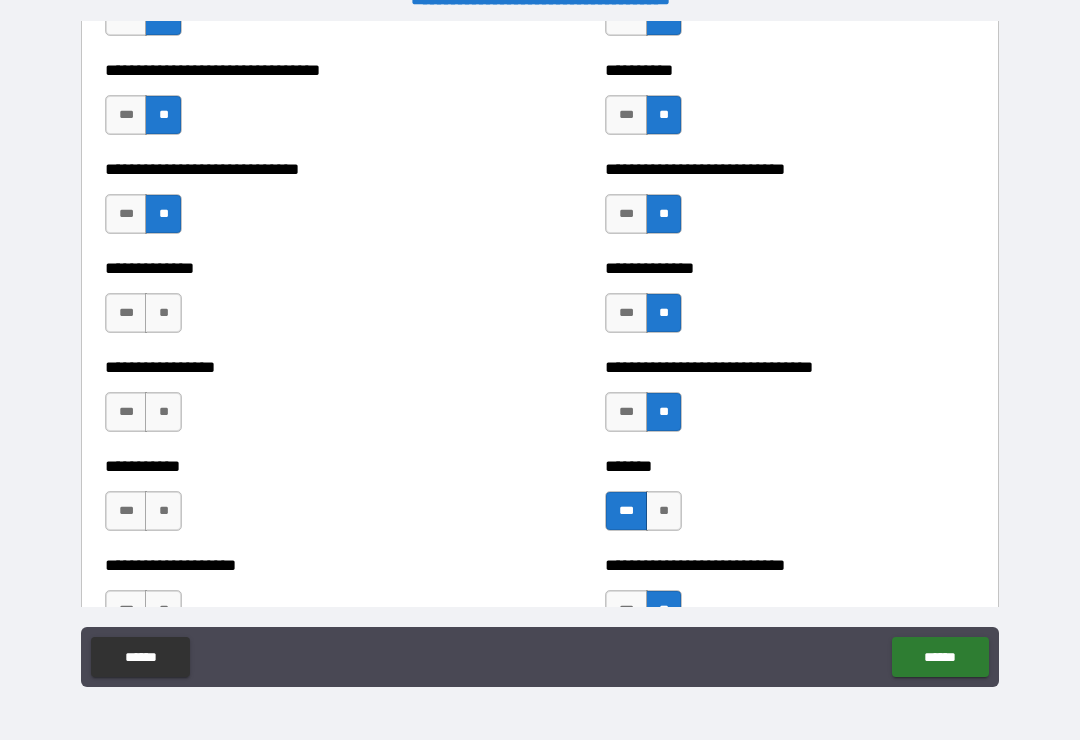 scroll, scrollTop: 7643, scrollLeft: 0, axis: vertical 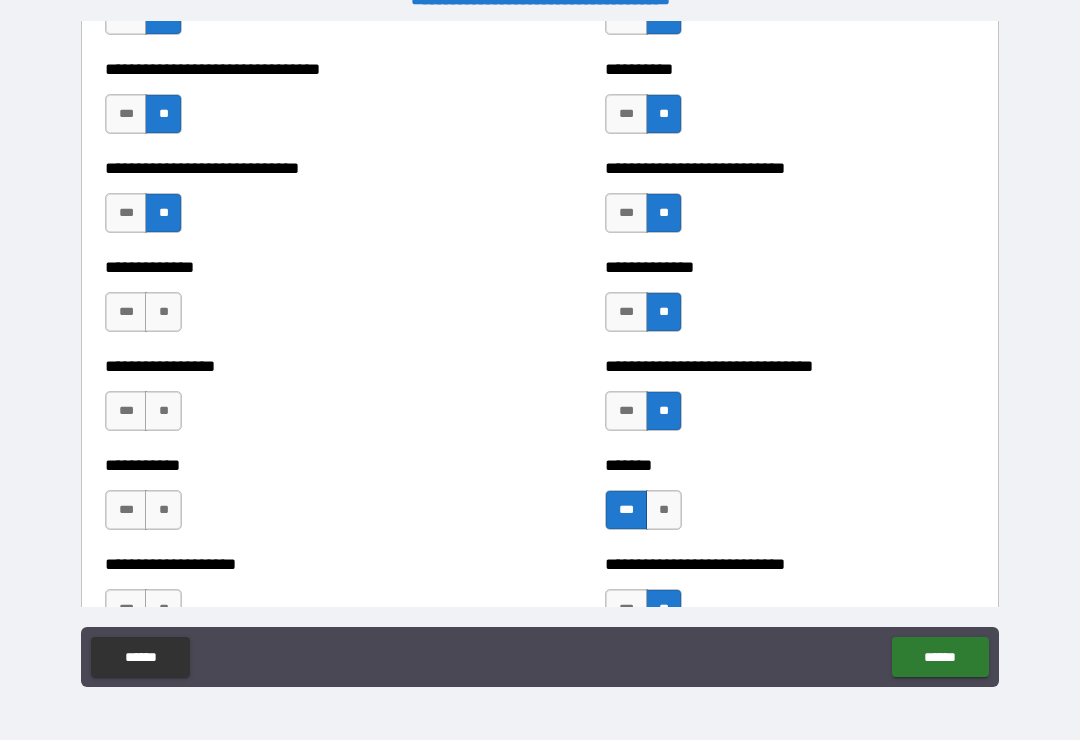 click on "**" at bounding box center [163, 312] 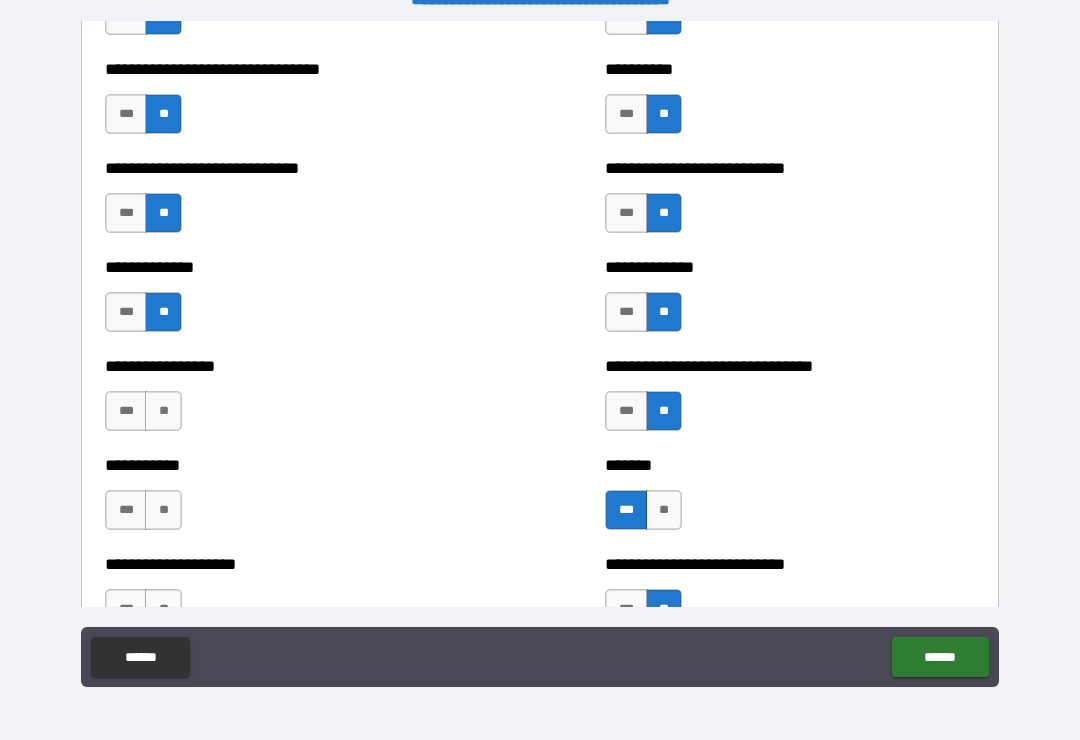 click on "**" at bounding box center (163, 411) 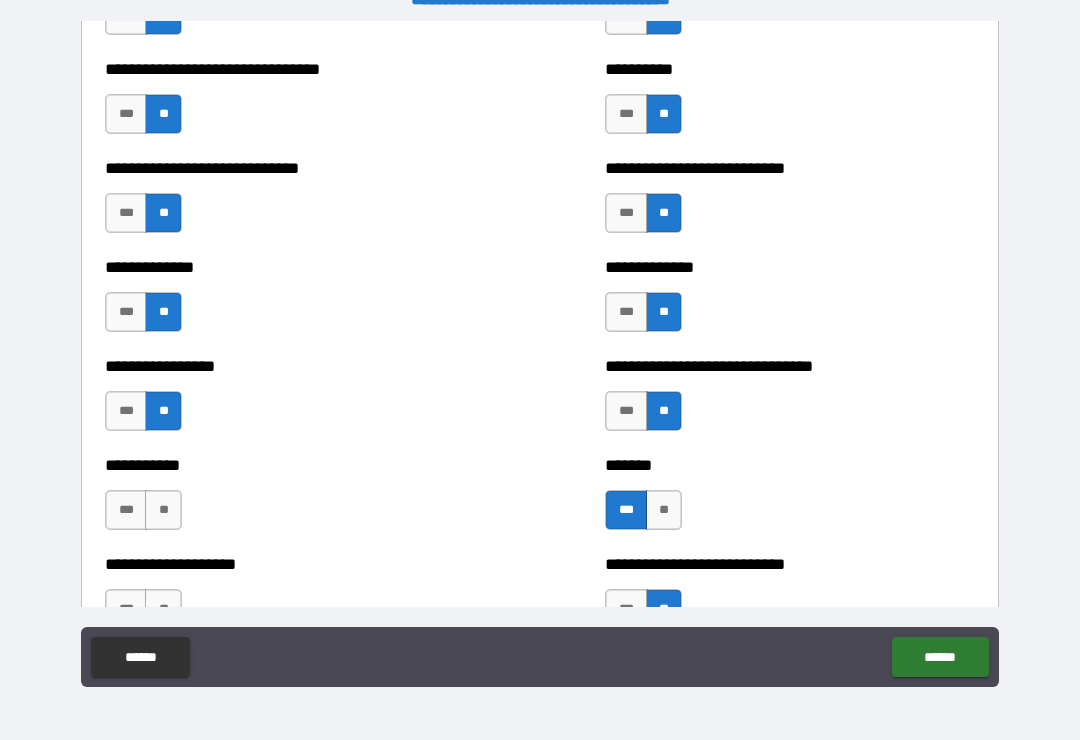 click on "**" at bounding box center (163, 510) 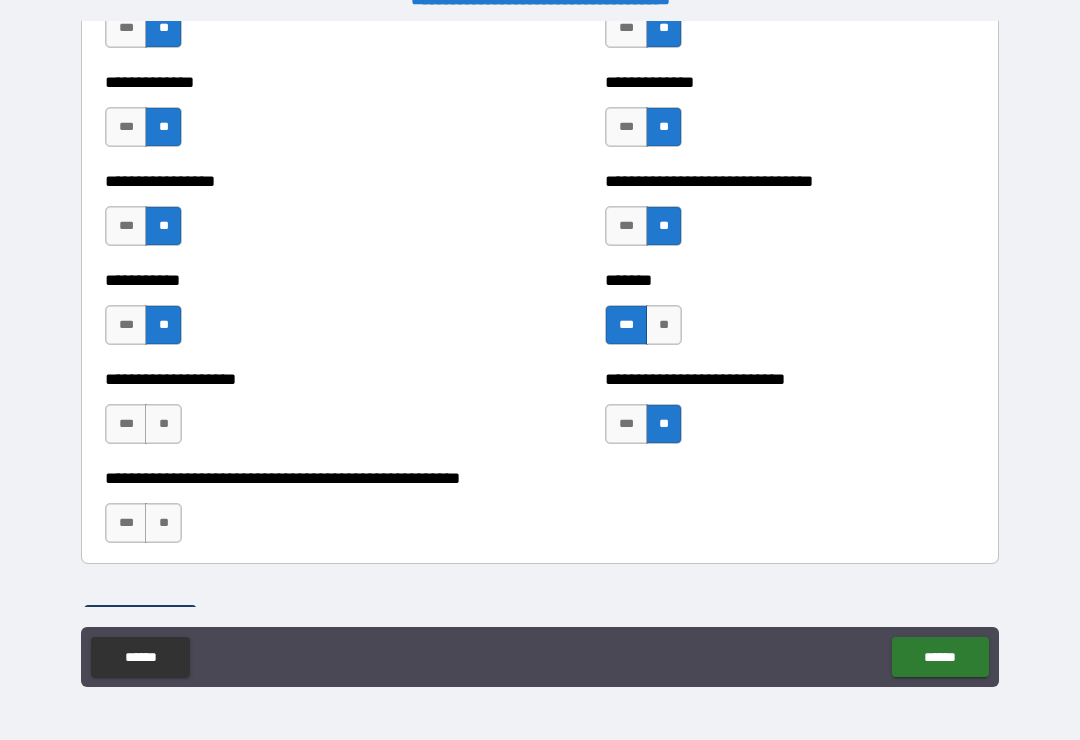 scroll, scrollTop: 7839, scrollLeft: 0, axis: vertical 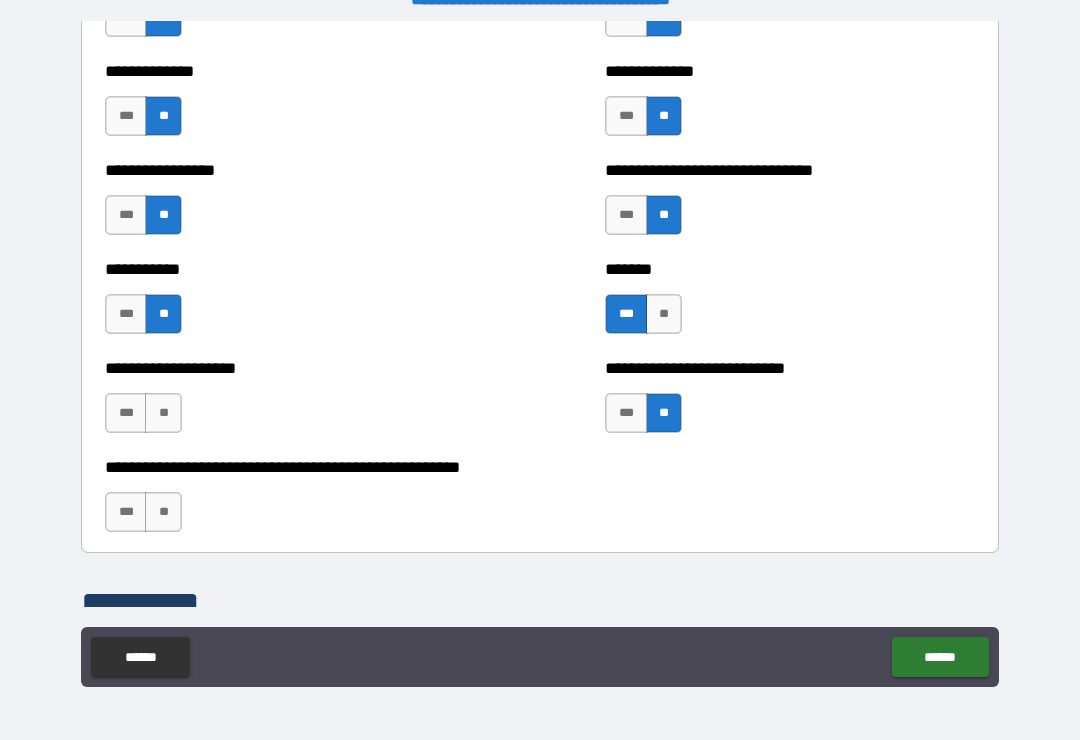 click on "**" at bounding box center (163, 413) 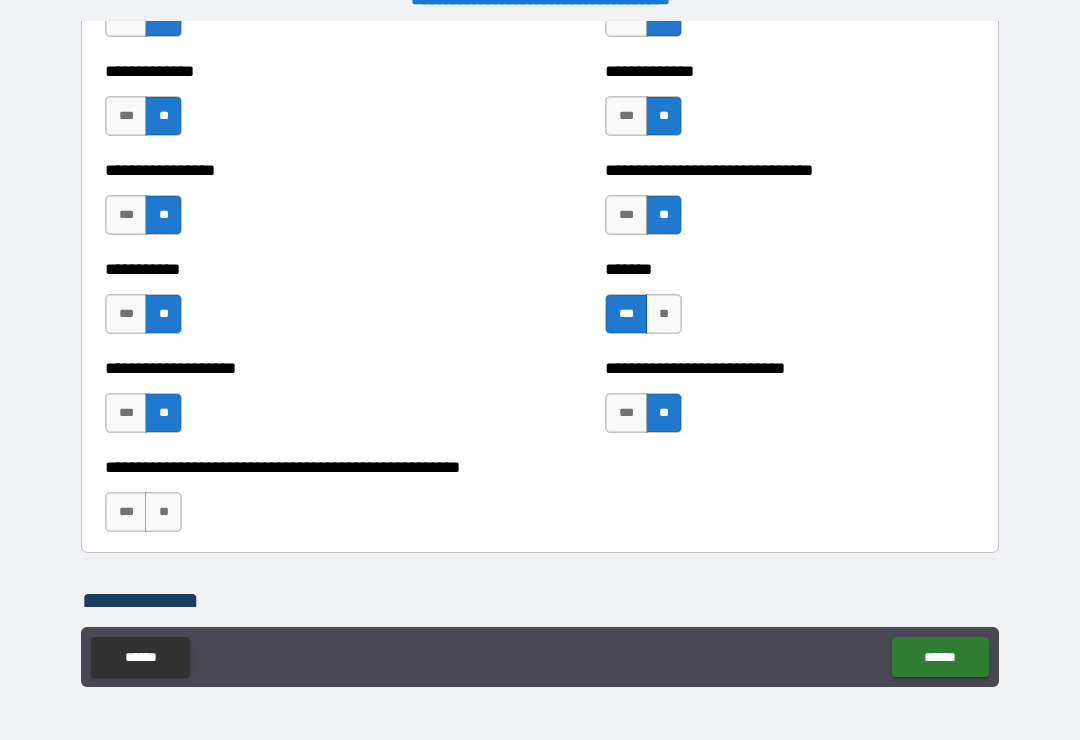 click on "***" at bounding box center [126, 413] 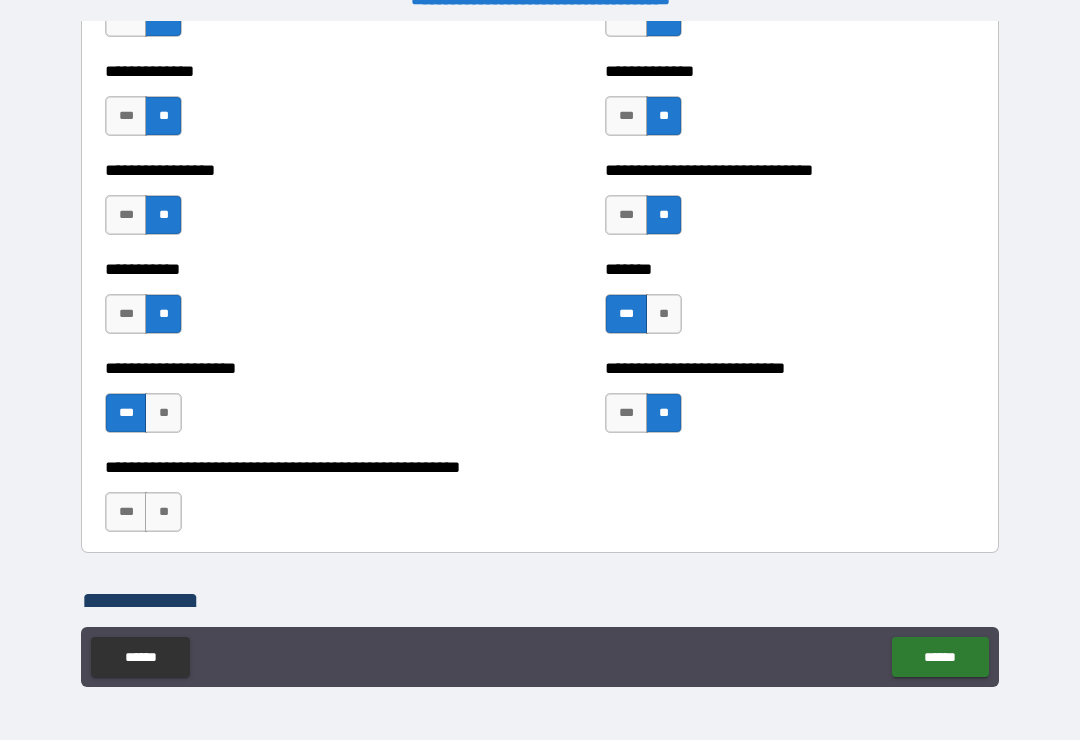 click on "**" at bounding box center [163, 512] 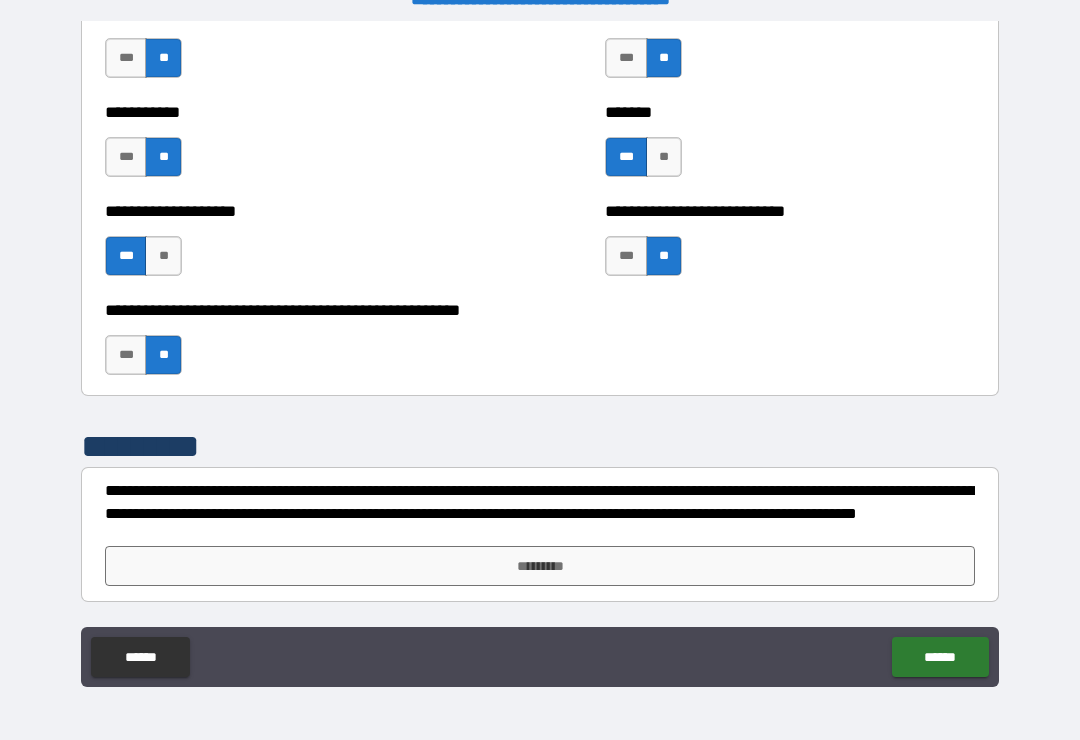 scroll, scrollTop: 7996, scrollLeft: 0, axis: vertical 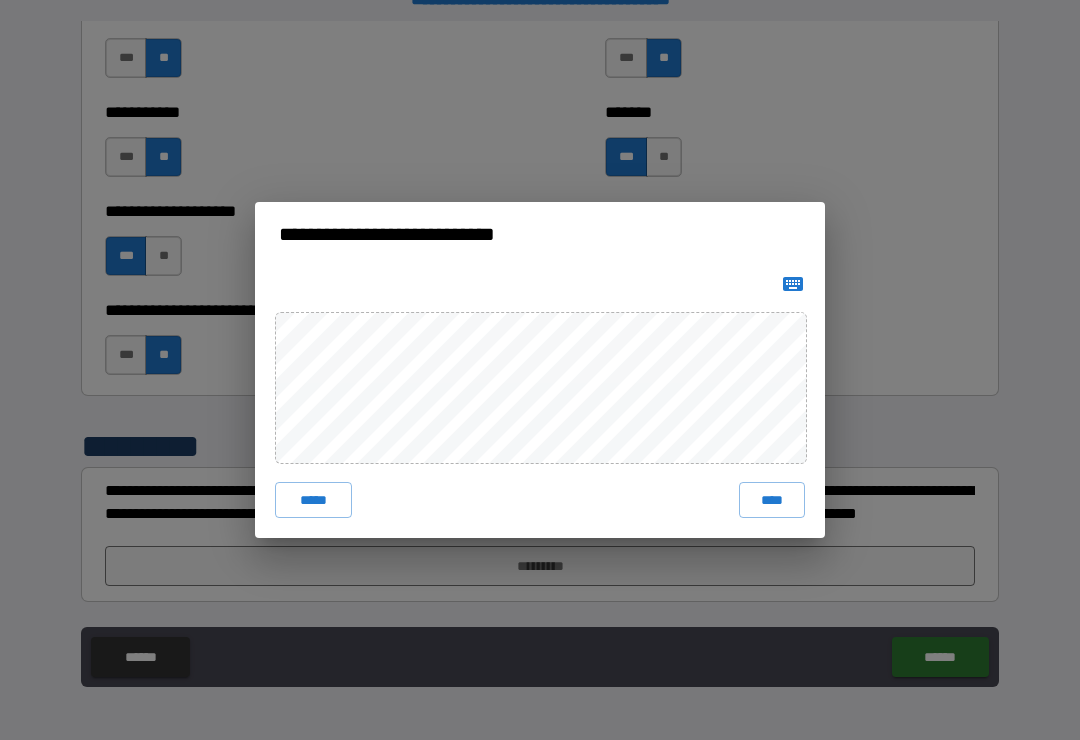 click on "****" at bounding box center [772, 500] 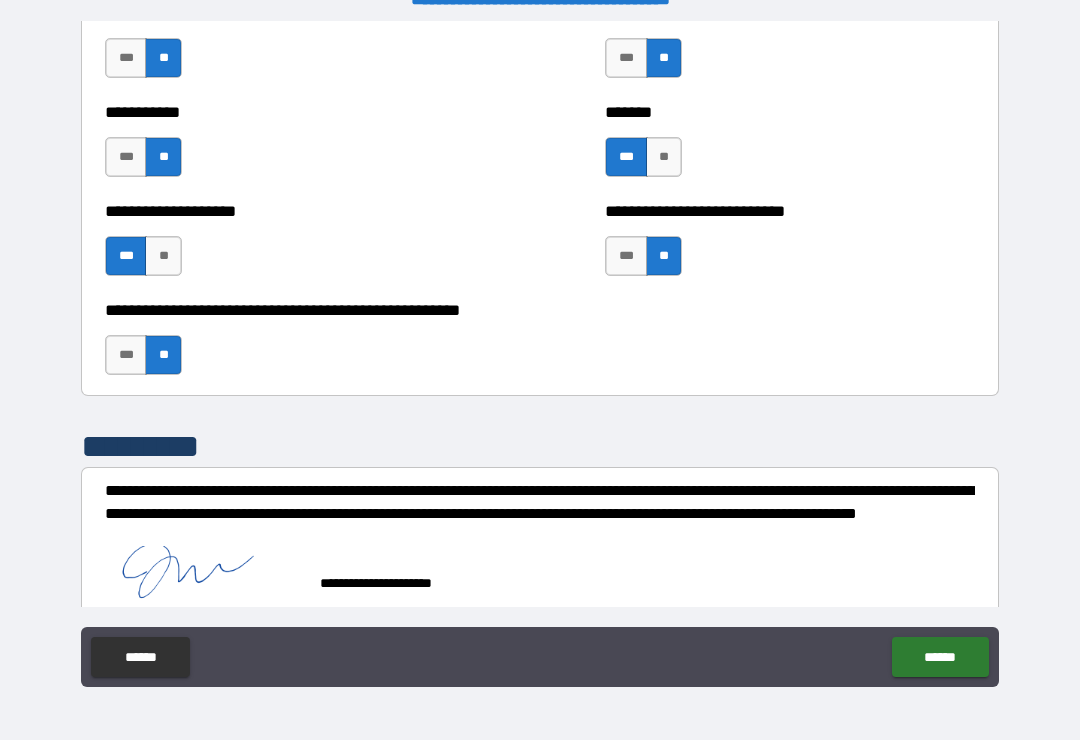 click on "******" at bounding box center (940, 657) 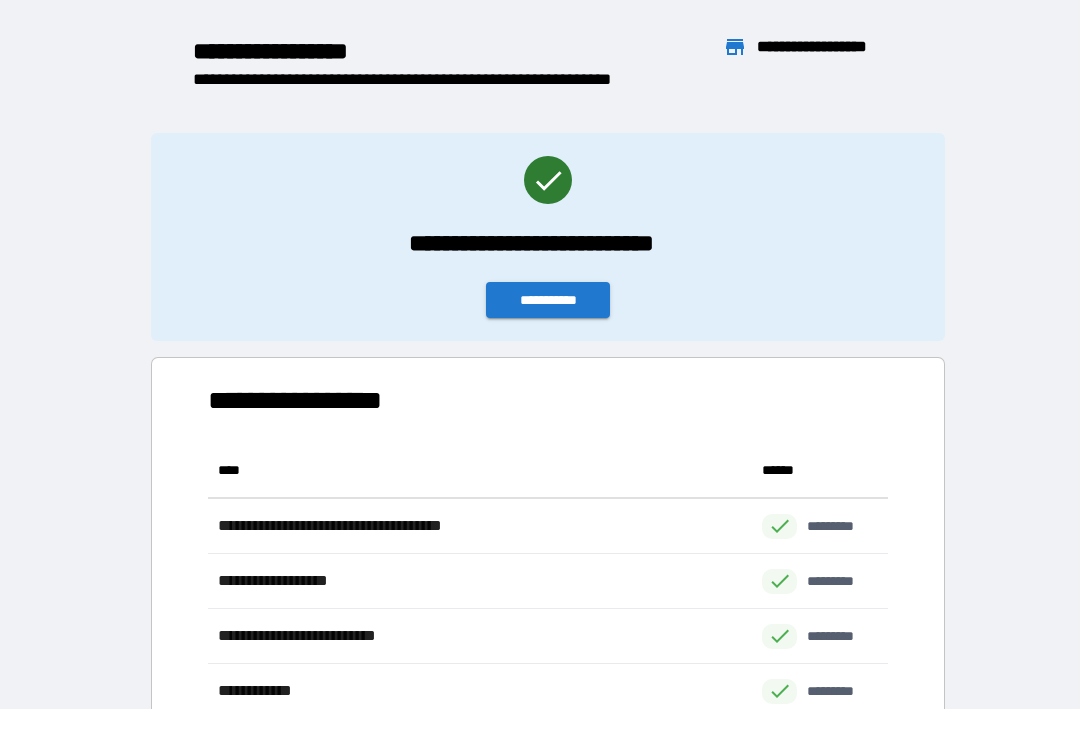 scroll, scrollTop: 1, scrollLeft: 1, axis: both 